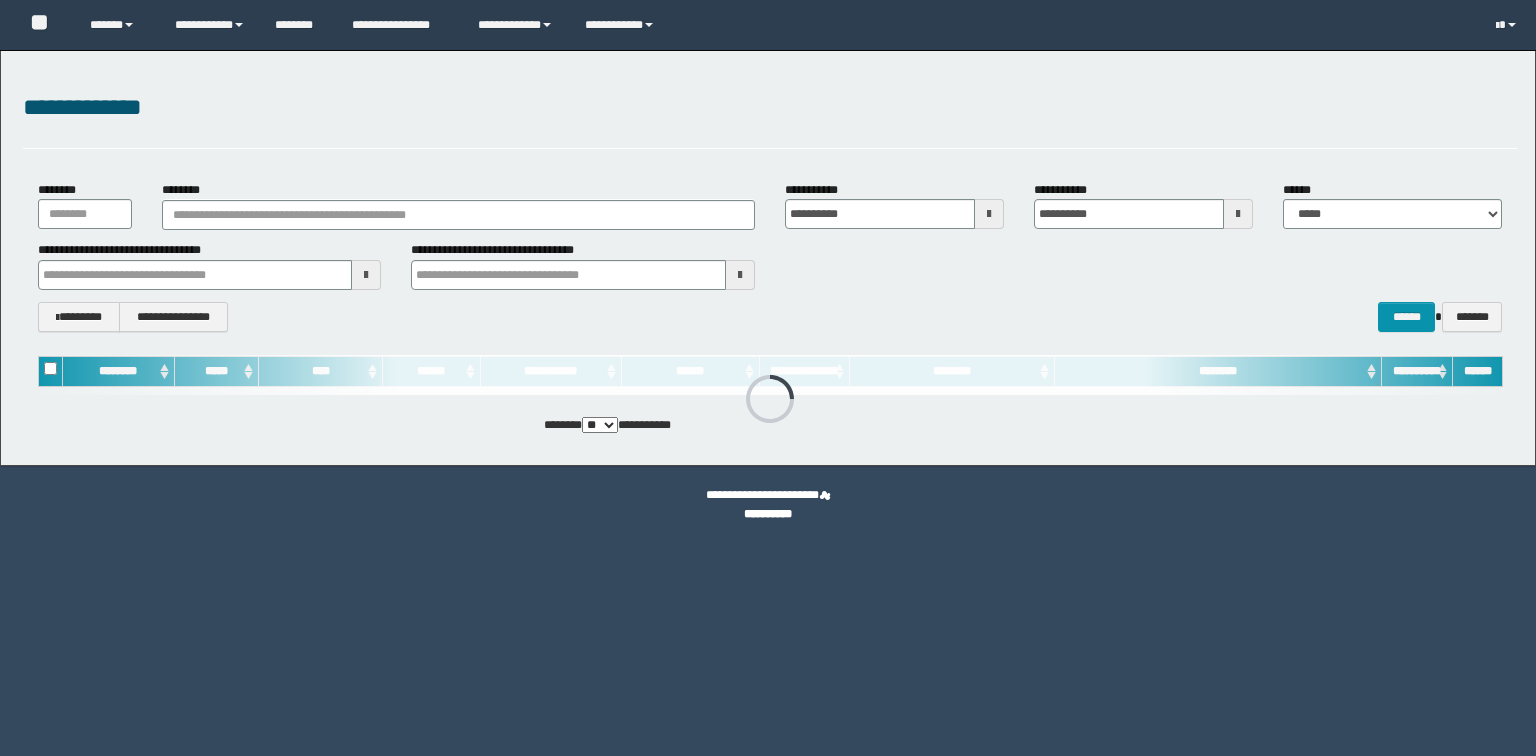 scroll, scrollTop: 0, scrollLeft: 0, axis: both 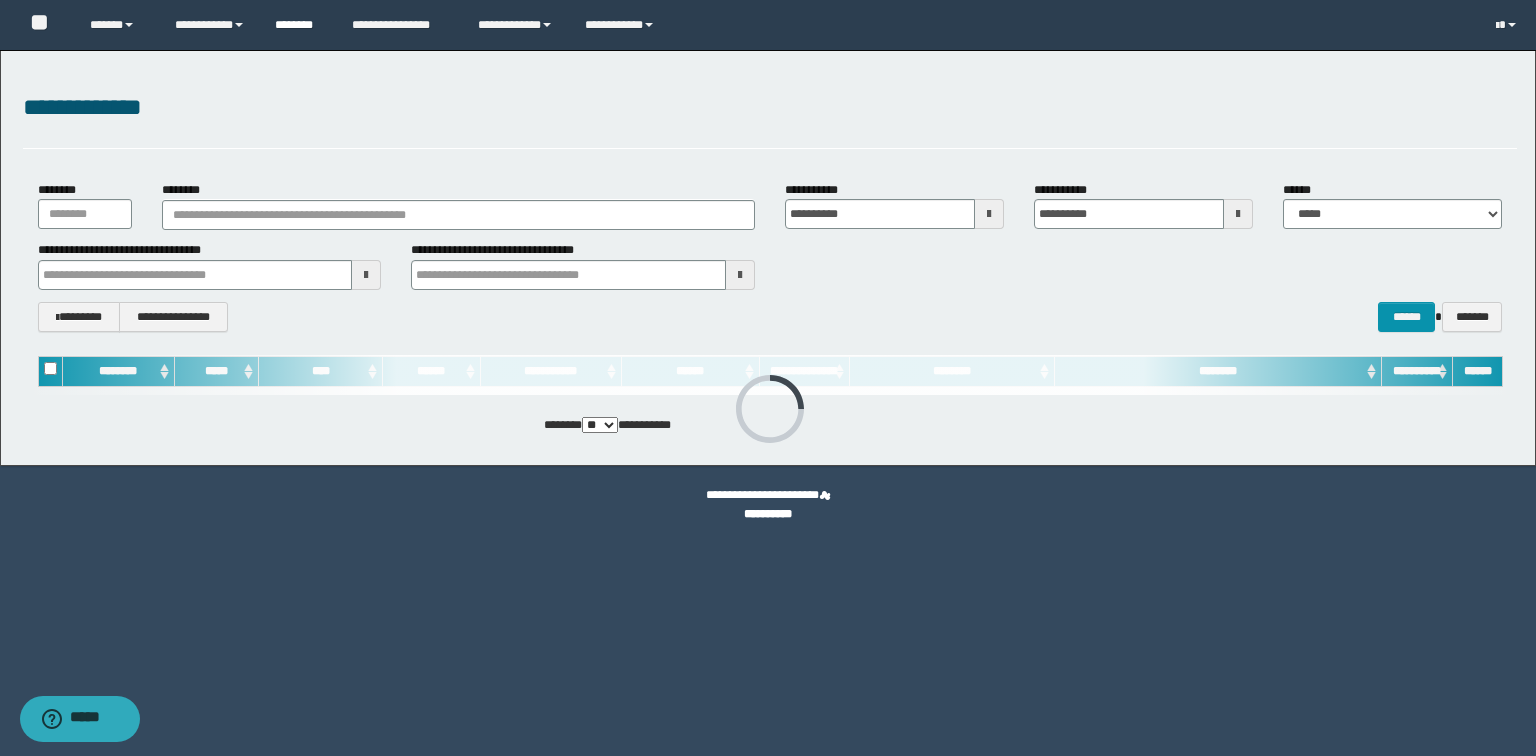 click on "********" at bounding box center [298, 25] 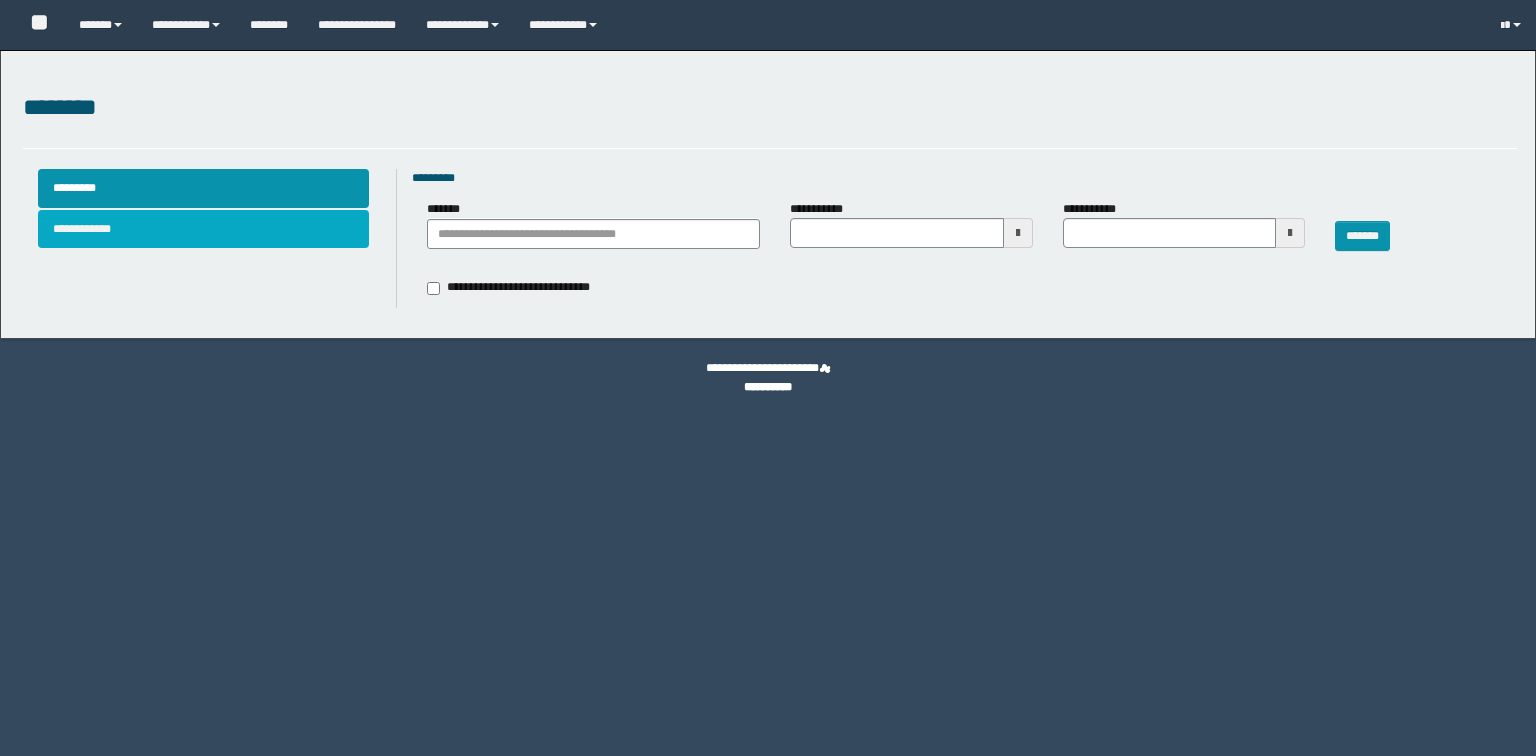 scroll, scrollTop: 0, scrollLeft: 0, axis: both 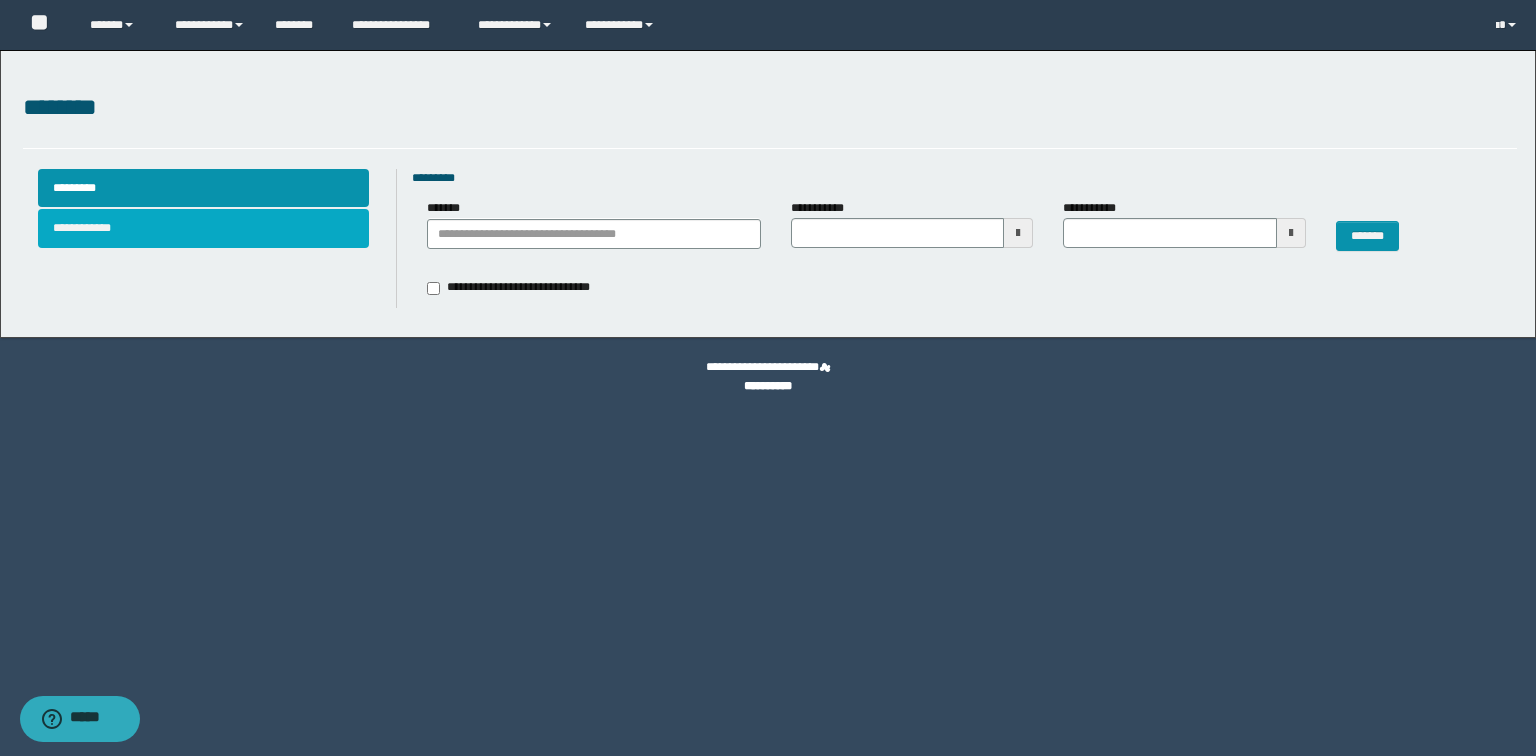 click on "**********" at bounding box center [204, 228] 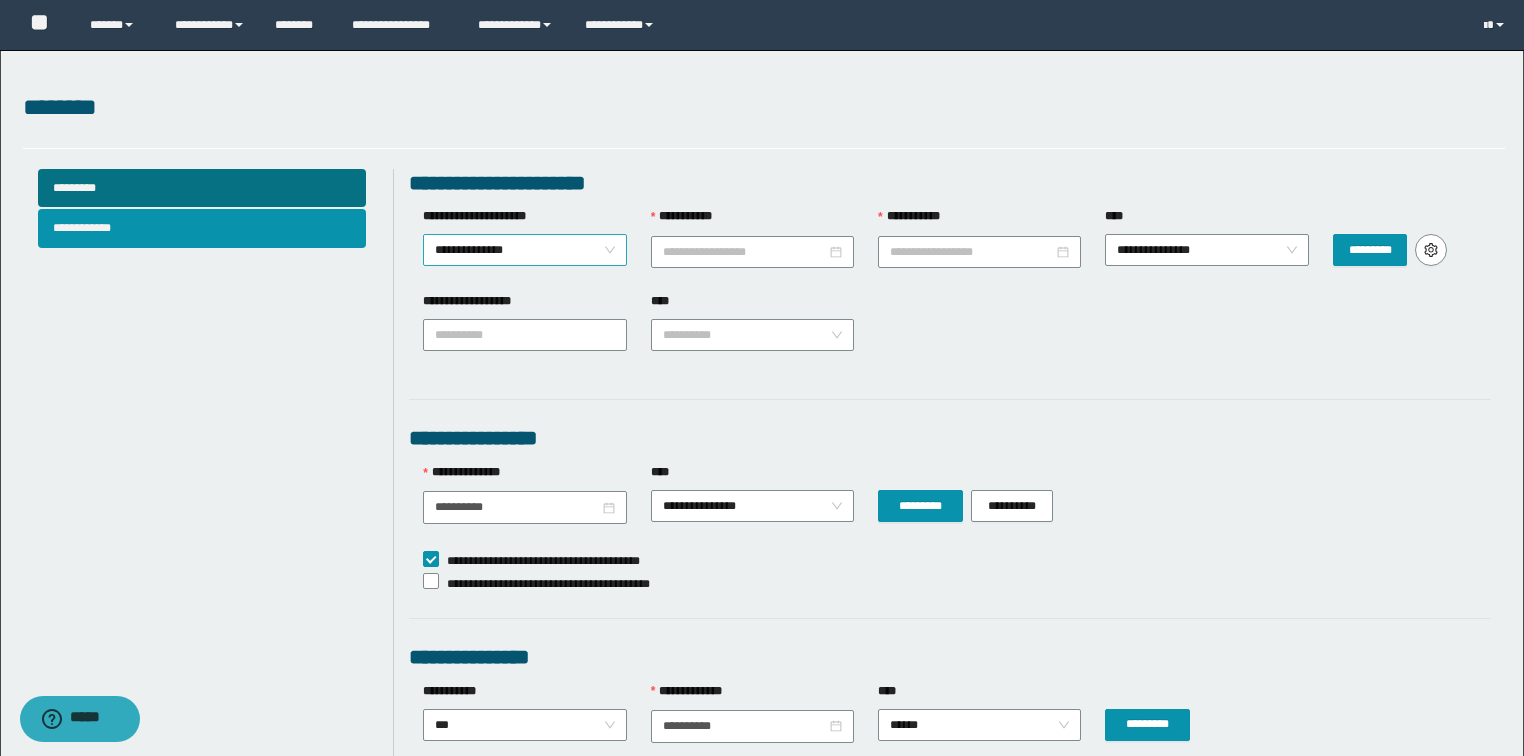 click on "**********" at bounding box center [525, 250] 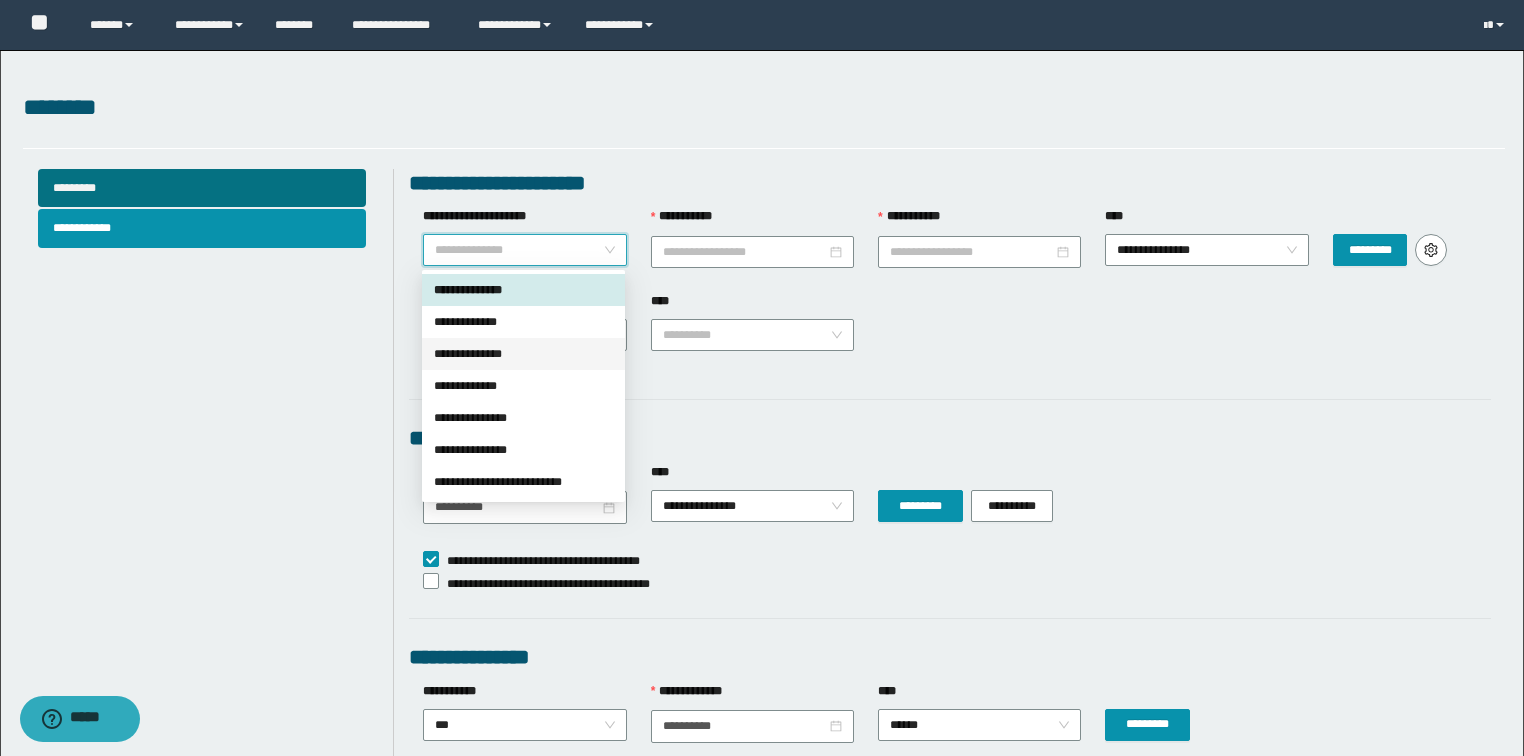click on "**********" at bounding box center [523, 354] 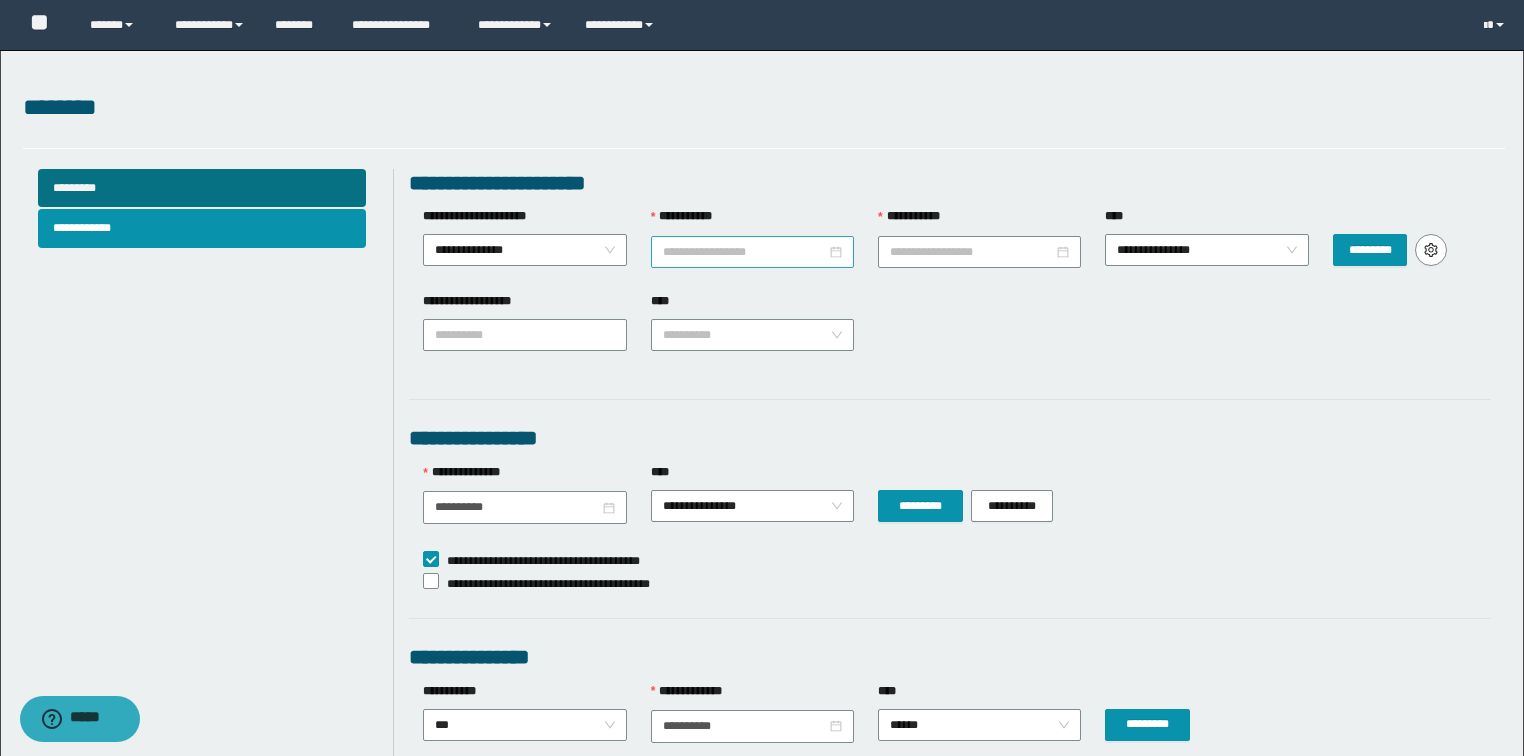 click at bounding box center [752, 252] 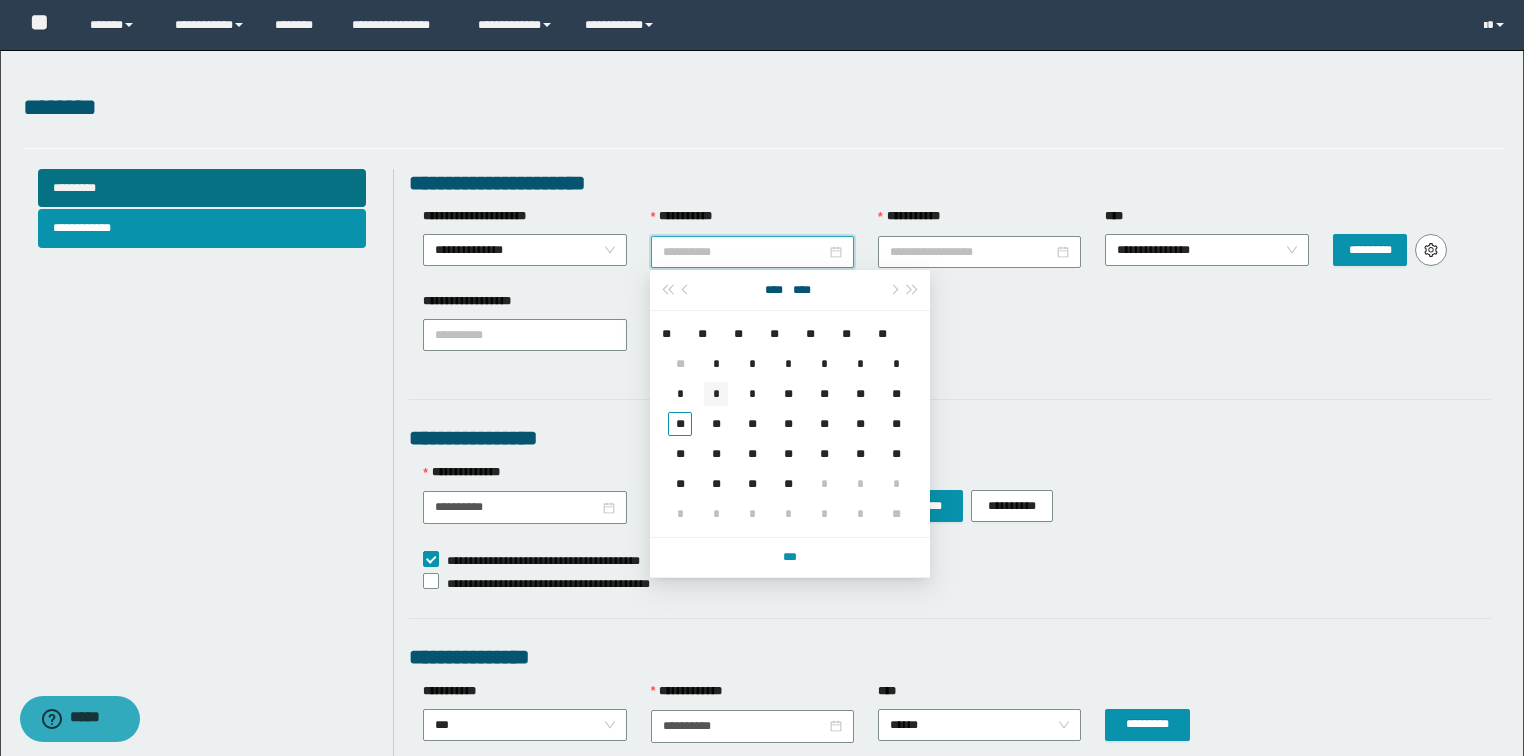 click on "*" at bounding box center [716, 394] 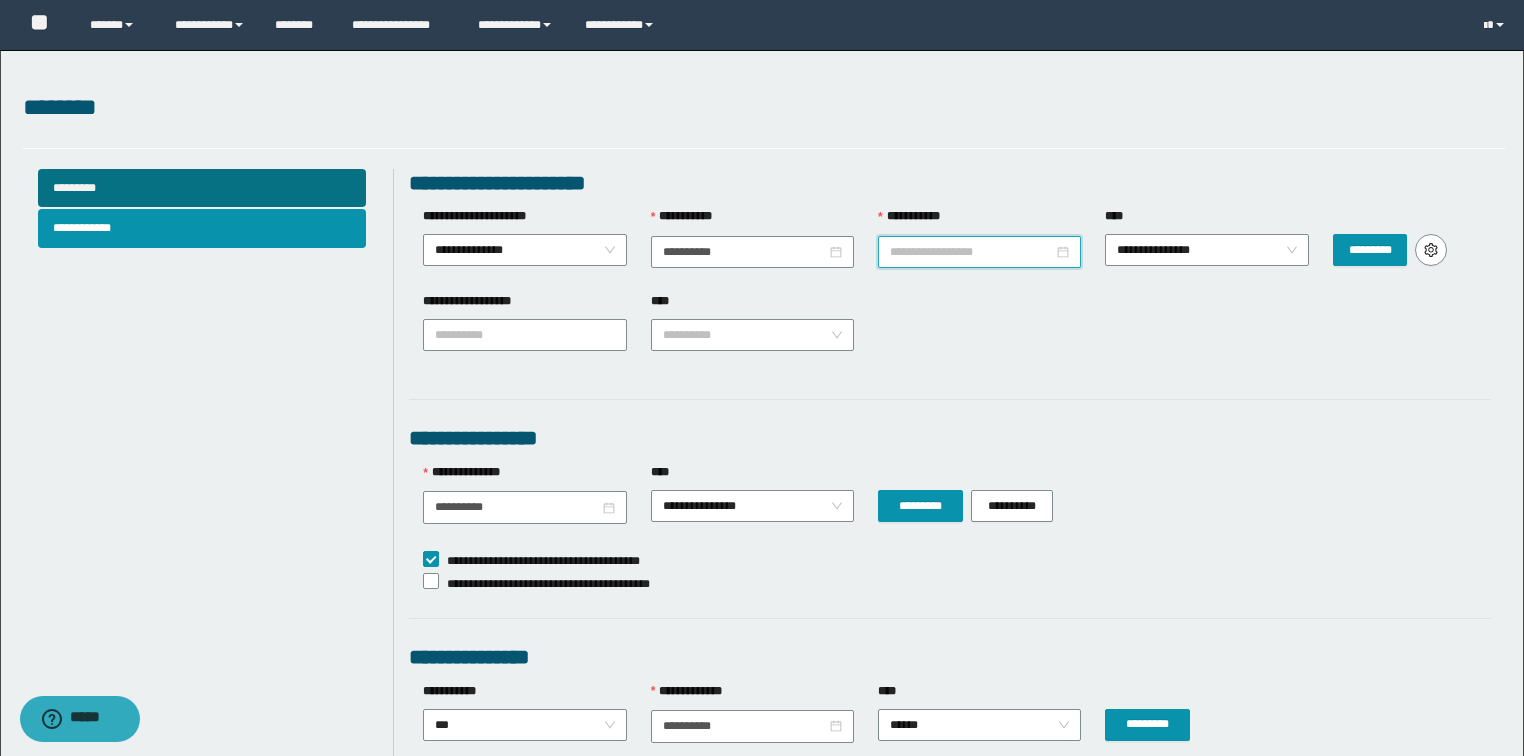 click on "**********" at bounding box center [971, 252] 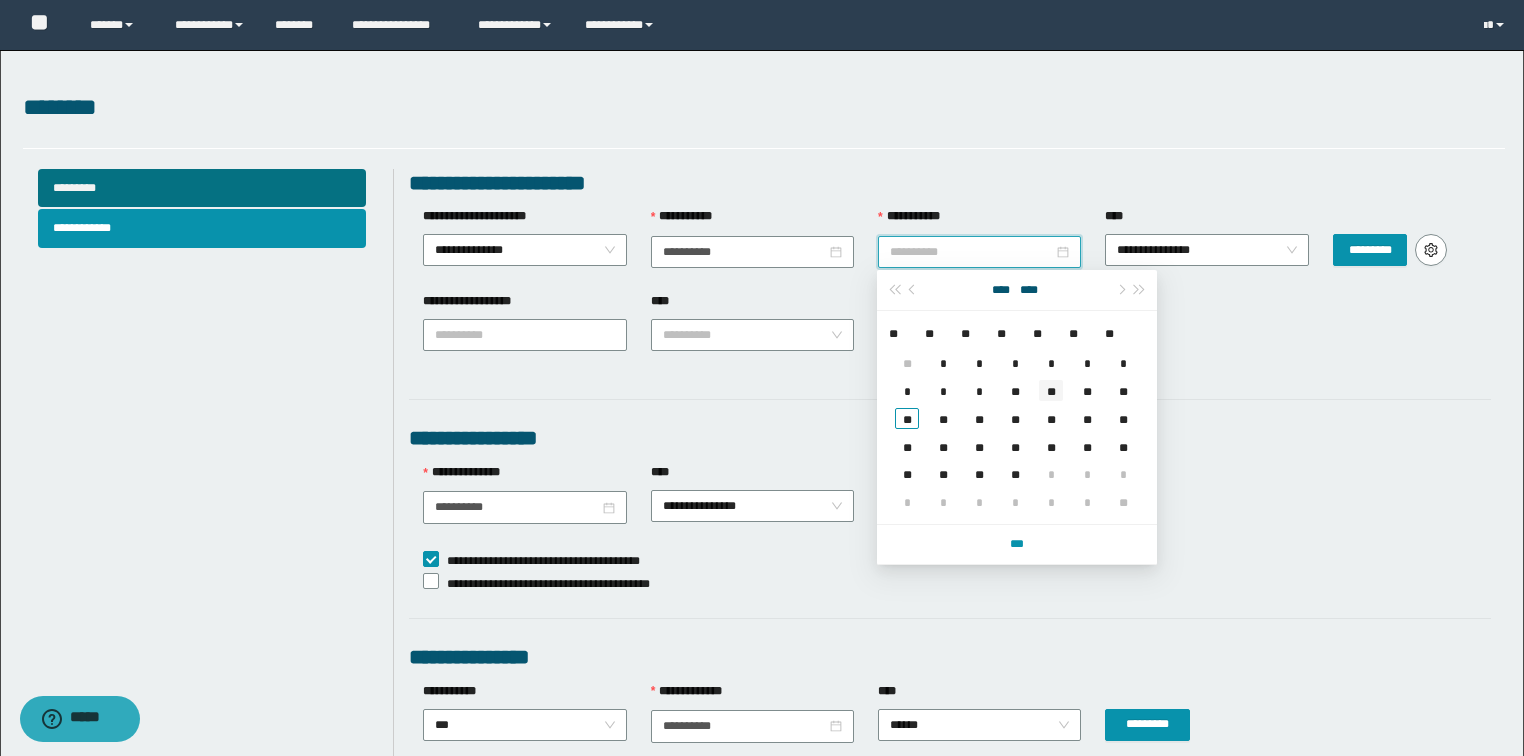 click on "**" at bounding box center (1051, 390) 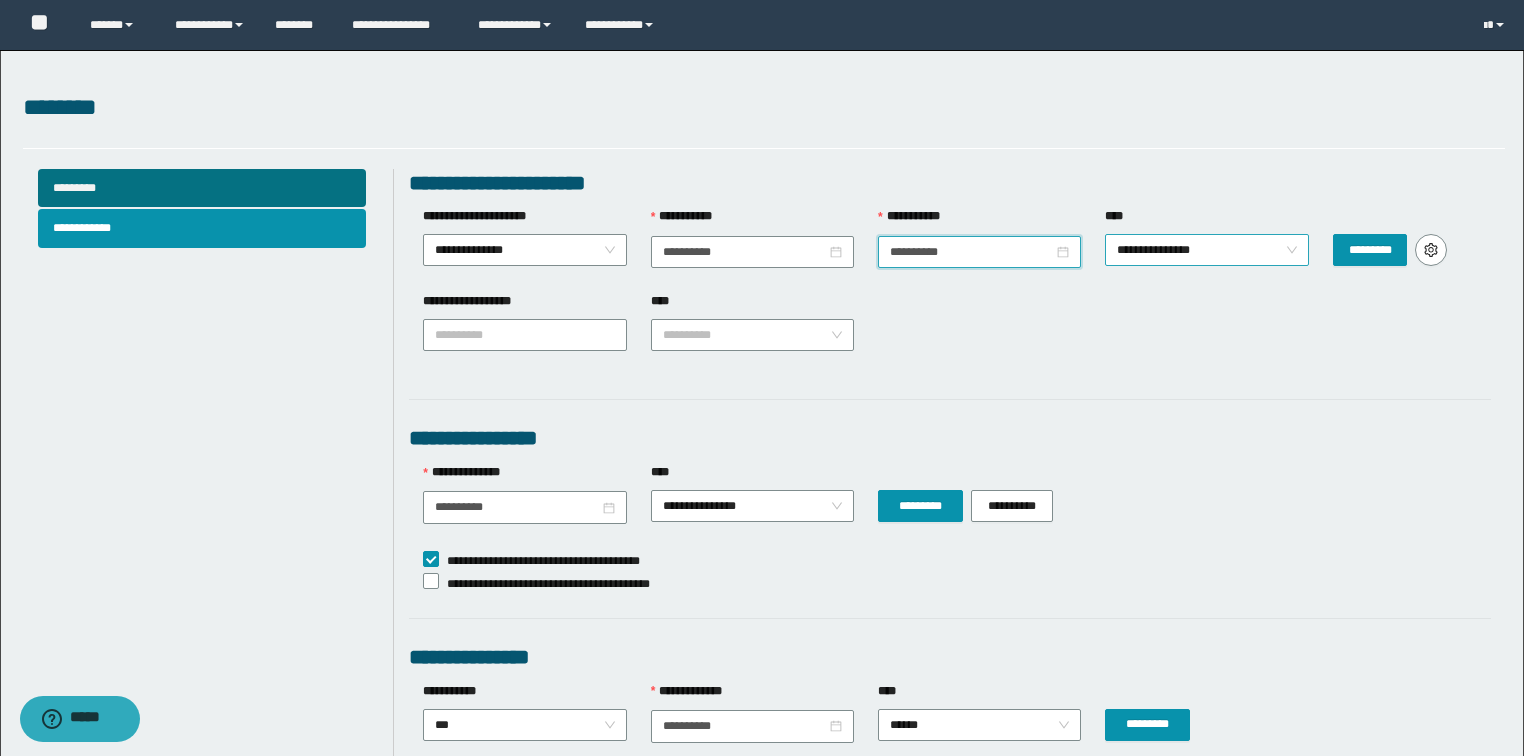 click on "**********" at bounding box center (1207, 250) 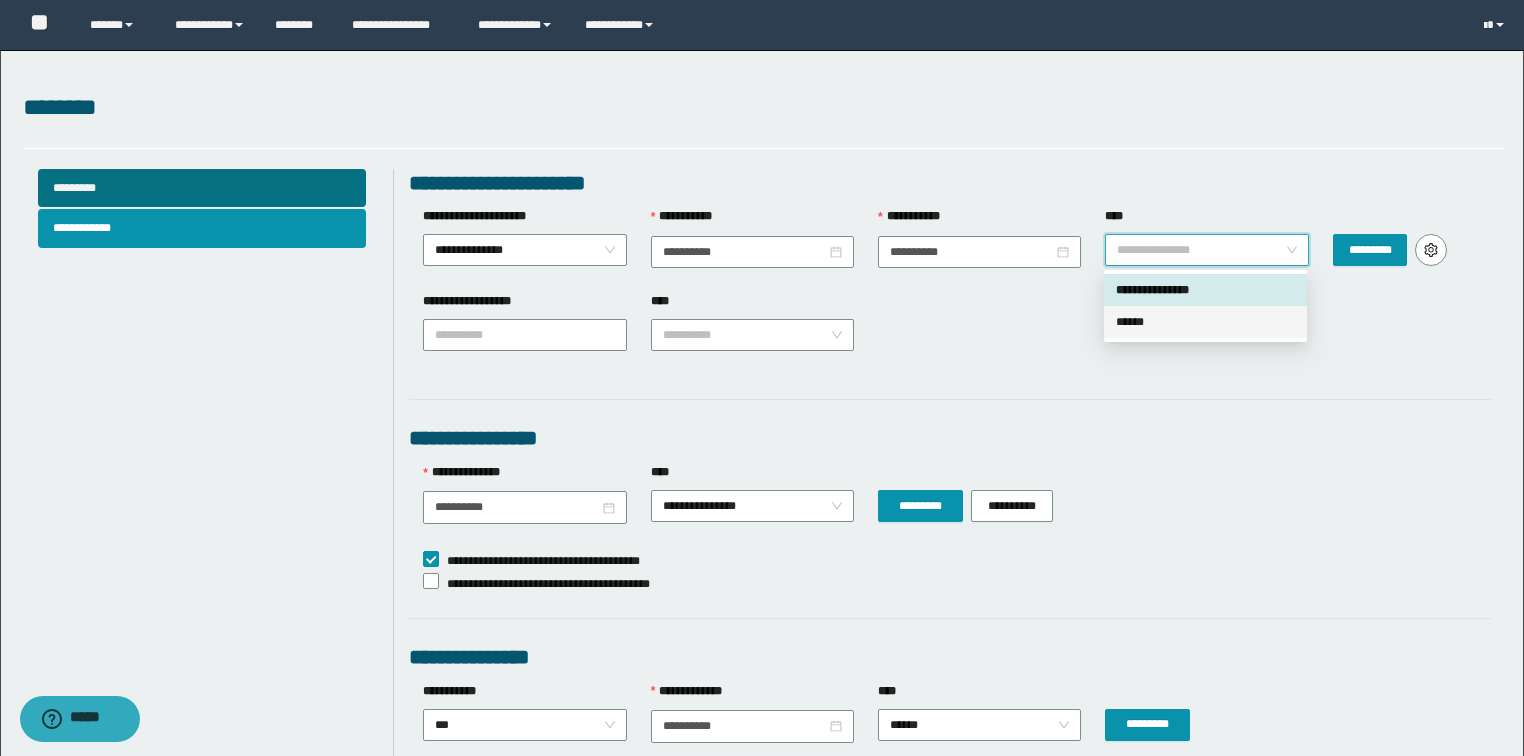 click on "******" at bounding box center [1205, 322] 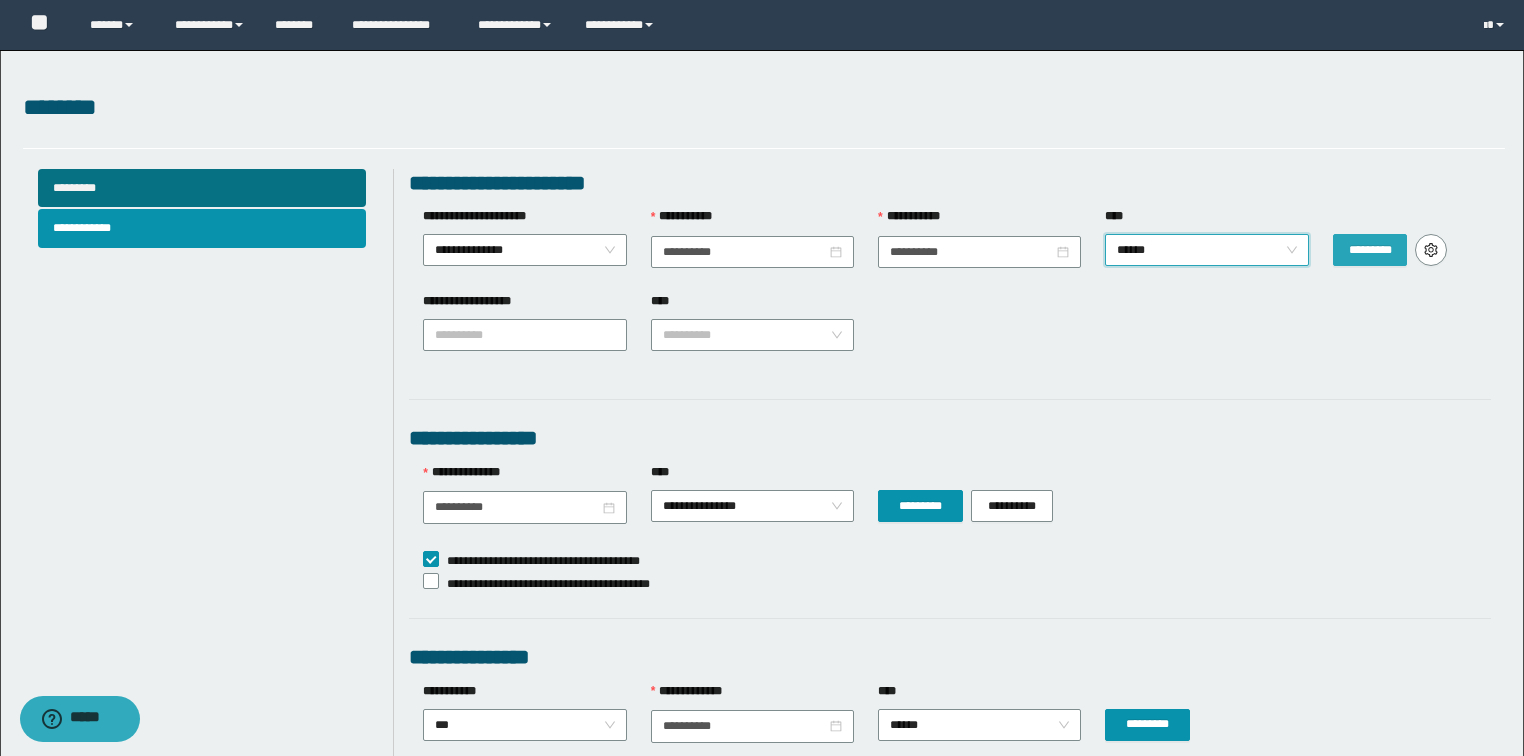 click on "*********" at bounding box center (1370, 250) 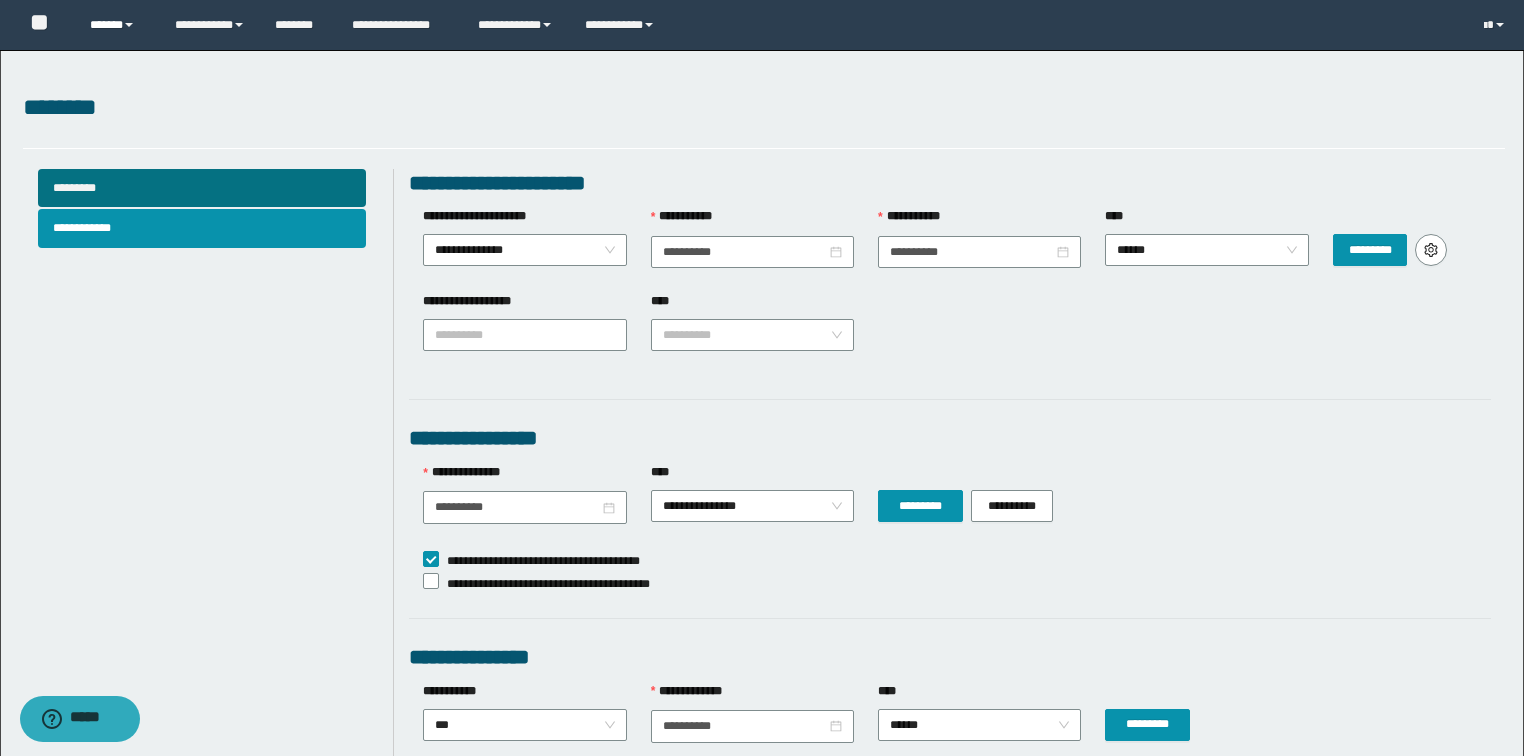 click on "******" at bounding box center [117, 25] 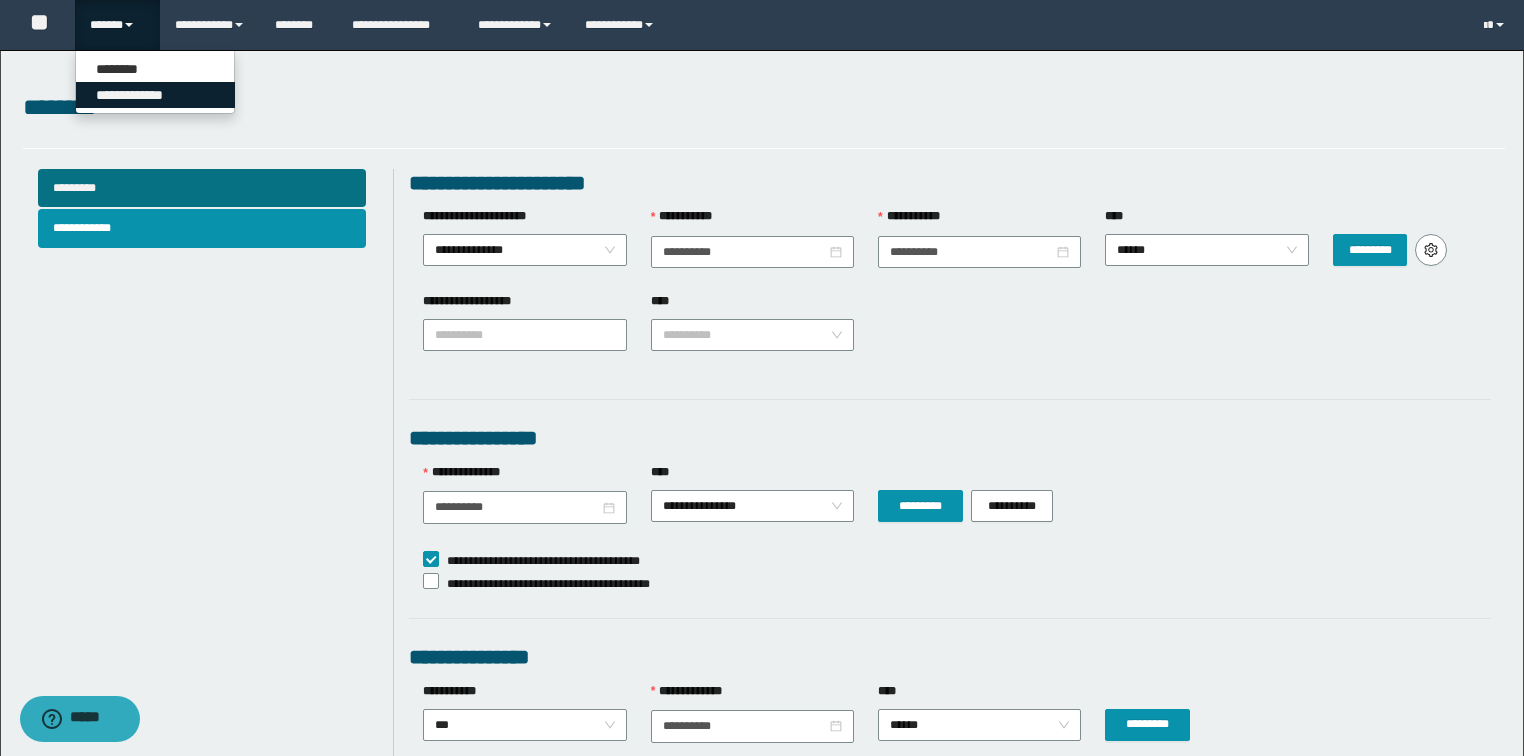 click on "**********" at bounding box center [155, 95] 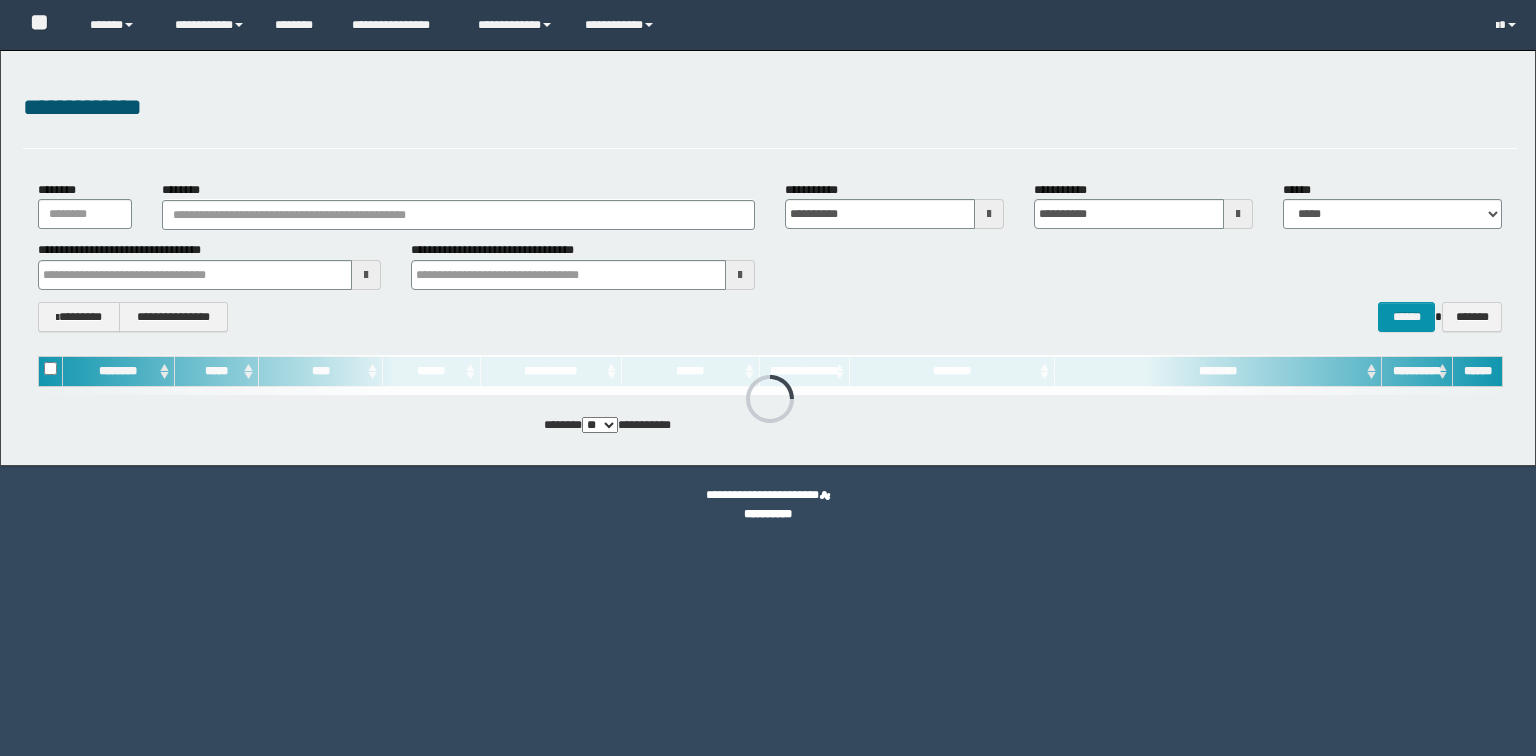 scroll, scrollTop: 0, scrollLeft: 0, axis: both 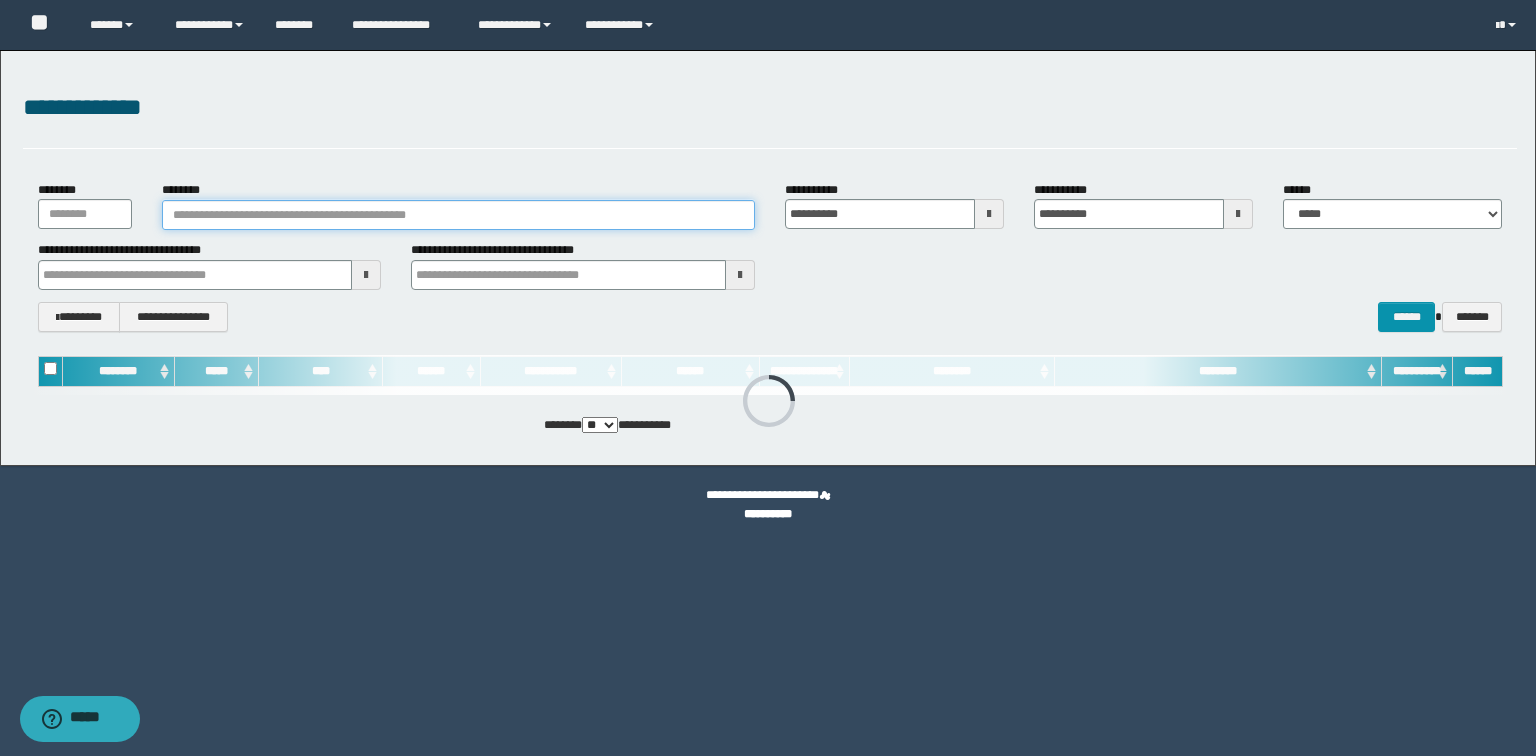 click on "********" at bounding box center [458, 215] 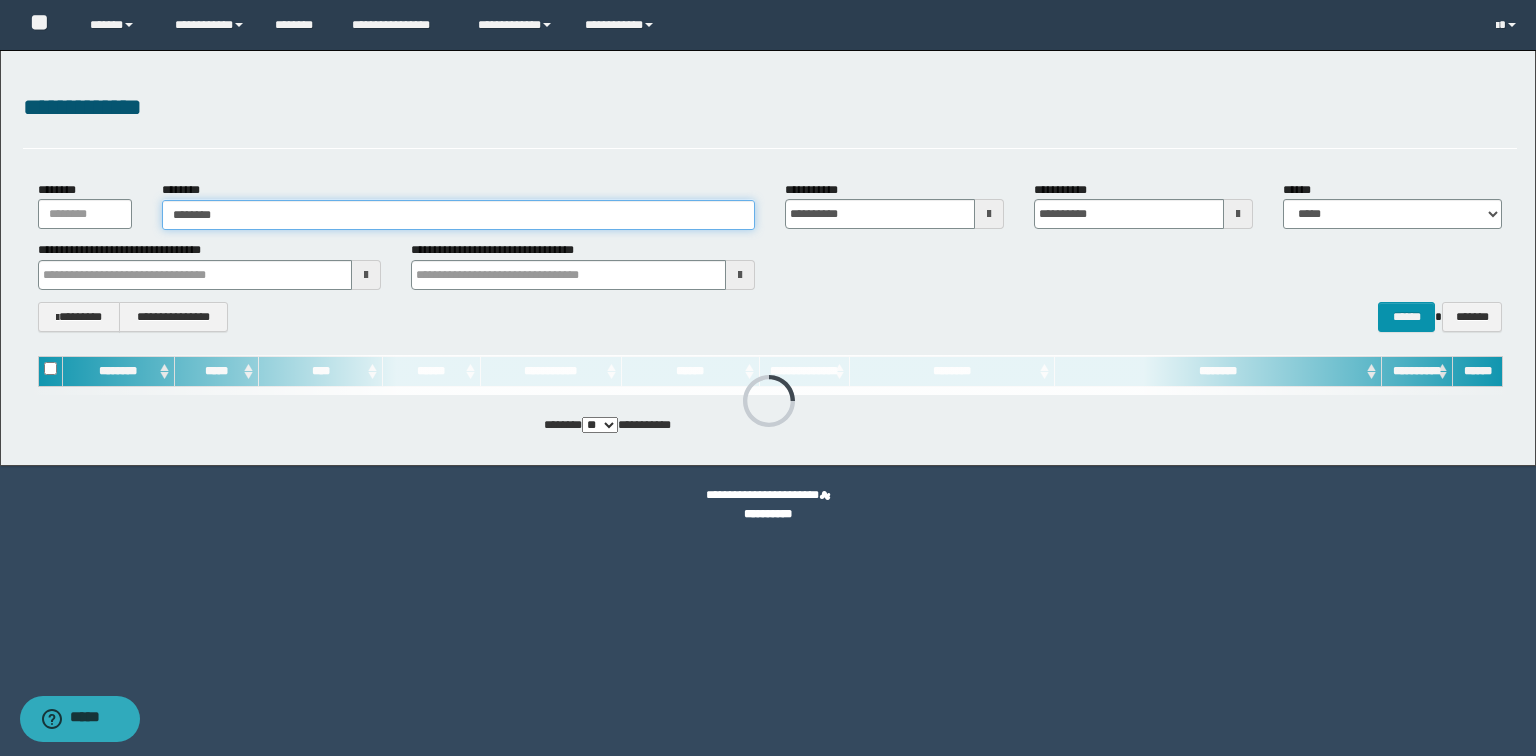 type on "********" 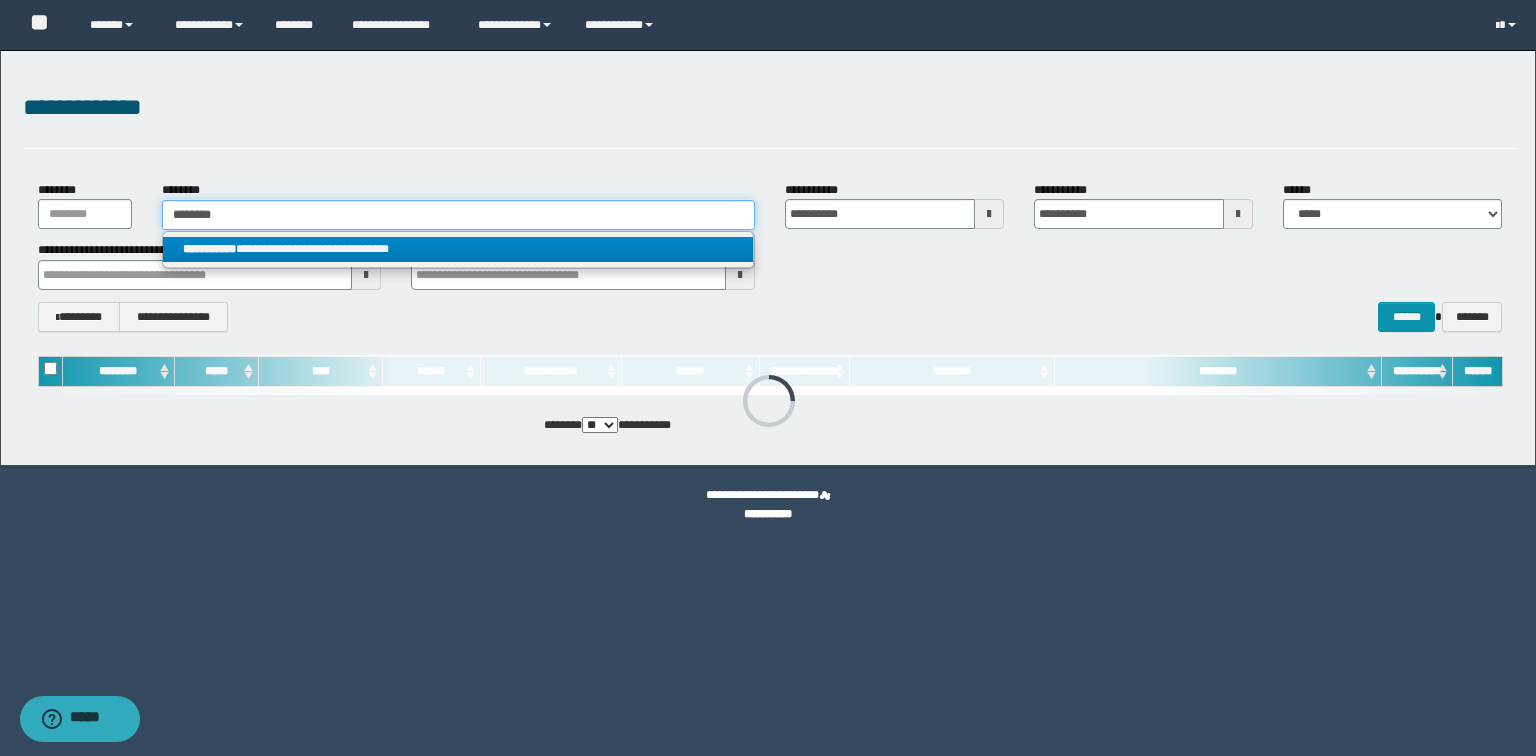 type on "********" 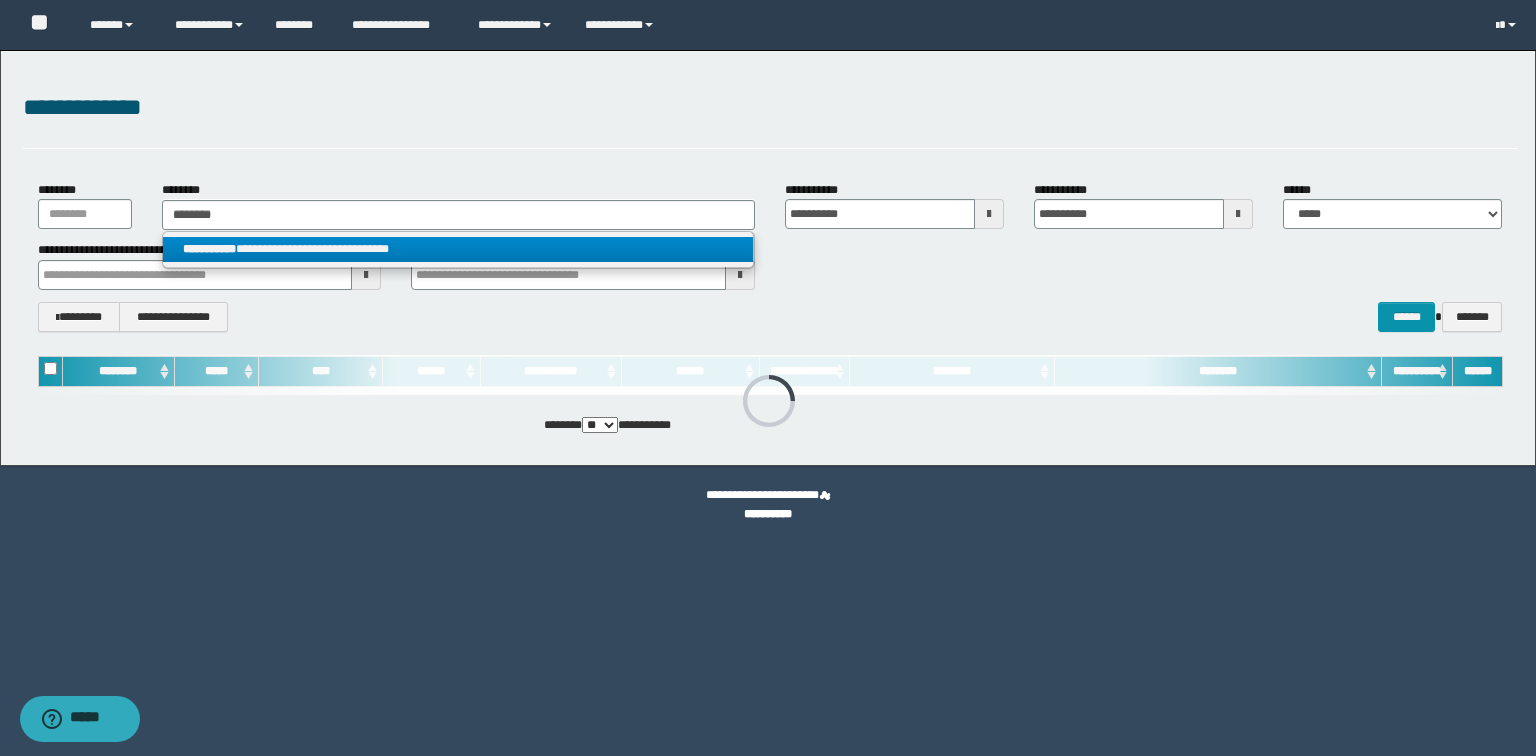 click on "**********" at bounding box center (209, 249) 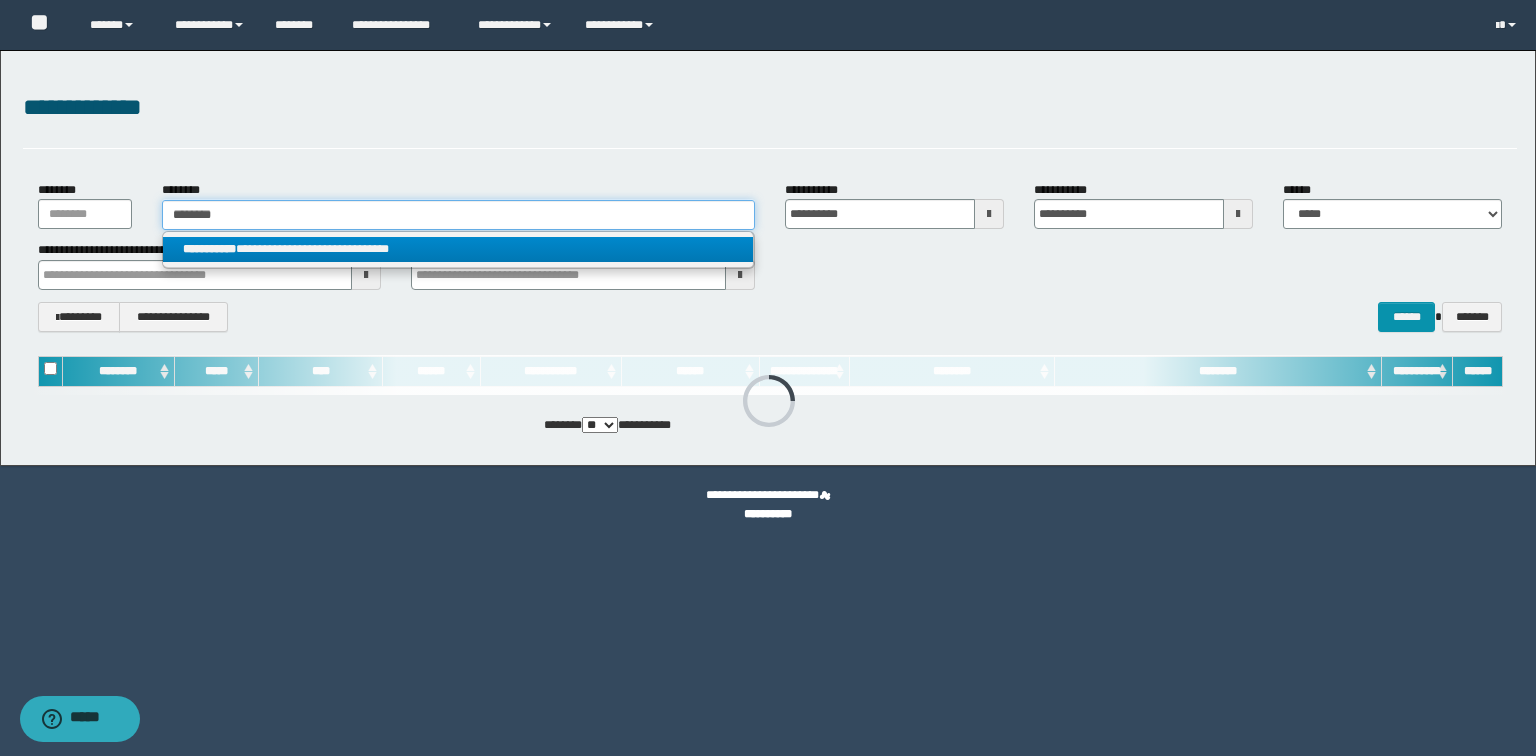 type 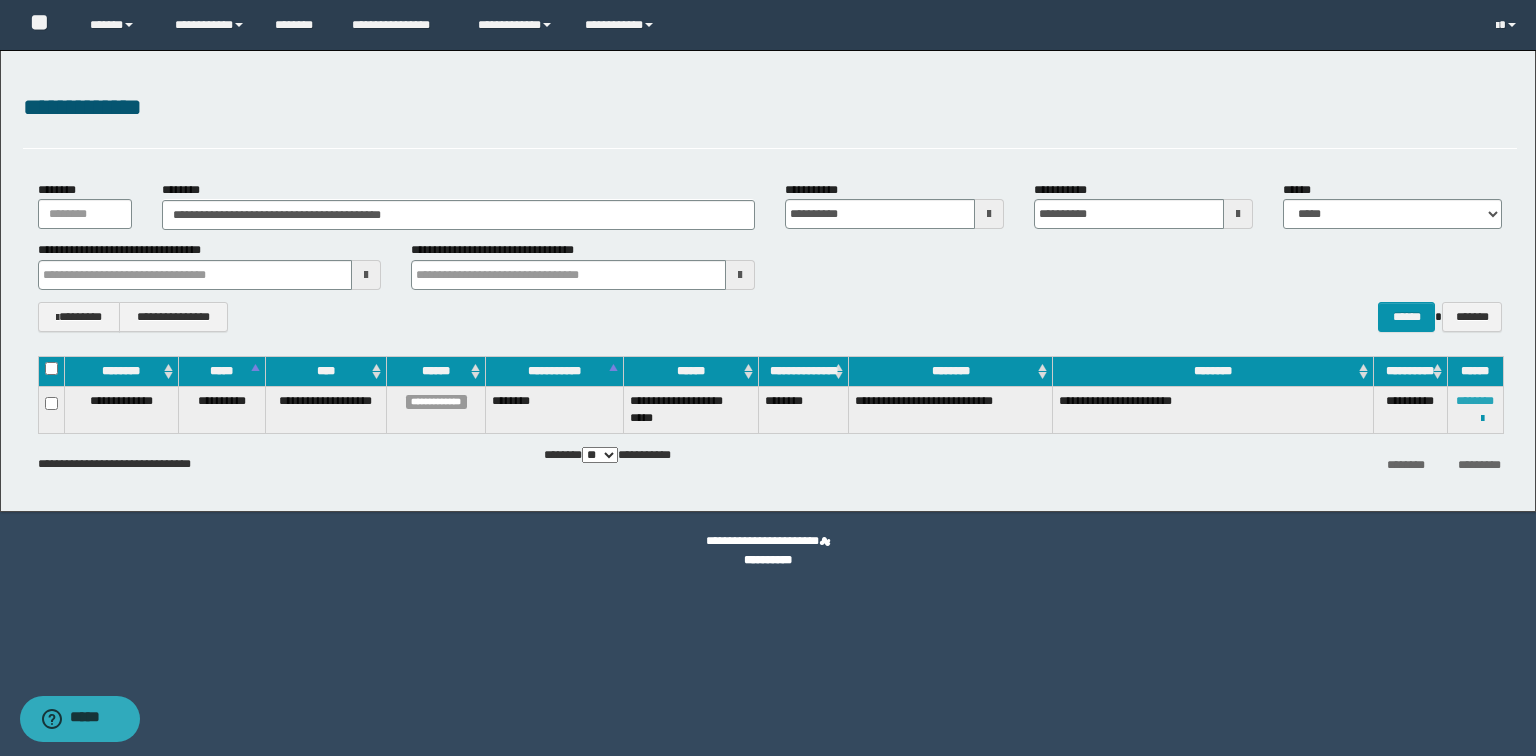 click on "********" at bounding box center [1475, 401] 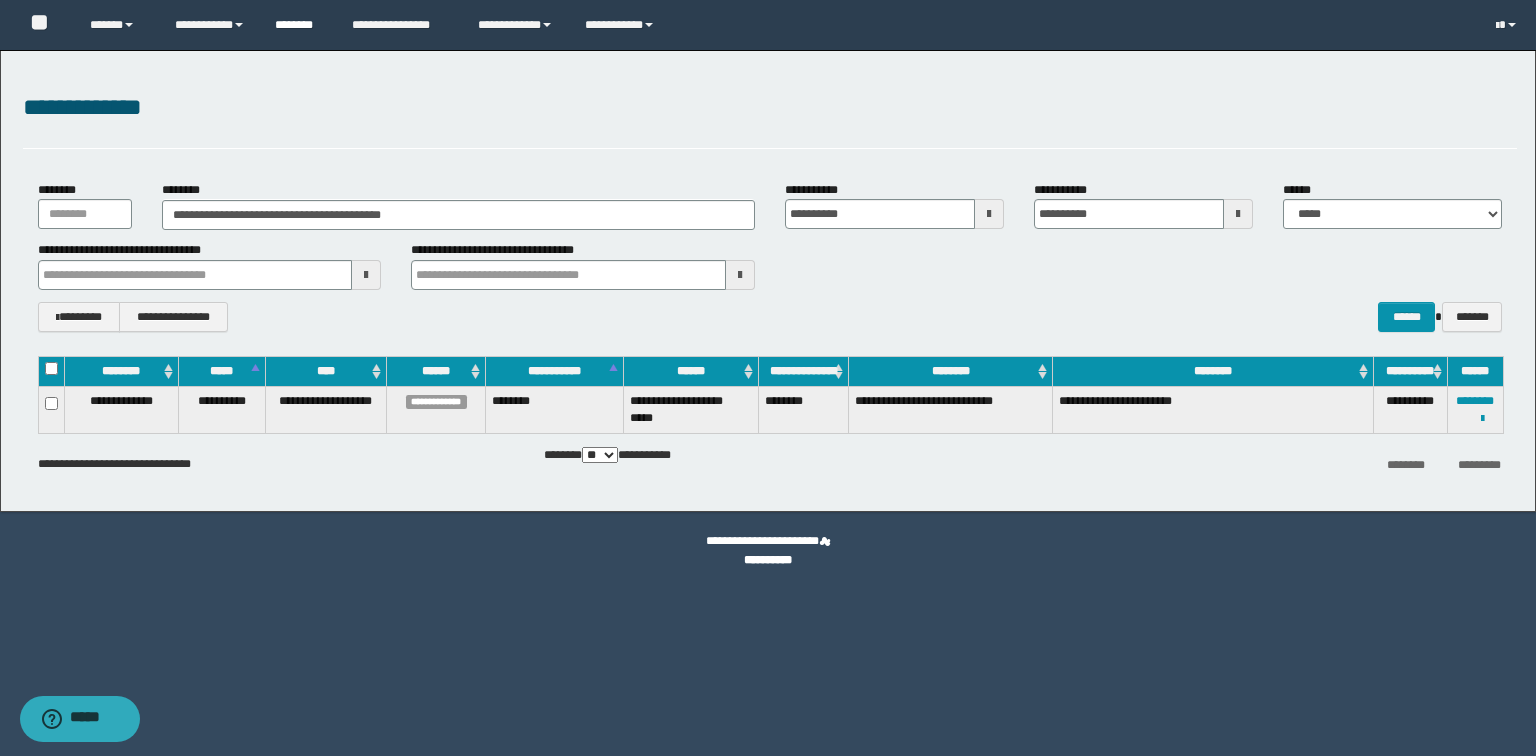 click on "********" at bounding box center [298, 25] 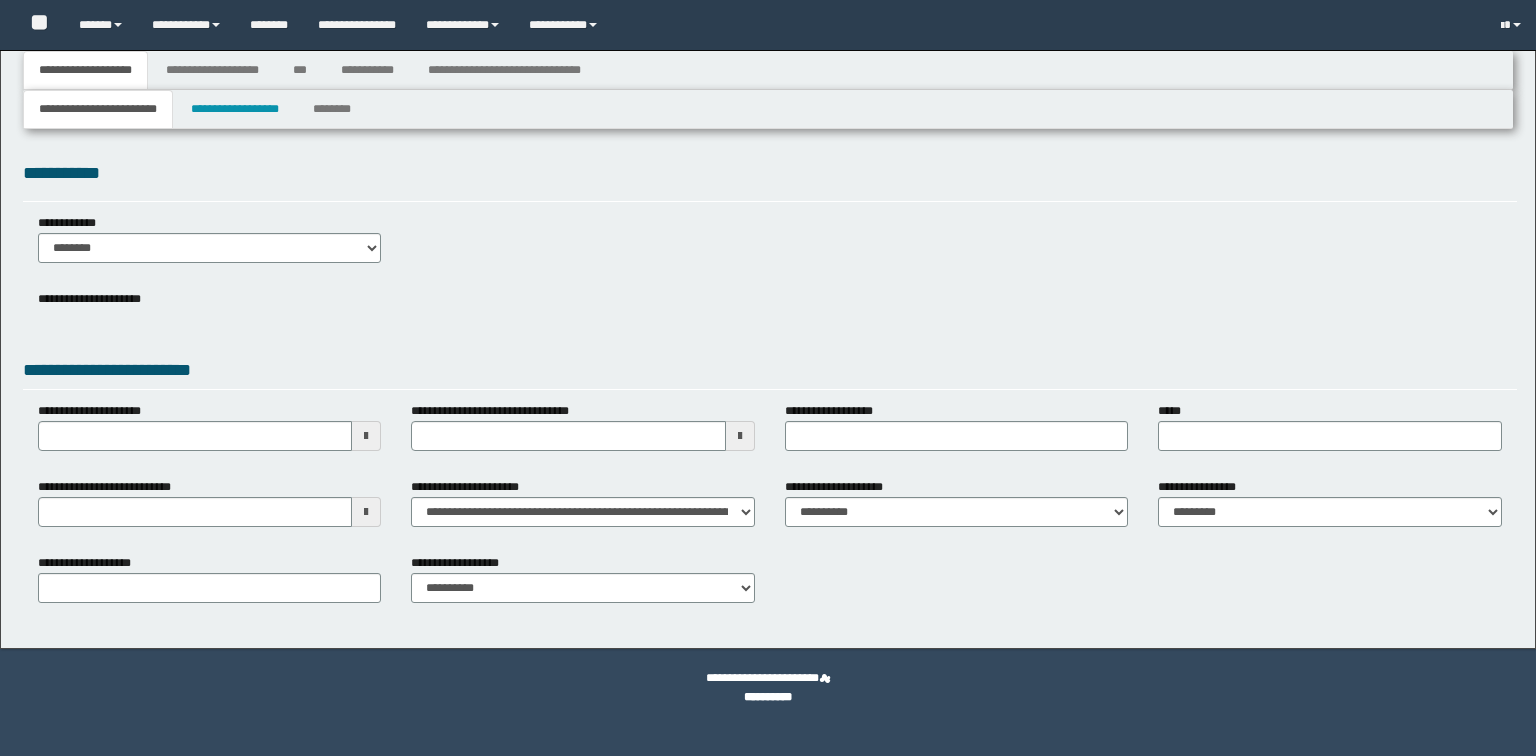 type 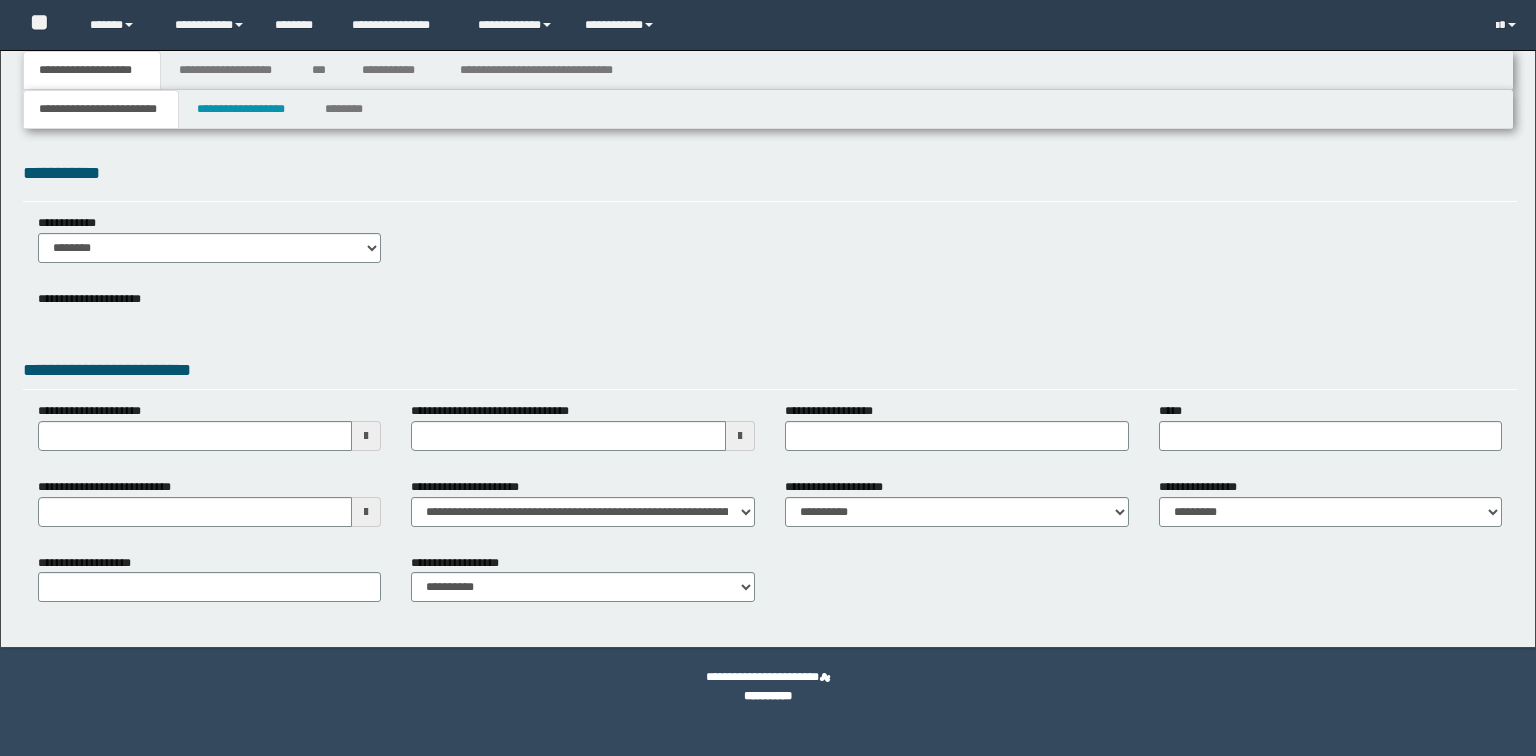 scroll, scrollTop: 0, scrollLeft: 0, axis: both 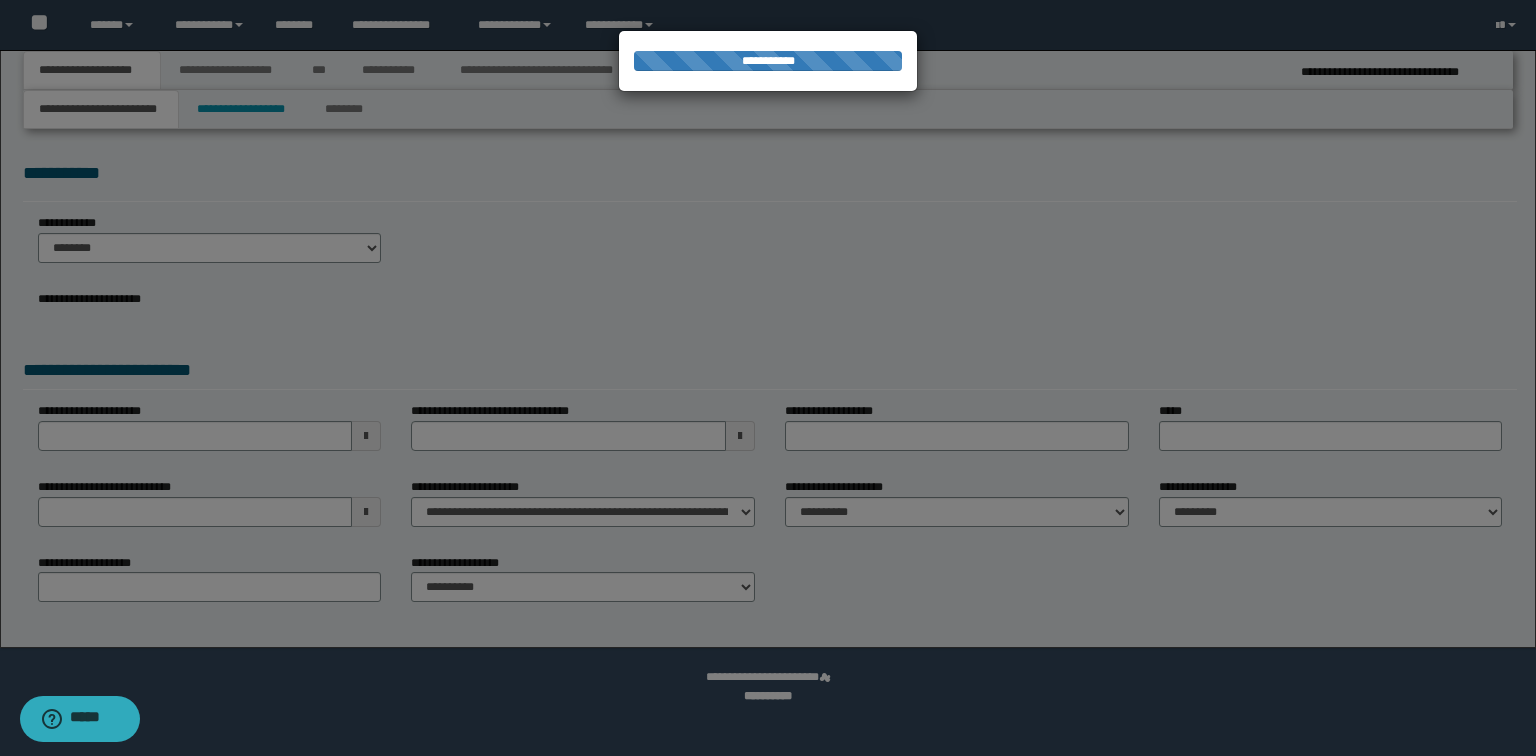 type on "**********" 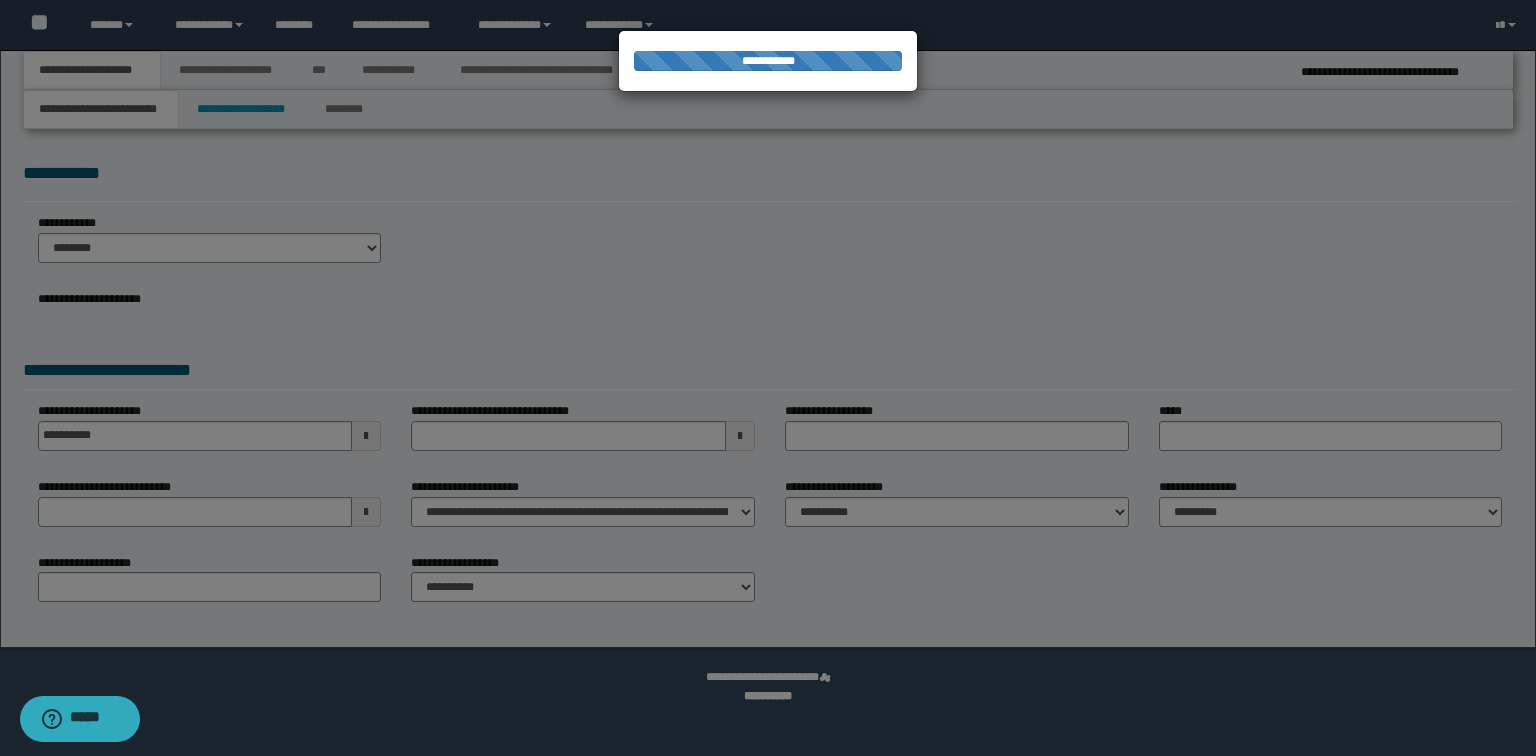type on "**********" 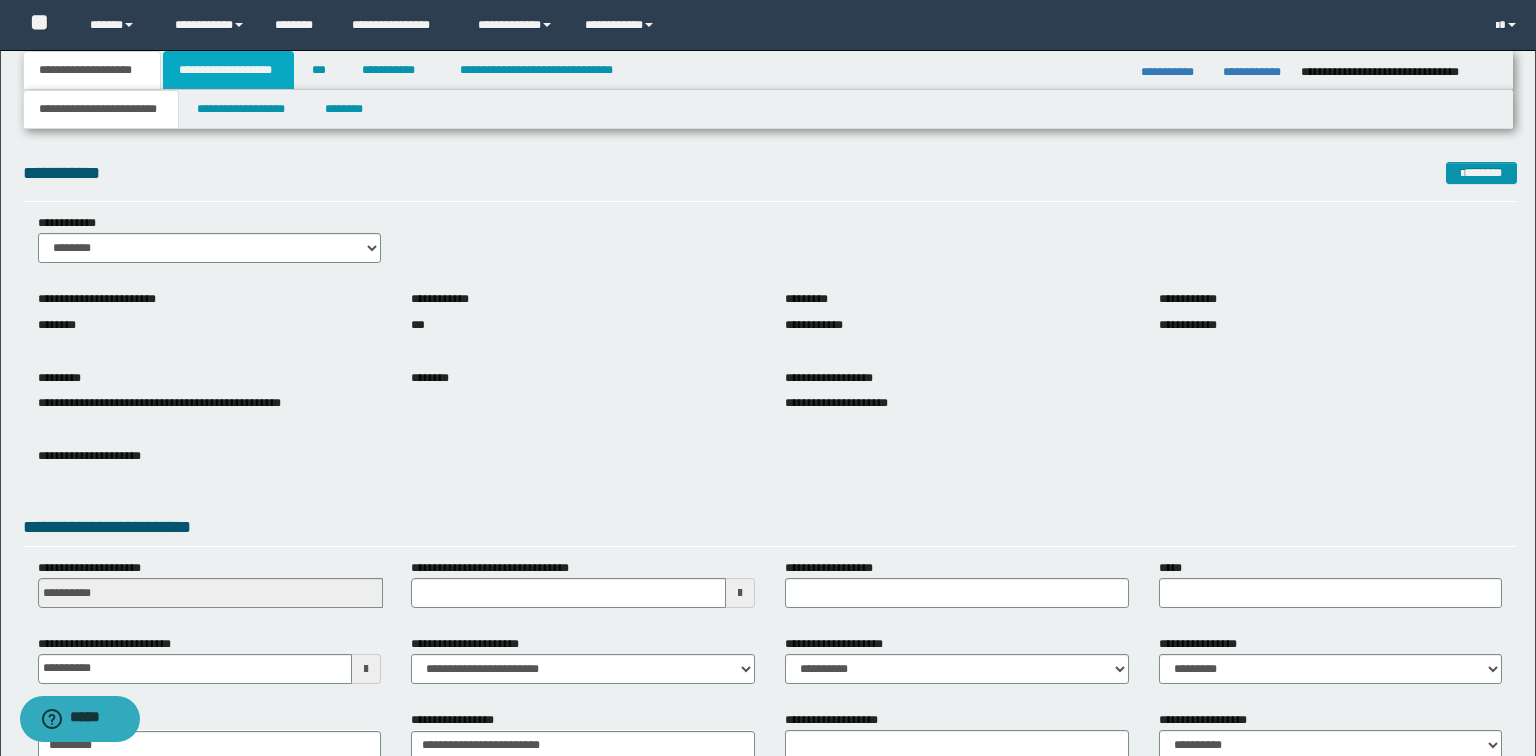 click on "**********" at bounding box center (228, 70) 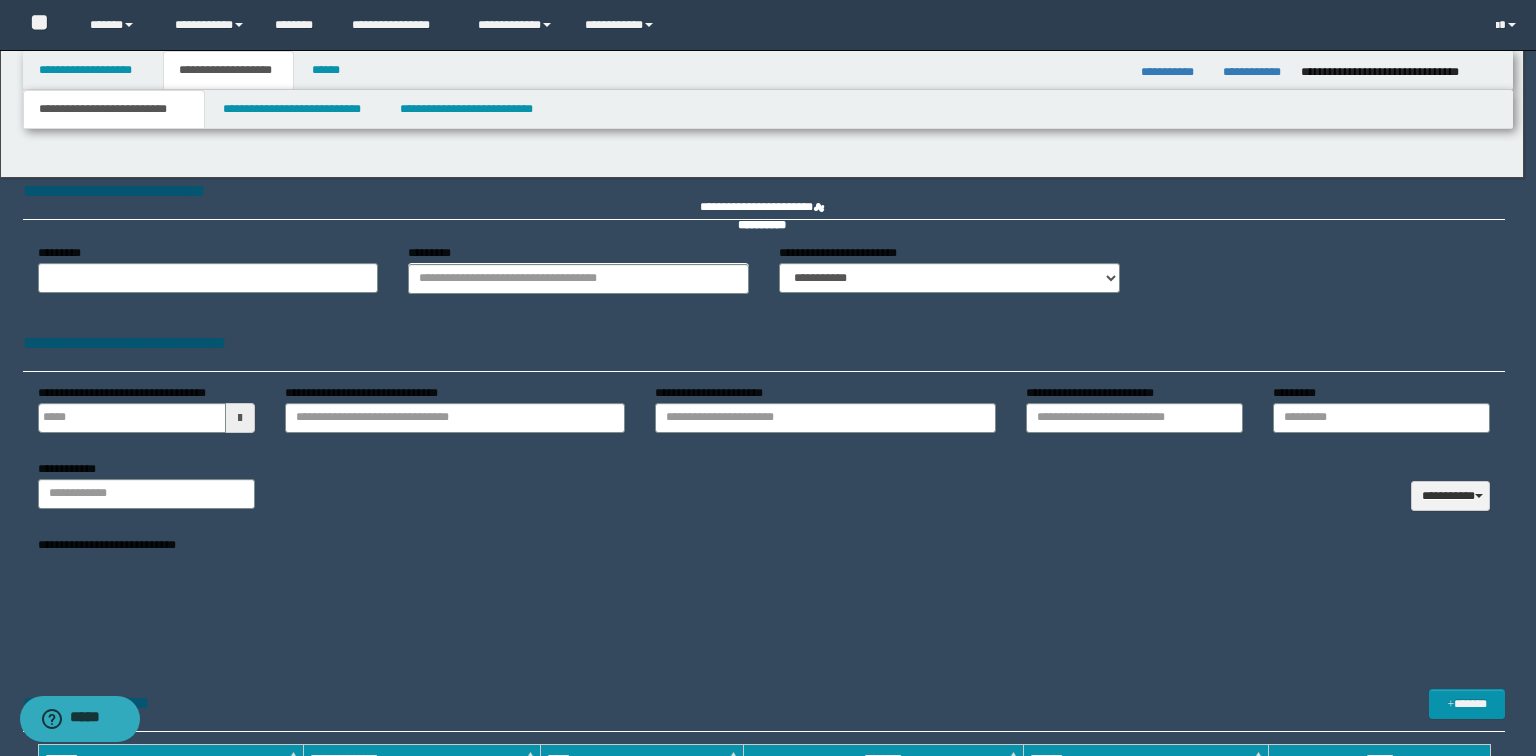 type 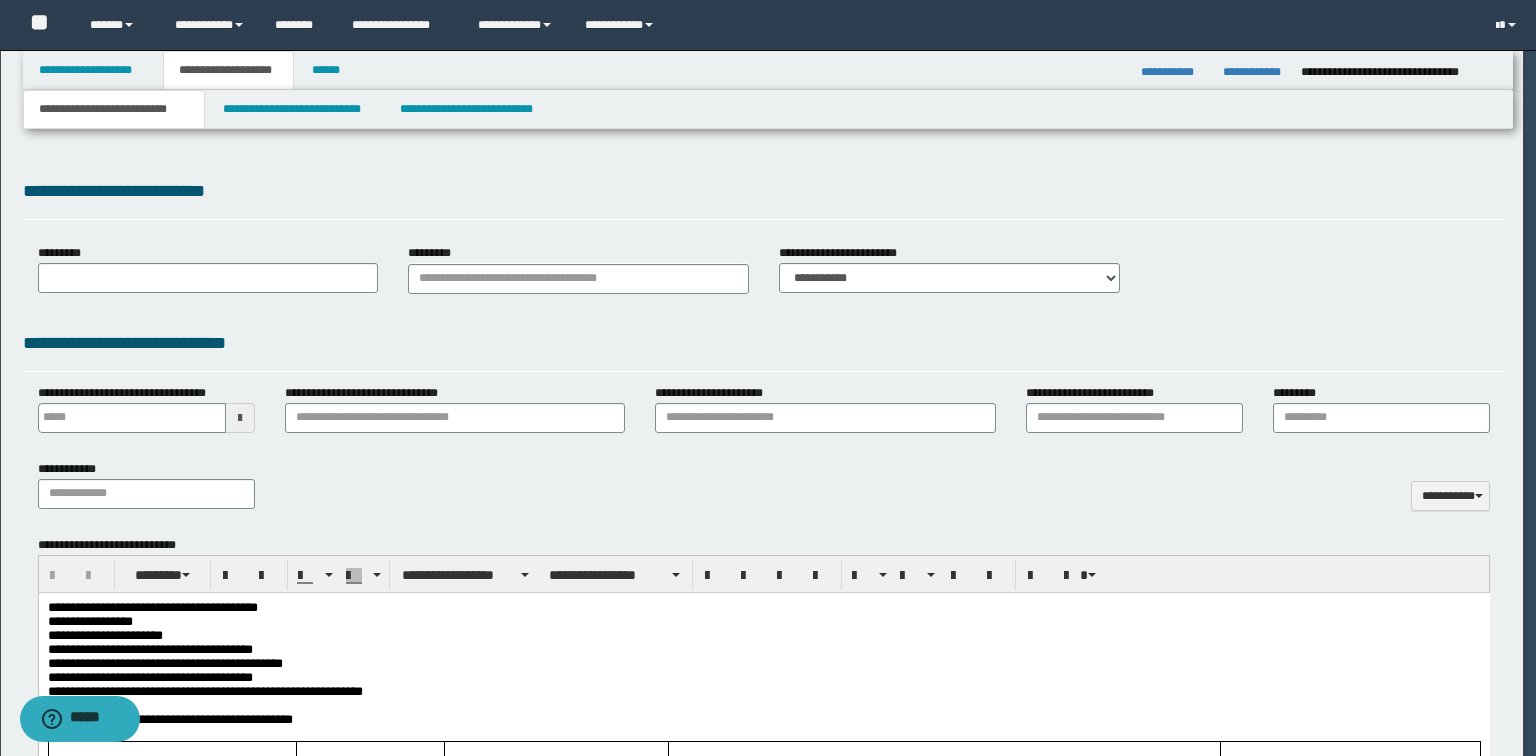 scroll, scrollTop: 0, scrollLeft: 0, axis: both 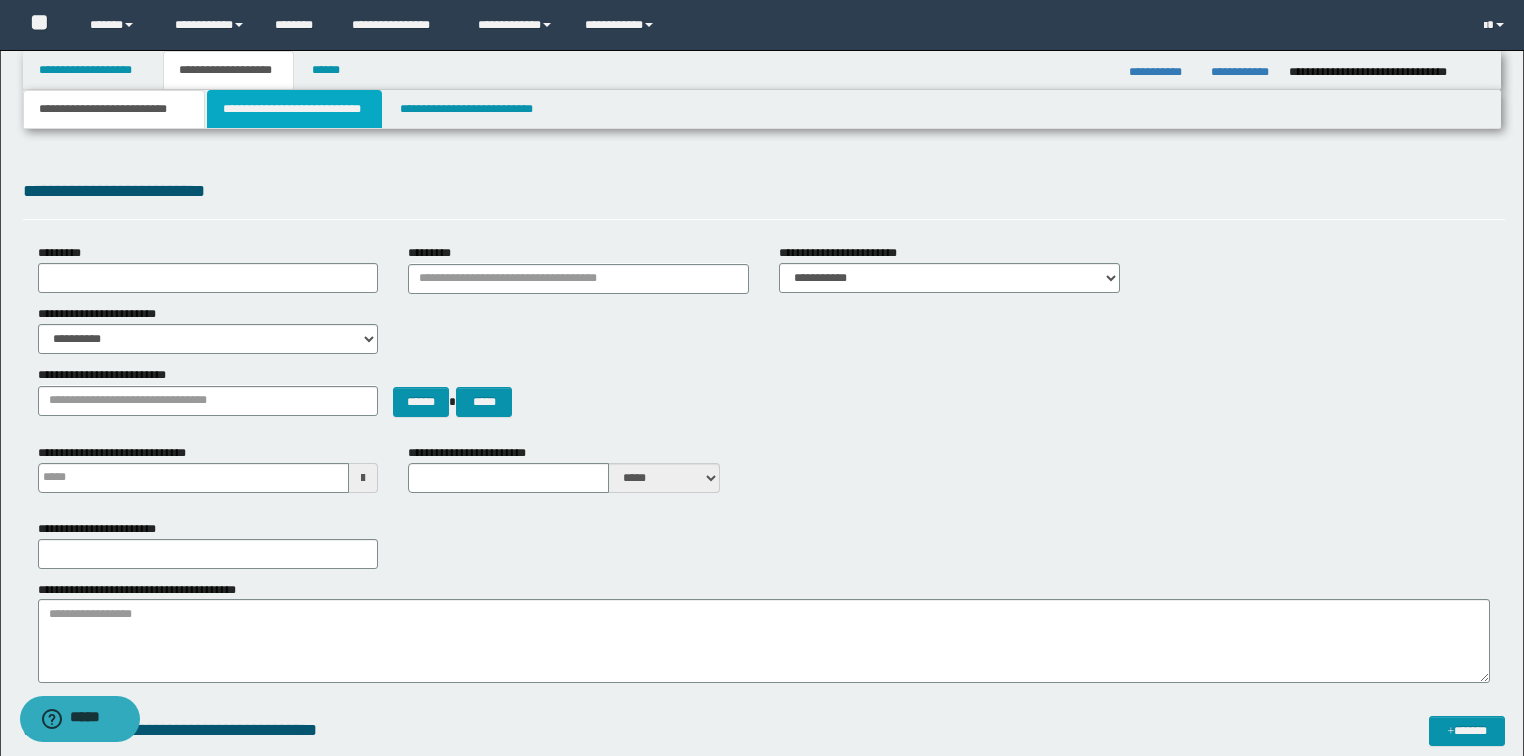 click on "**********" at bounding box center (294, 109) 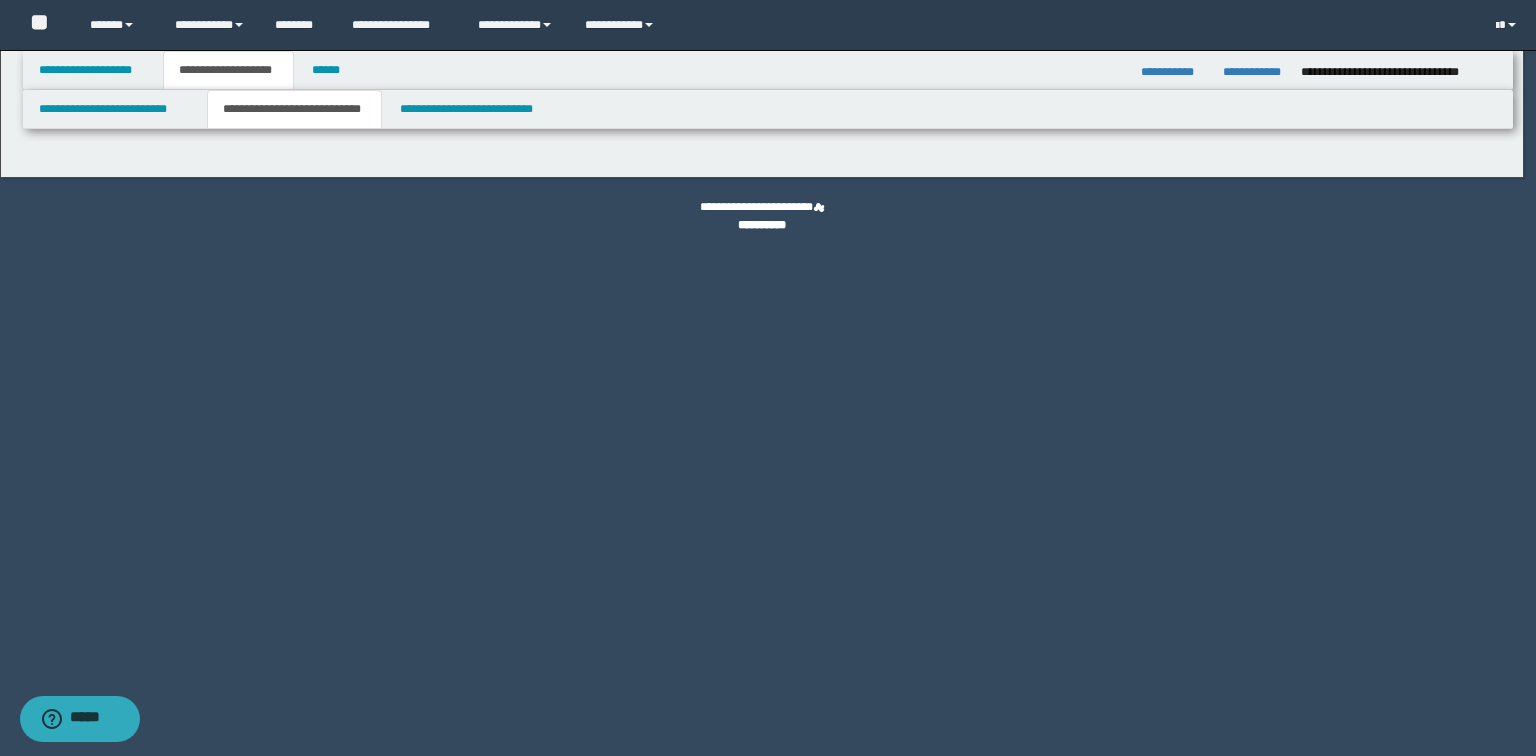 select on "*" 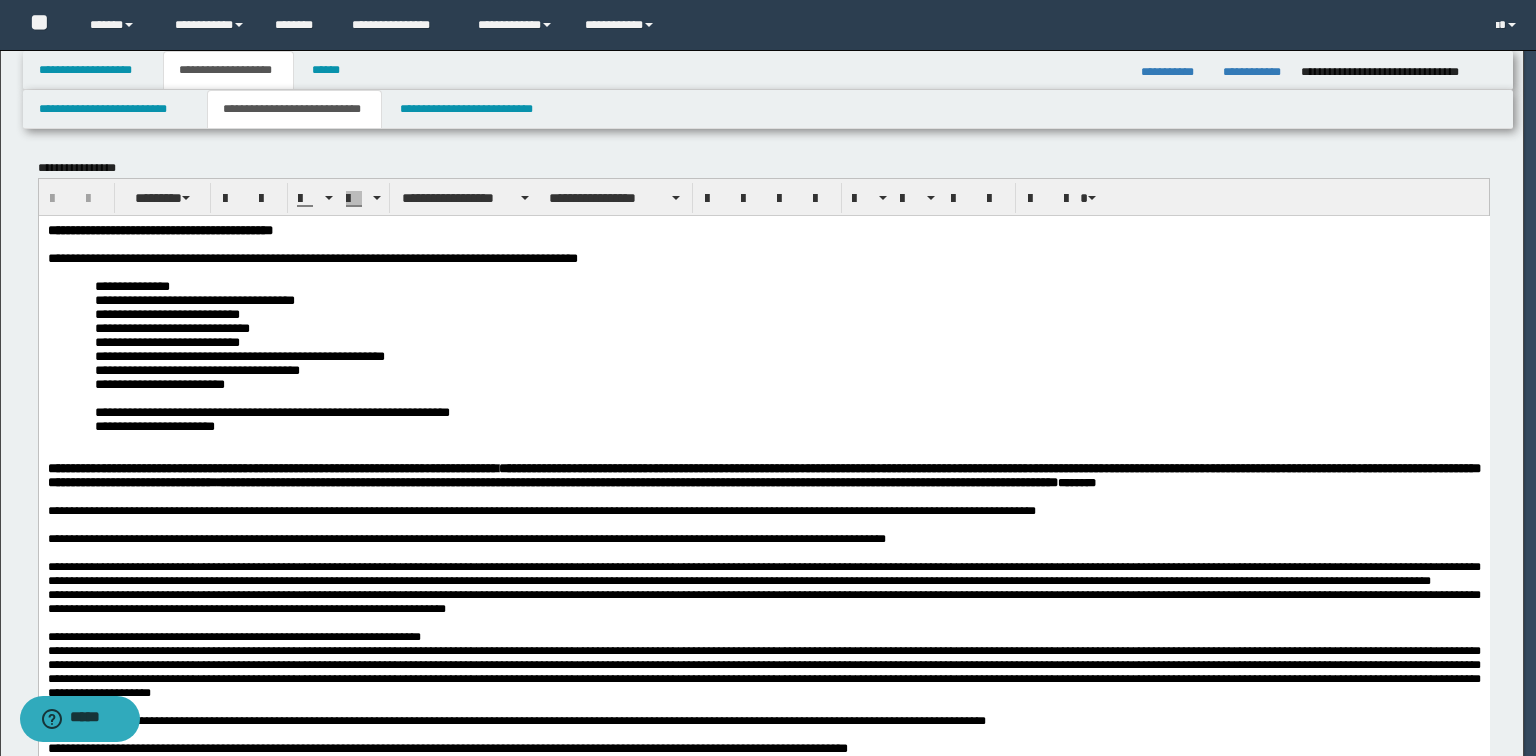 scroll, scrollTop: 0, scrollLeft: 0, axis: both 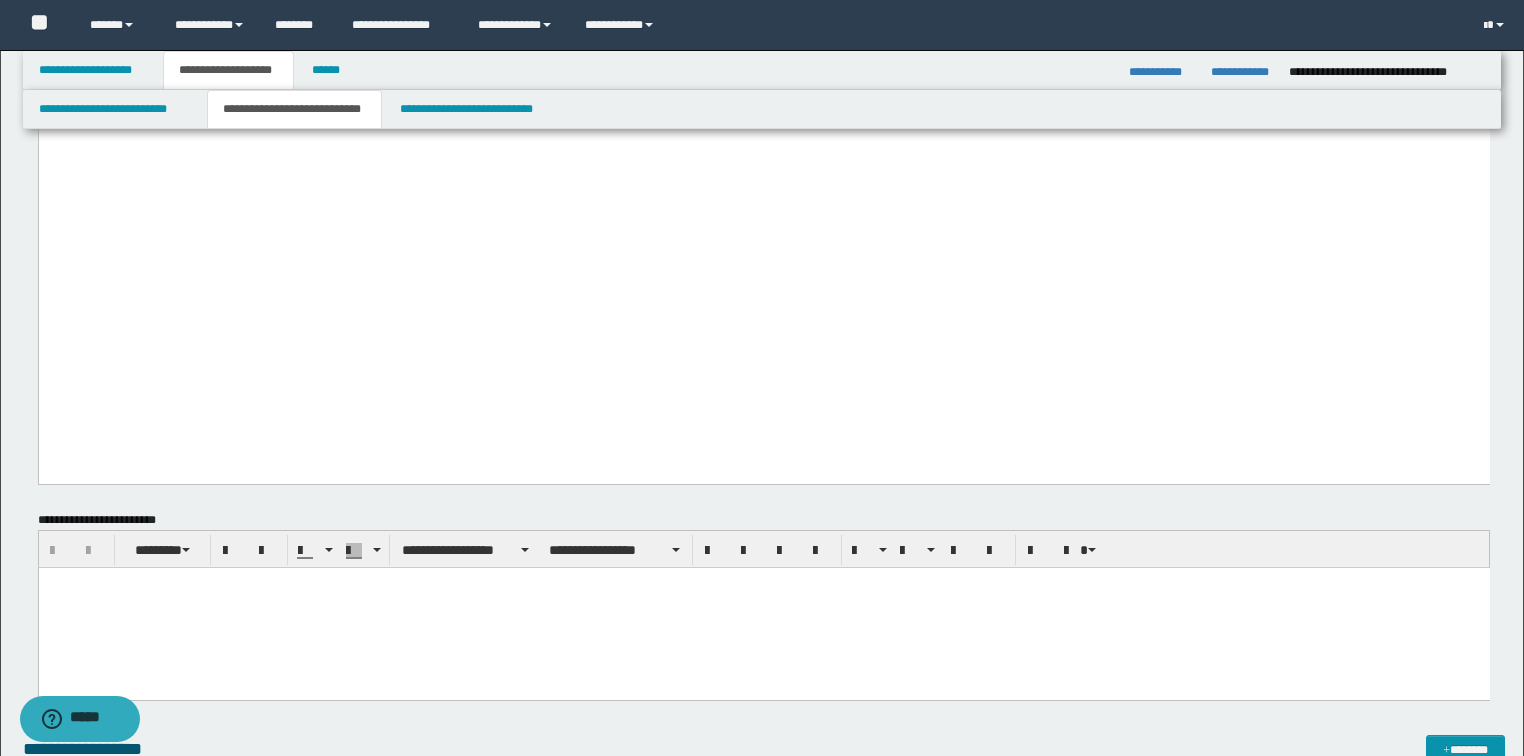 click on "**********" at bounding box center [763, -35] 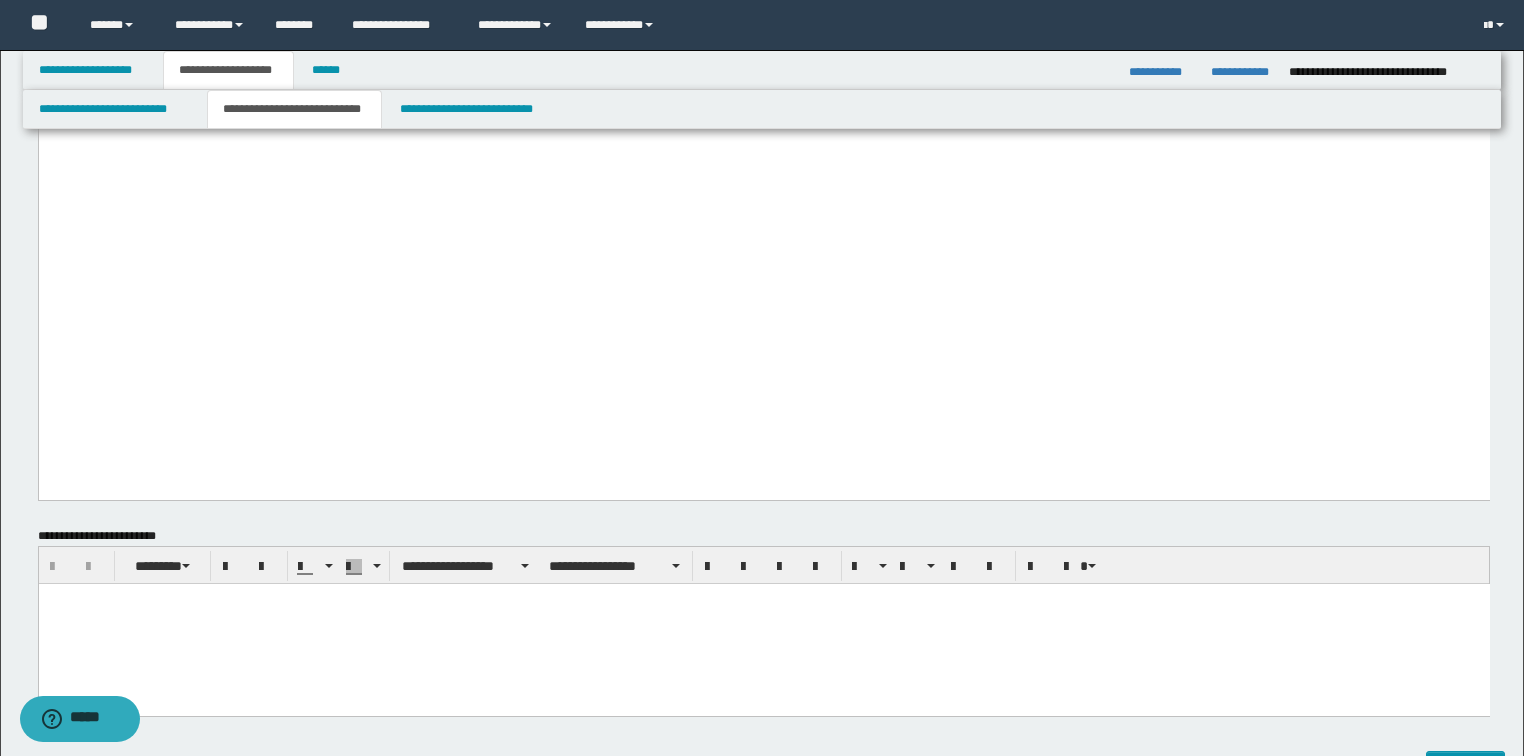 paste 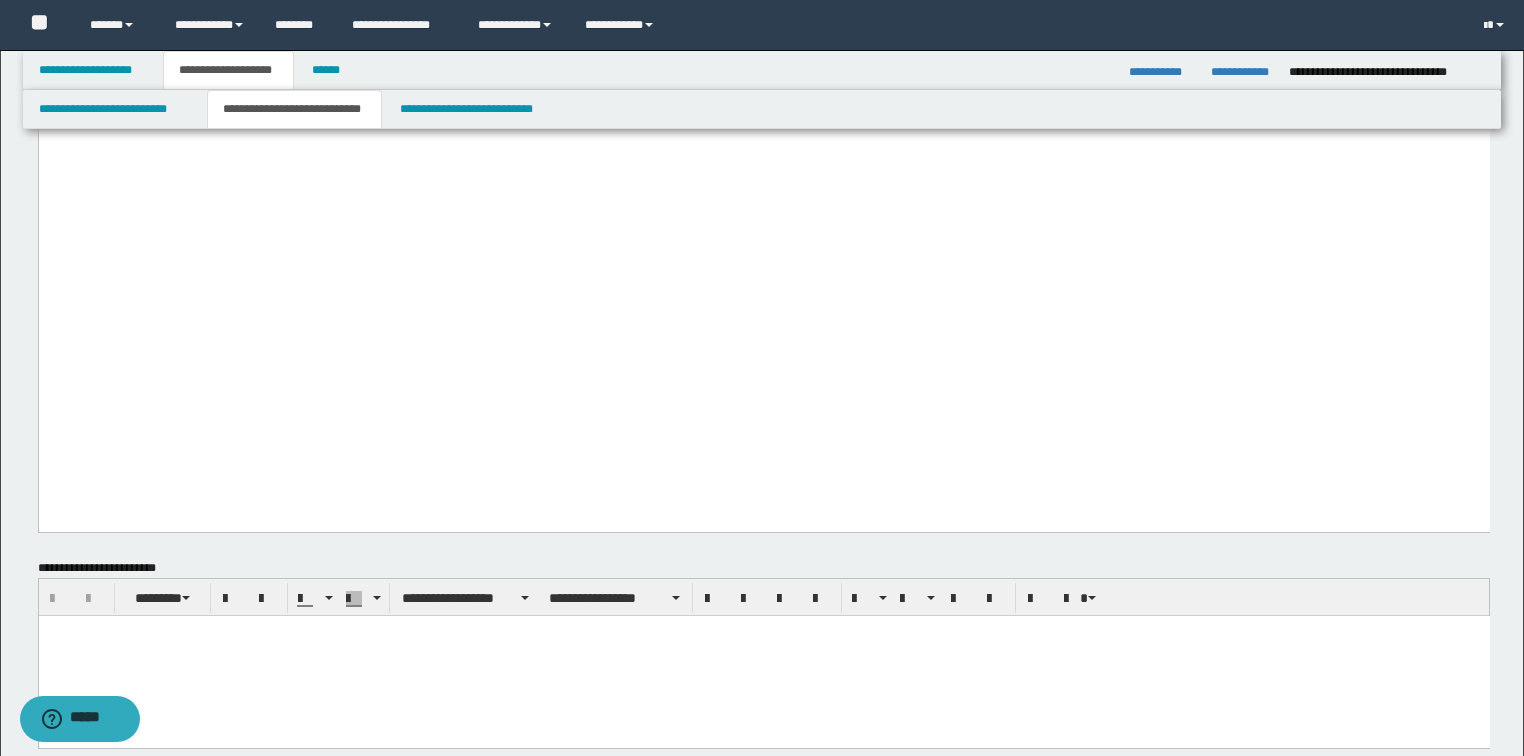 click on "**********" at bounding box center (504, 6) 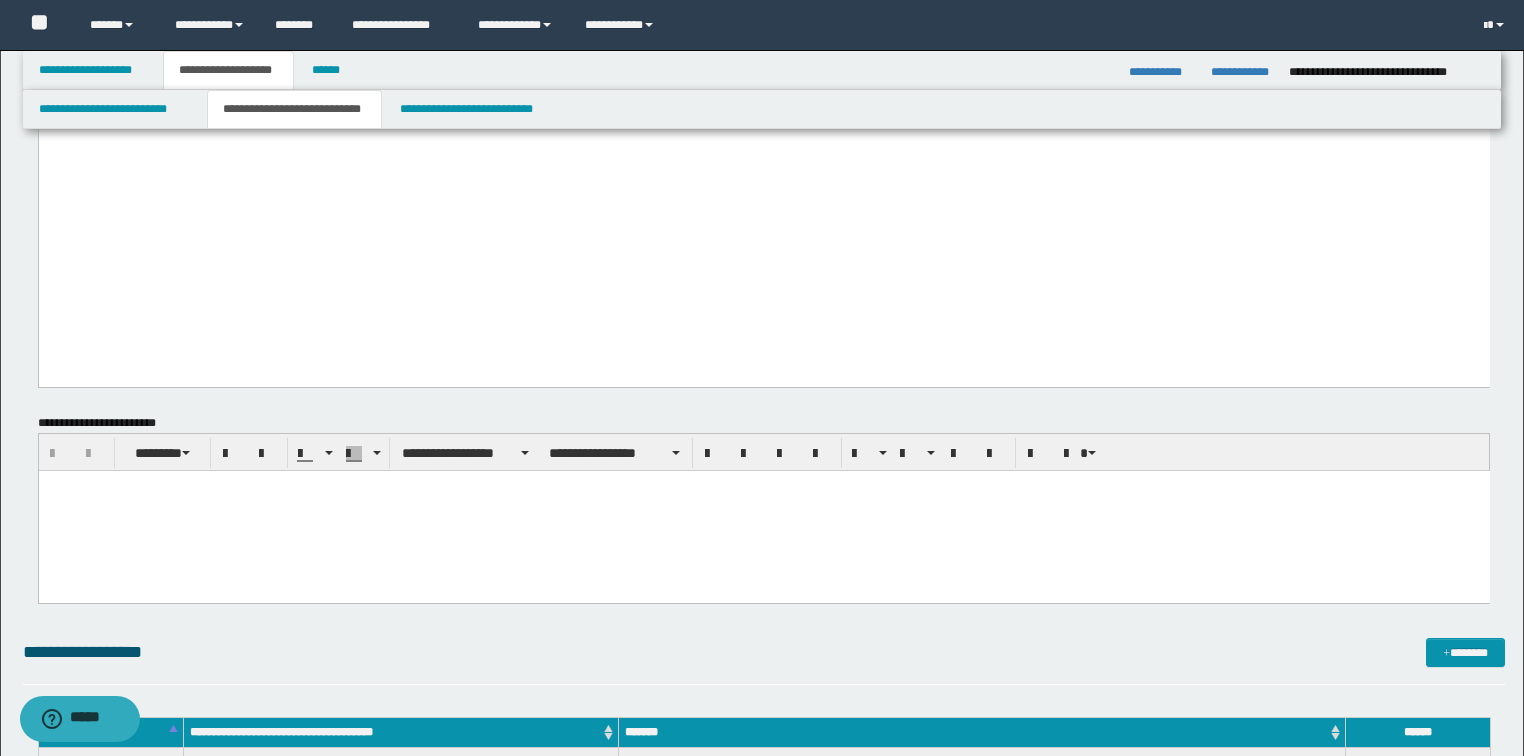 scroll, scrollTop: 2800, scrollLeft: 0, axis: vertical 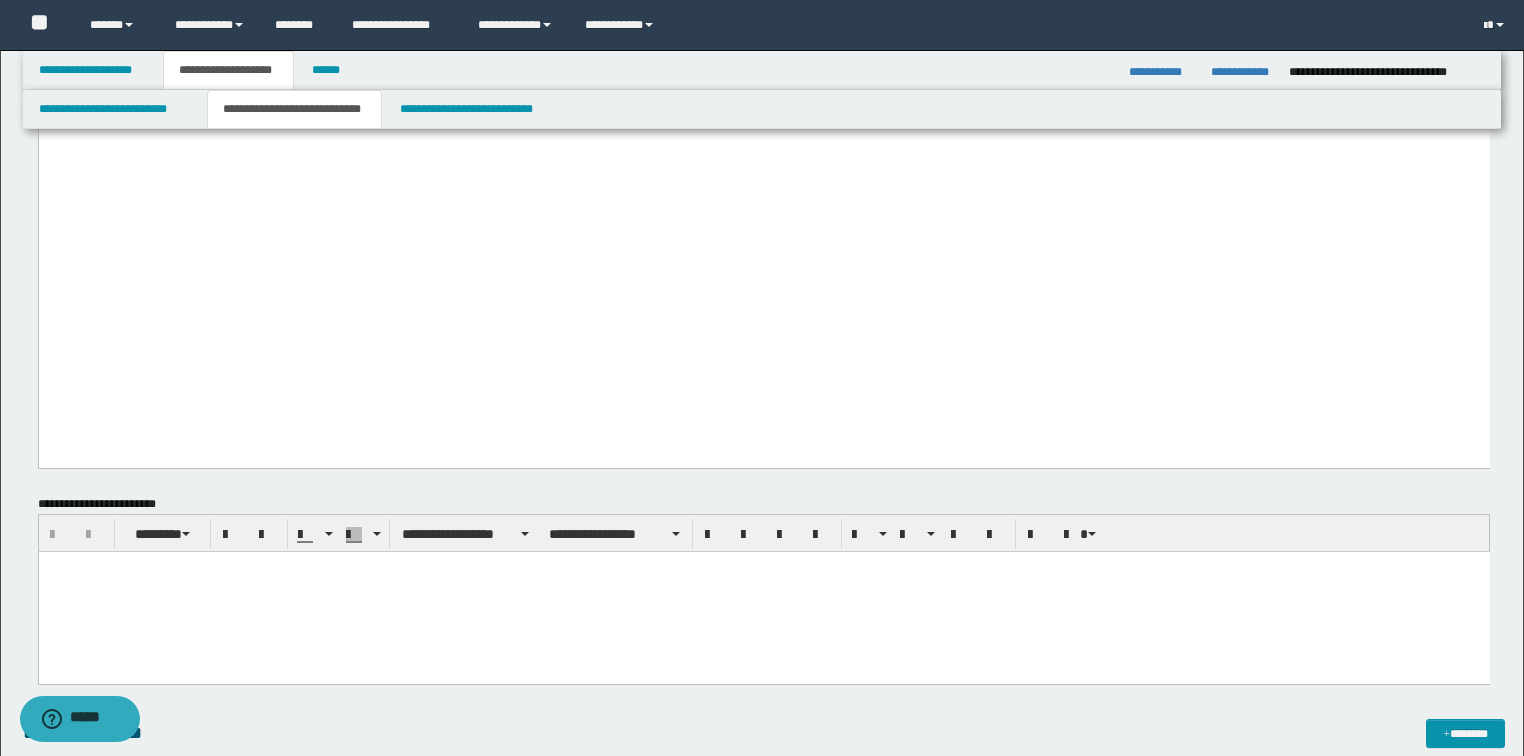 click on "**********" at bounding box center [504, -59] 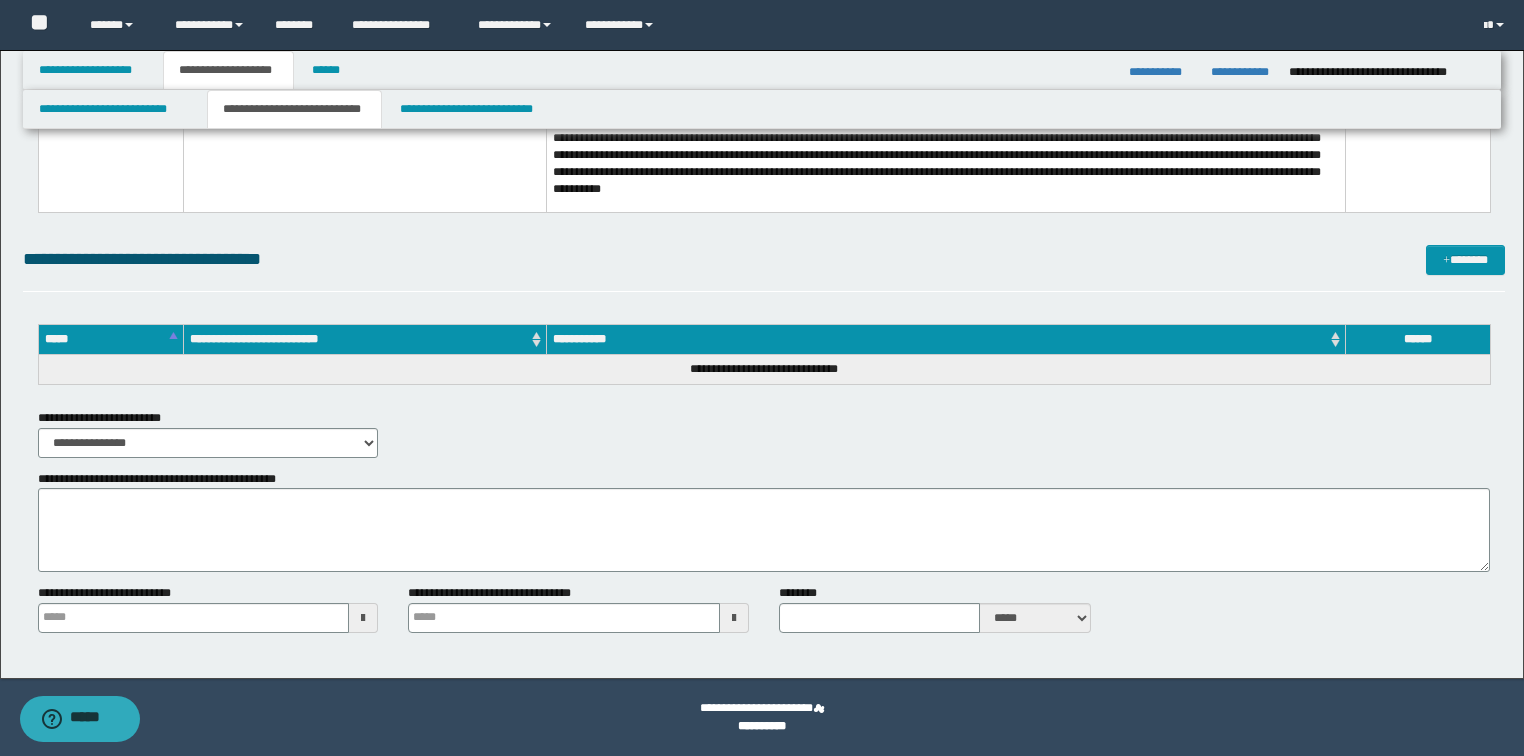 scroll, scrollTop: 5415, scrollLeft: 0, axis: vertical 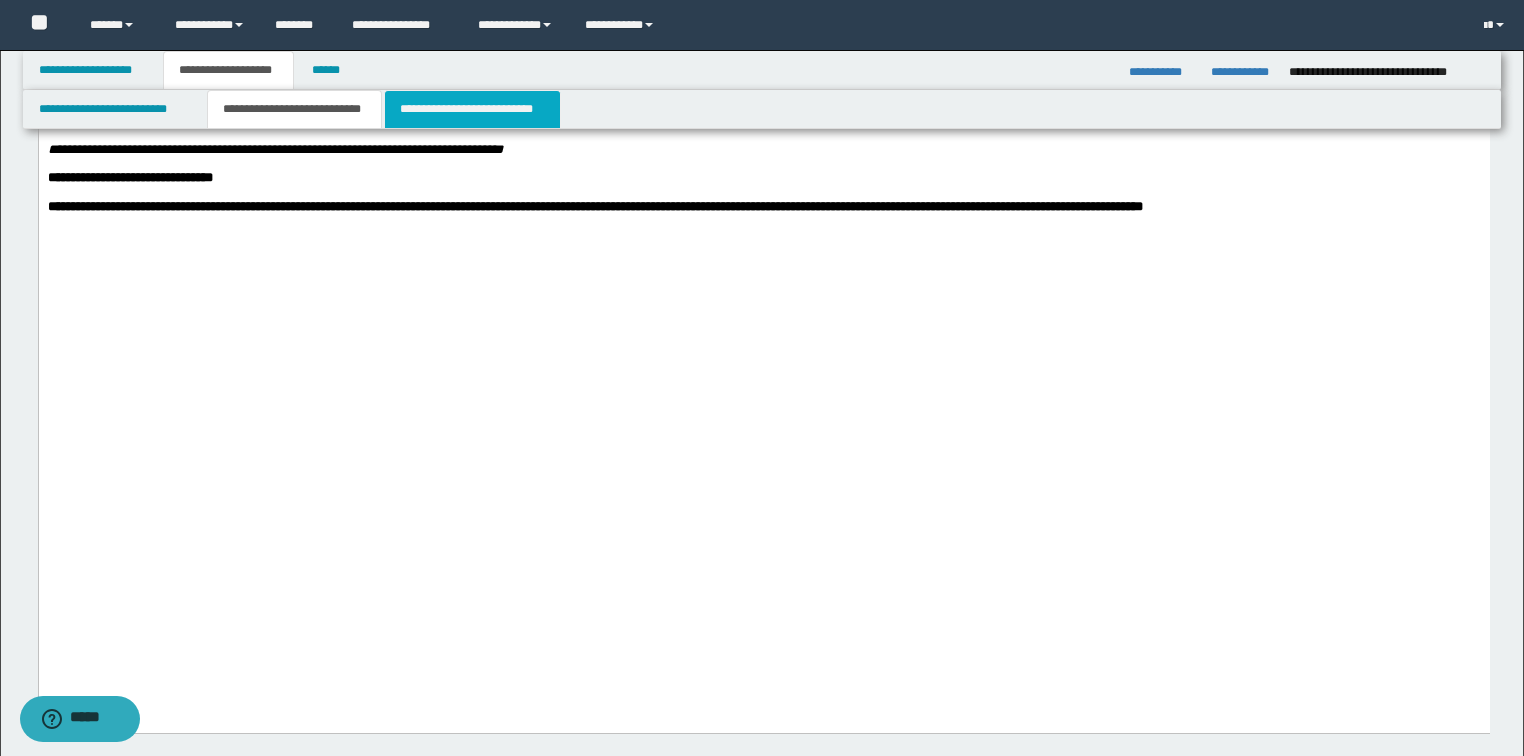 click on "**********" at bounding box center [472, 109] 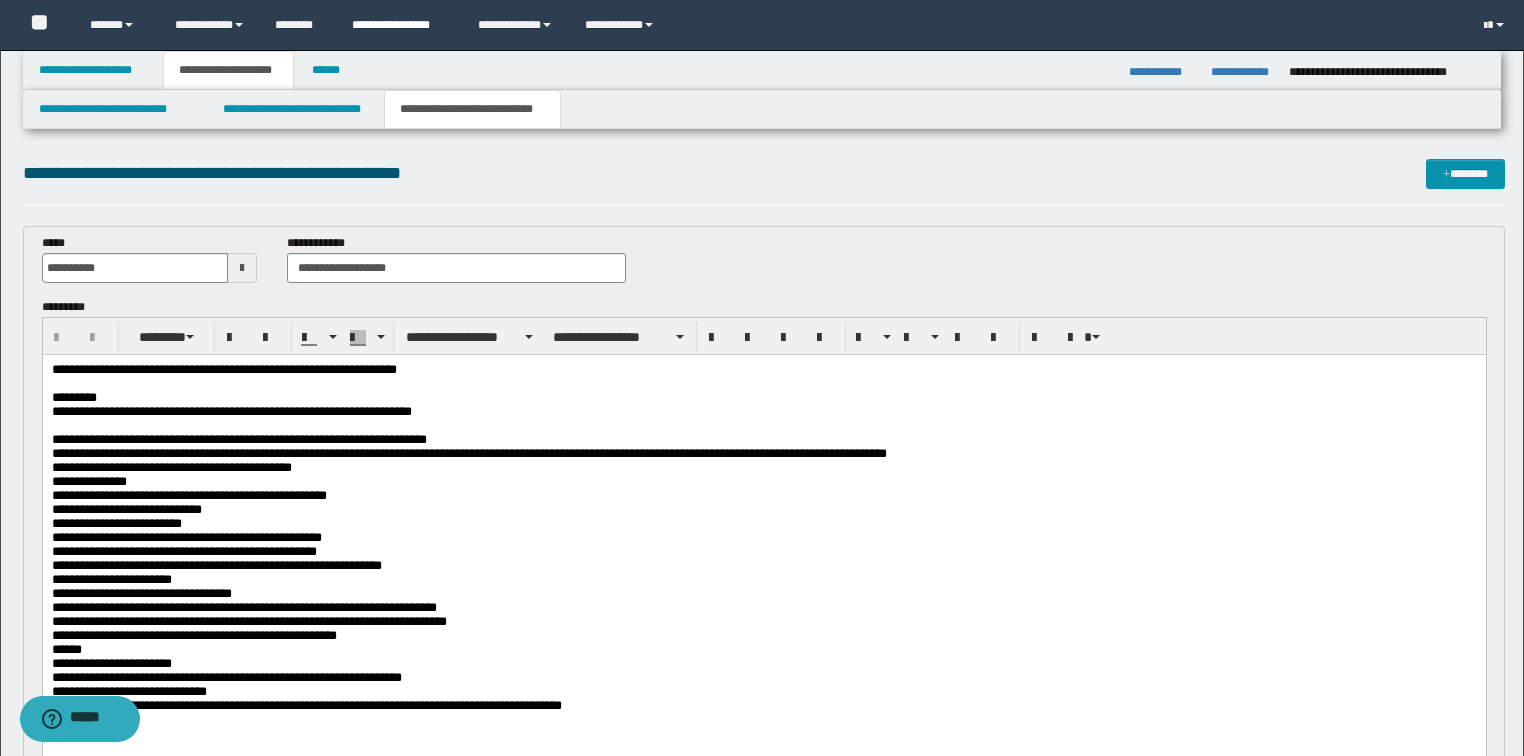 scroll, scrollTop: 0, scrollLeft: 0, axis: both 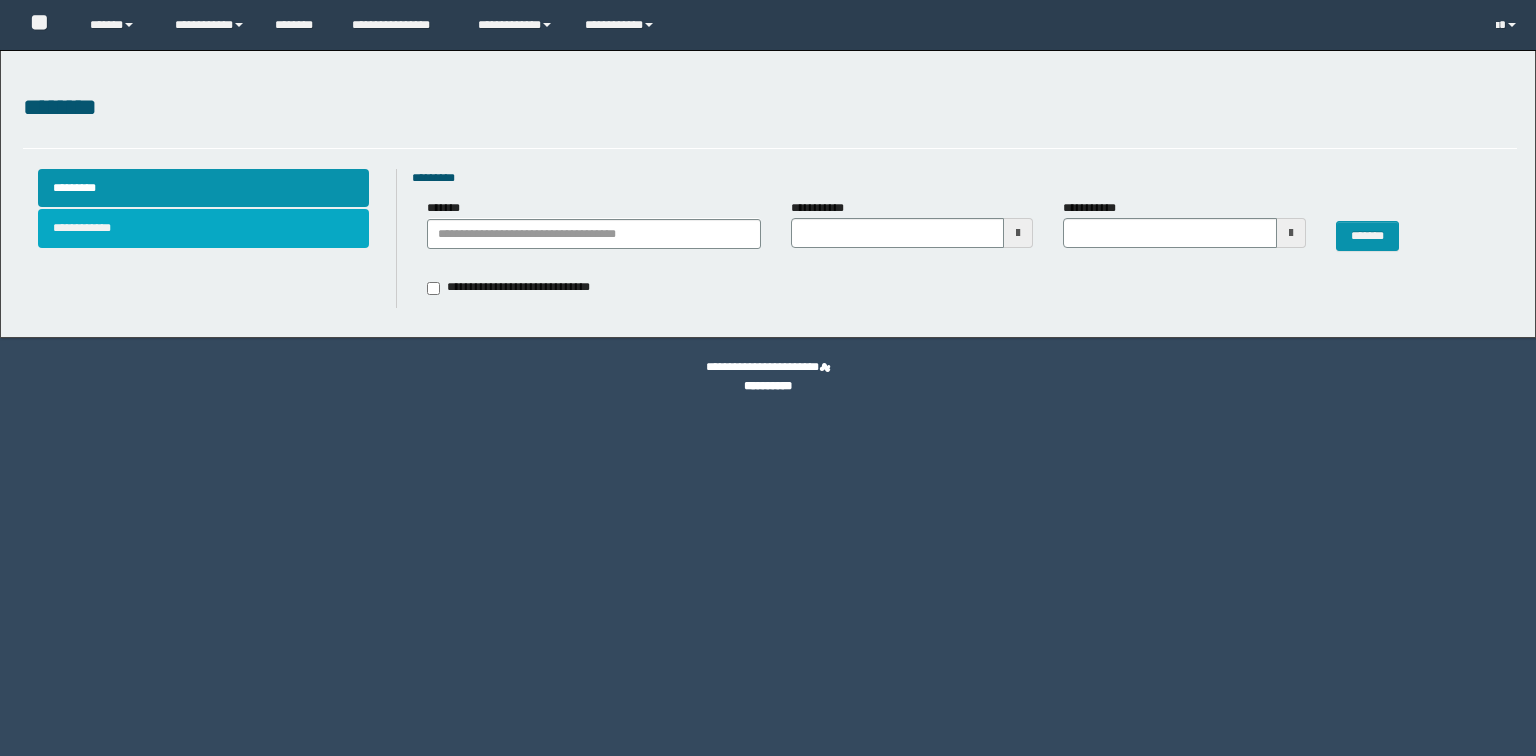 click on "**********" at bounding box center [204, 228] 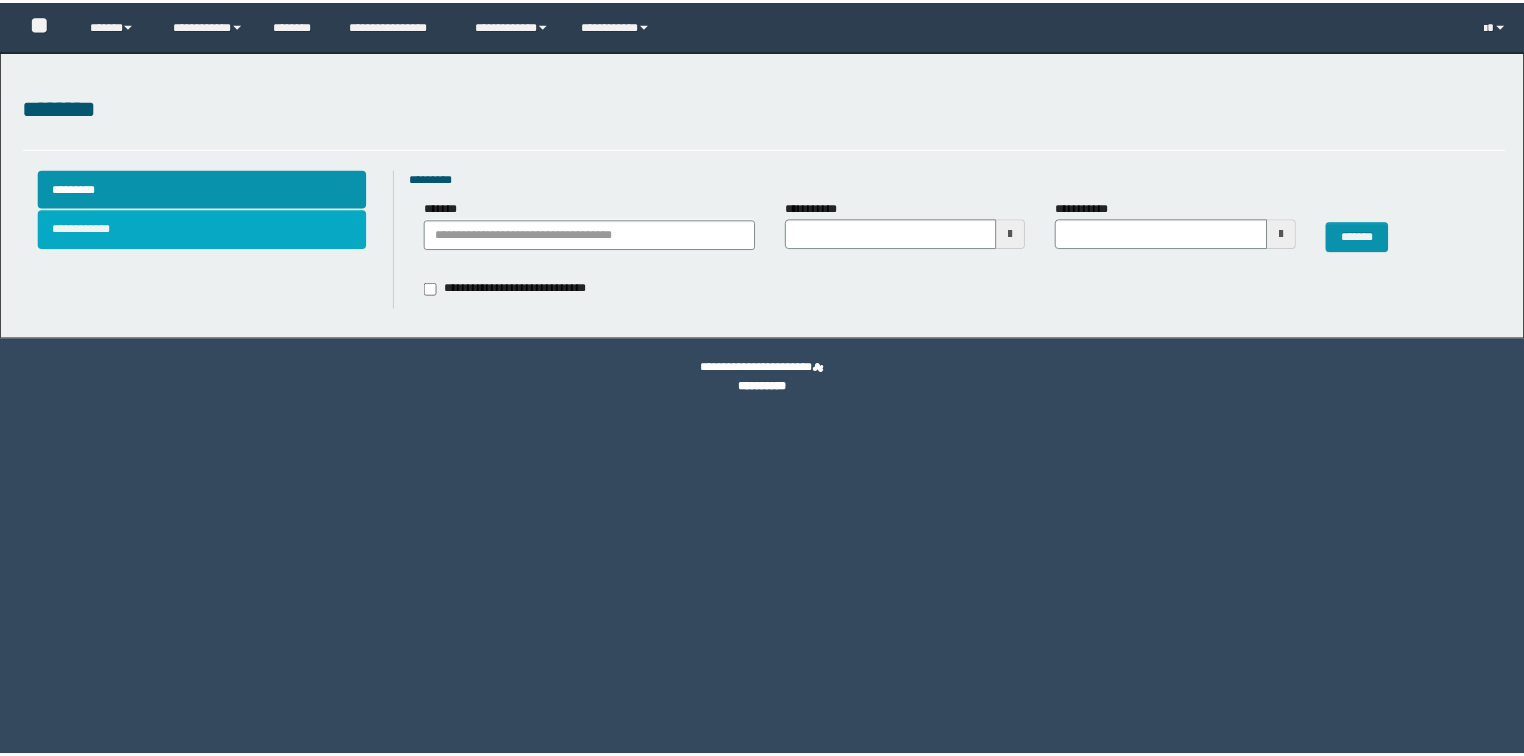 scroll, scrollTop: 0, scrollLeft: 0, axis: both 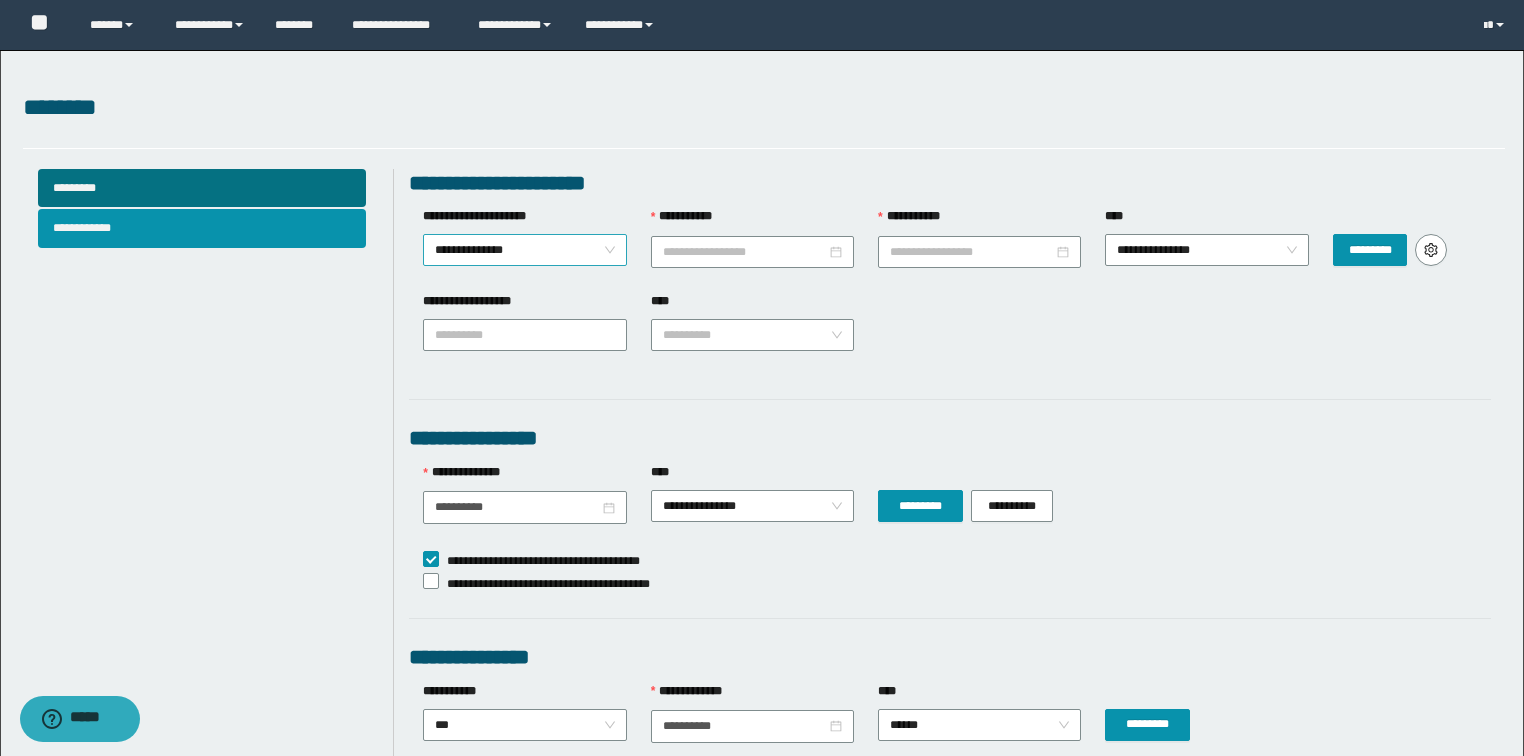 click on "**********" at bounding box center [525, 250] 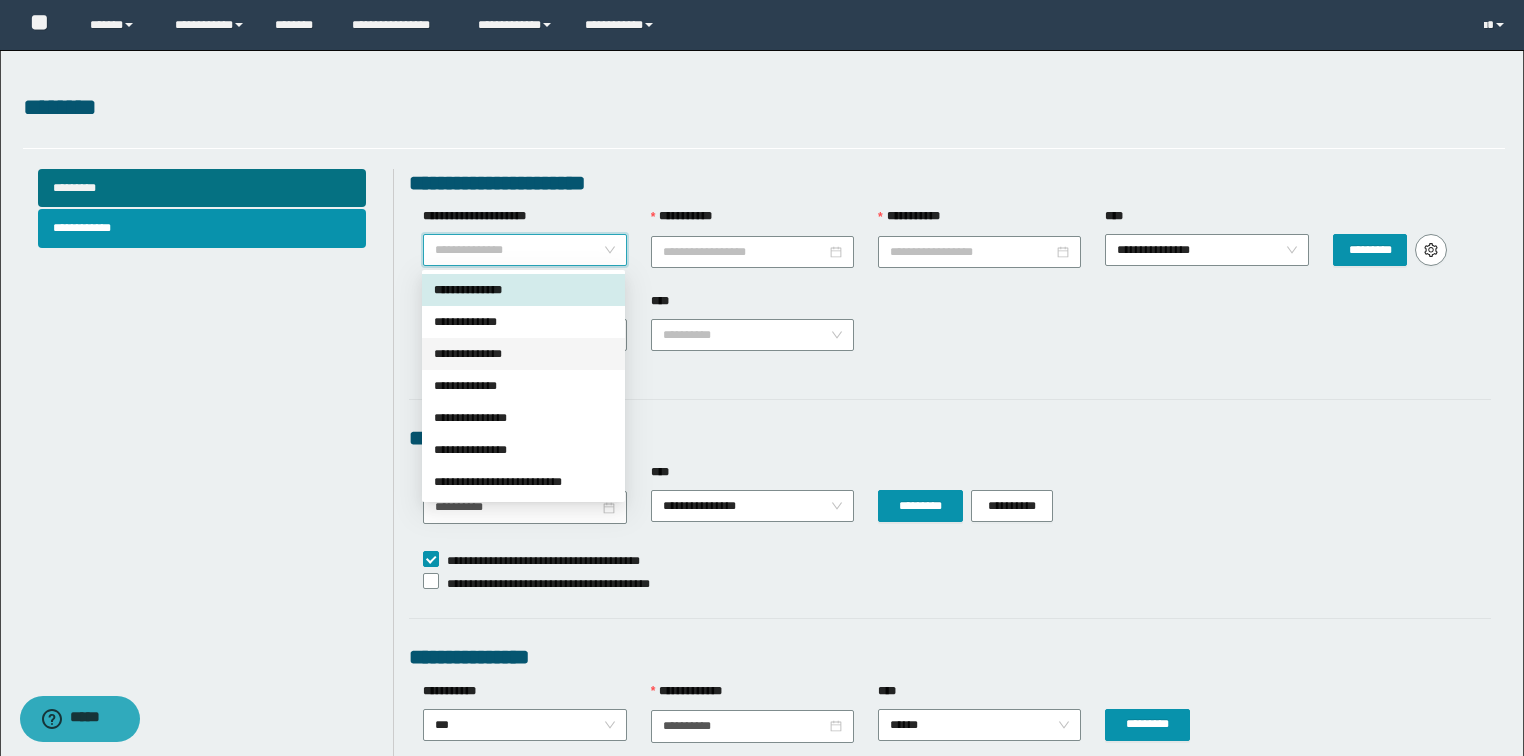 click on "**********" at bounding box center (764, 663) 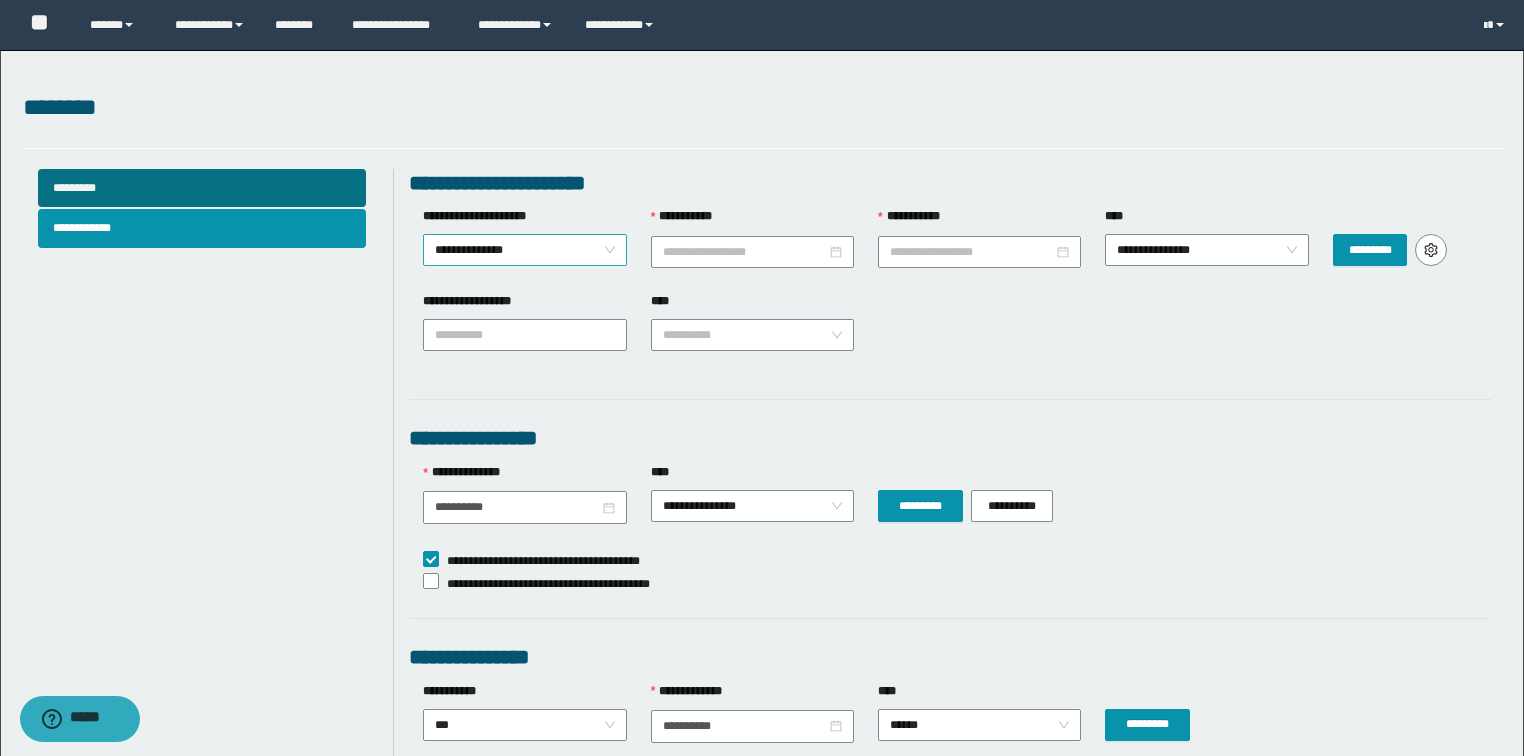 click on "**********" at bounding box center [525, 250] 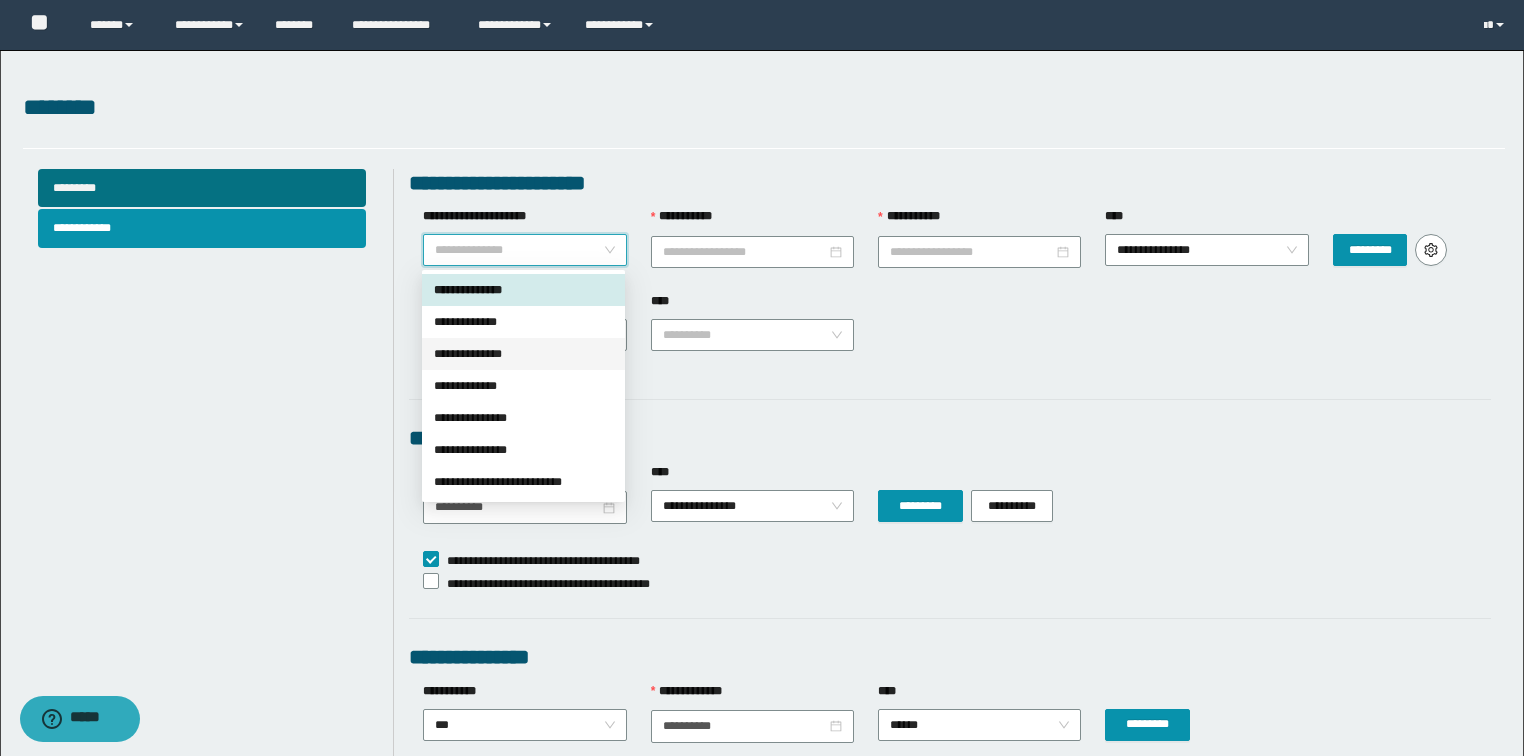 click on "**********" at bounding box center (523, 354) 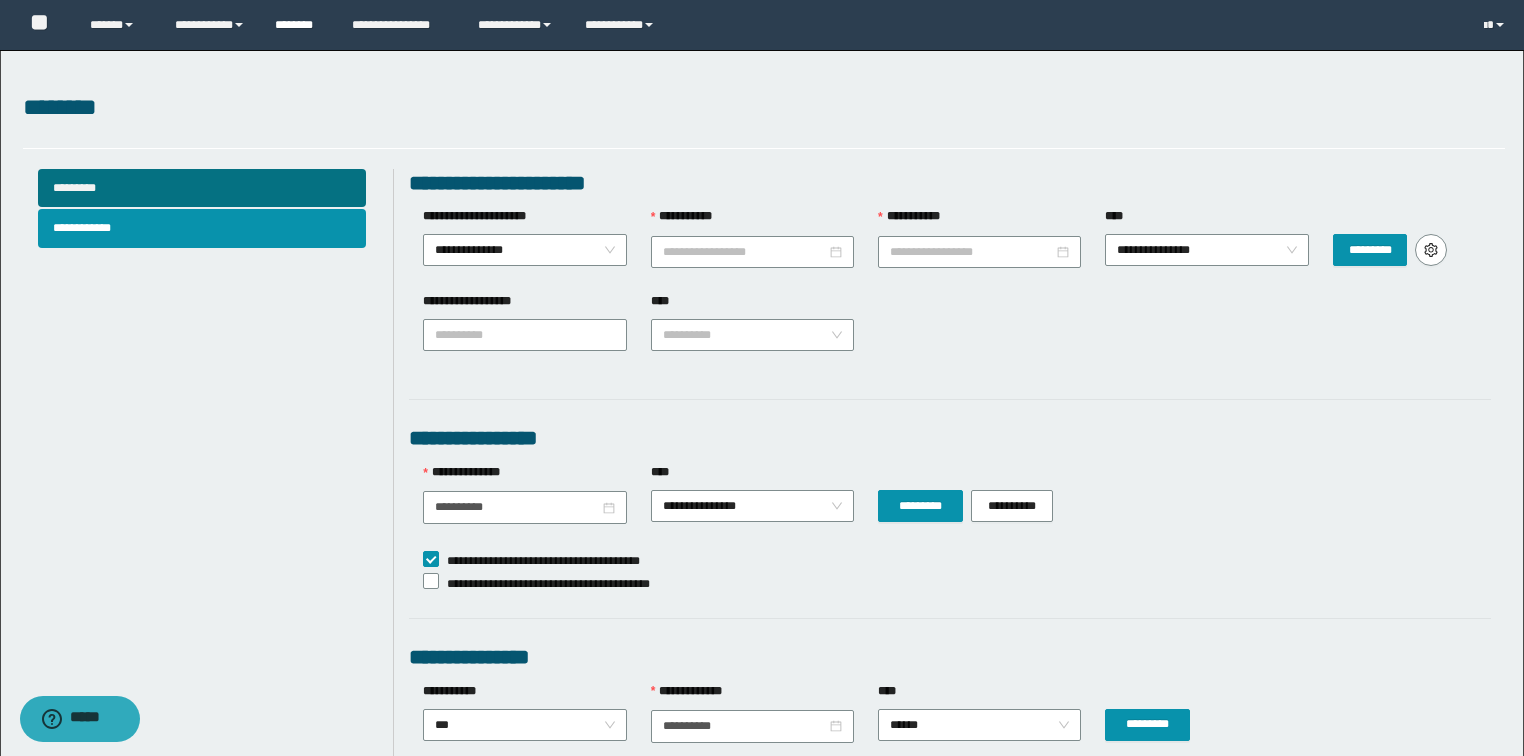 click on "********" at bounding box center (298, 25) 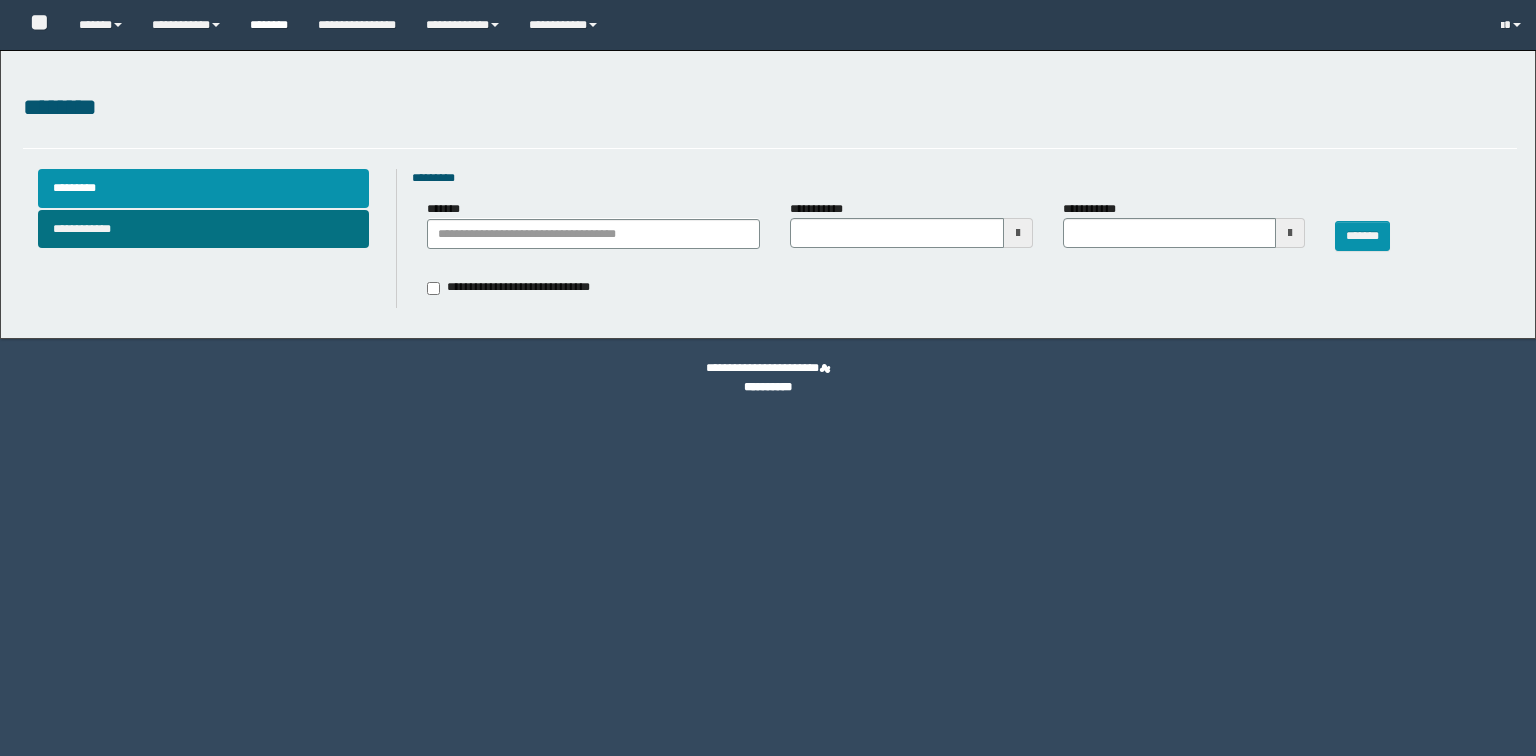 scroll, scrollTop: 0, scrollLeft: 0, axis: both 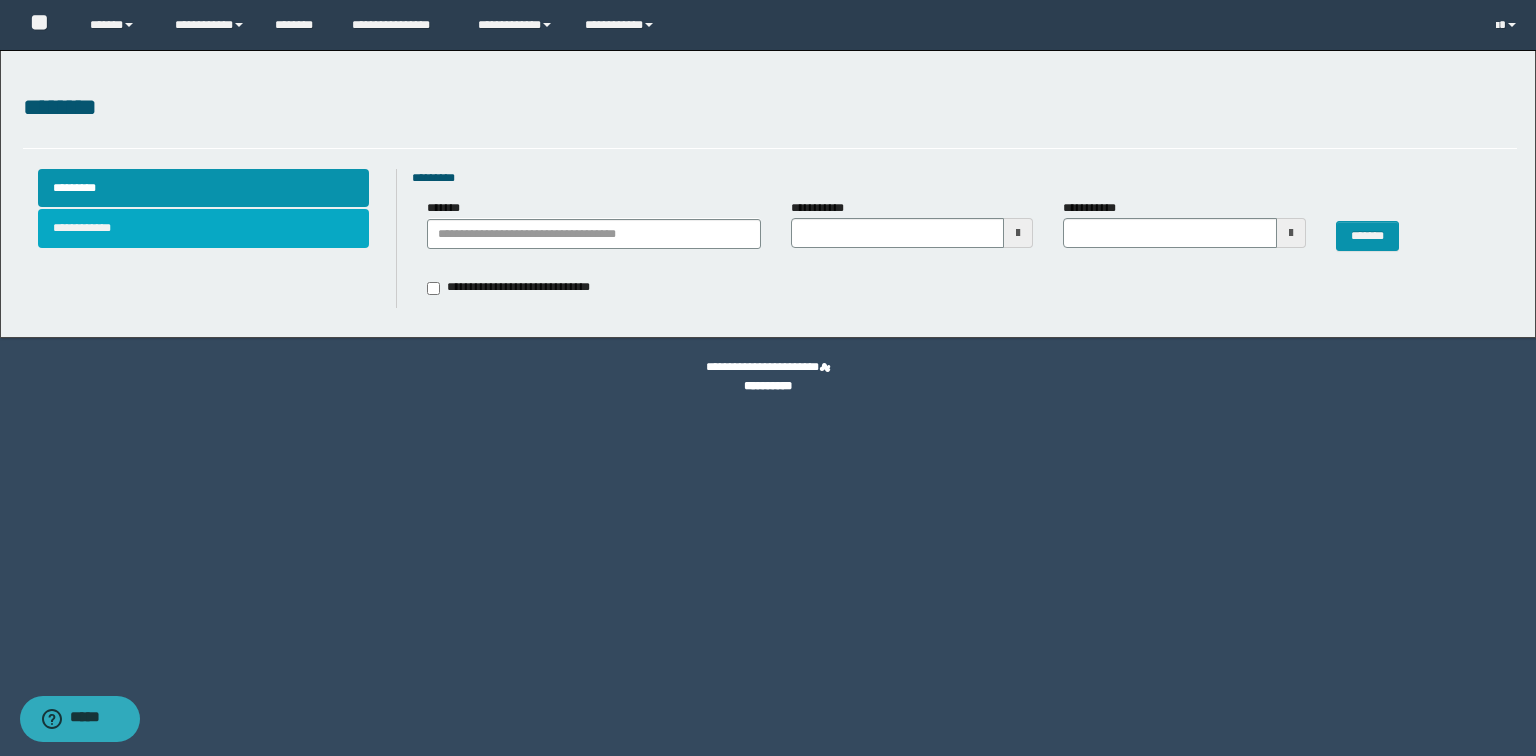 click on "**********" at bounding box center (204, 228) 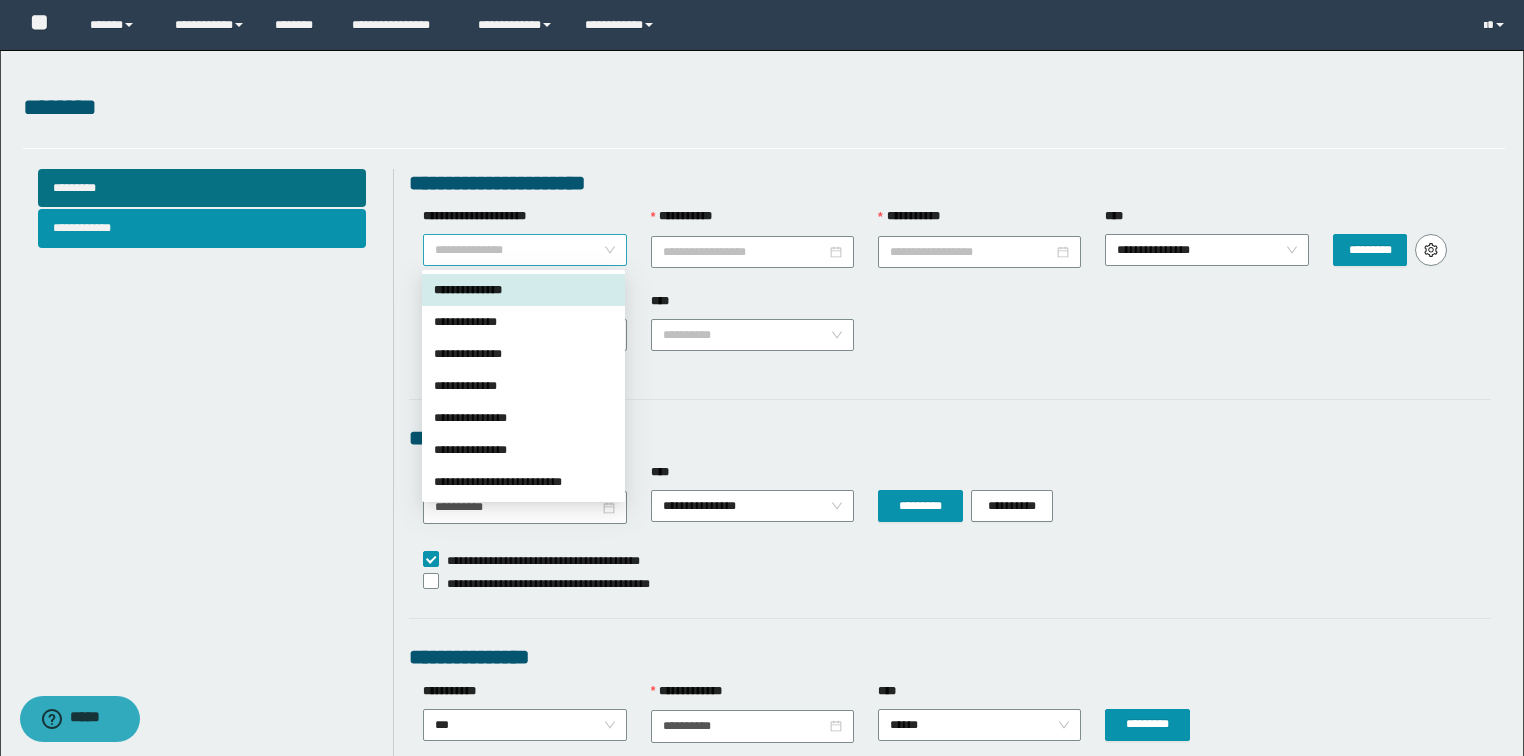 click on "**********" at bounding box center [525, 250] 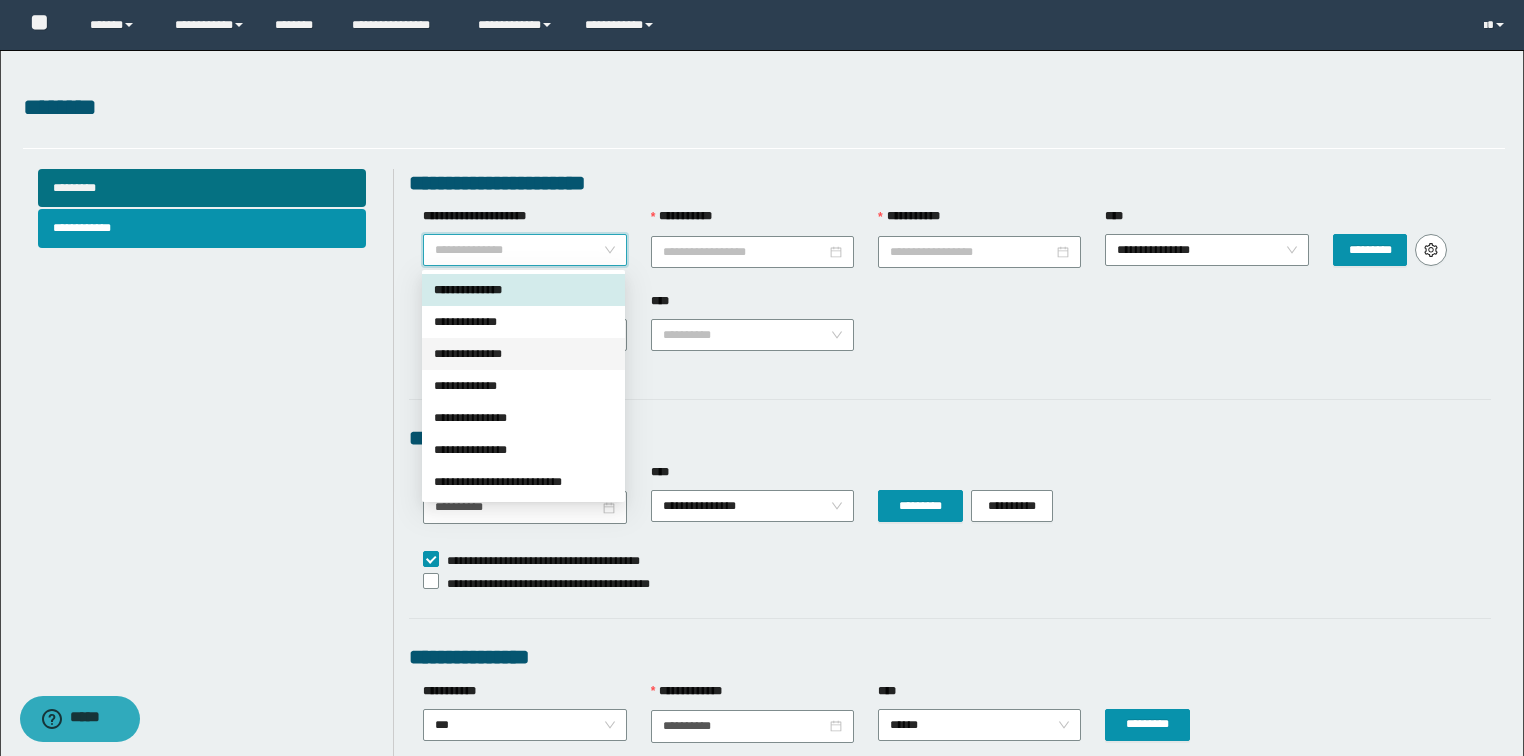 click on "**********" at bounding box center [523, 354] 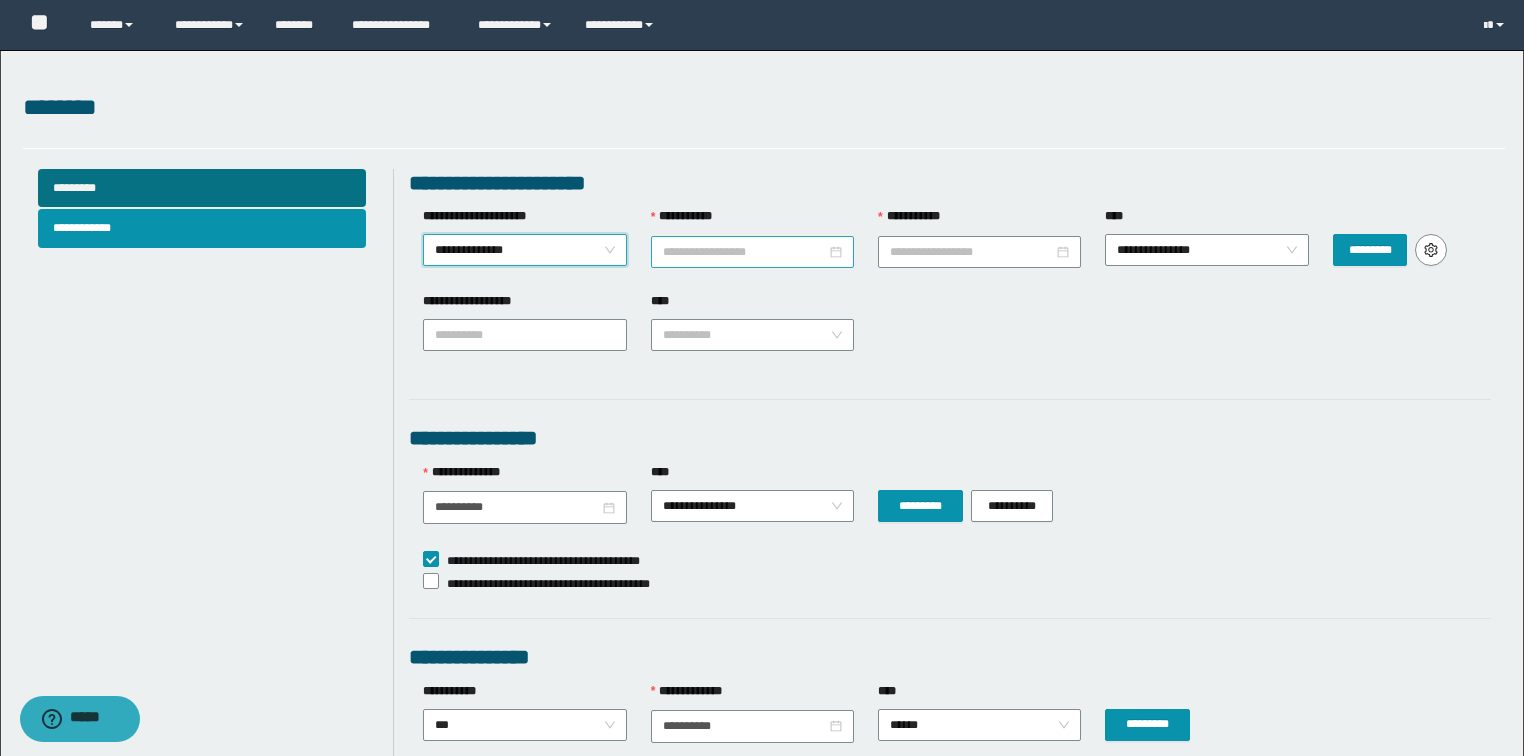 click on "**********" at bounding box center [744, 252] 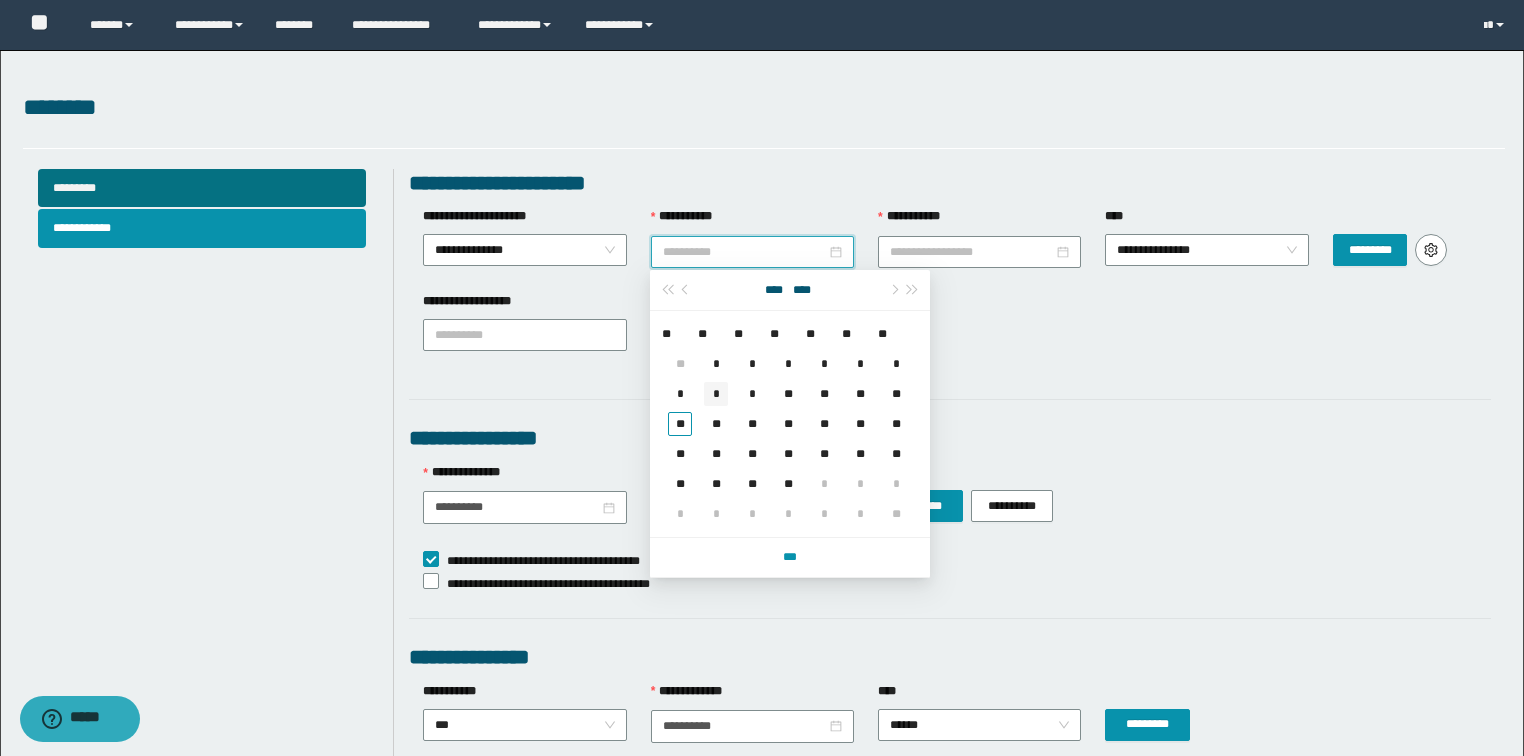 click on "*" at bounding box center [716, 394] 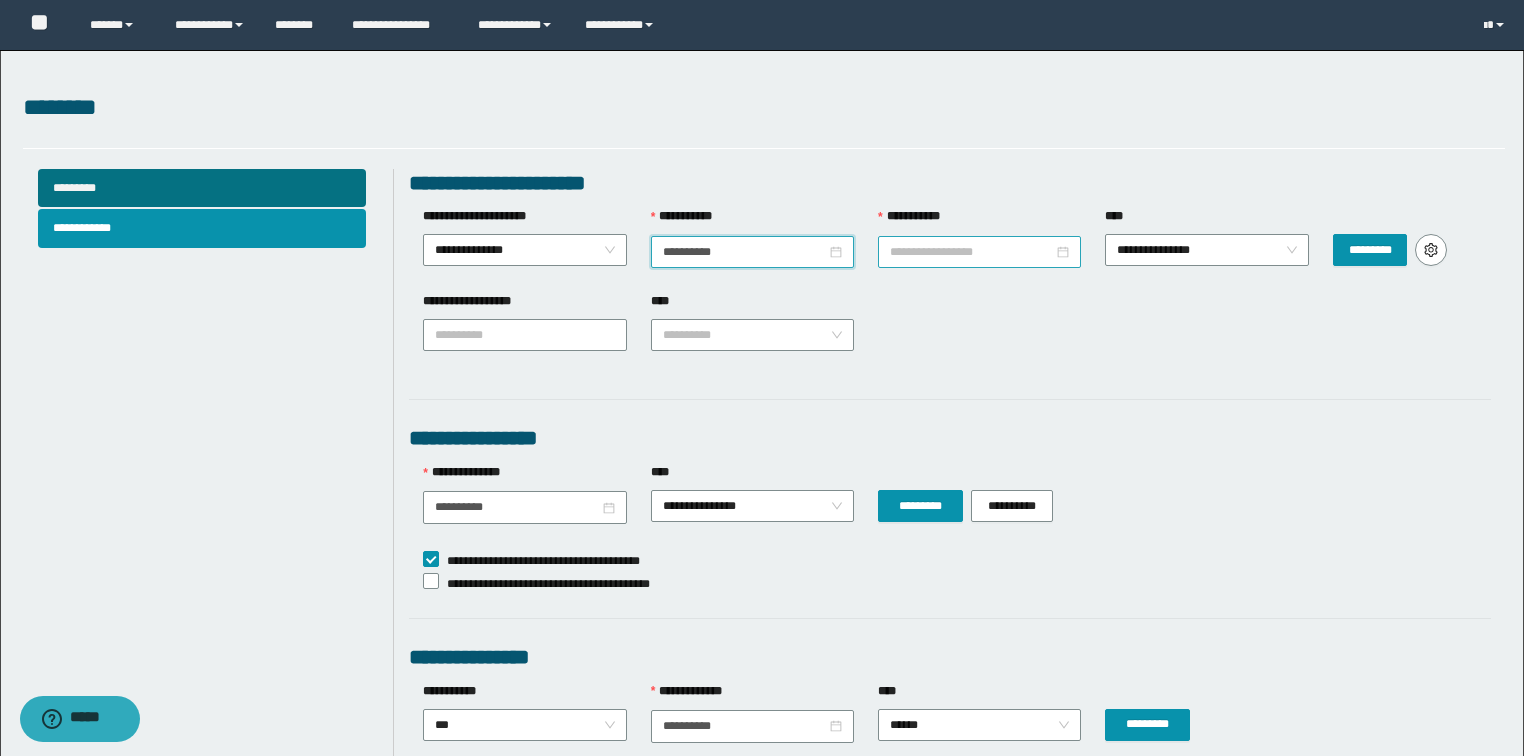 click on "**********" at bounding box center (971, 252) 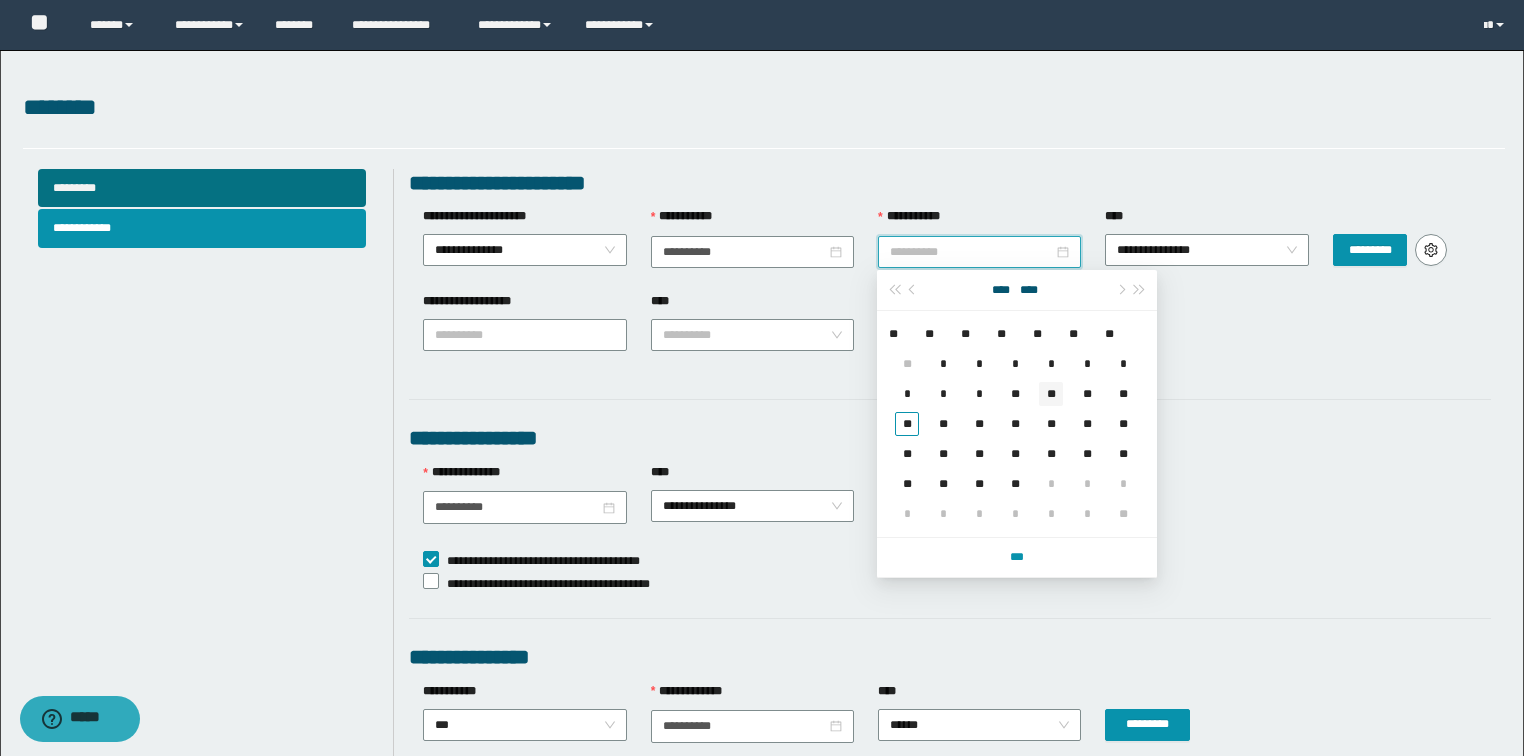 click on "**" at bounding box center [1051, 394] 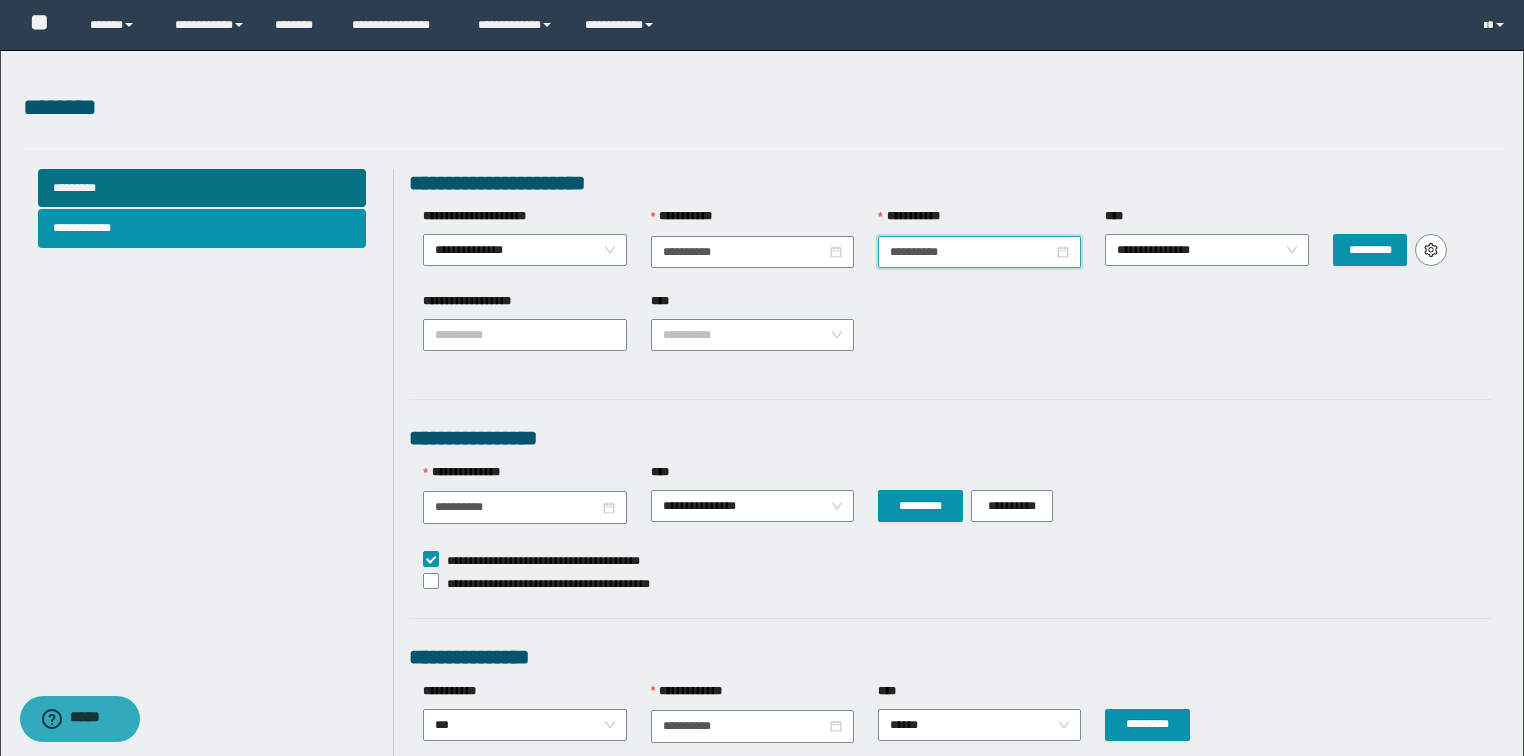 click on "**********" at bounding box center (1206, 249) 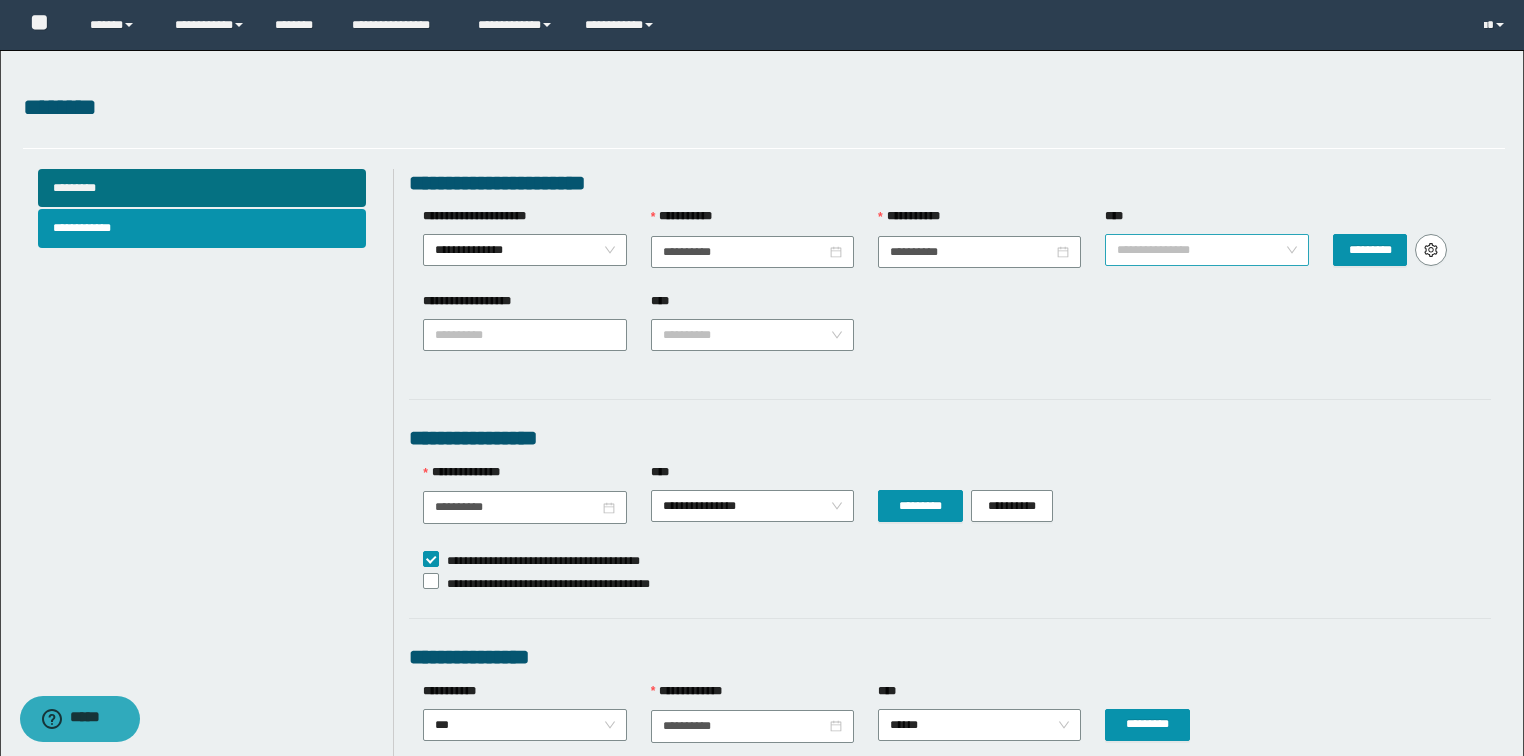 click on "**********" at bounding box center [1207, 250] 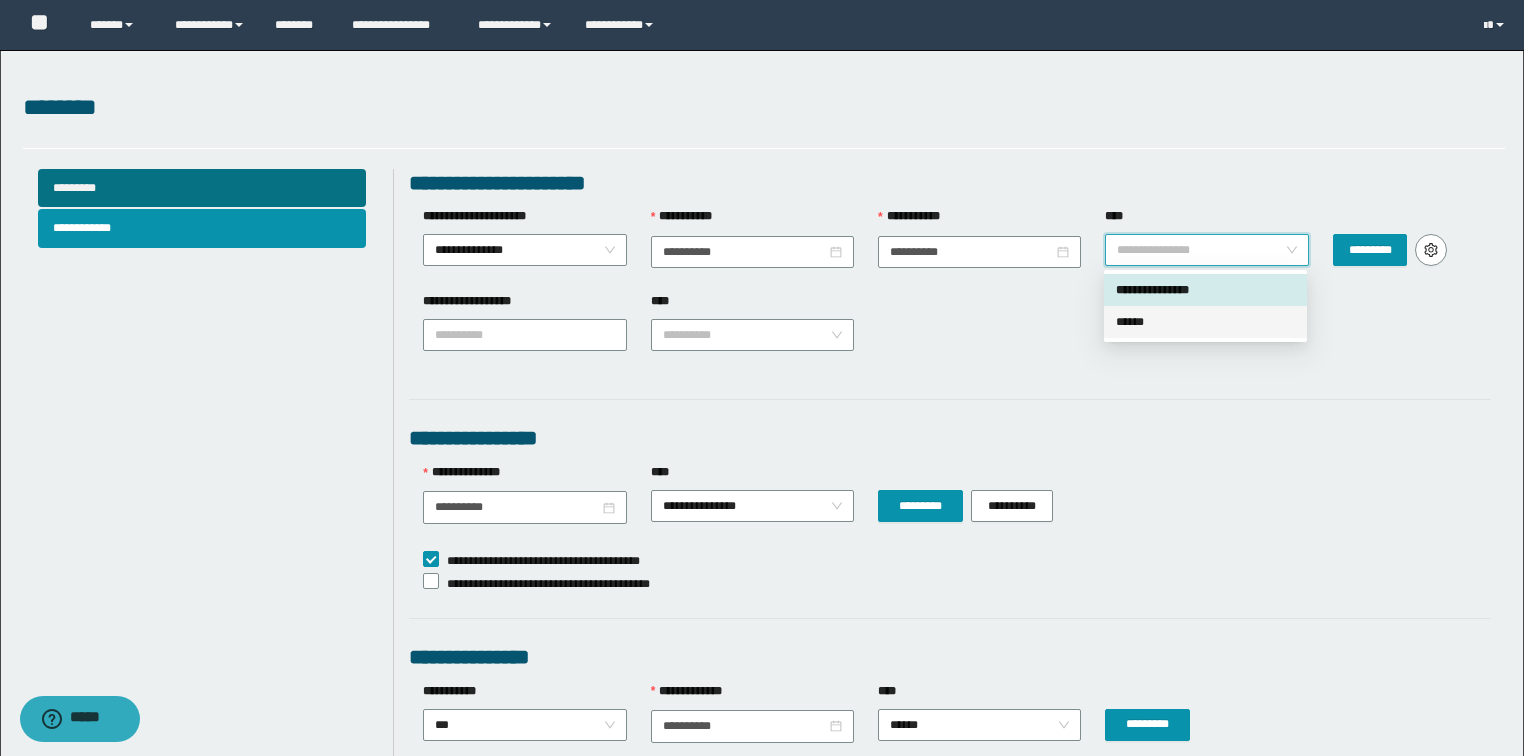 click on "******" at bounding box center (1205, 322) 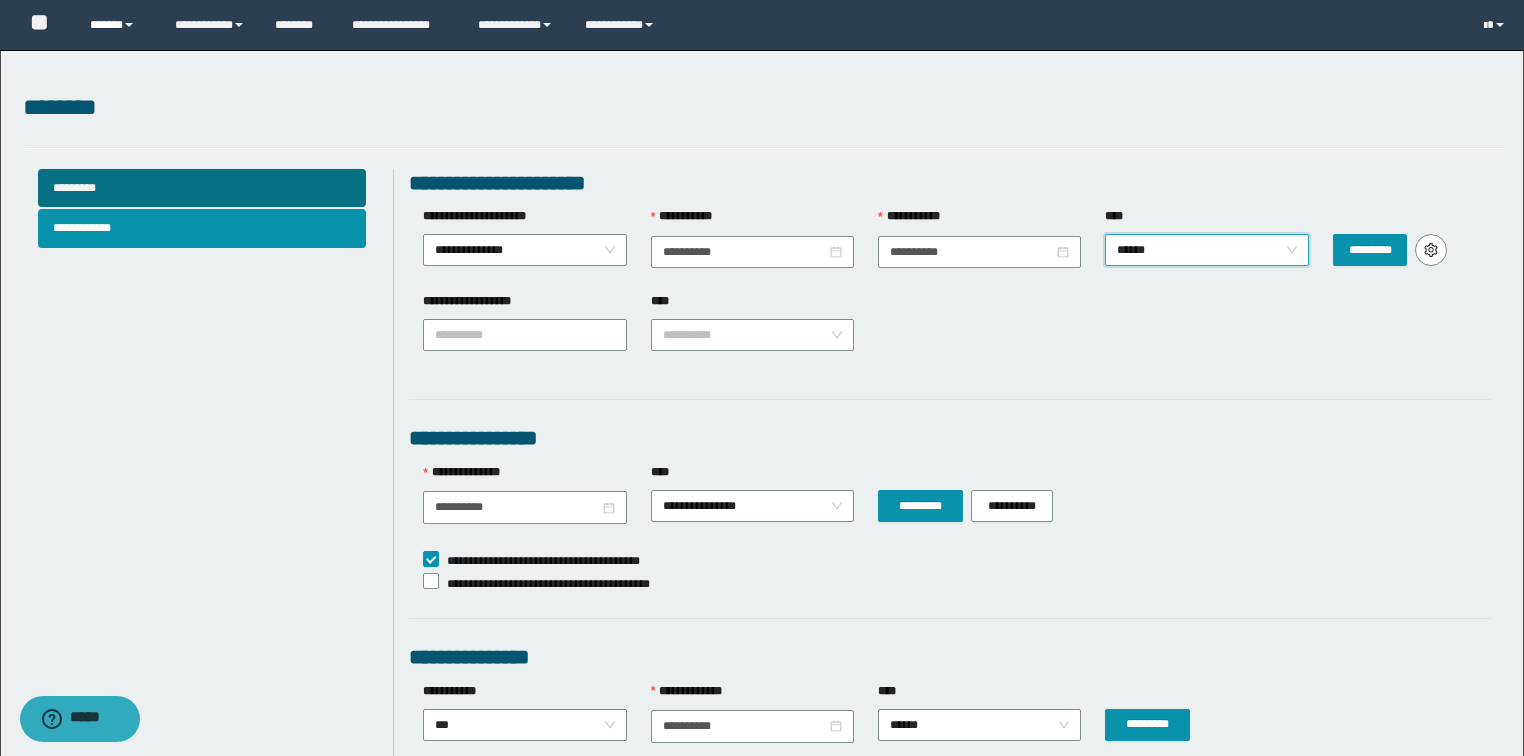 click on "******" at bounding box center [117, 25] 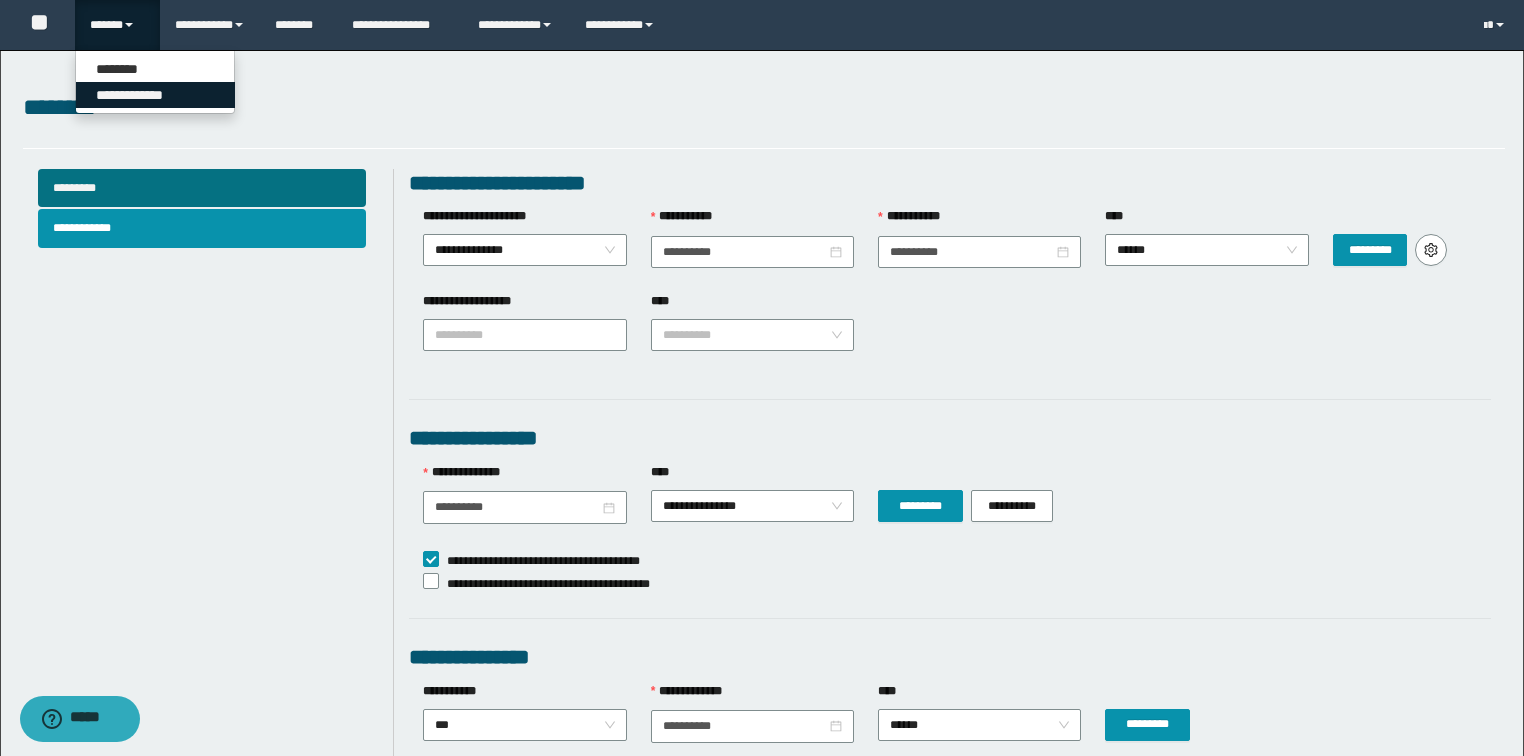 drag, startPoint x: 136, startPoint y: 94, endPoint x: 238, endPoint y: 132, distance: 108.84852 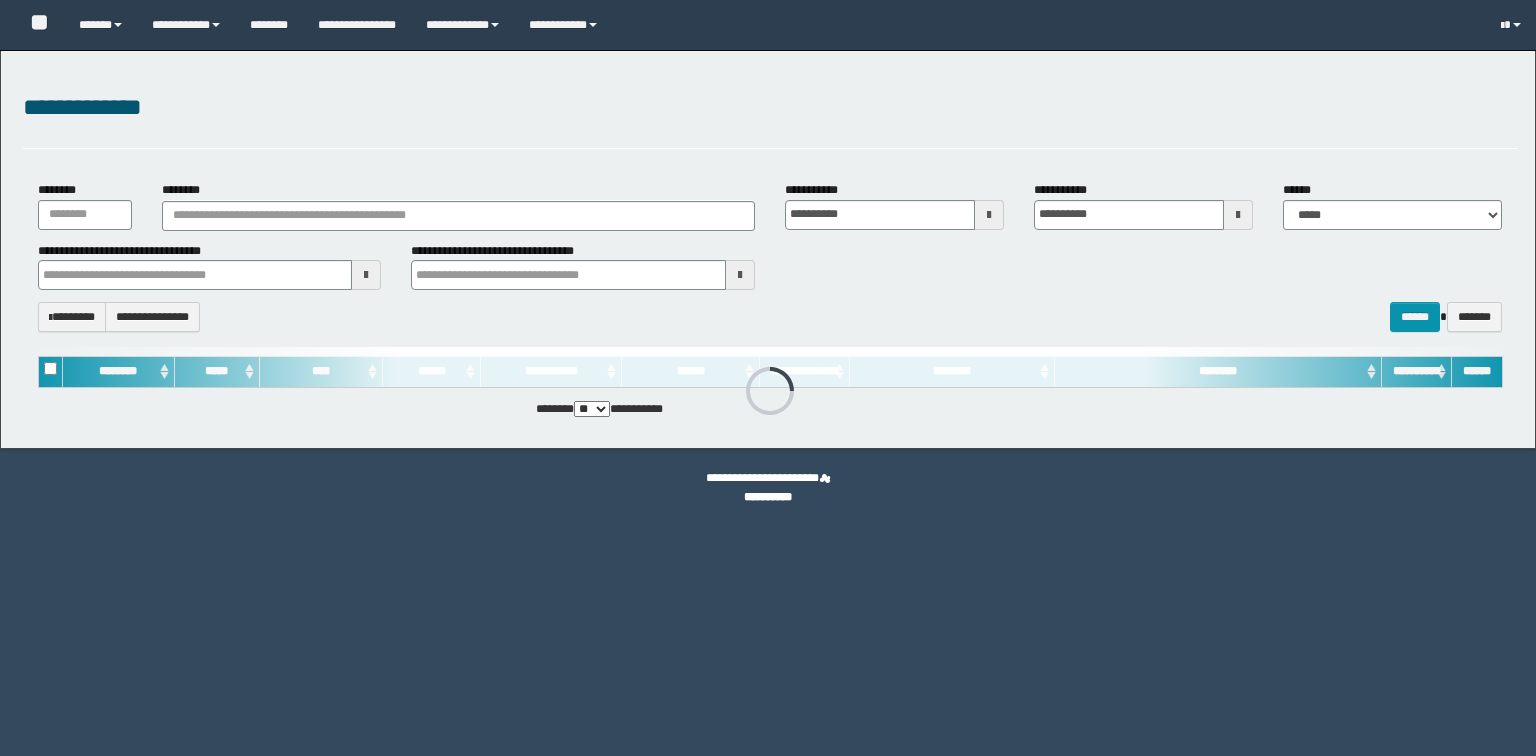 scroll, scrollTop: 0, scrollLeft: 0, axis: both 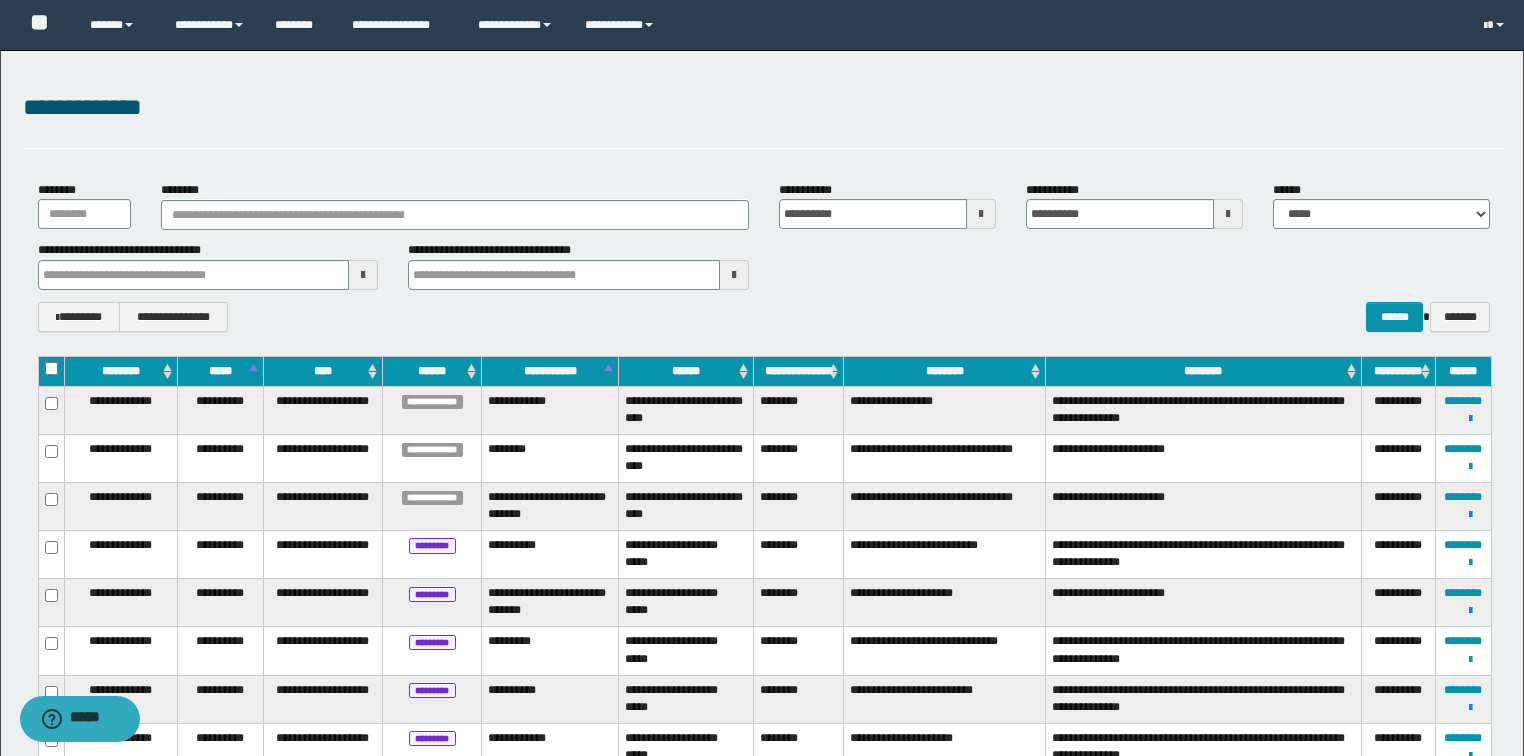 click on "**********" at bounding box center [764, 108] 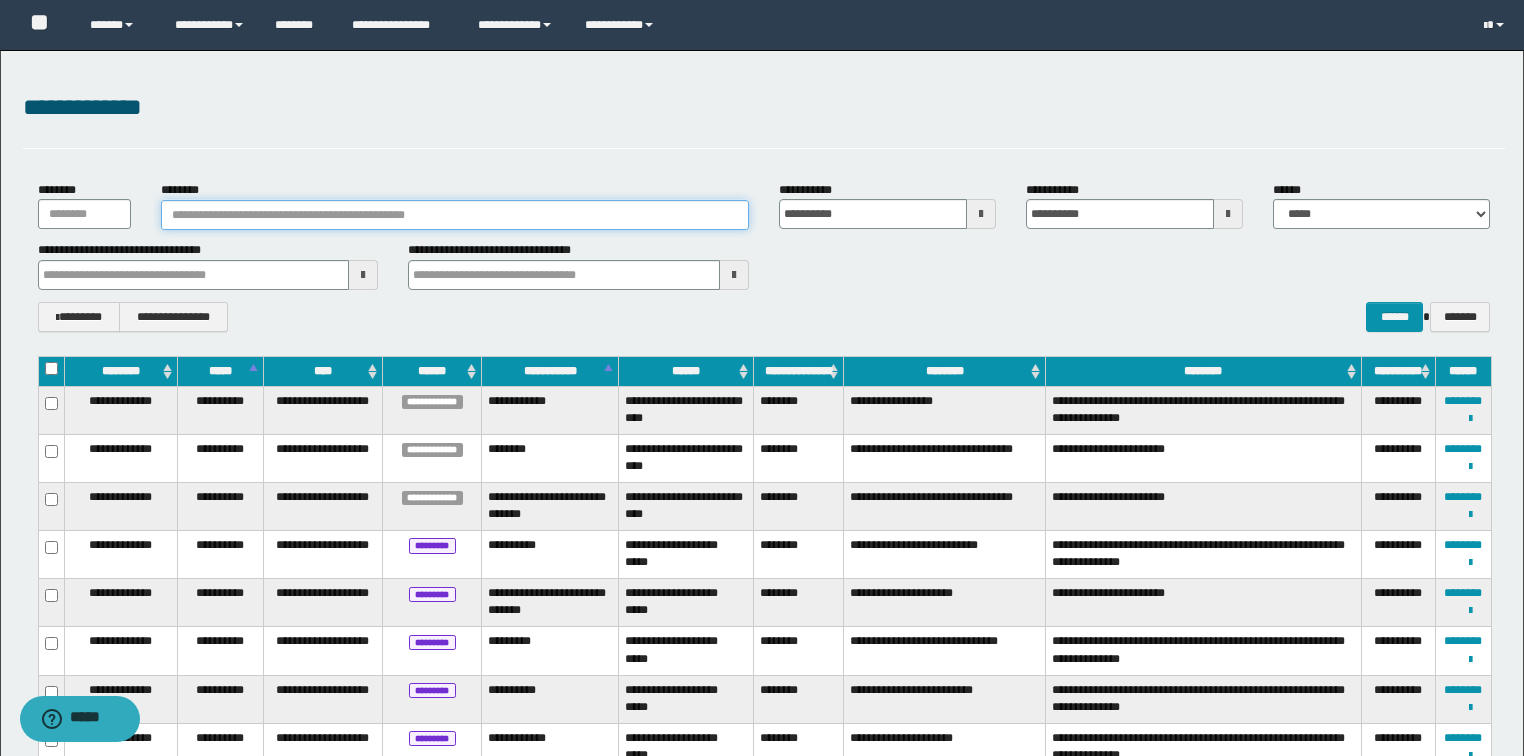 click on "********" at bounding box center [455, 215] 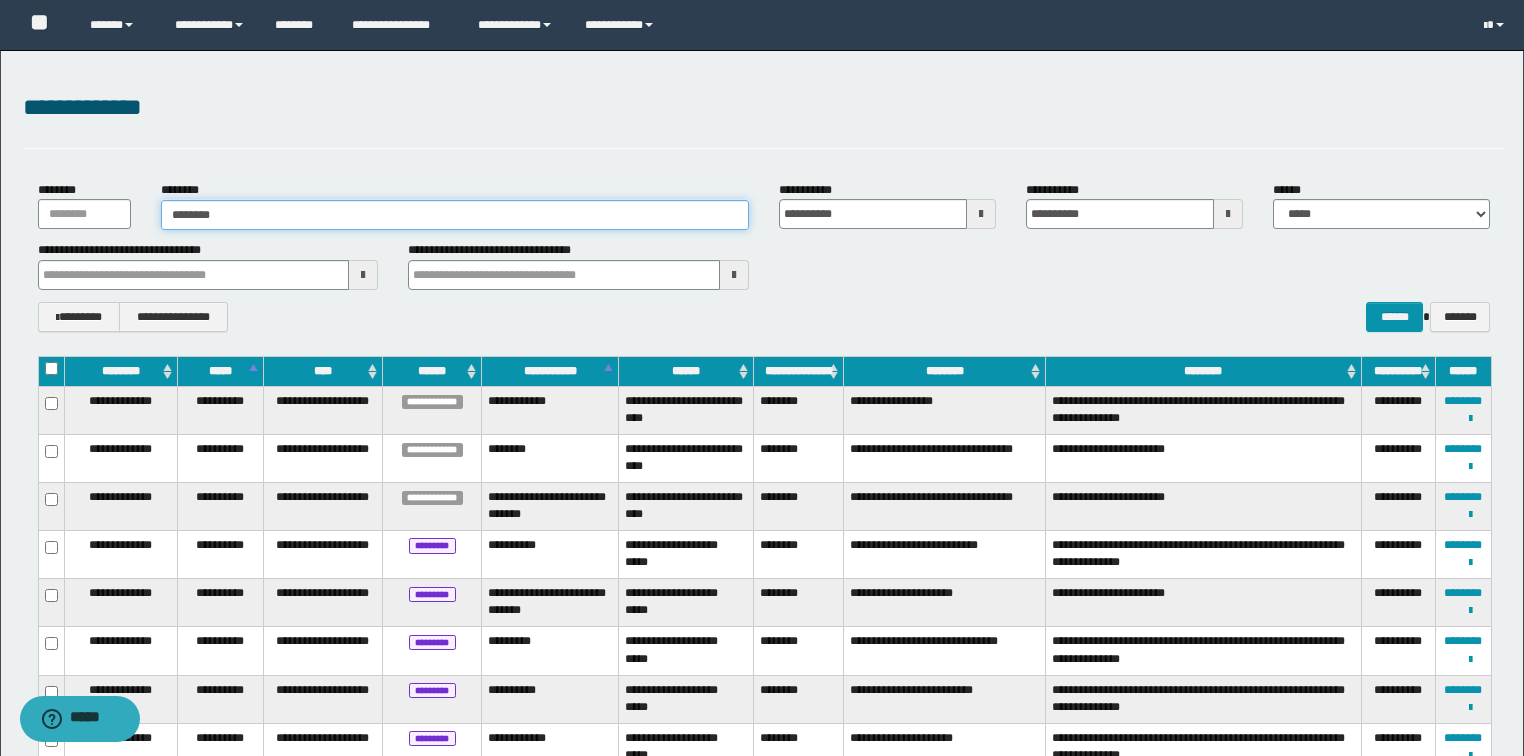 type on "********" 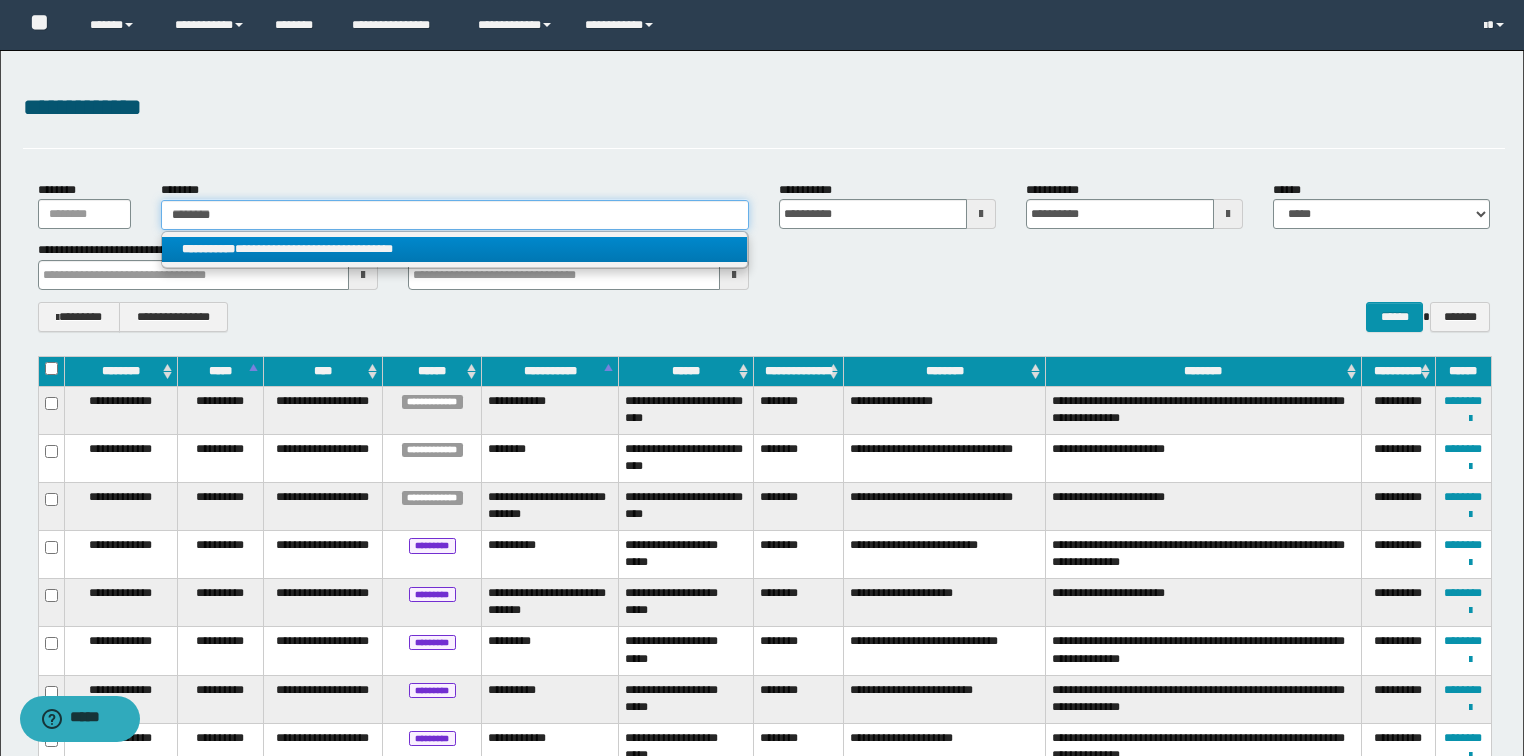 type on "********" 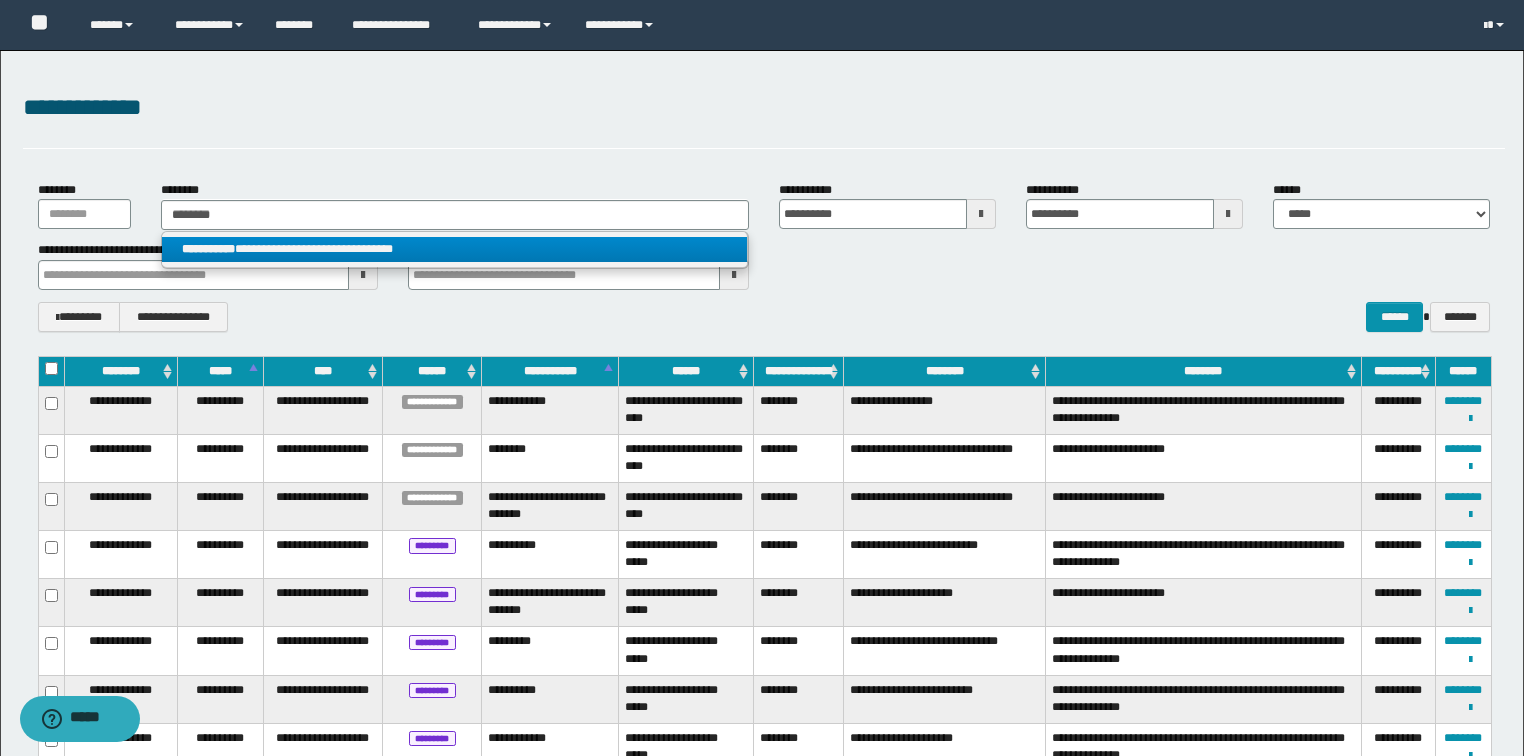 click on "**********" at bounding box center (454, 249) 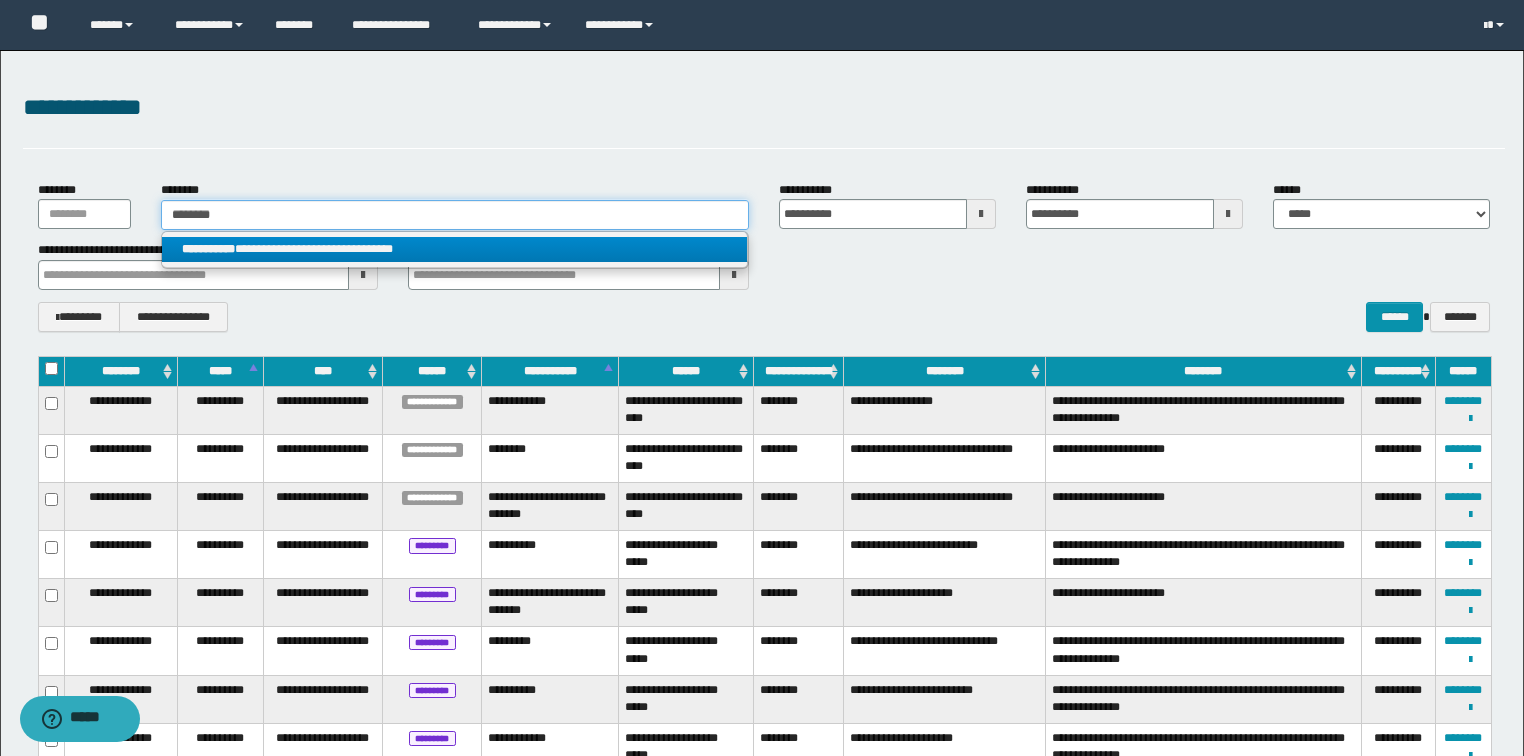 type 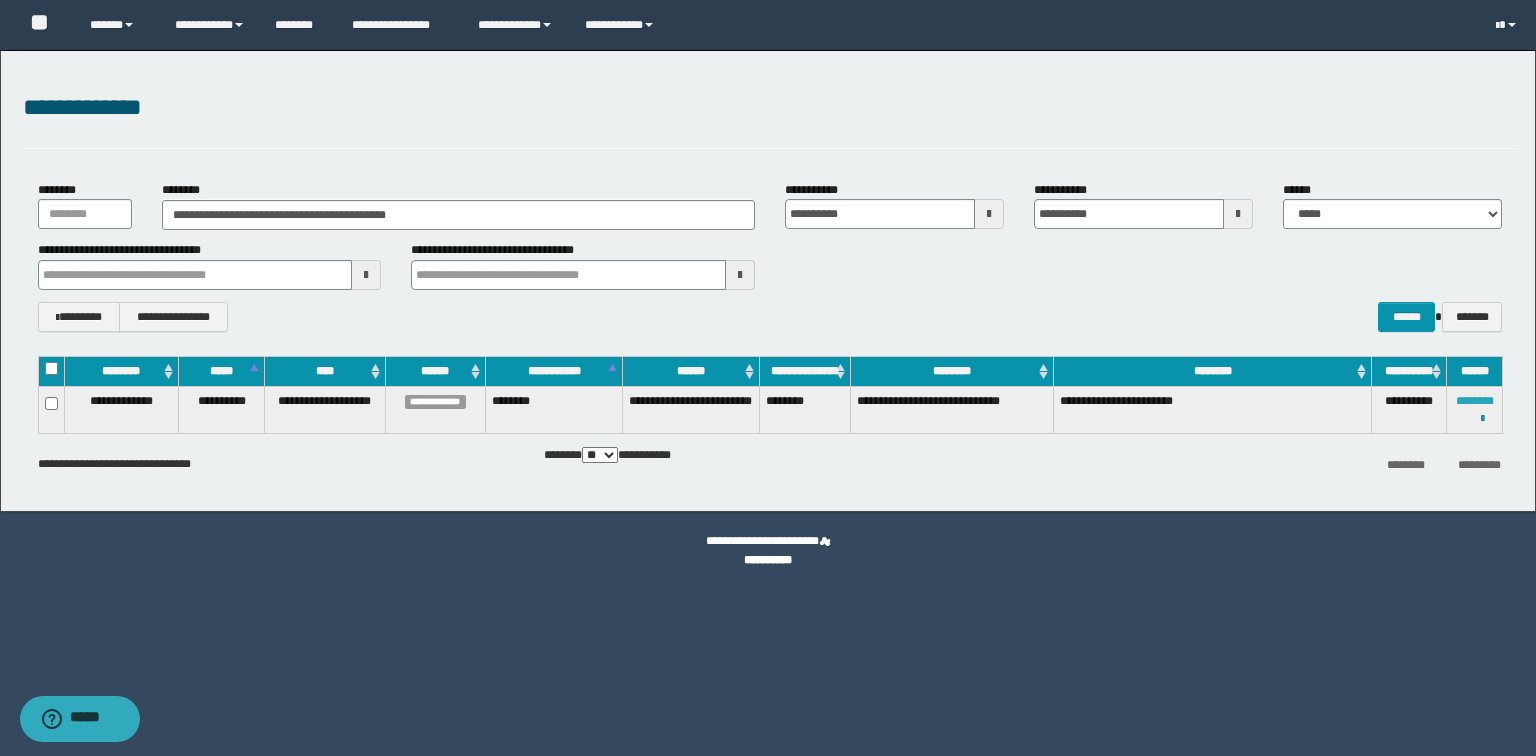 click on "********" at bounding box center [1475, 401] 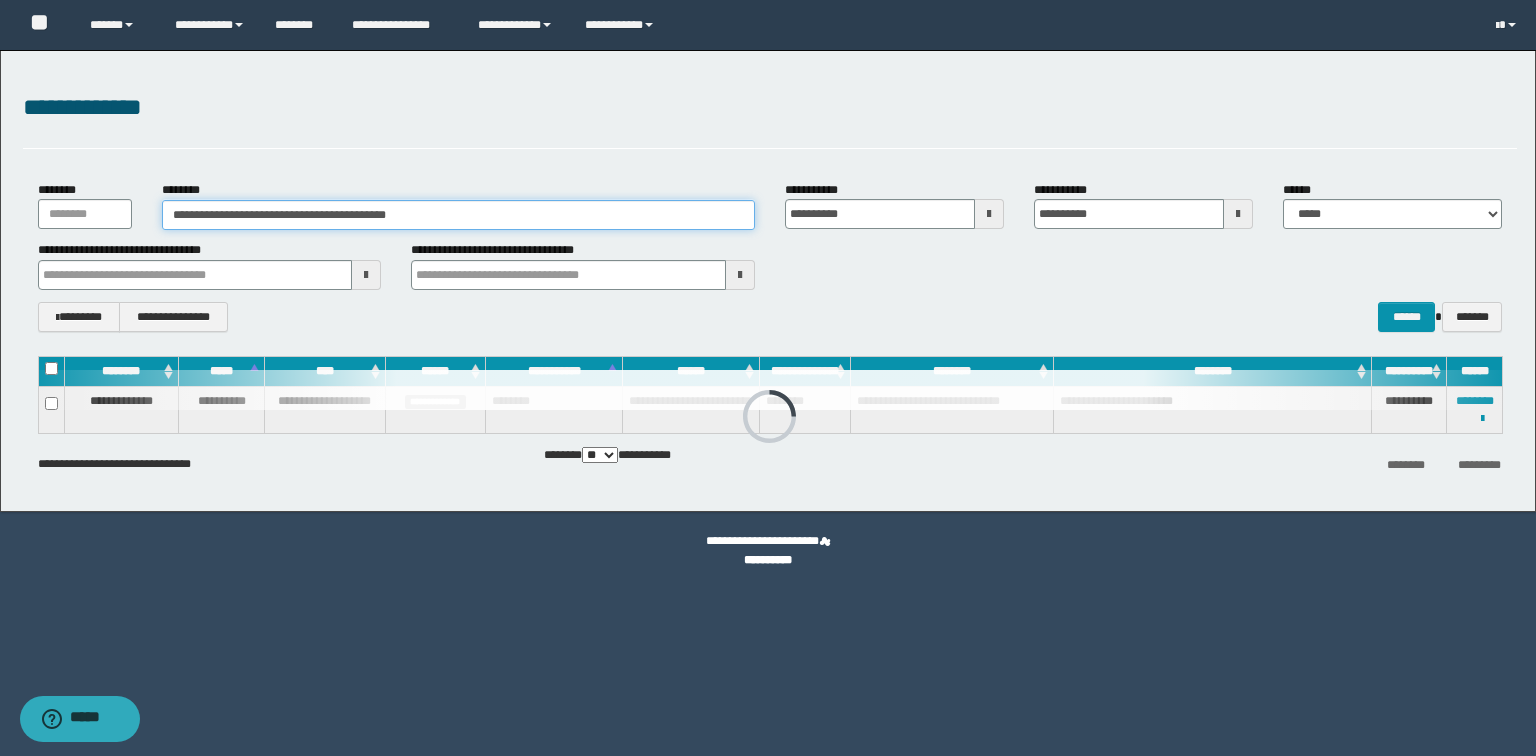 drag, startPoint x: 497, startPoint y: 208, endPoint x: 0, endPoint y: 176, distance: 498.0291 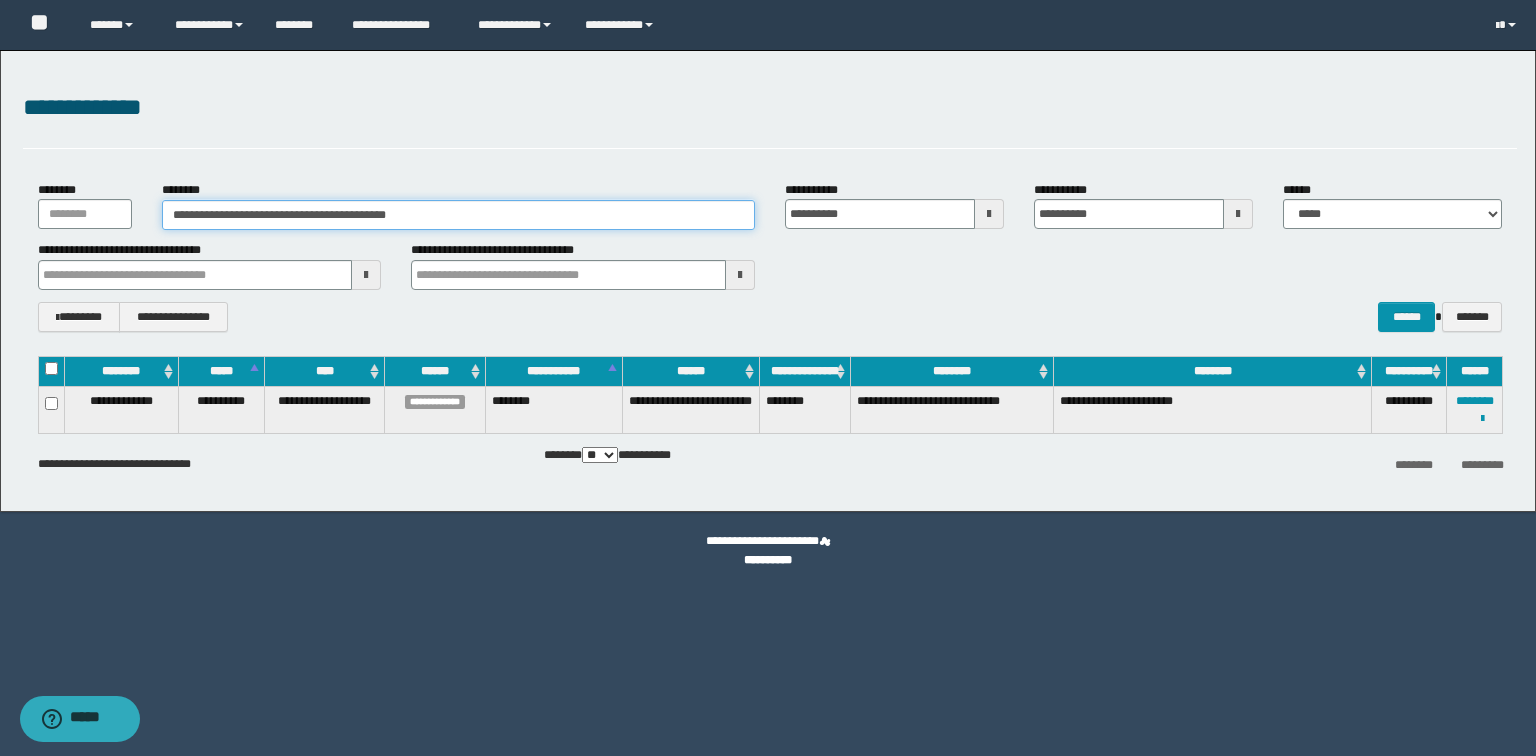 paste 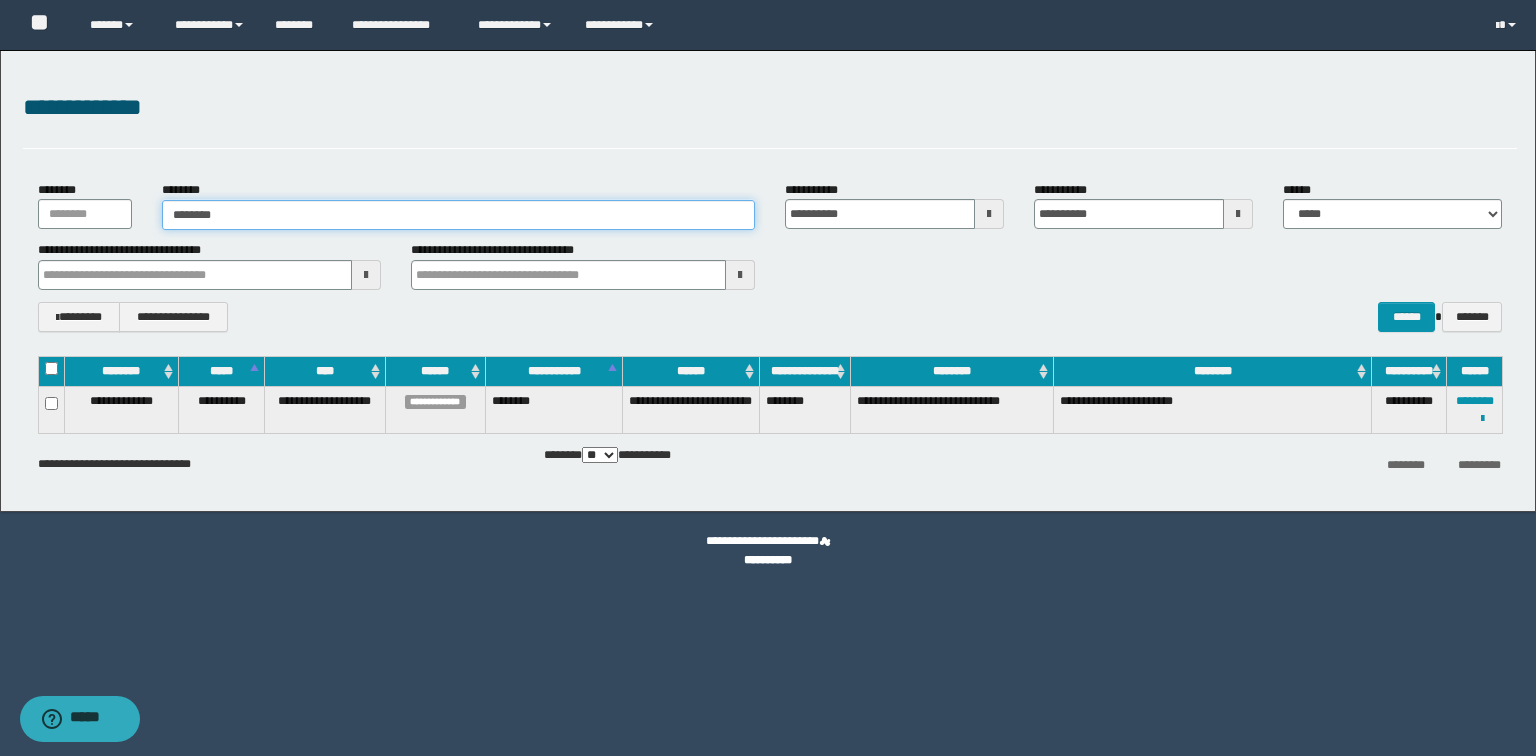 type on "********" 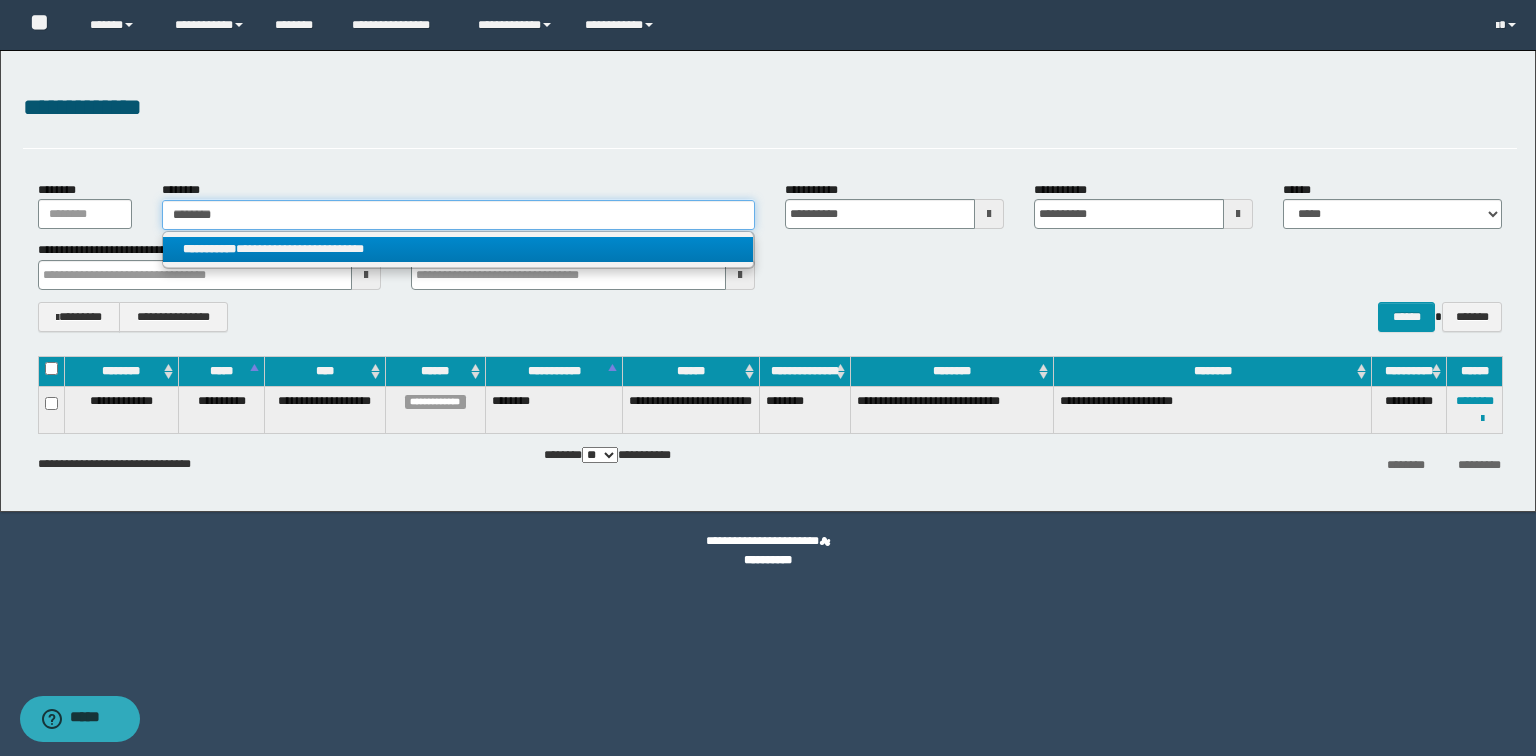 type on "********" 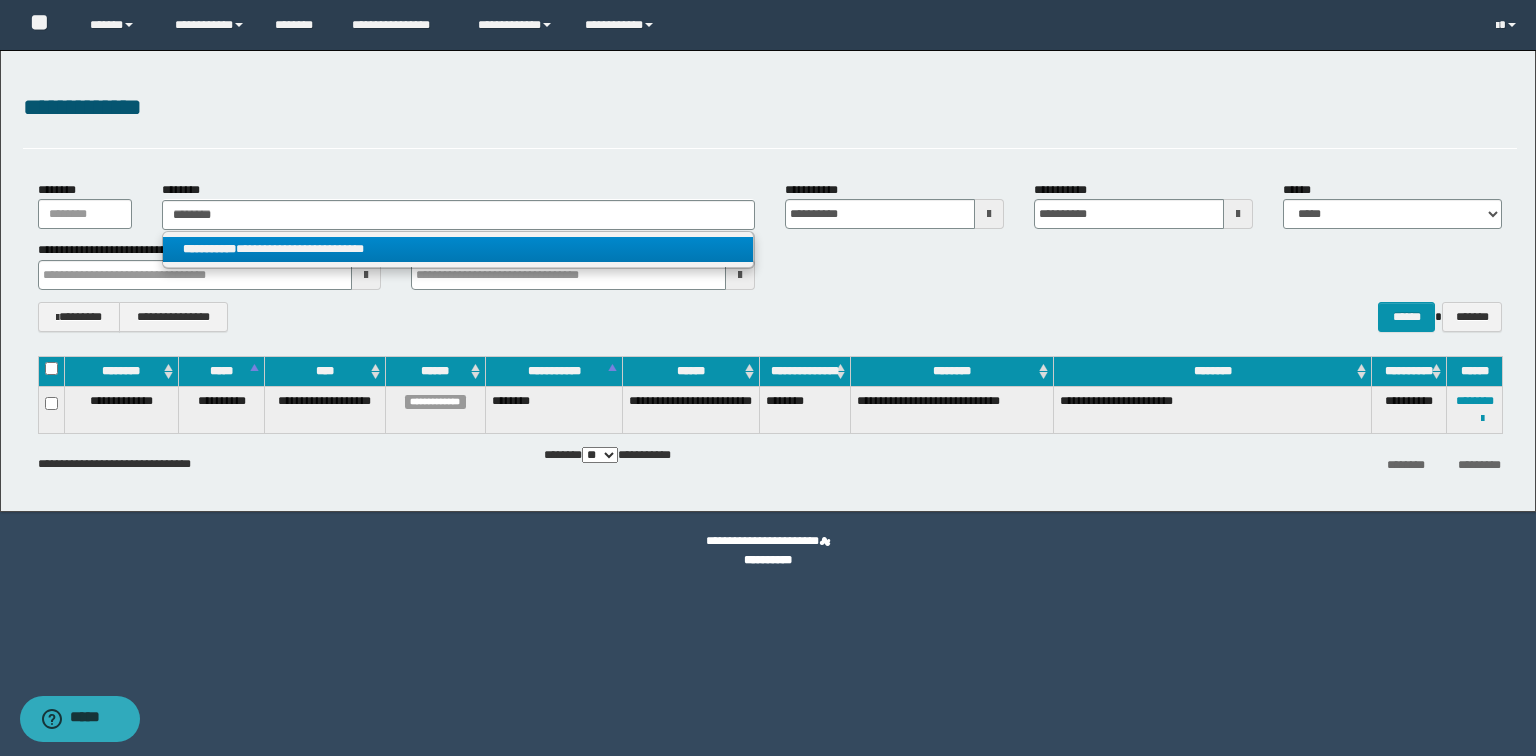 click on "**********" at bounding box center [458, 249] 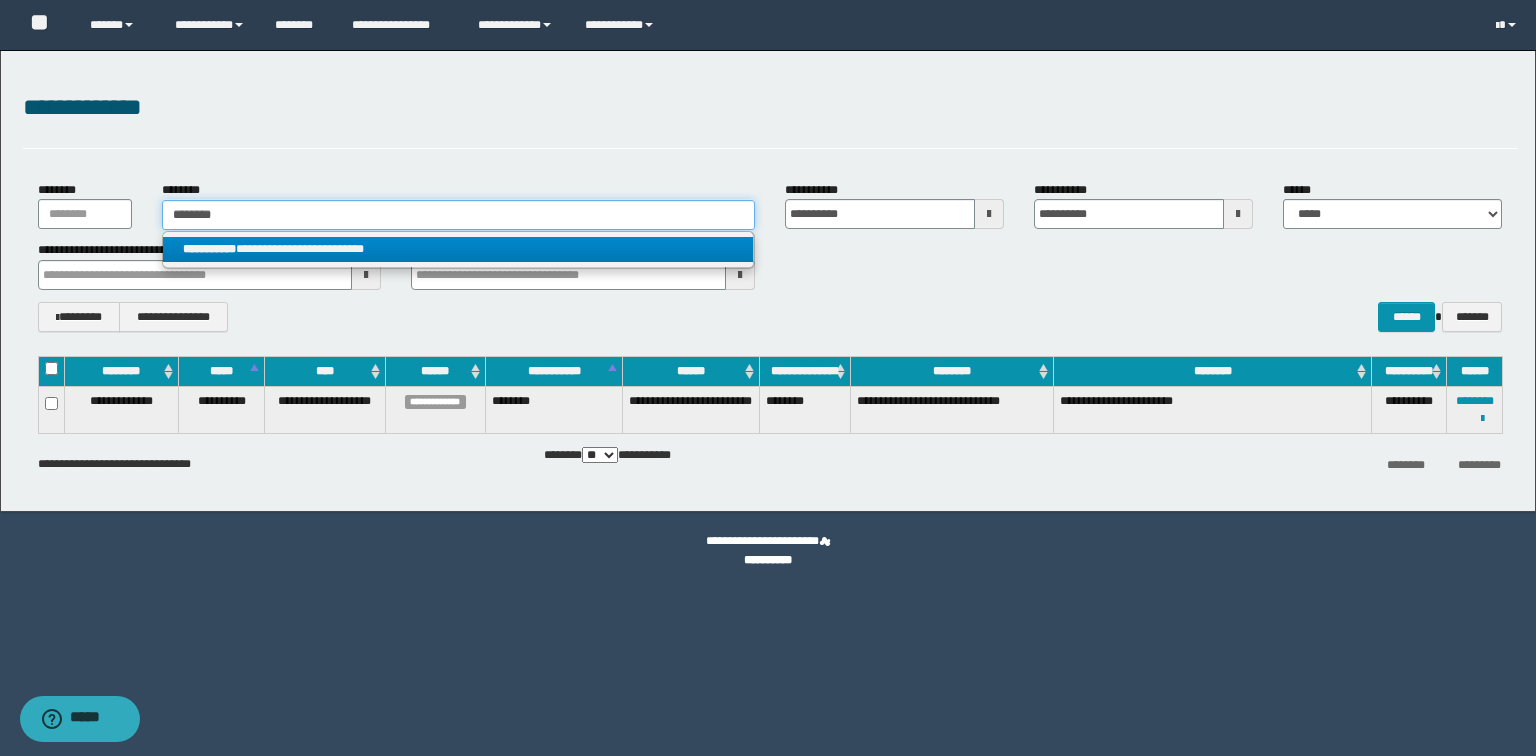 type 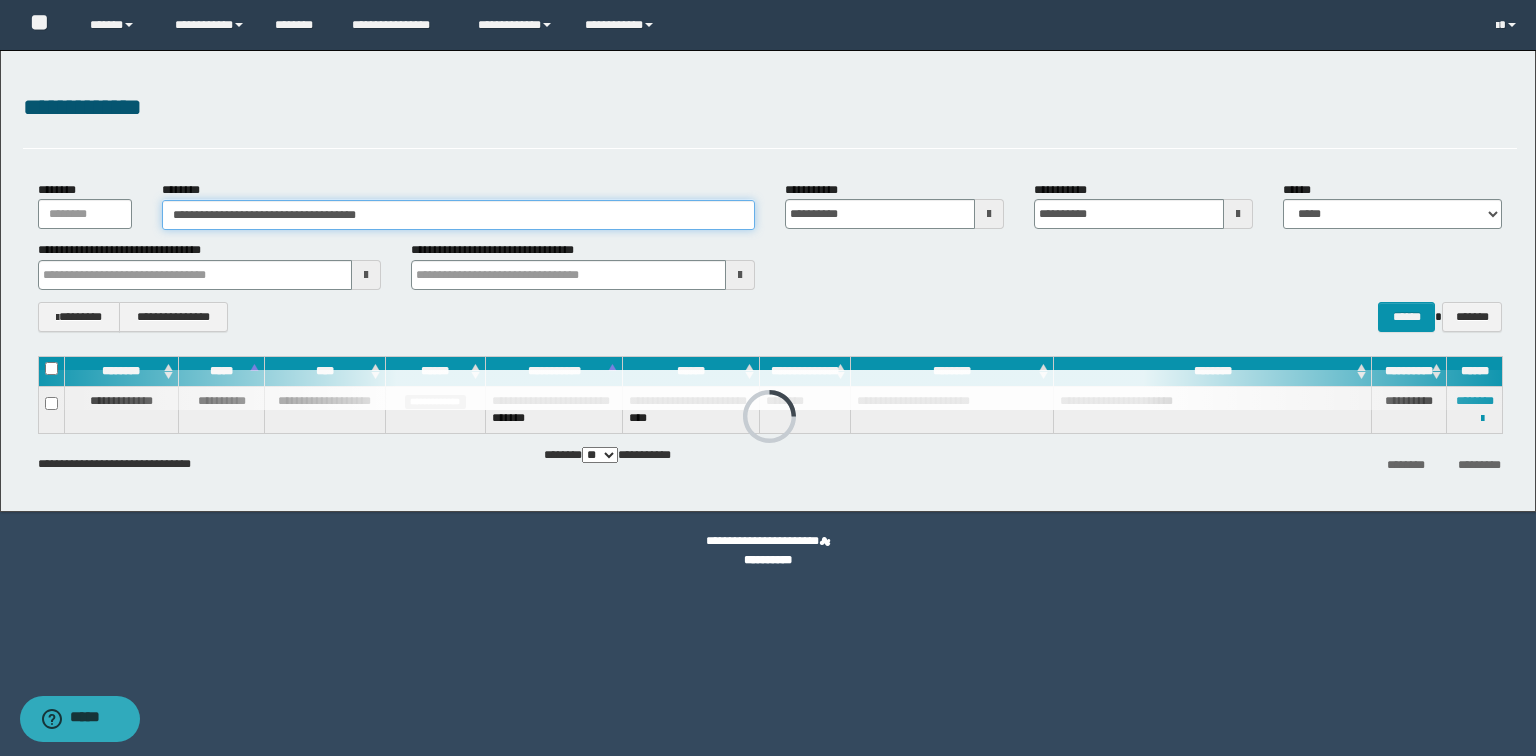 click on "**********" at bounding box center [768, 281] 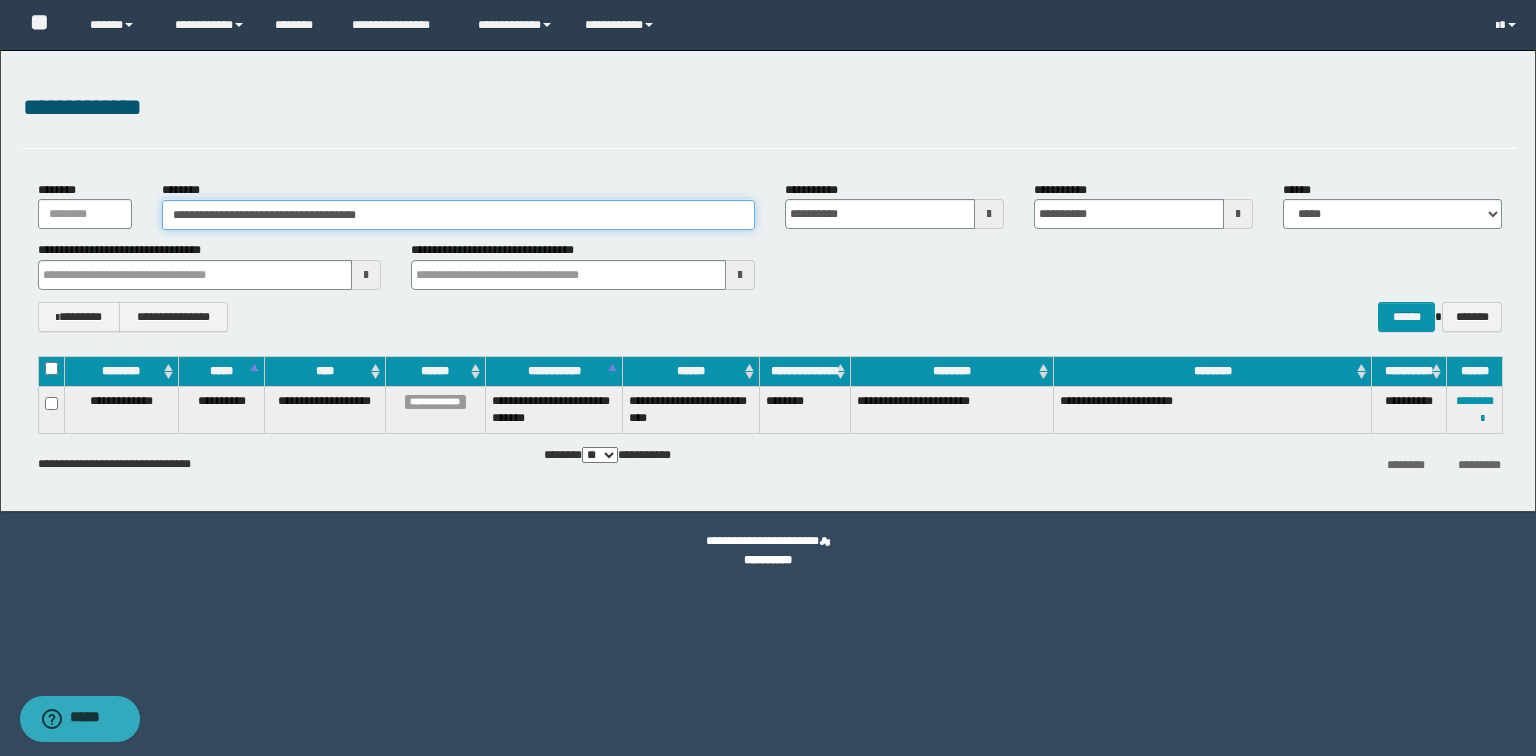 paste 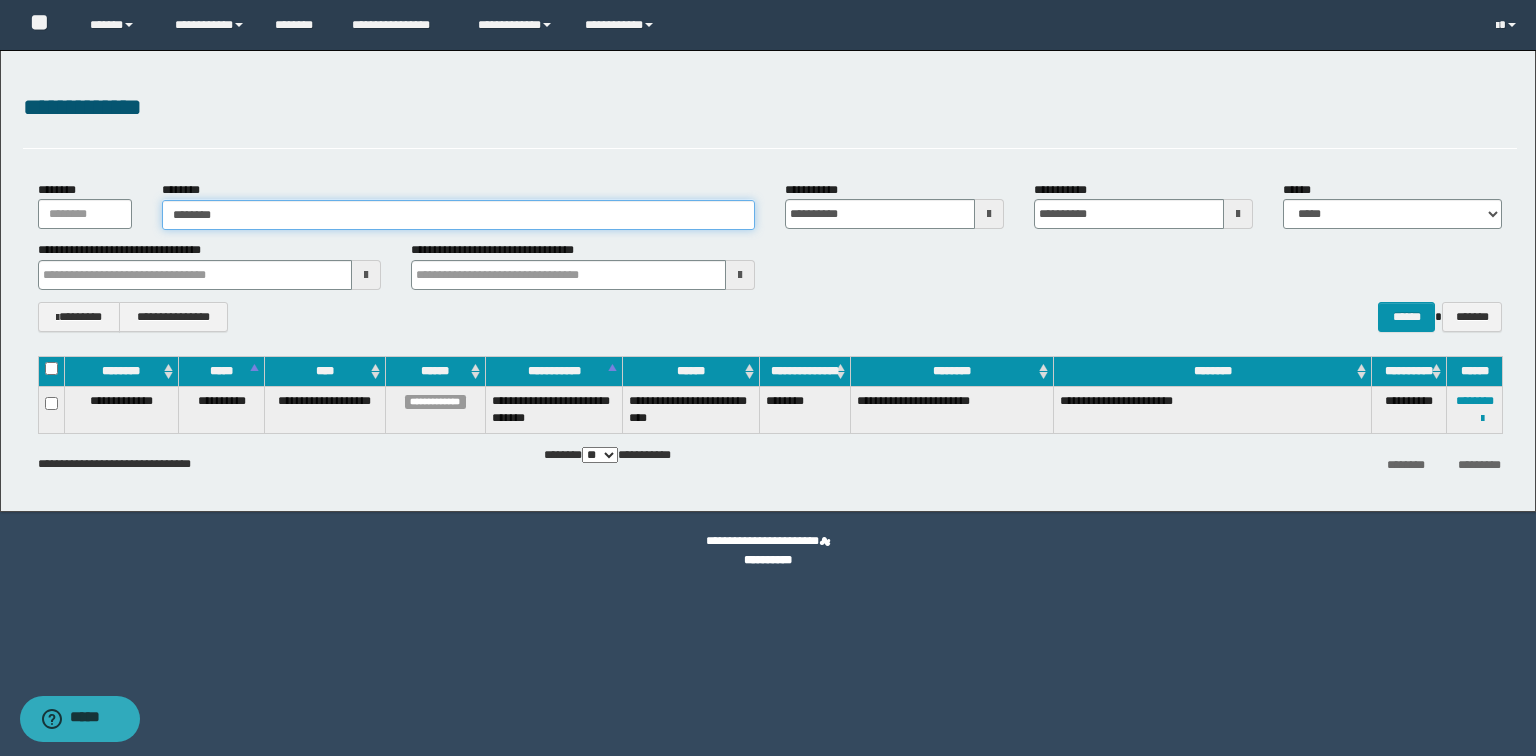 type on "********" 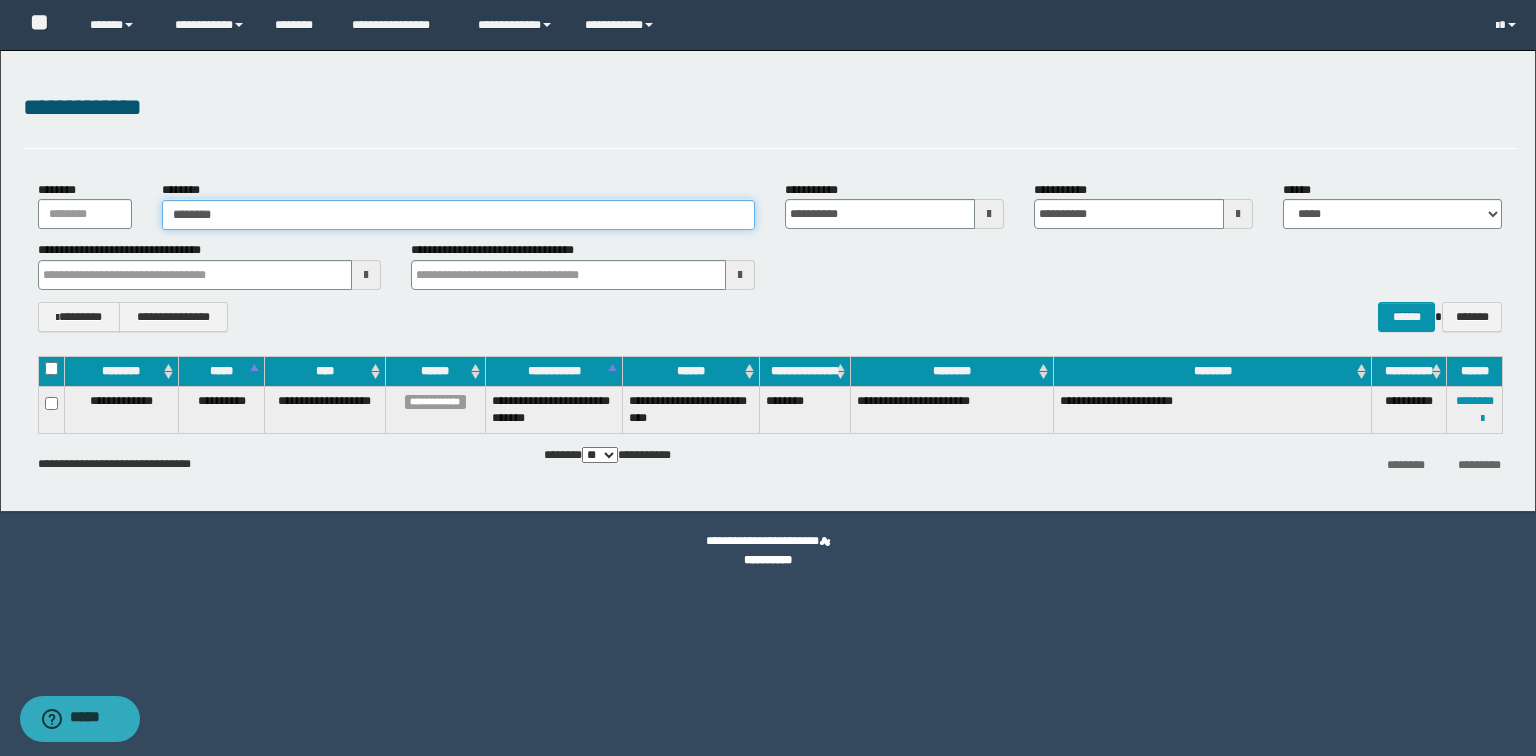 type on "********" 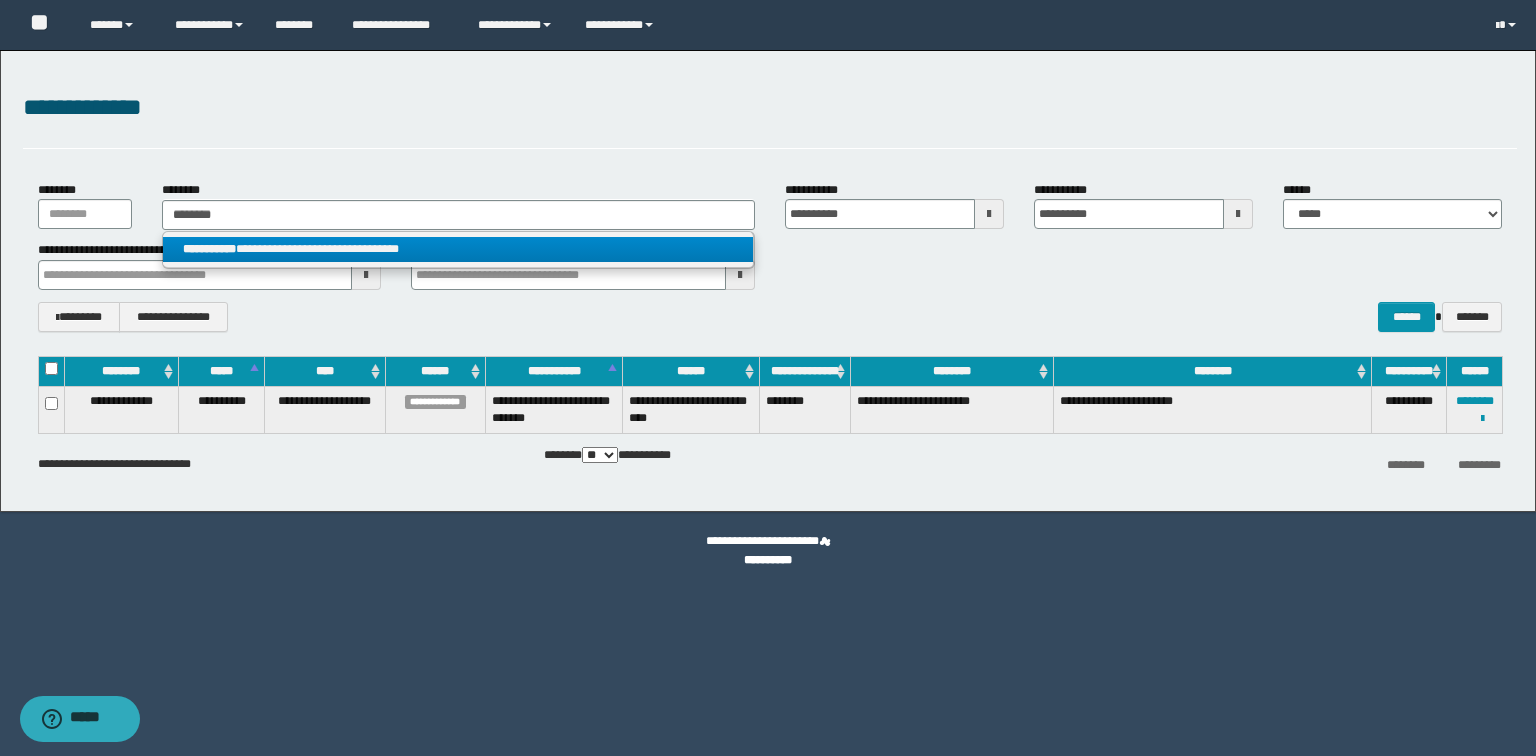 click on "**********" at bounding box center [458, 249] 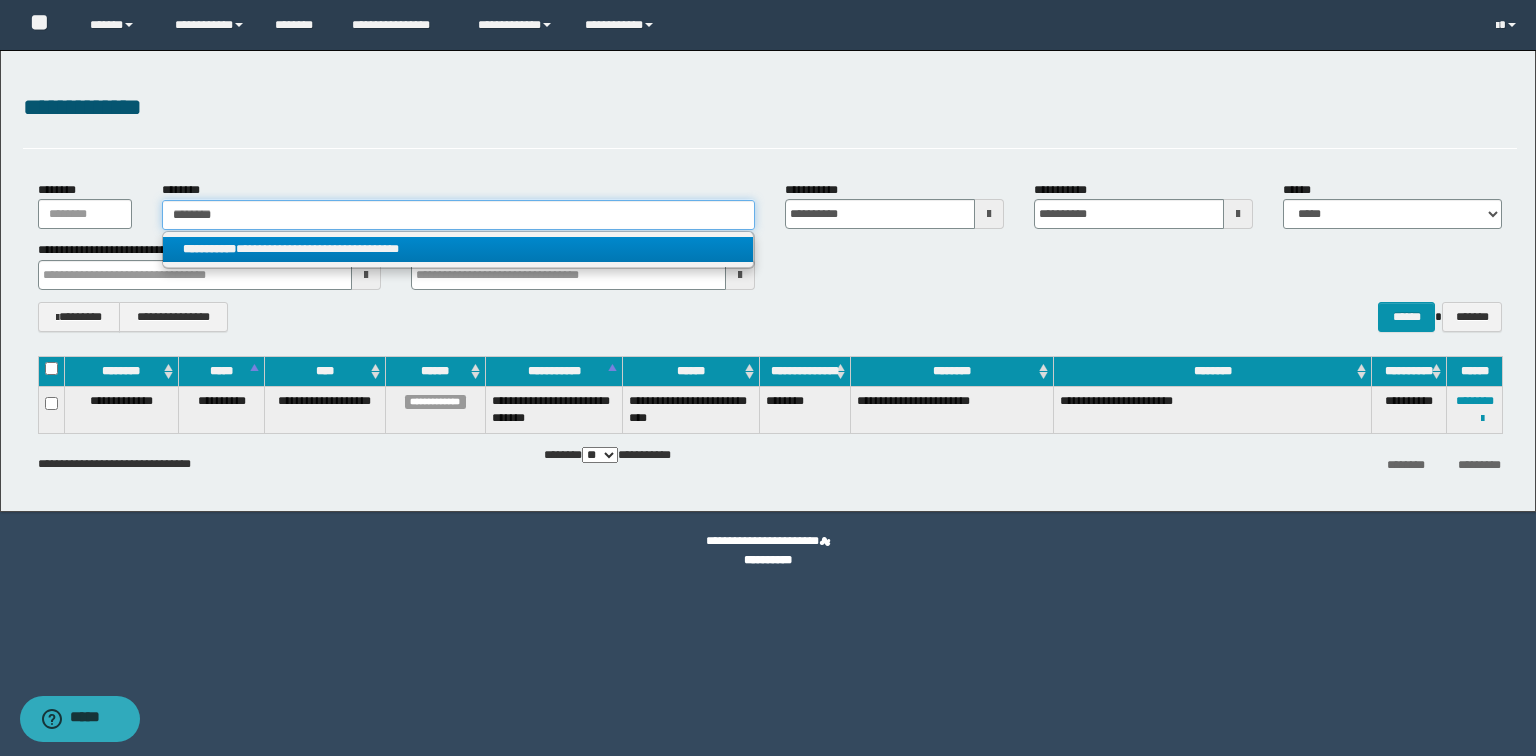 type 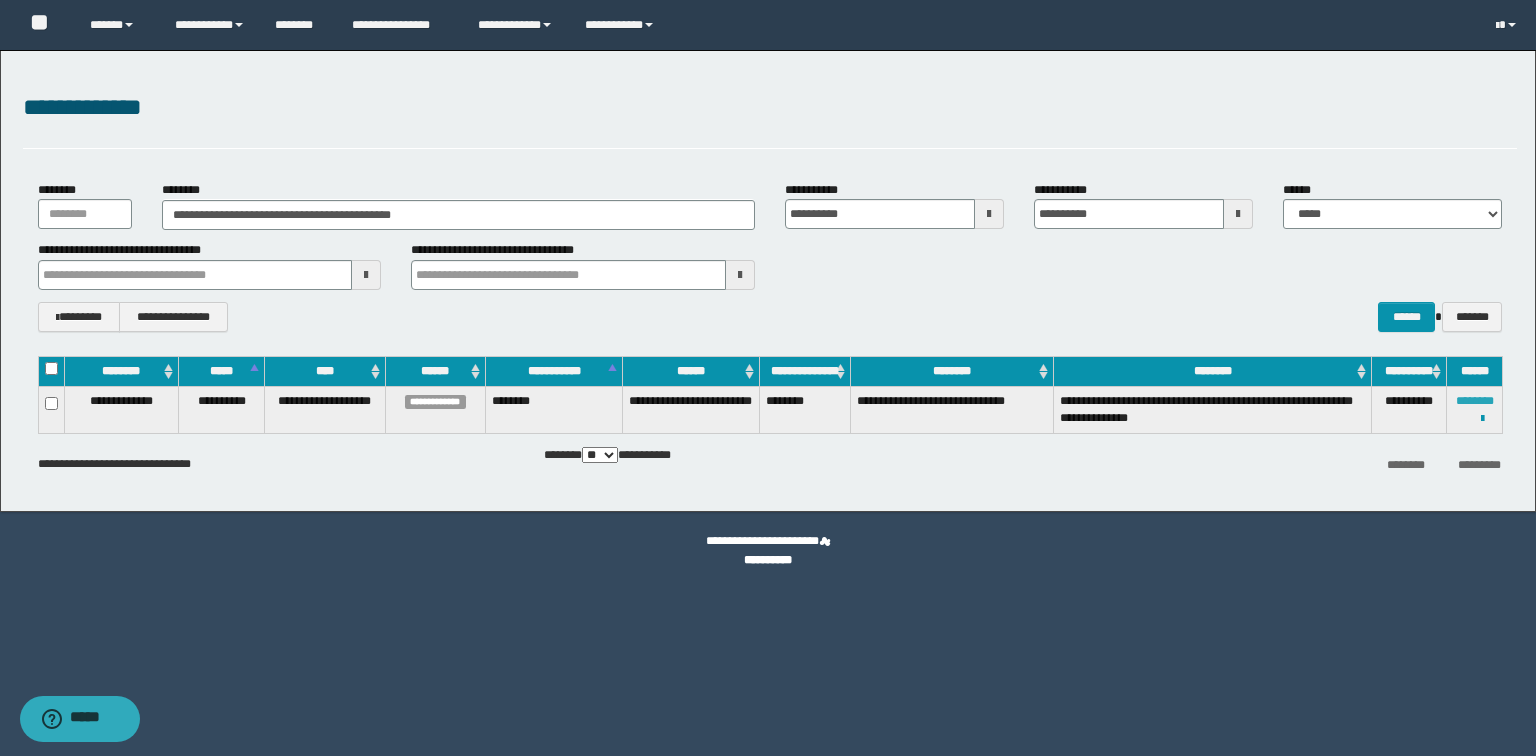 click on "********" at bounding box center [1475, 401] 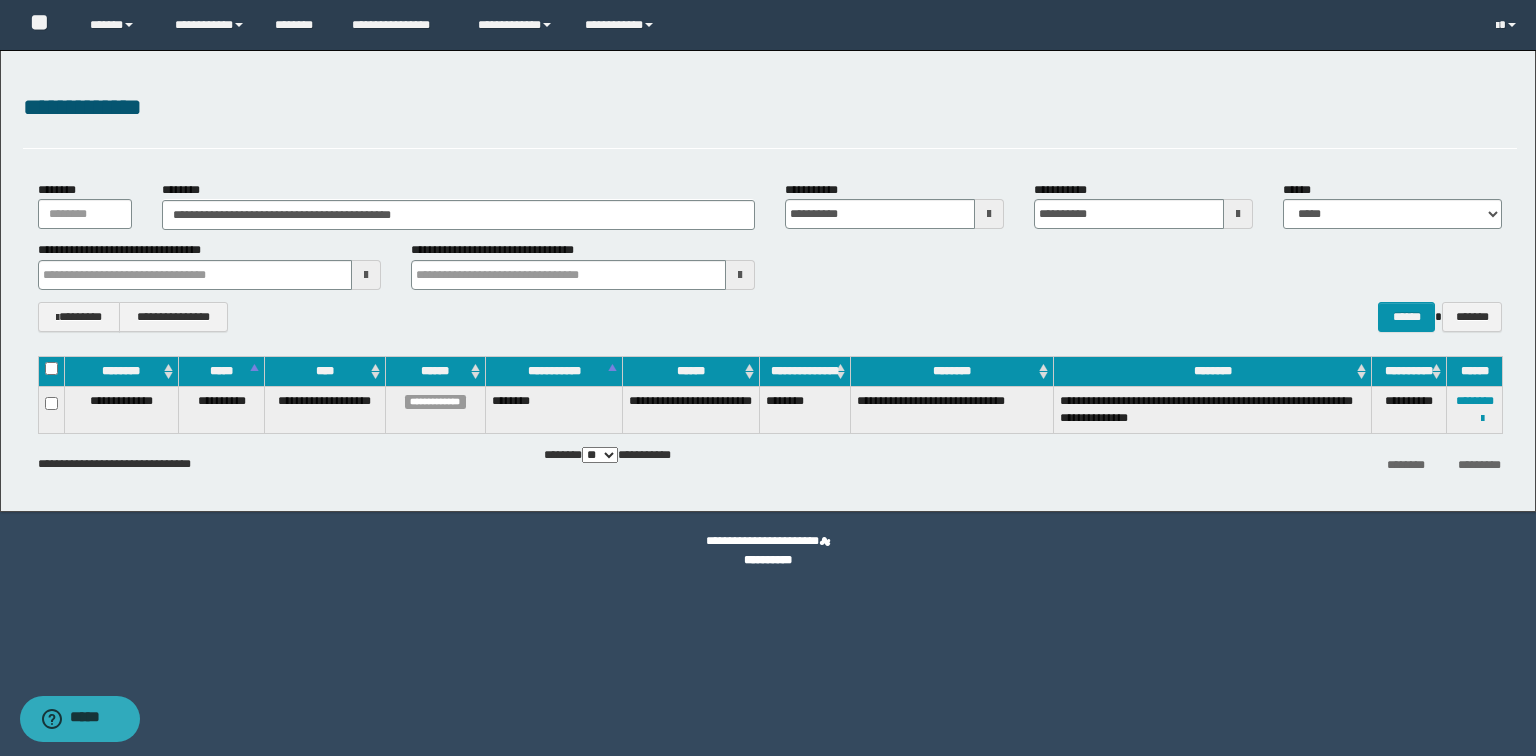 click on "********" at bounding box center [805, 409] 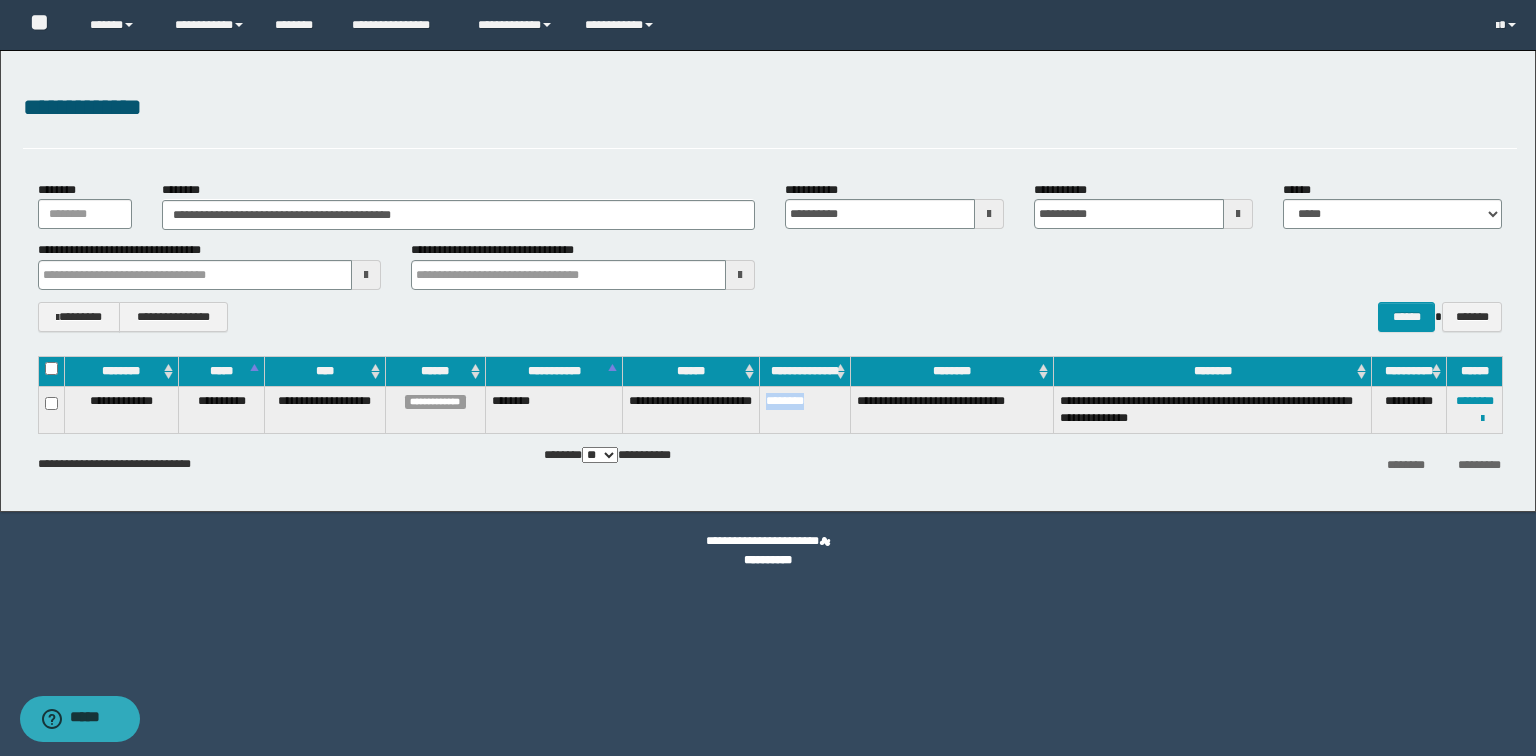 click on "********" at bounding box center [805, 409] 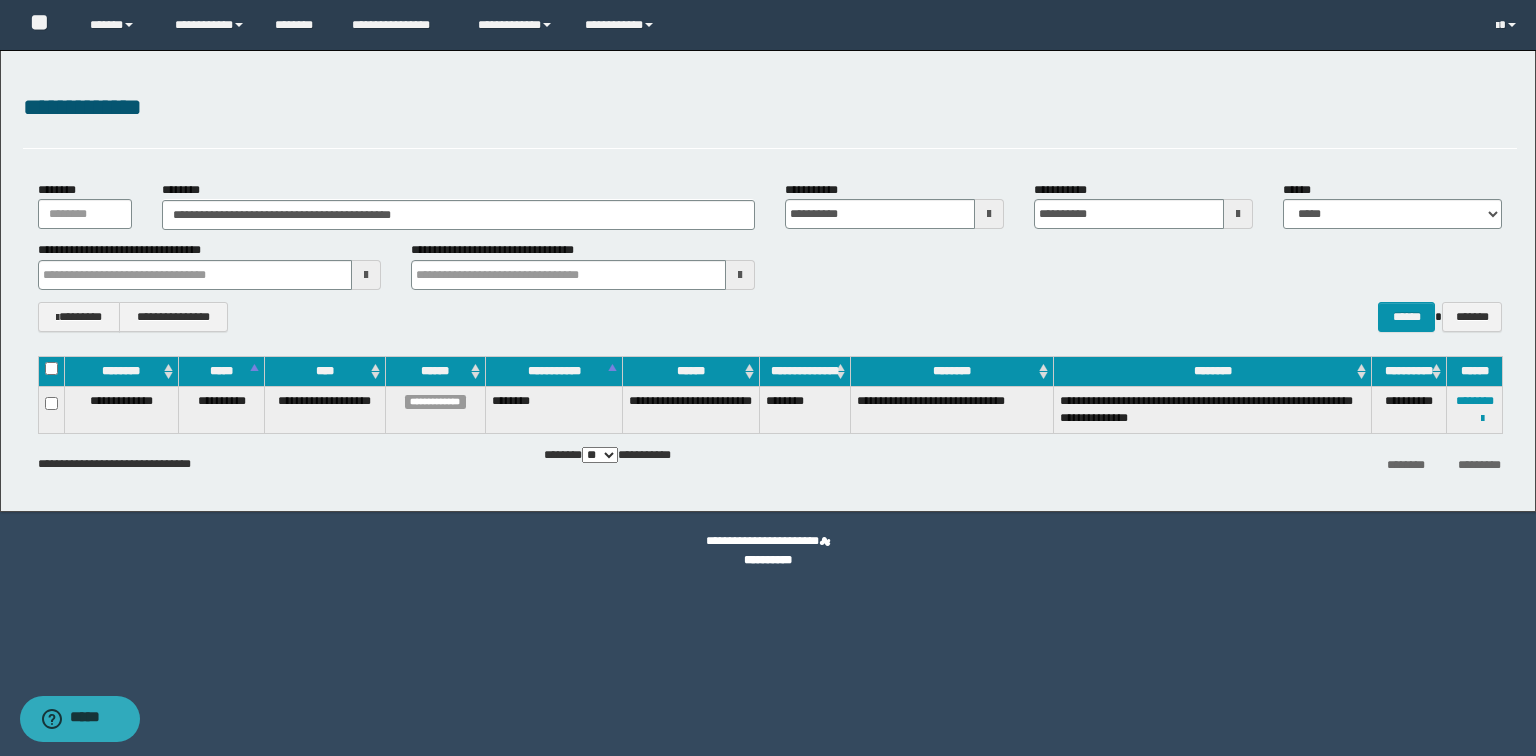click on "**********" at bounding box center (770, 425) 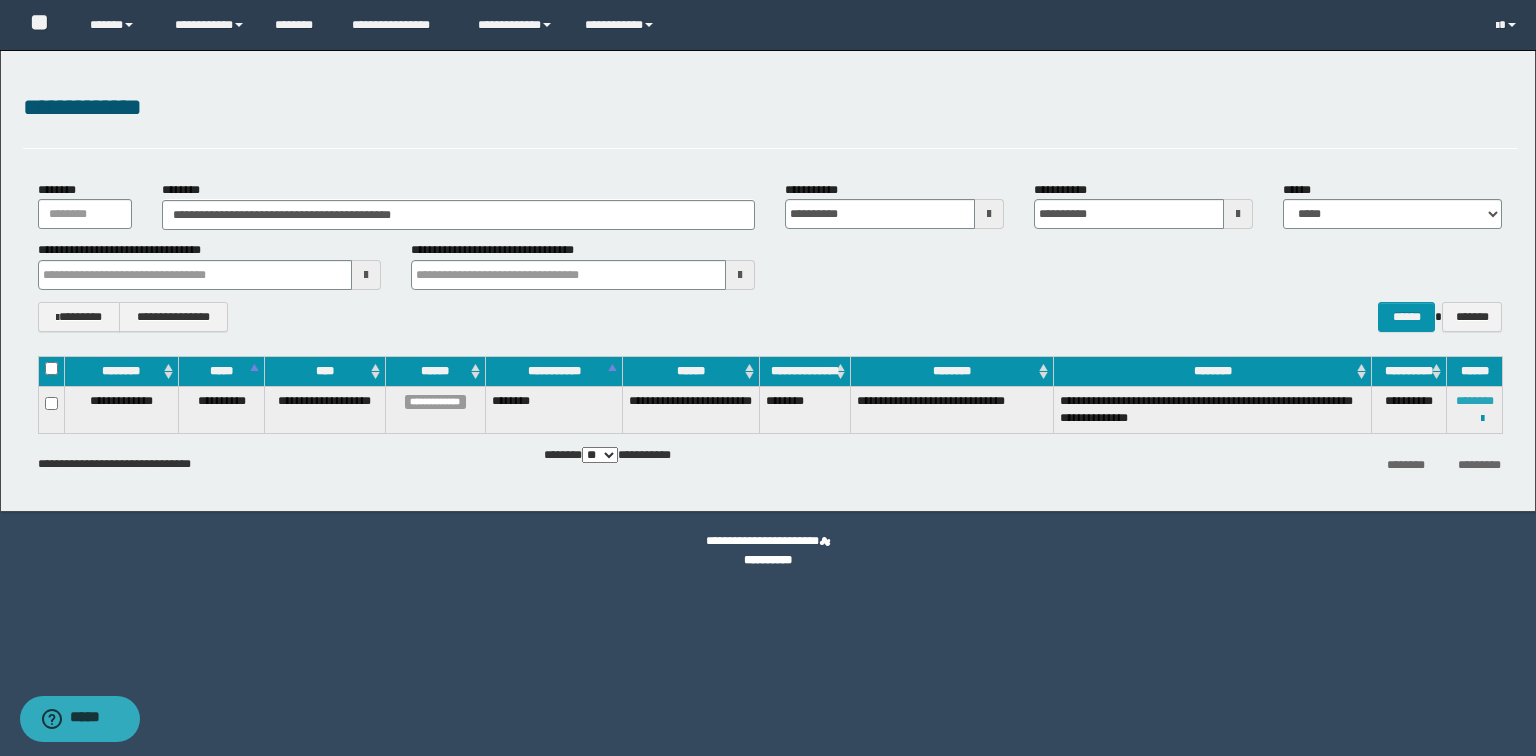 click on "********" at bounding box center (1475, 401) 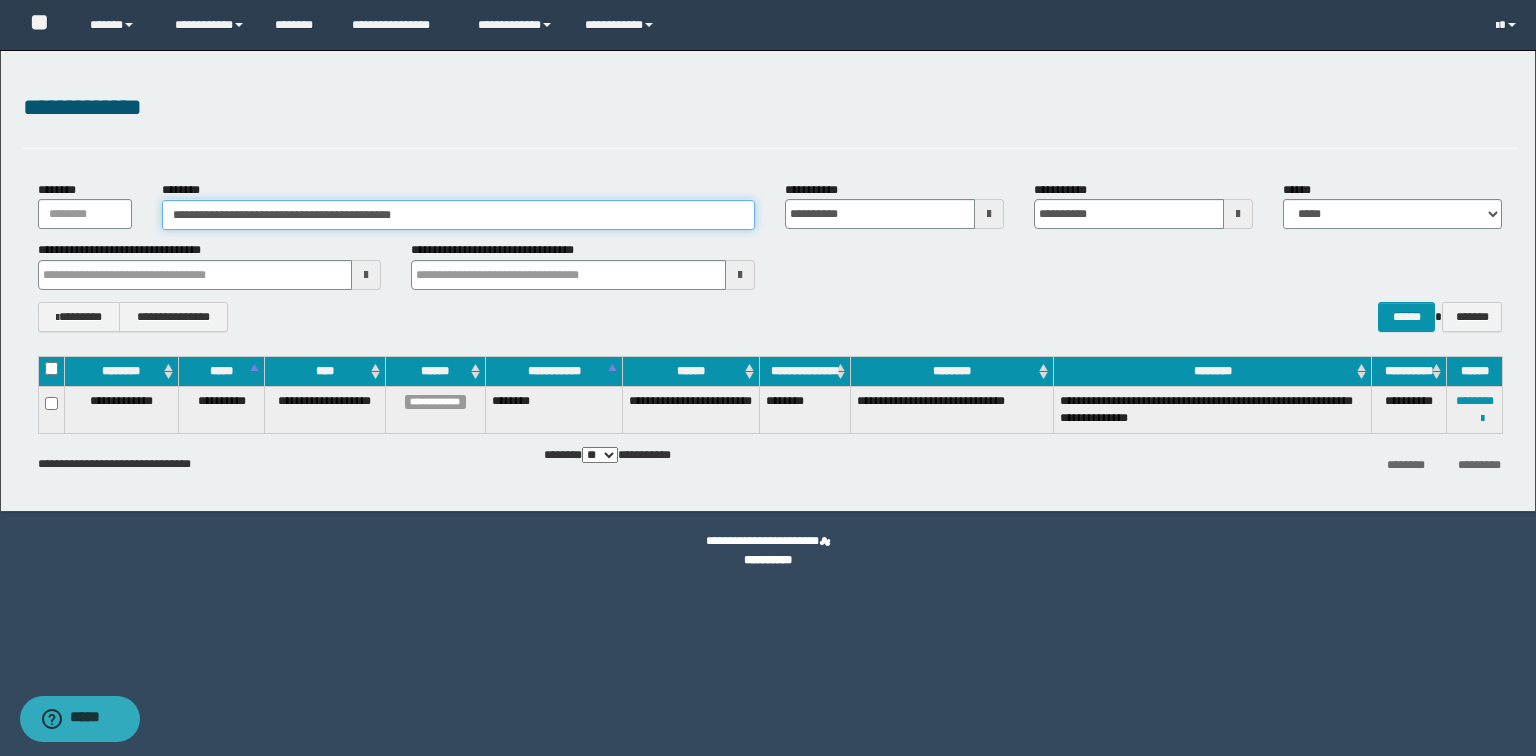 drag, startPoint x: 520, startPoint y: 227, endPoint x: 144, endPoint y: 220, distance: 376.06516 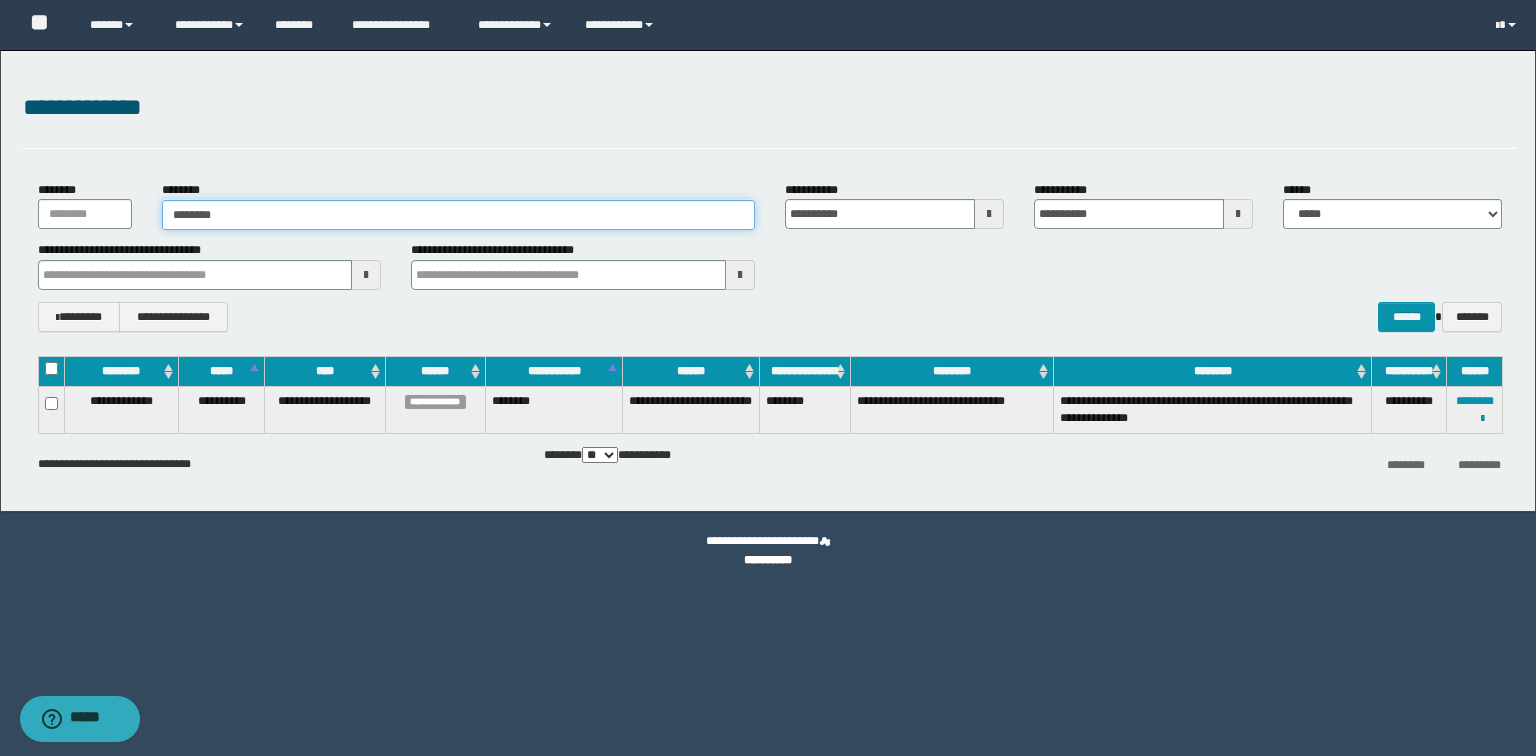 type on "********" 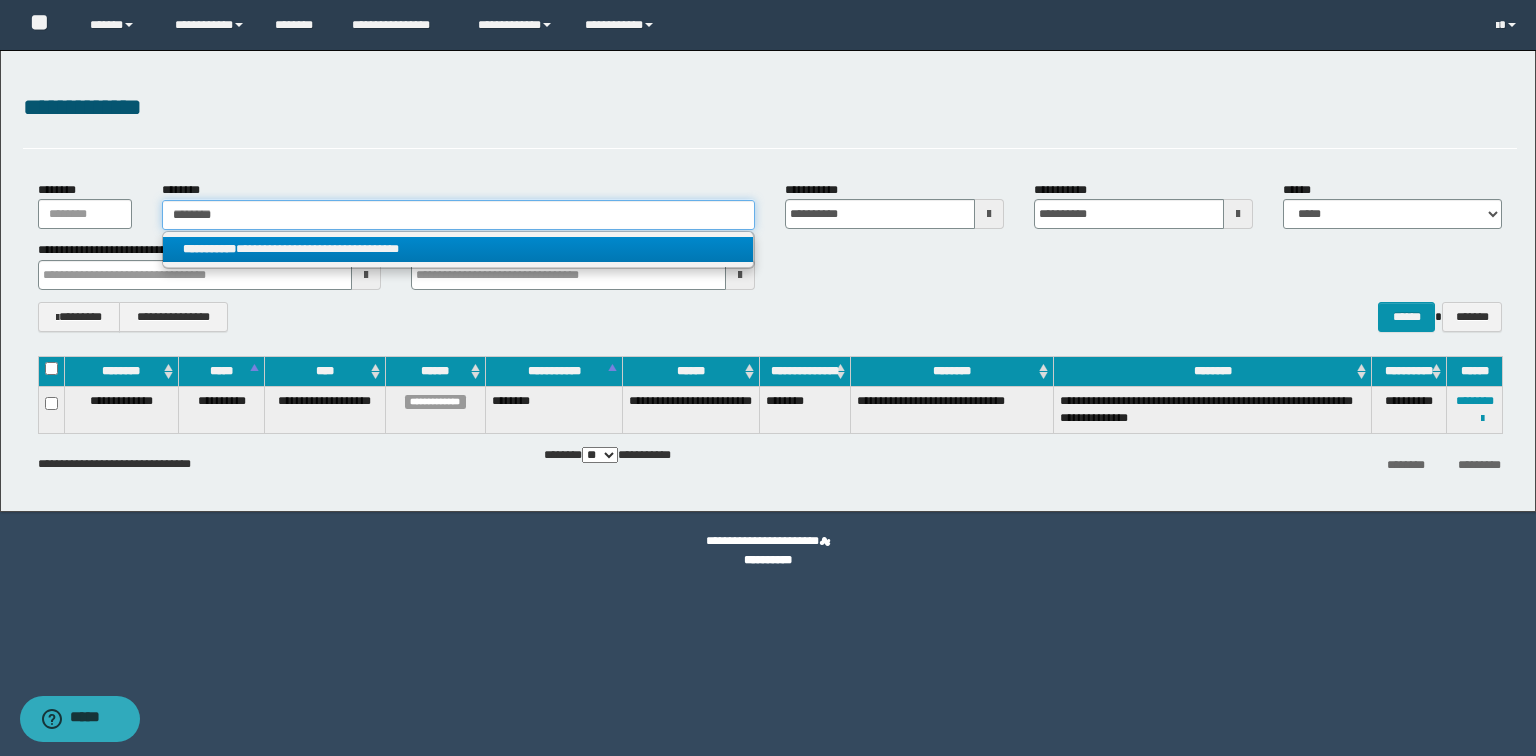type on "********" 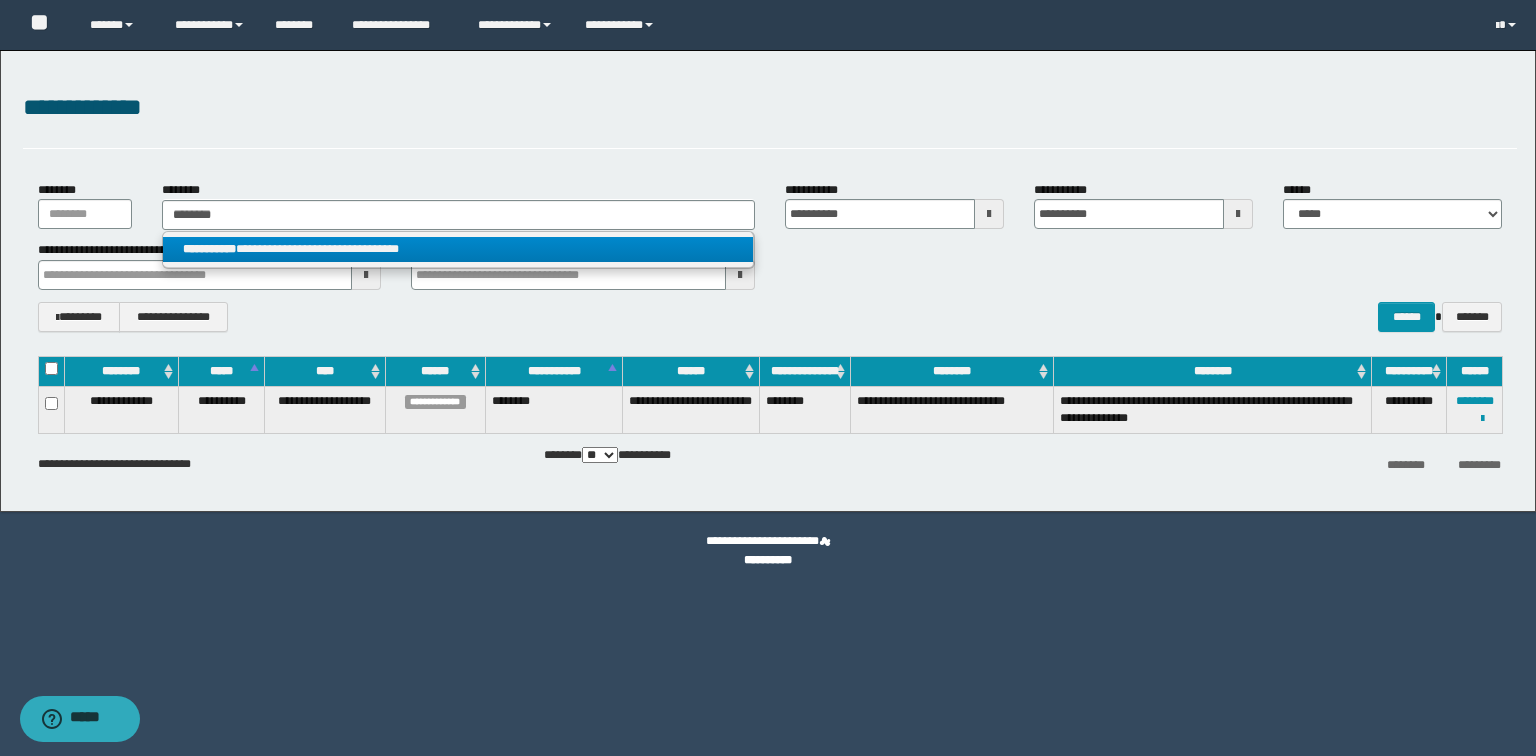 click on "**********" at bounding box center [458, 249] 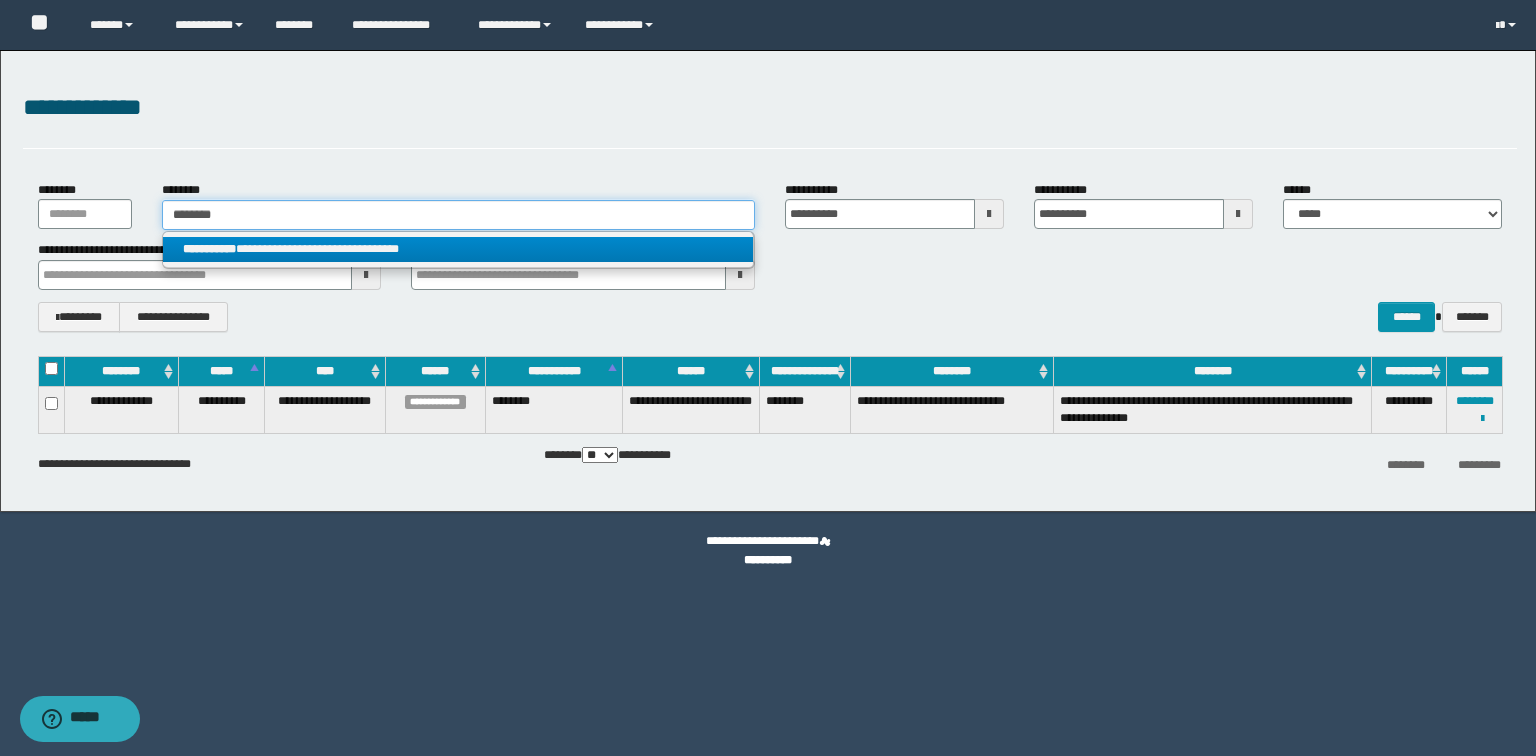 type 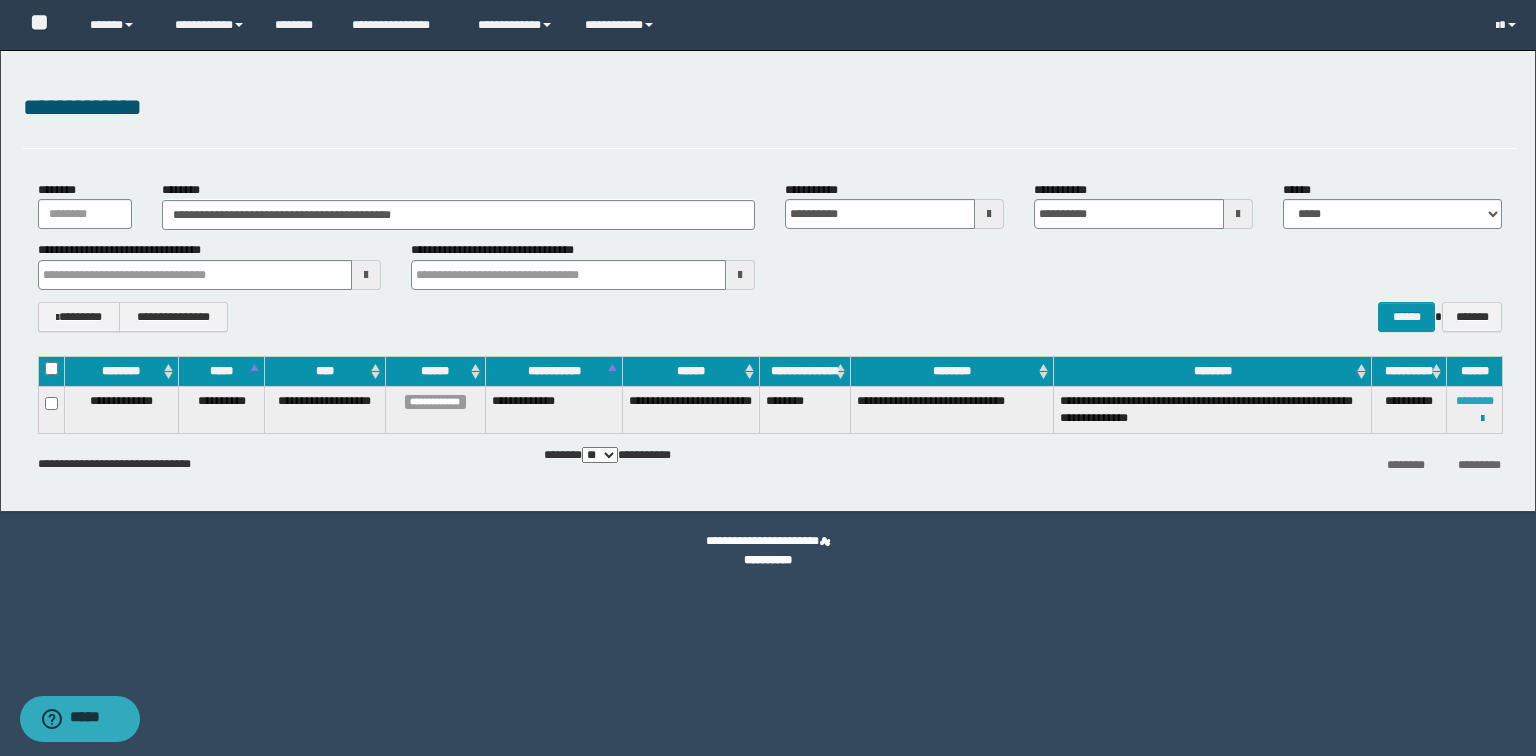 click on "********" at bounding box center (1475, 401) 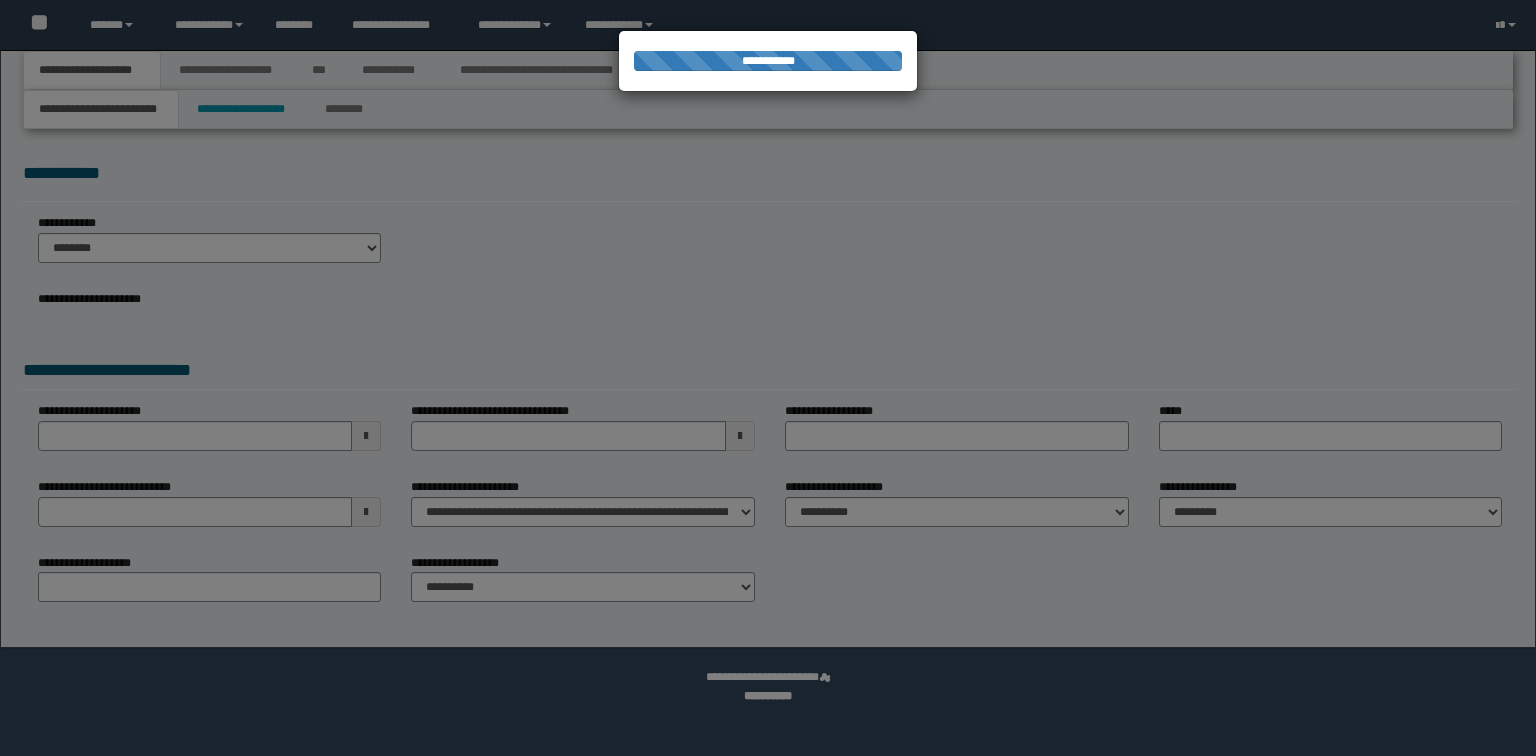 scroll, scrollTop: 0, scrollLeft: 0, axis: both 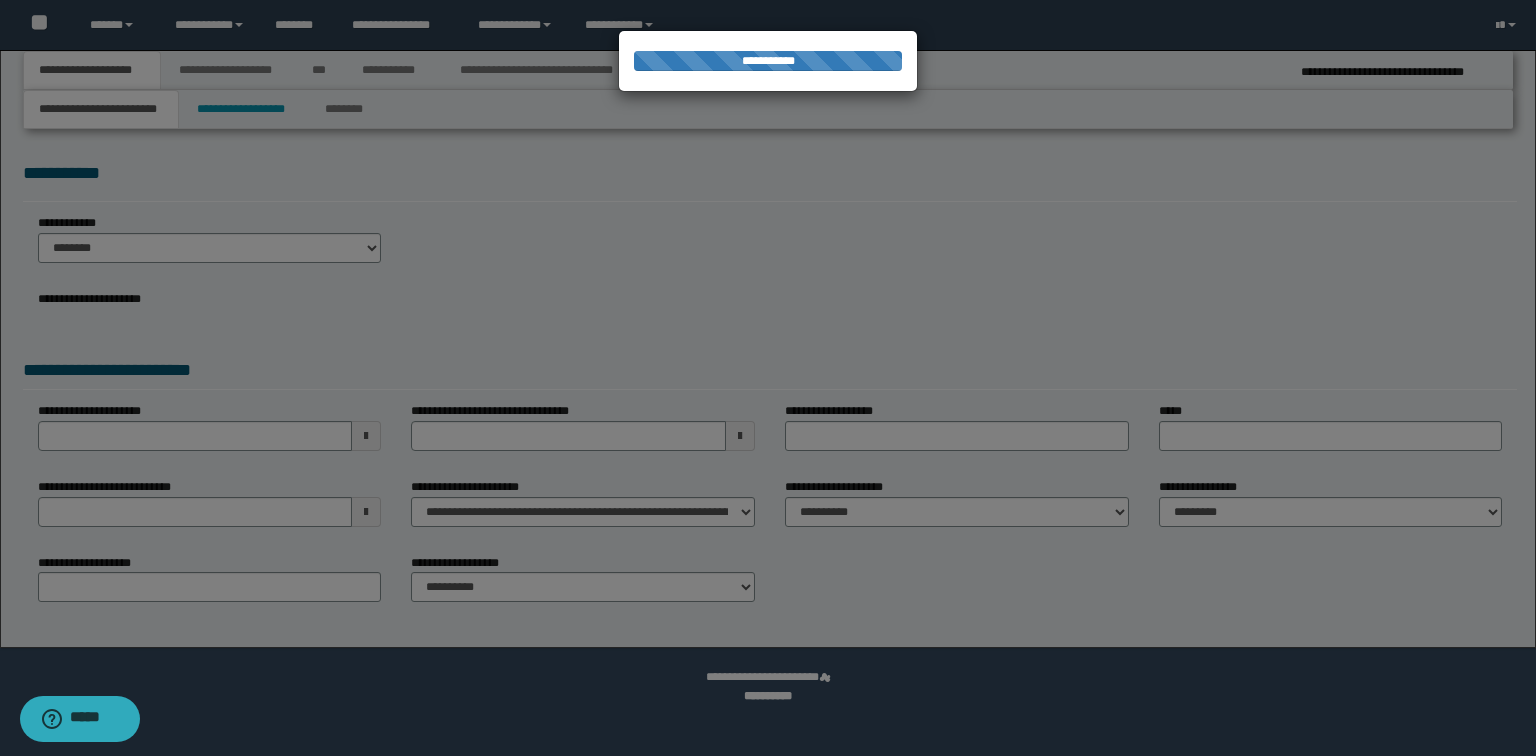 select on "*" 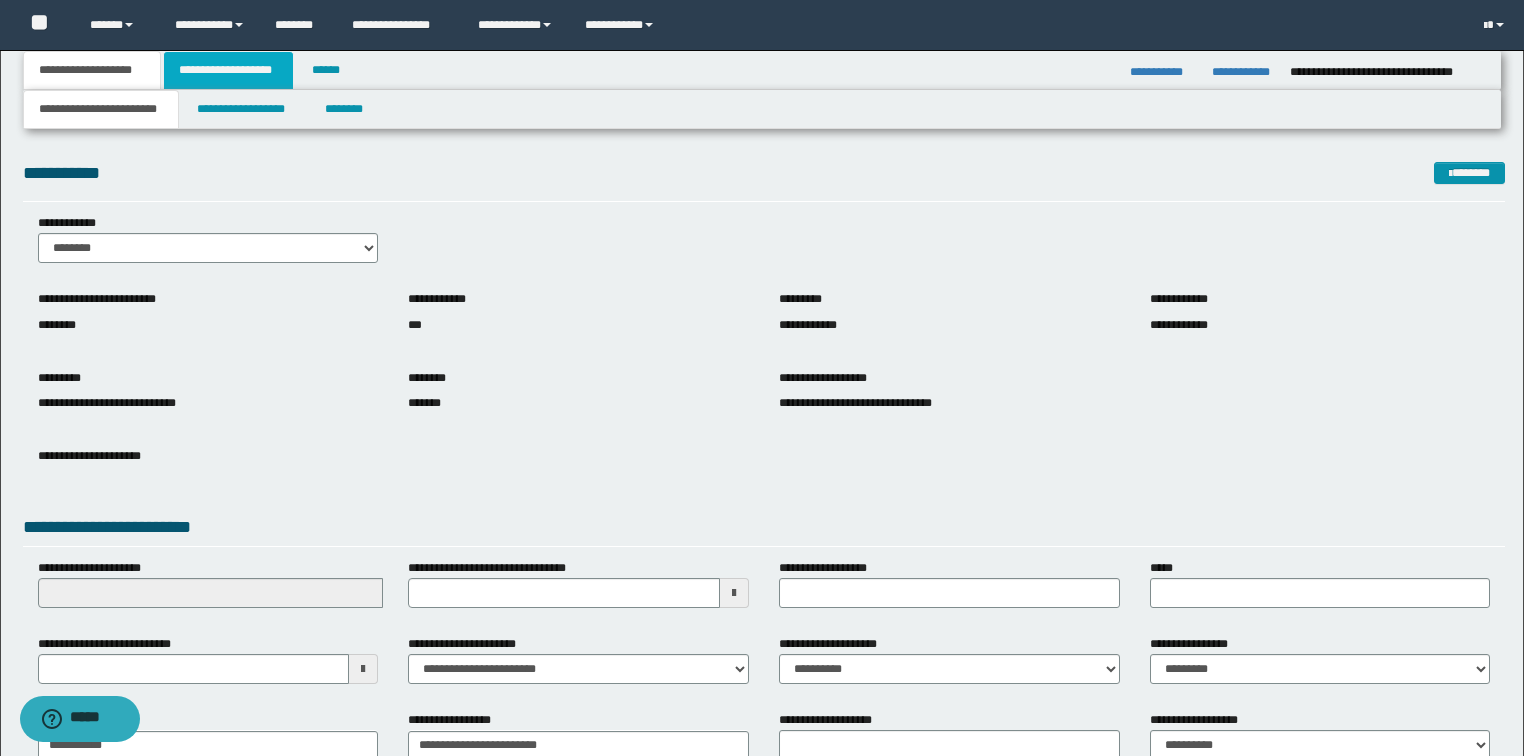 click on "**********" at bounding box center (228, 70) 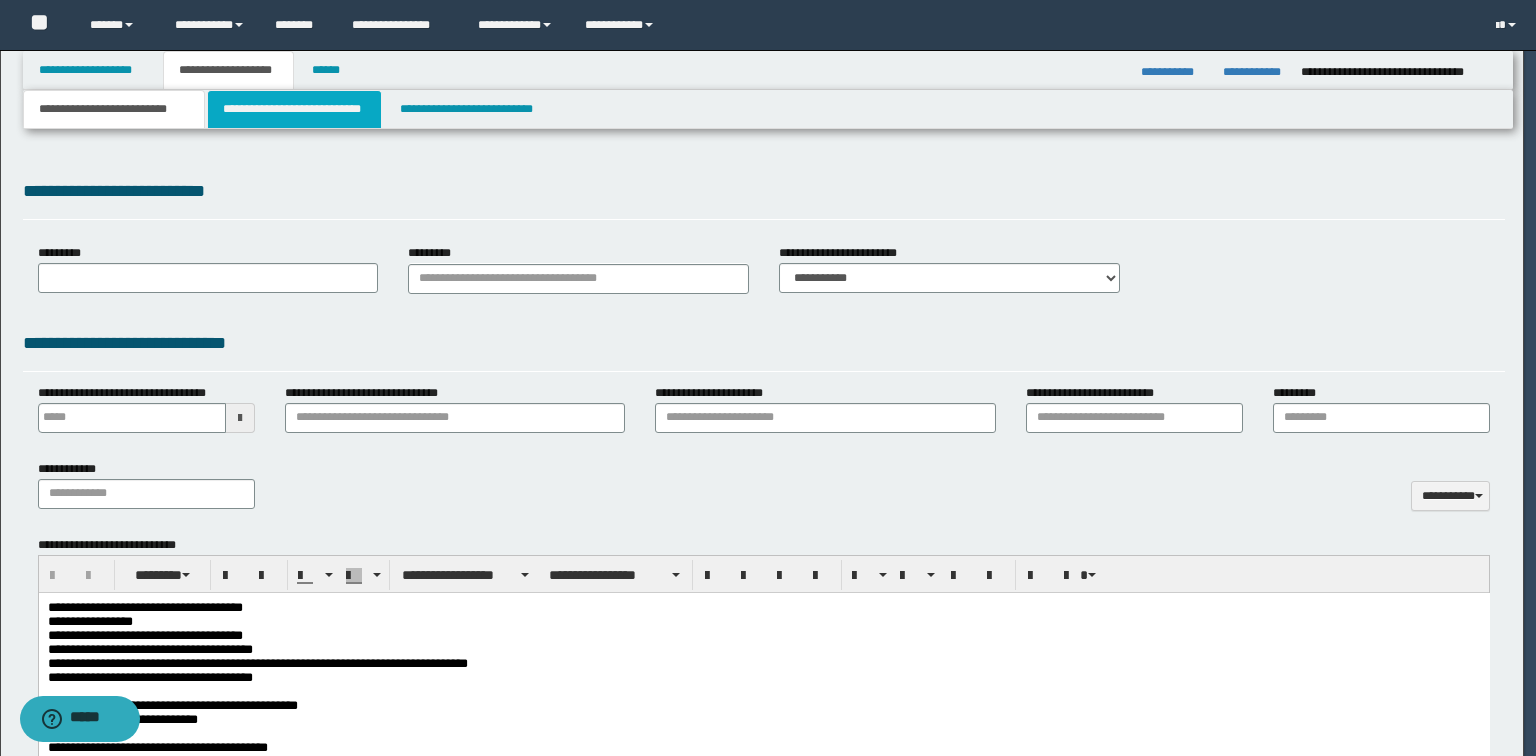 scroll, scrollTop: 0, scrollLeft: 0, axis: both 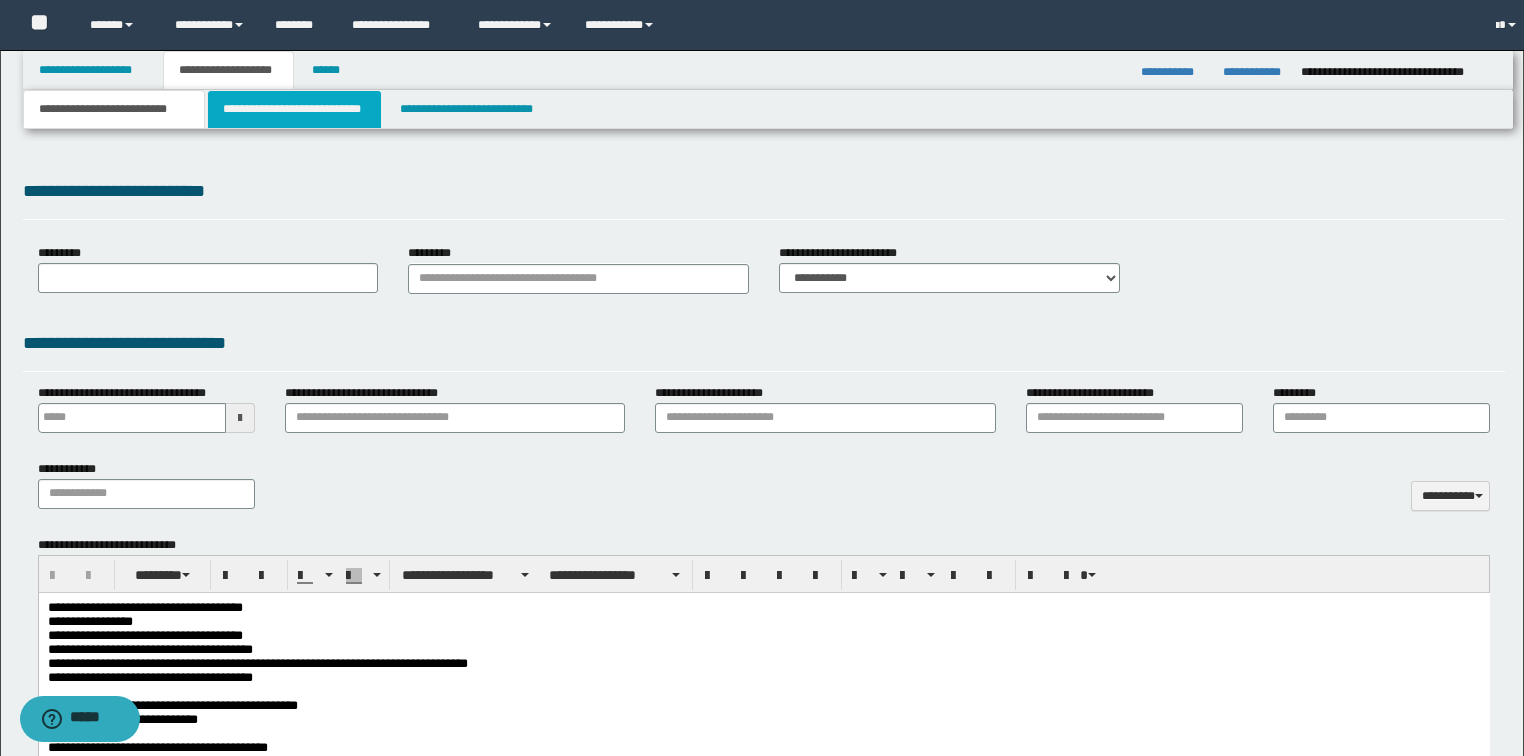 select on "*" 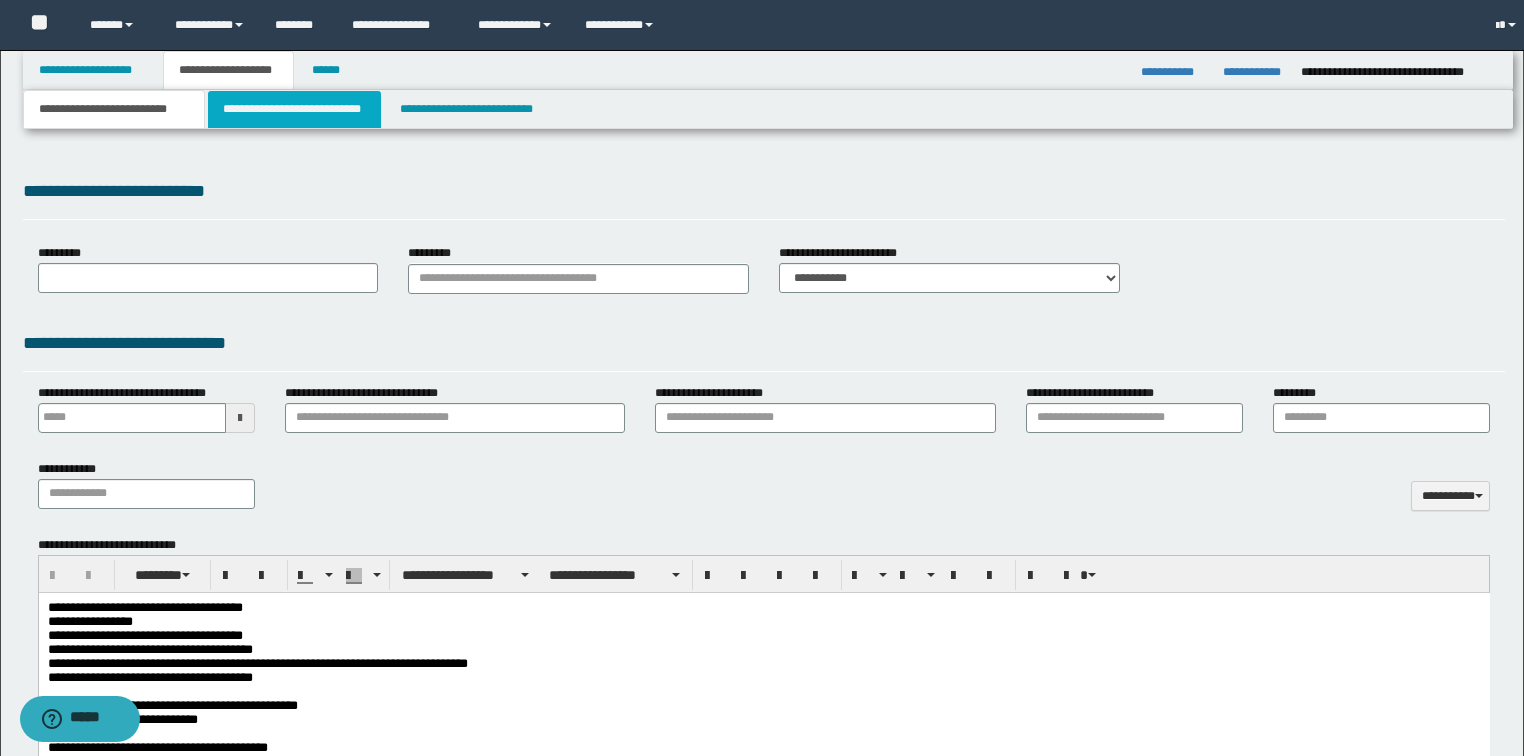 type 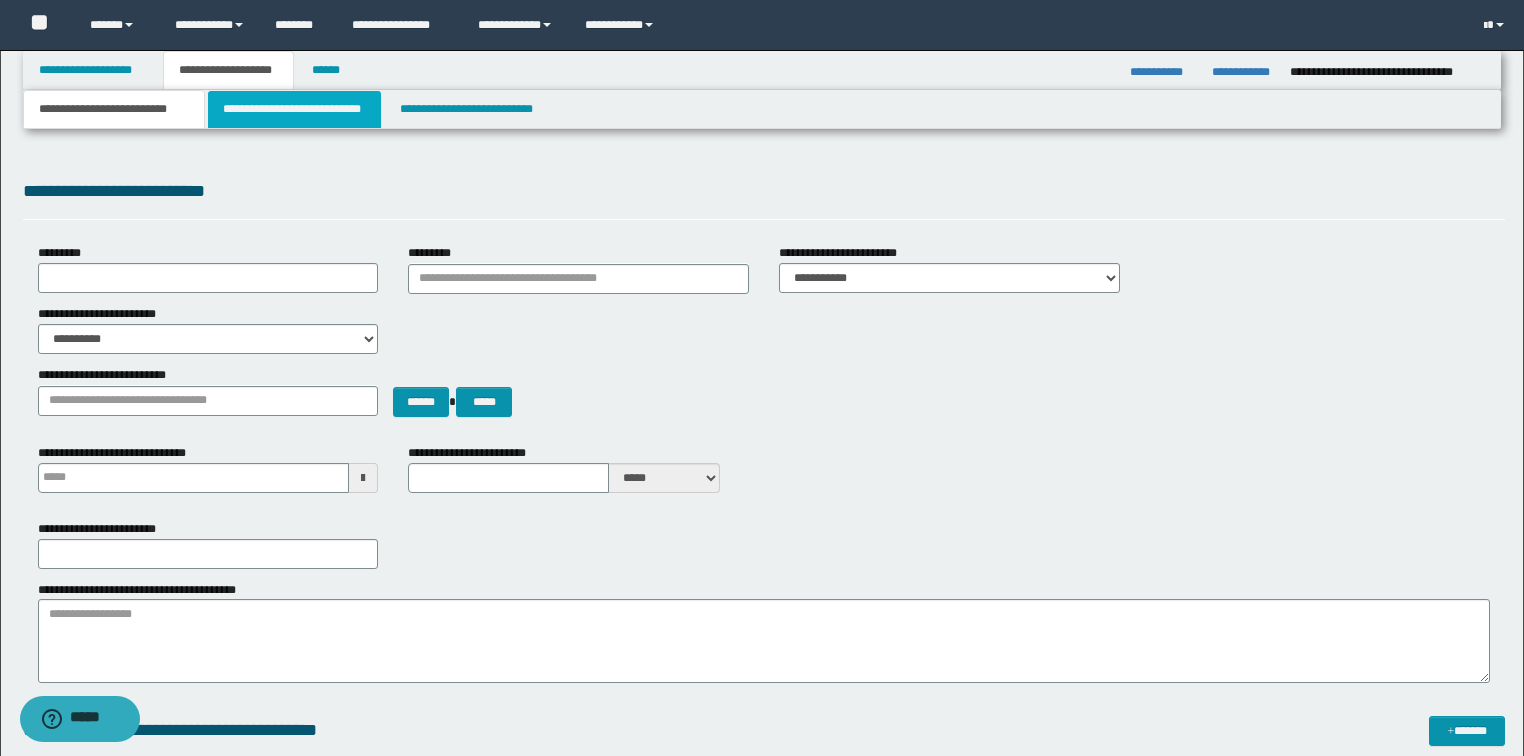 click on "**********" at bounding box center [294, 109] 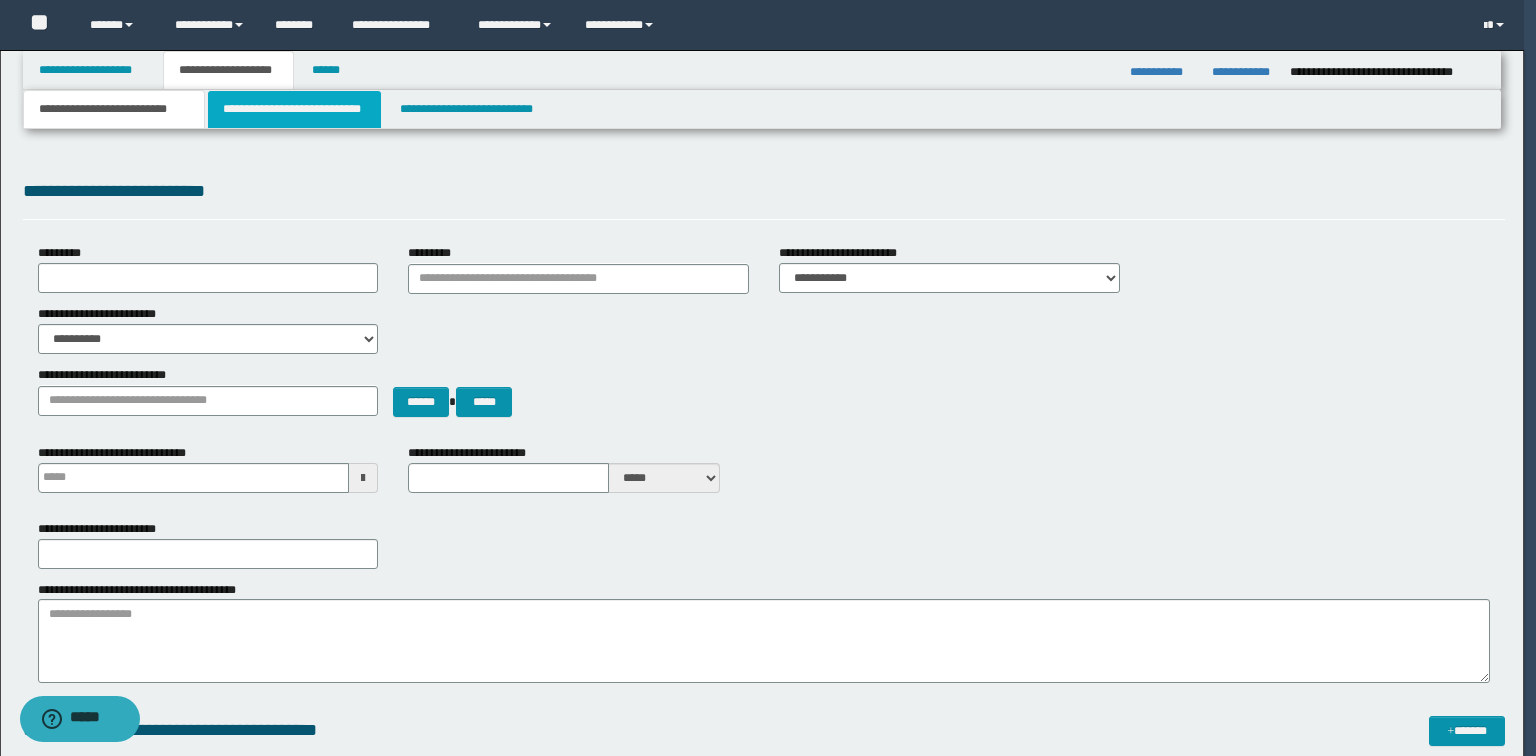 select on "*" 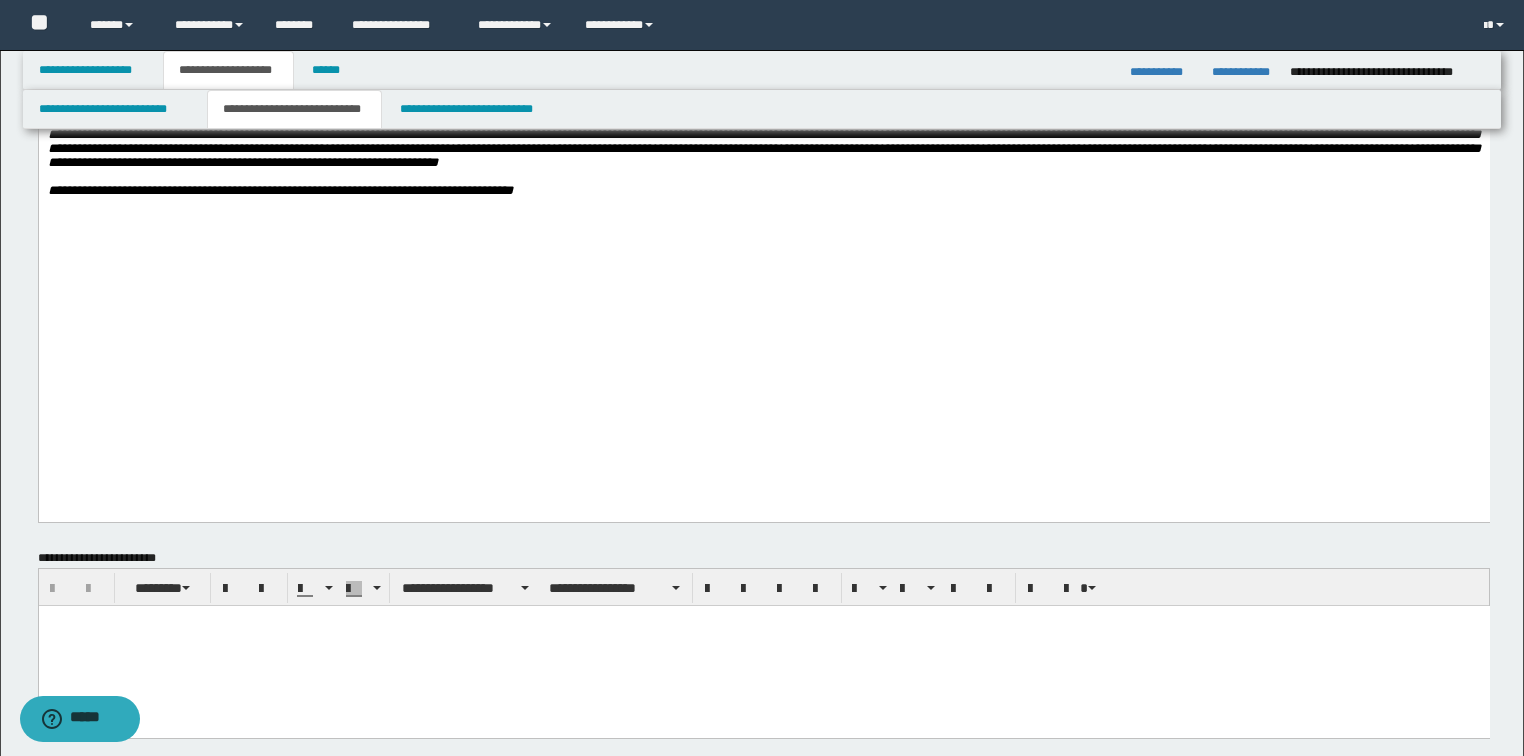 scroll, scrollTop: 1040, scrollLeft: 0, axis: vertical 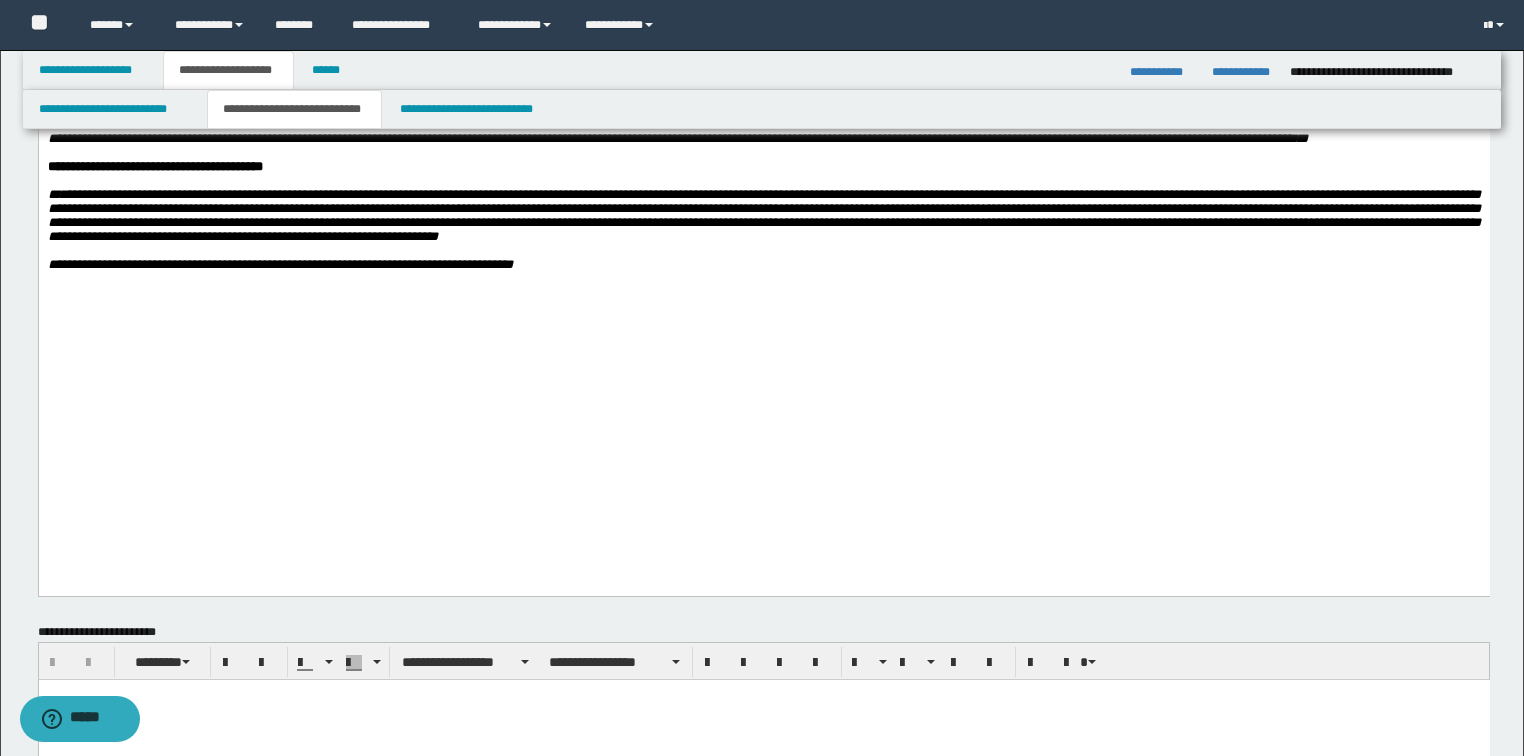 click on "**********" at bounding box center (763, 265) 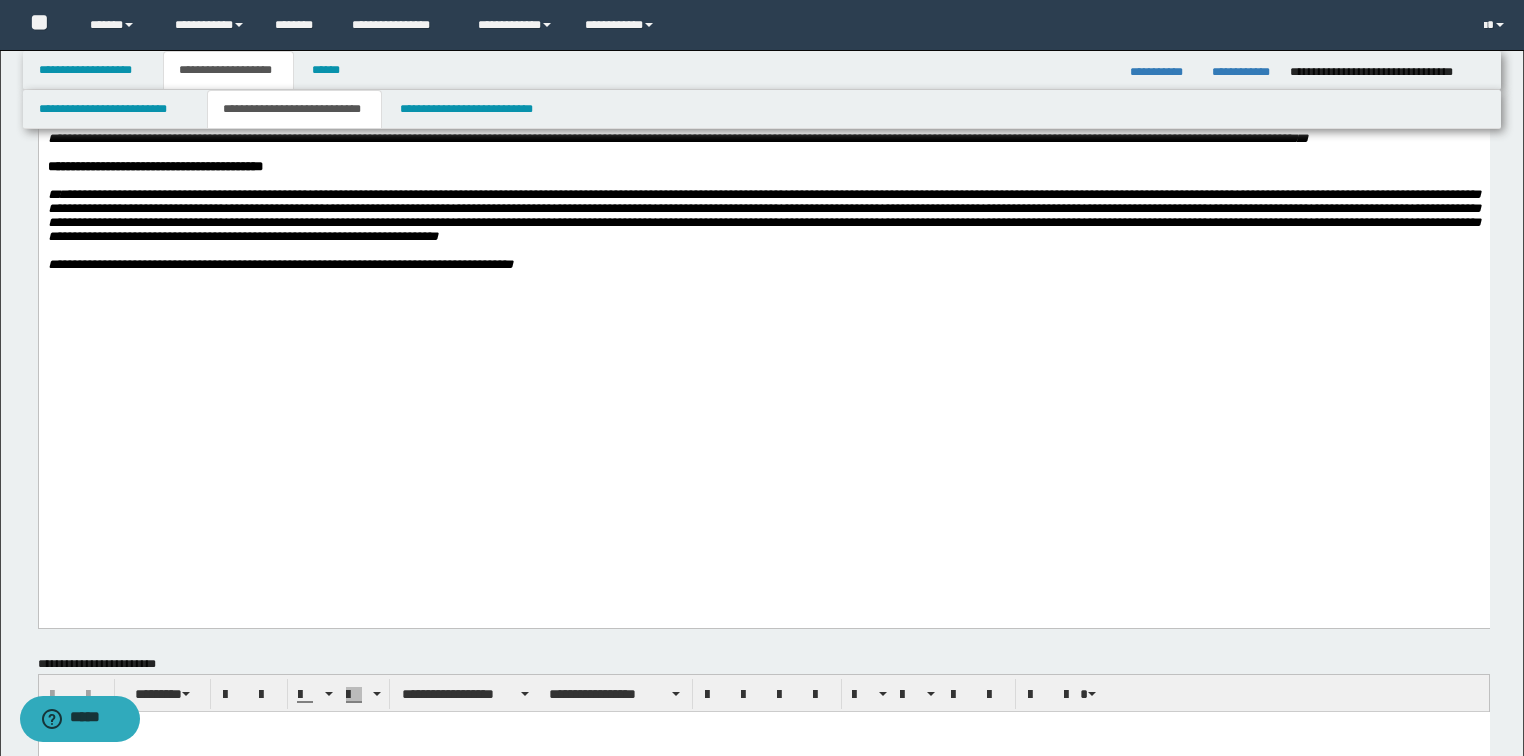 paste 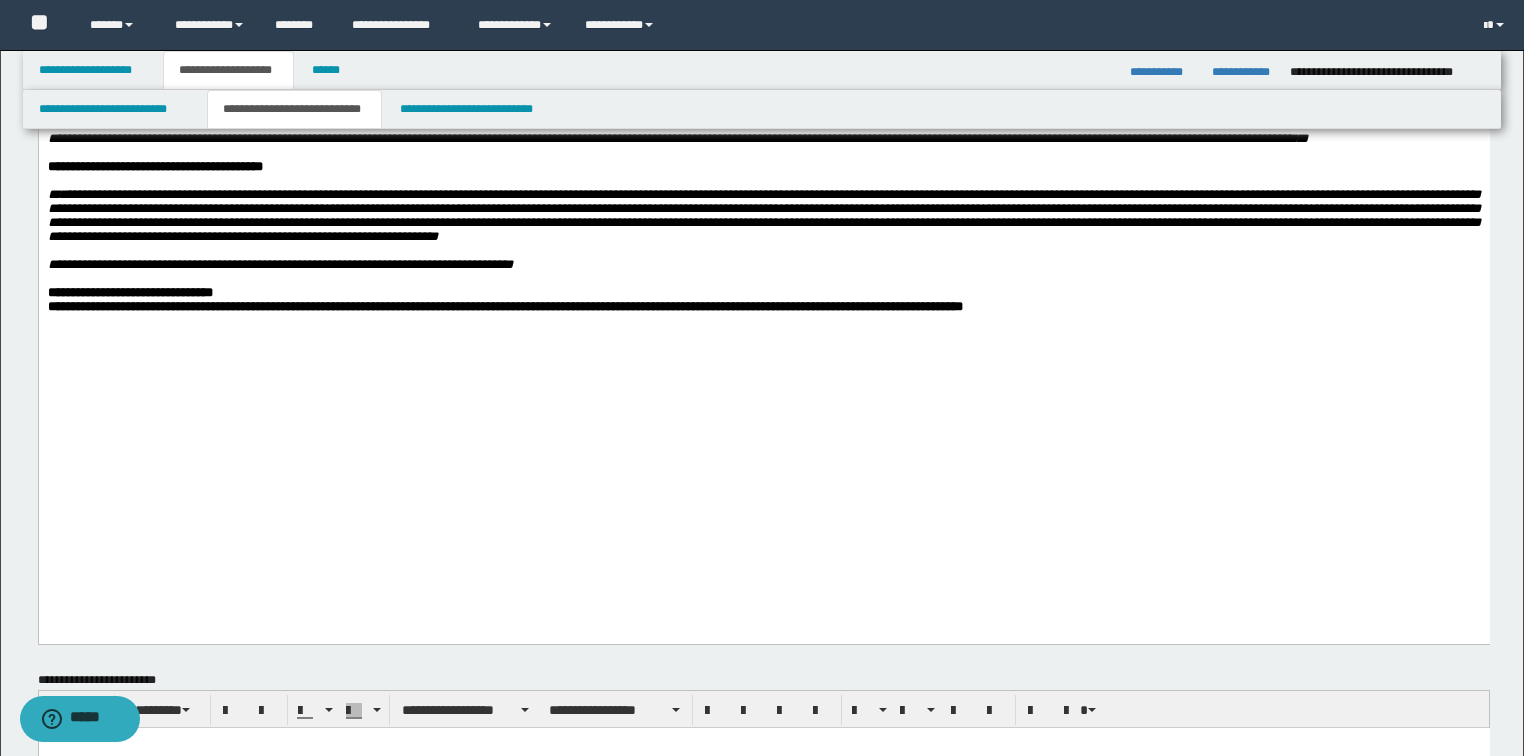 click on "**********" at bounding box center (763, 293) 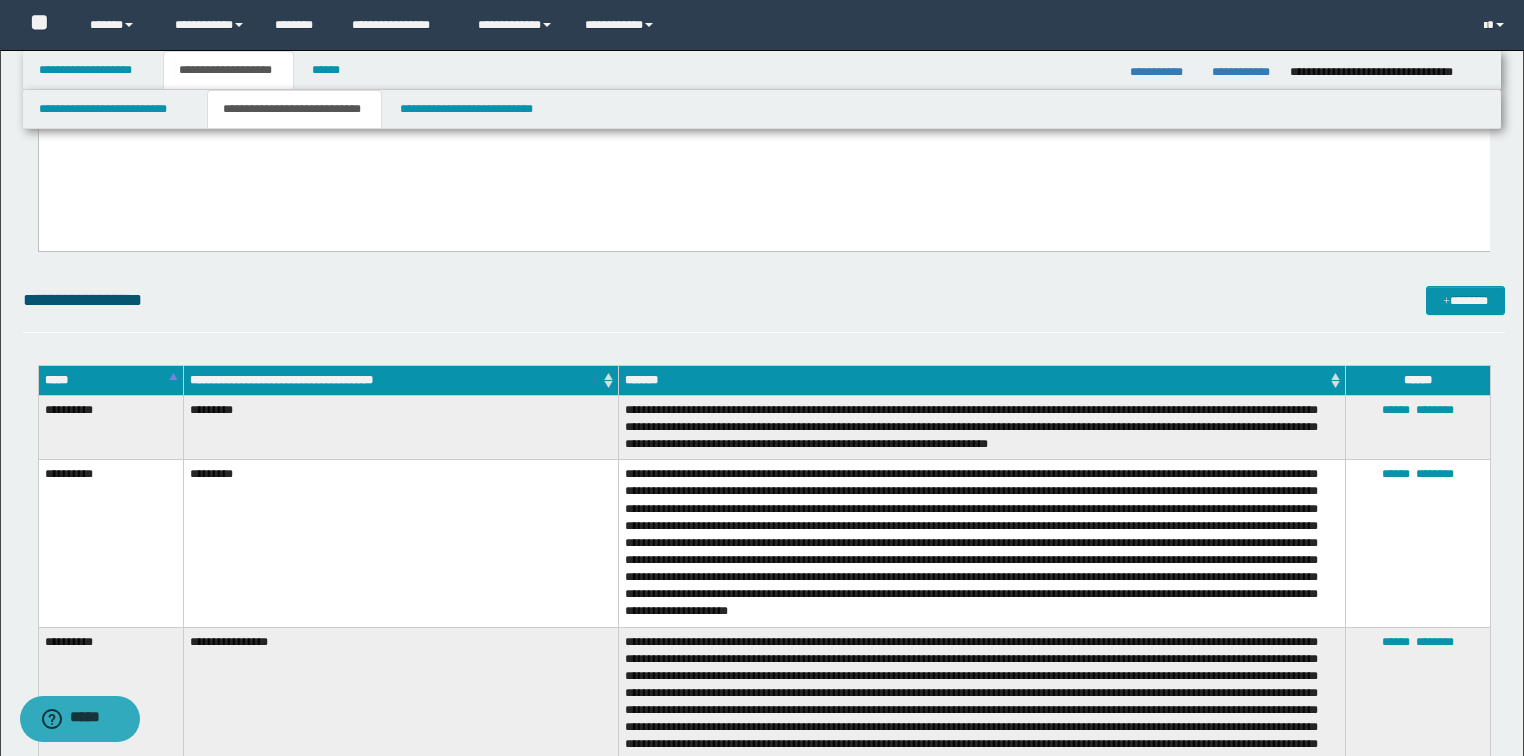 scroll, scrollTop: 1840, scrollLeft: 0, axis: vertical 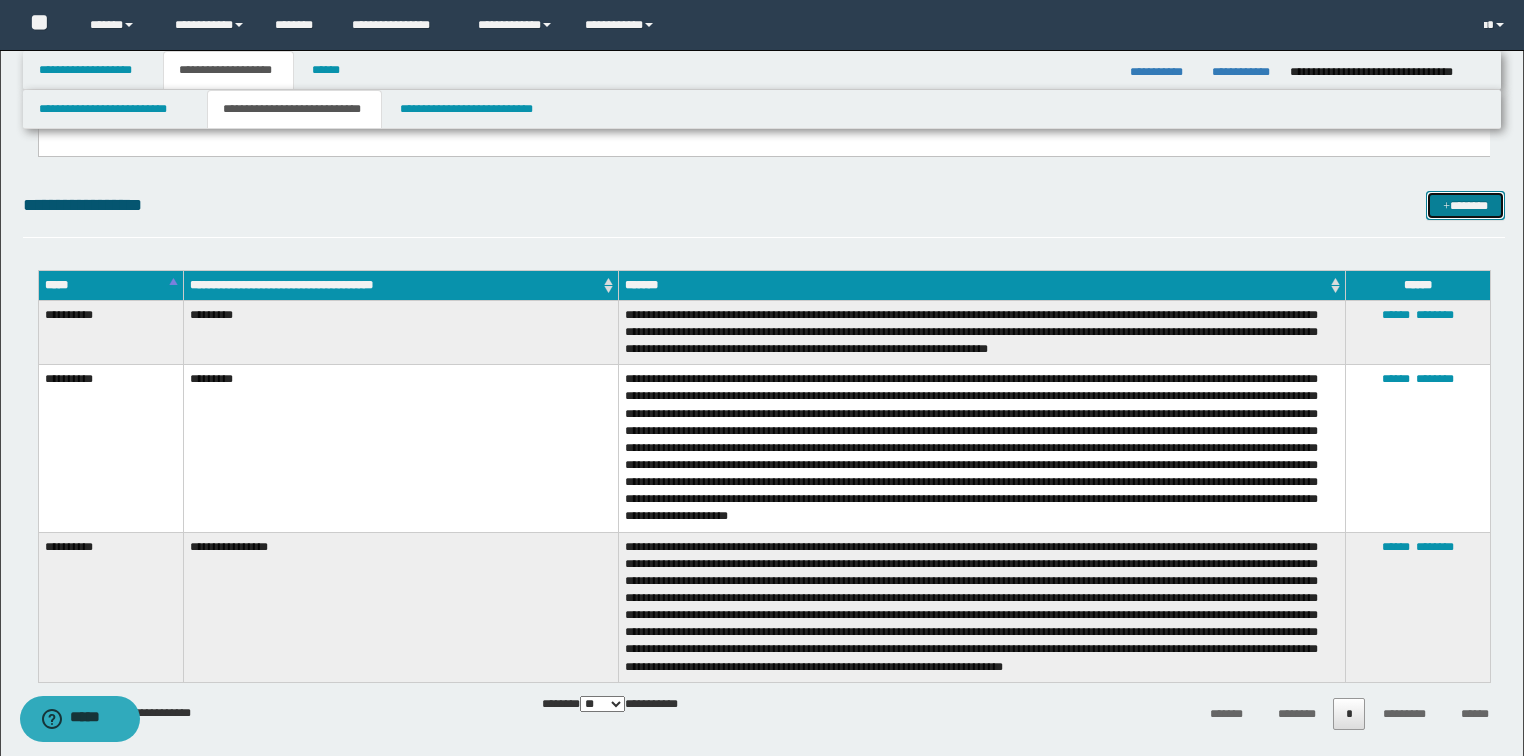 click on "*******" at bounding box center [1465, 206] 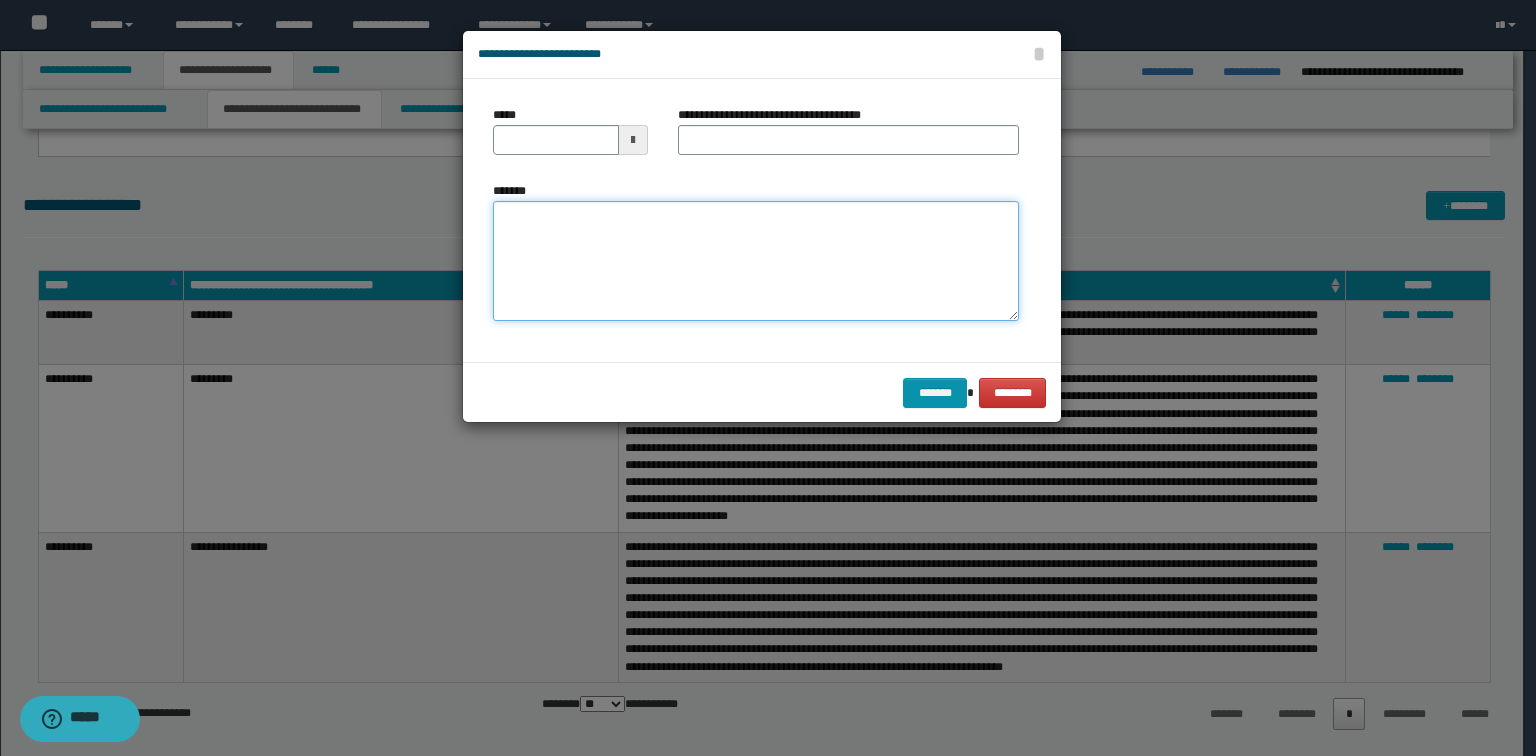 click on "*******" at bounding box center [756, 261] 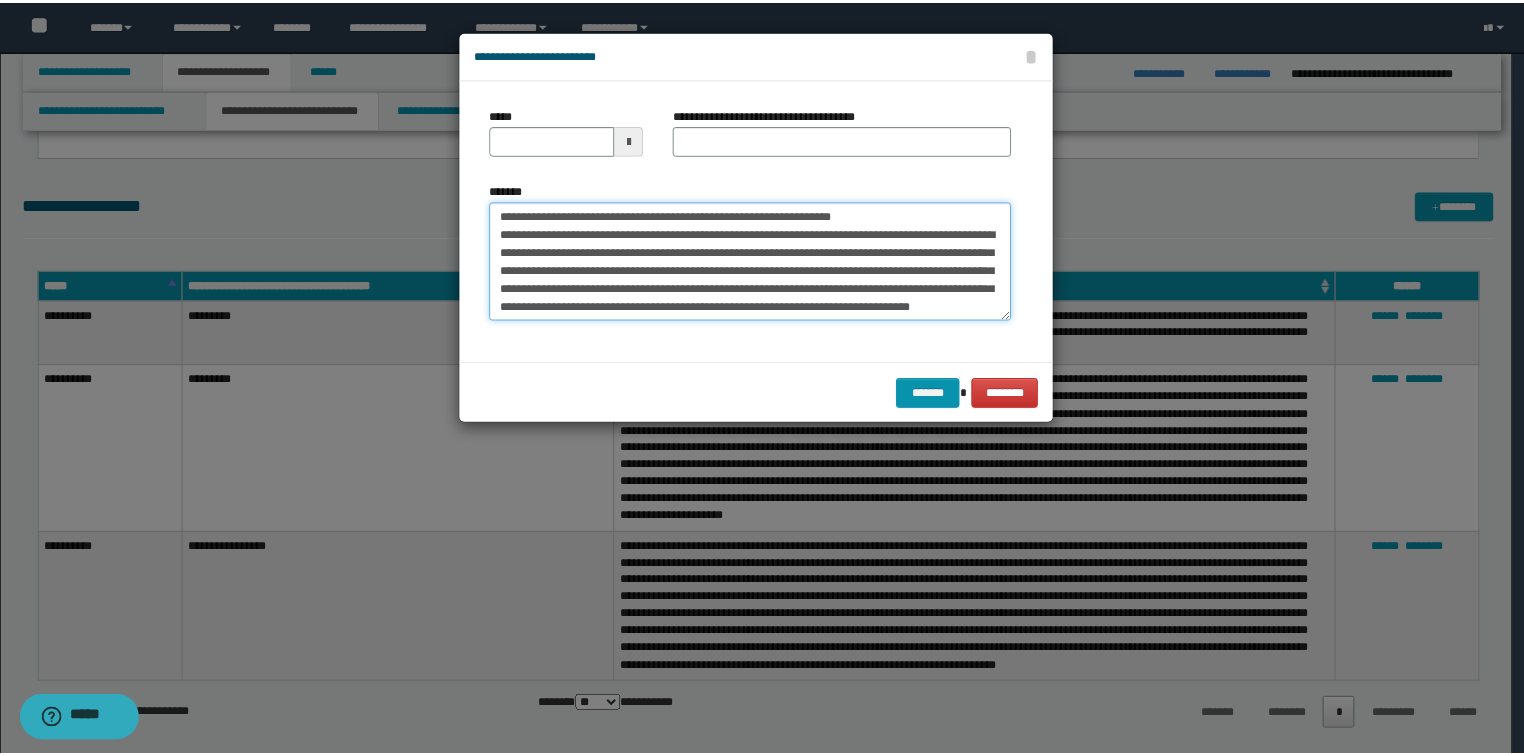 scroll, scrollTop: 0, scrollLeft: 0, axis: both 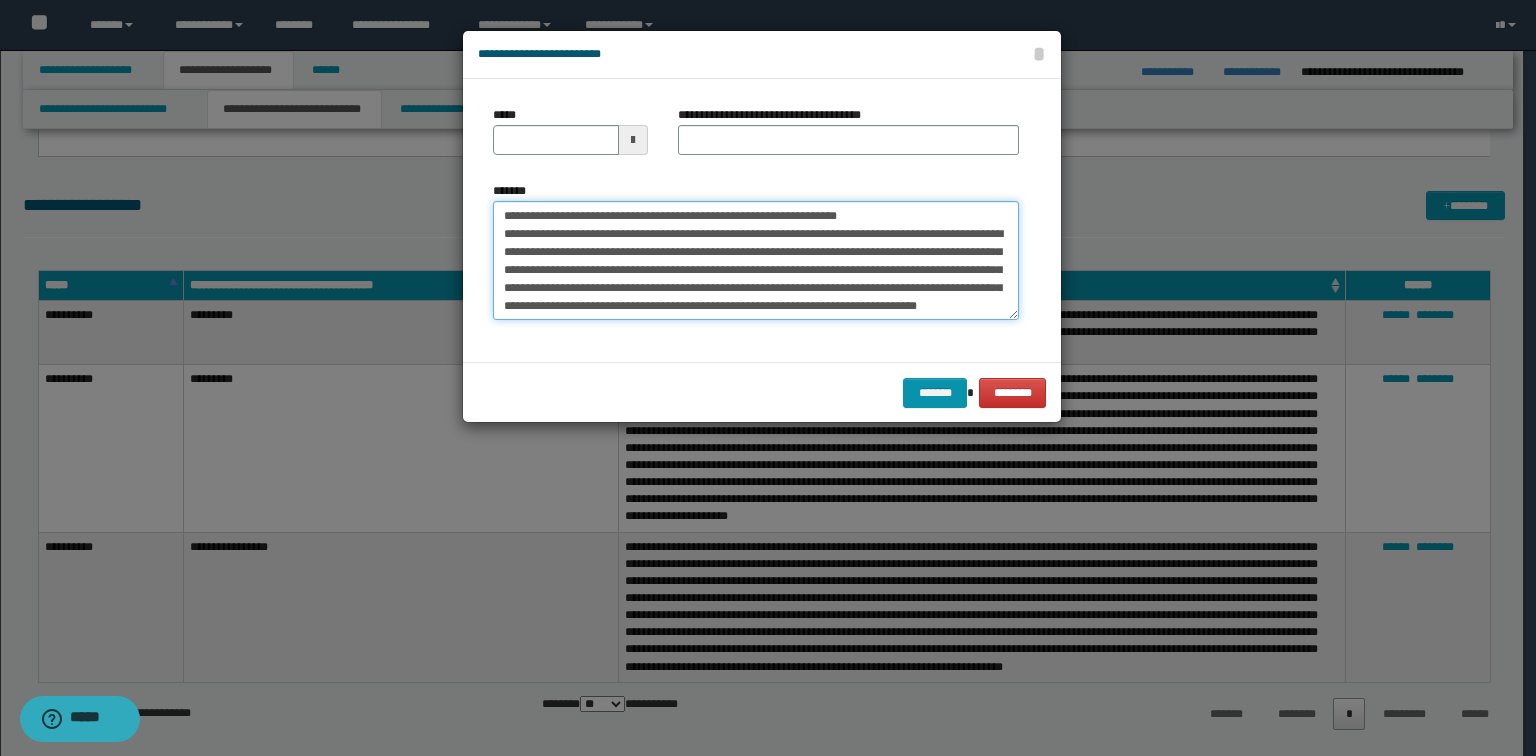 drag, startPoint x: 900, startPoint y: 216, endPoint x: 569, endPoint y: 216, distance: 331 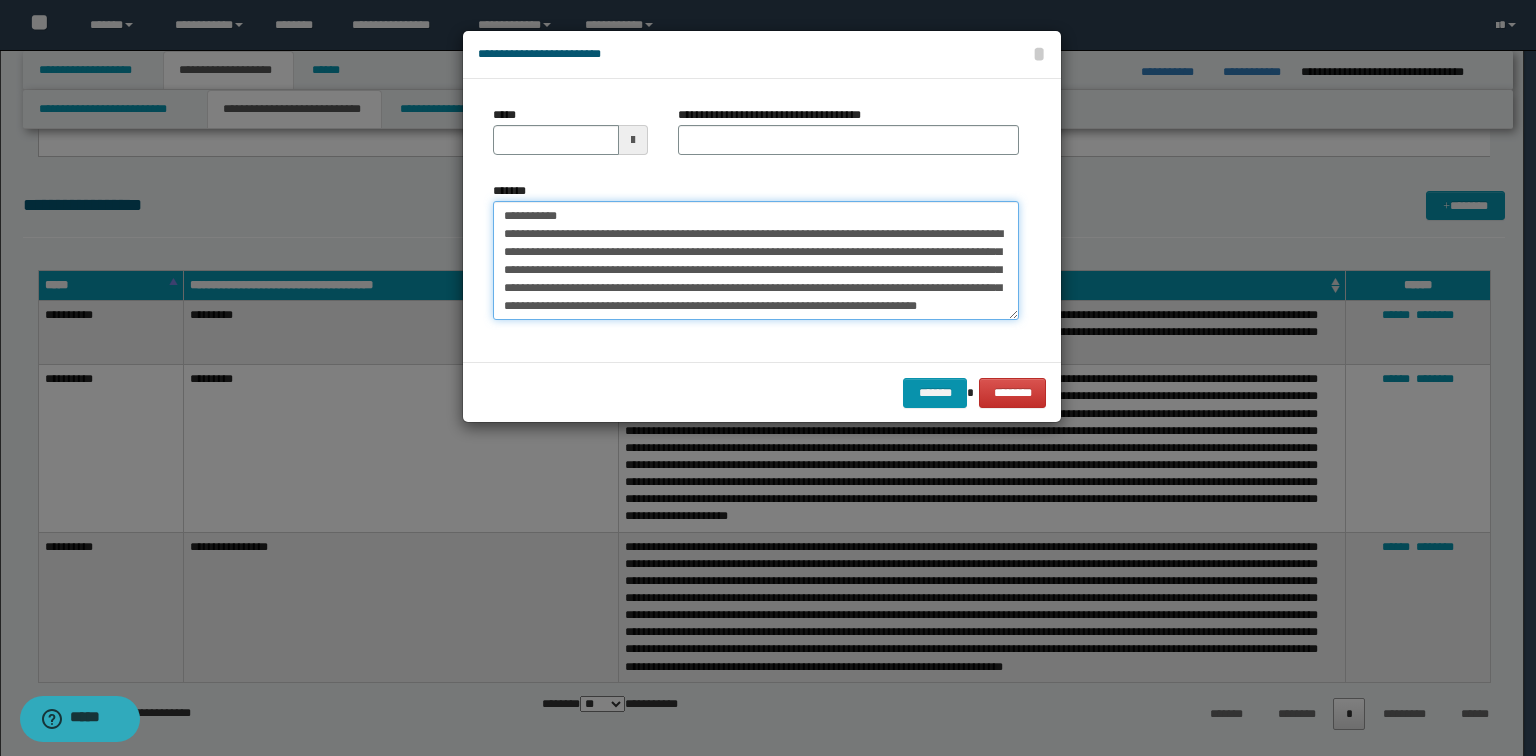 type on "**********" 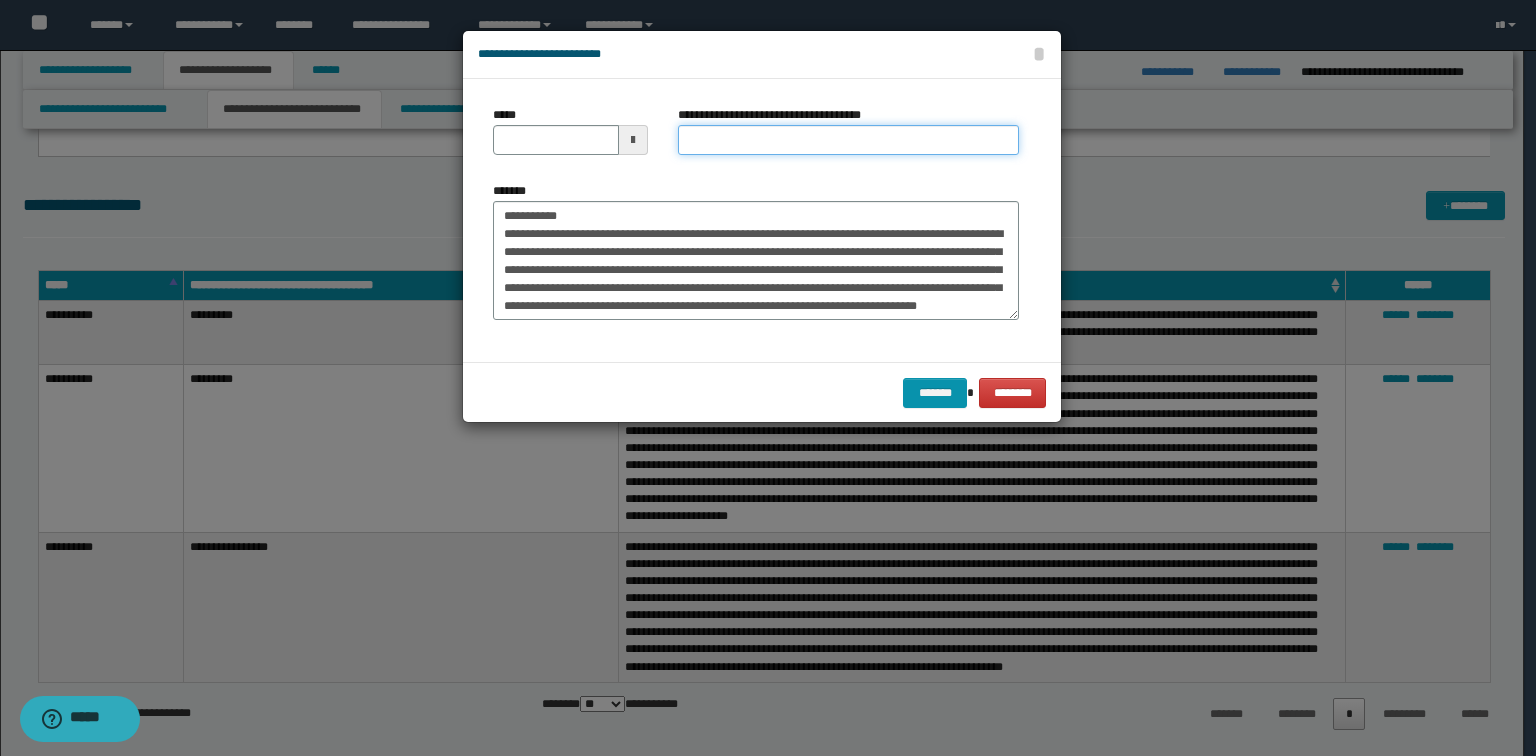 click on "**********" at bounding box center (848, 140) 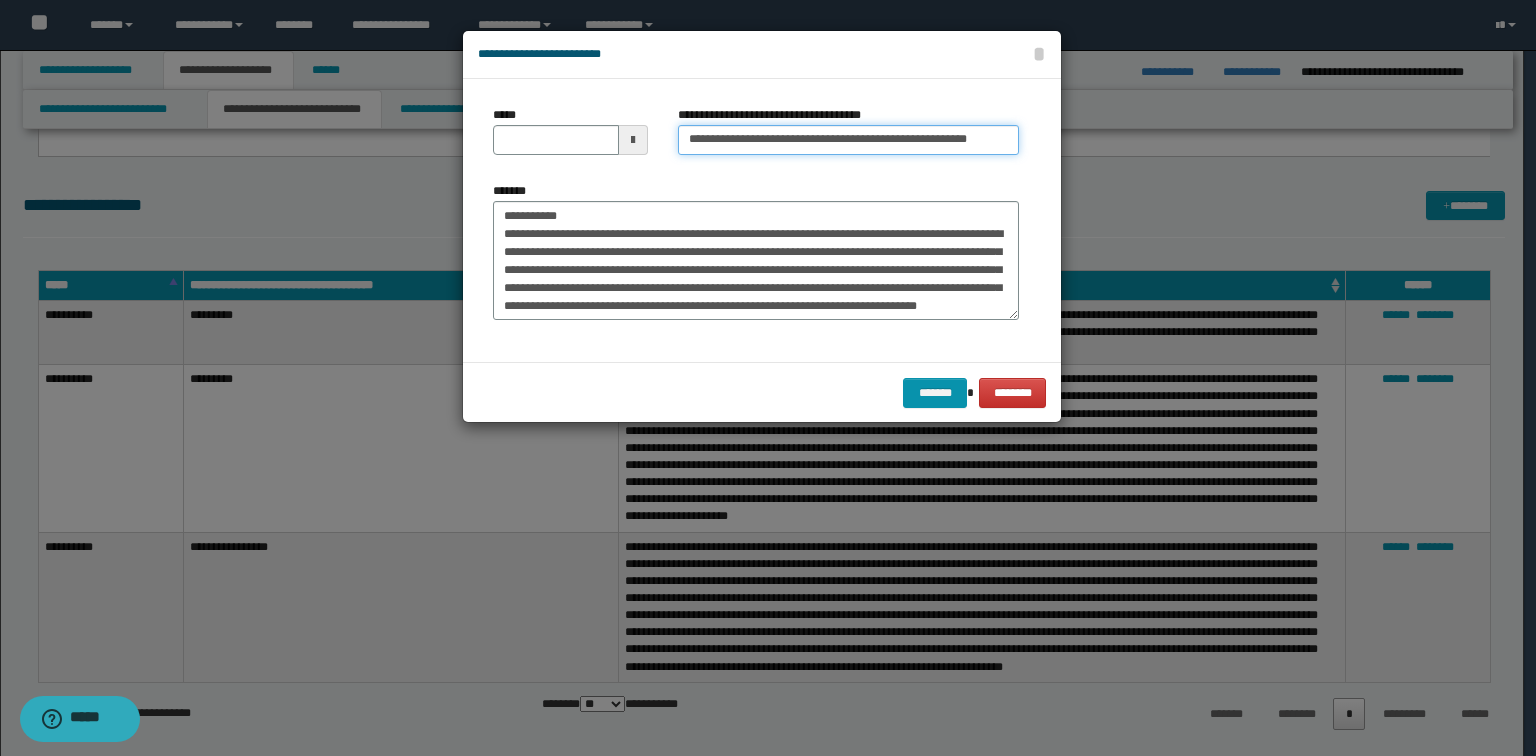 type 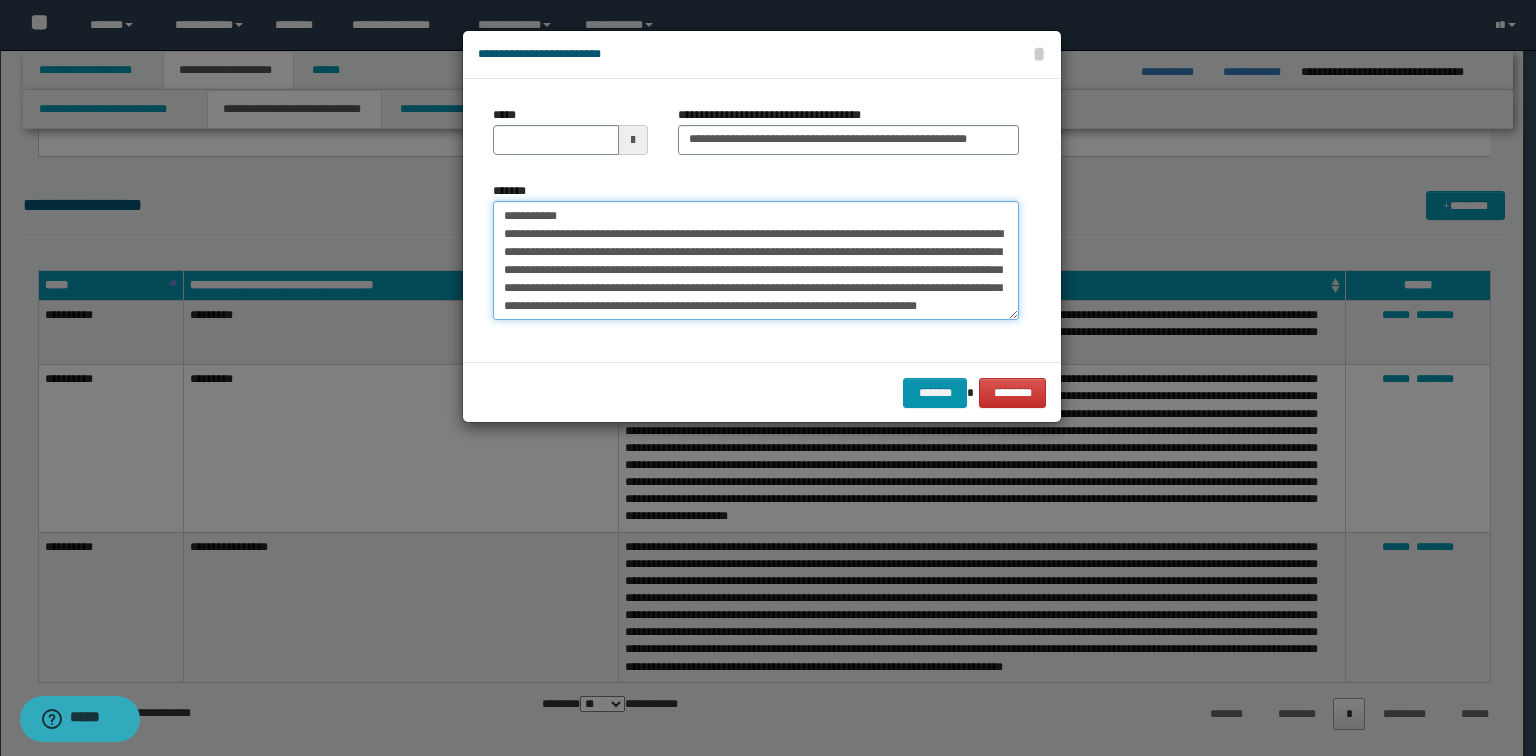 drag, startPoint x: 572, startPoint y: 221, endPoint x: 90, endPoint y: 207, distance: 482.20328 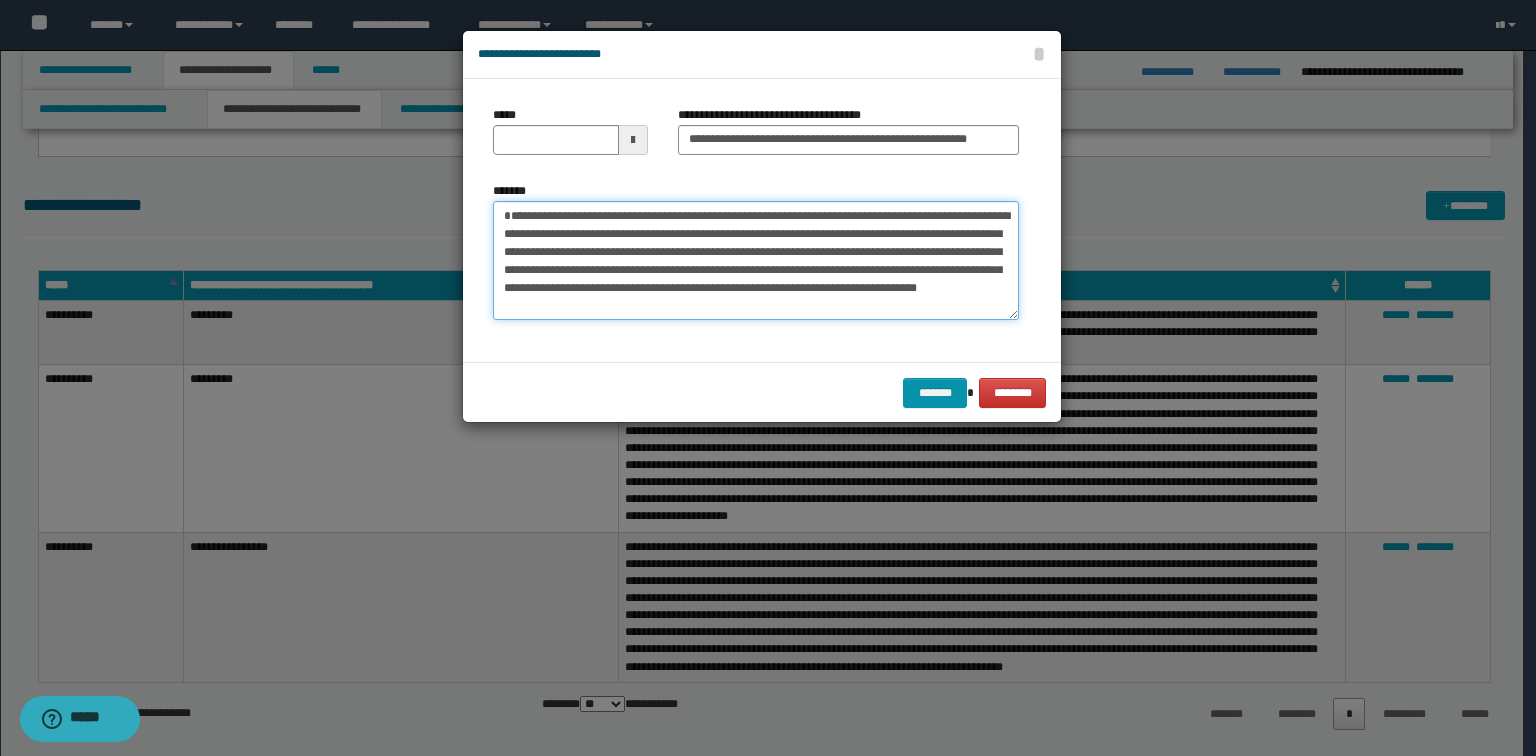 type 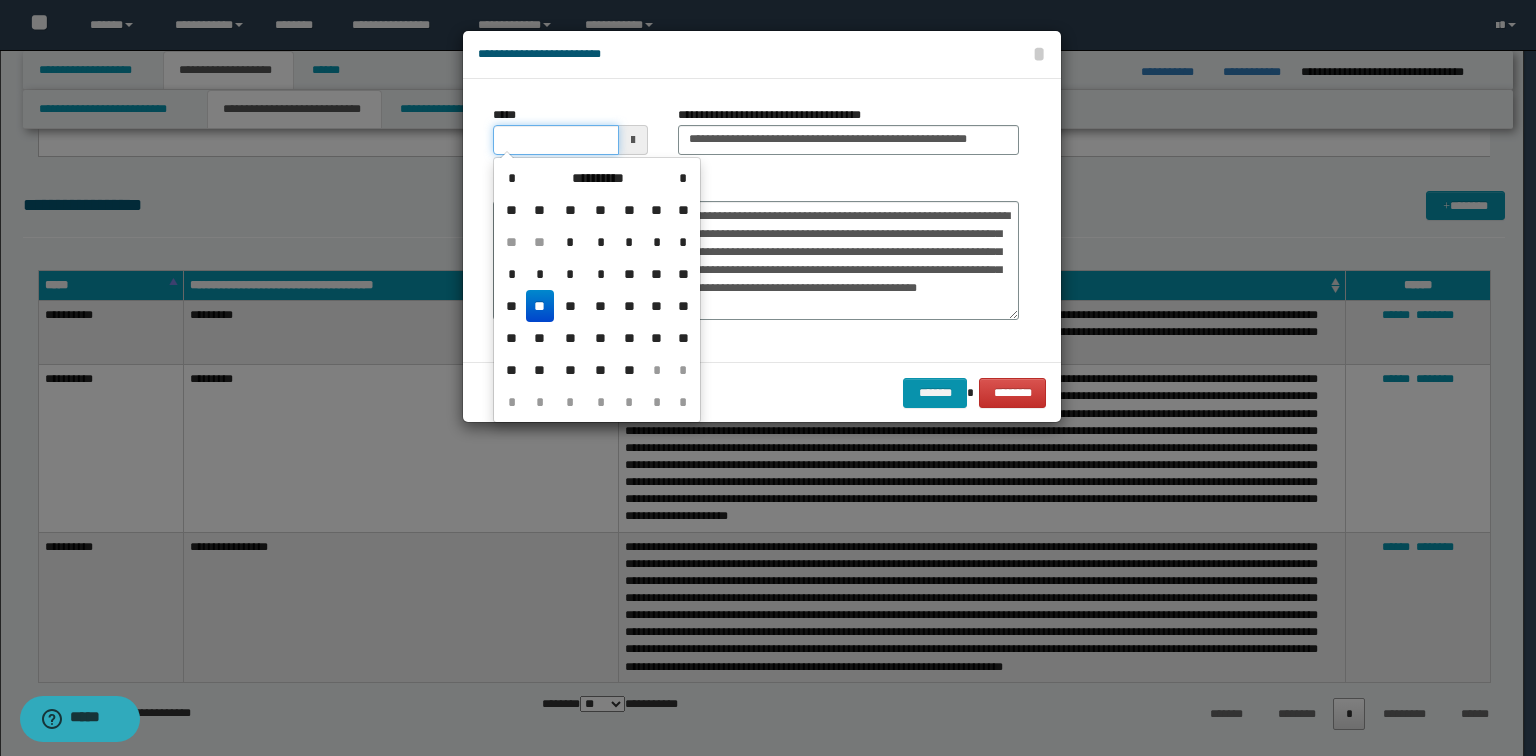 click on "*****" at bounding box center [556, 140] 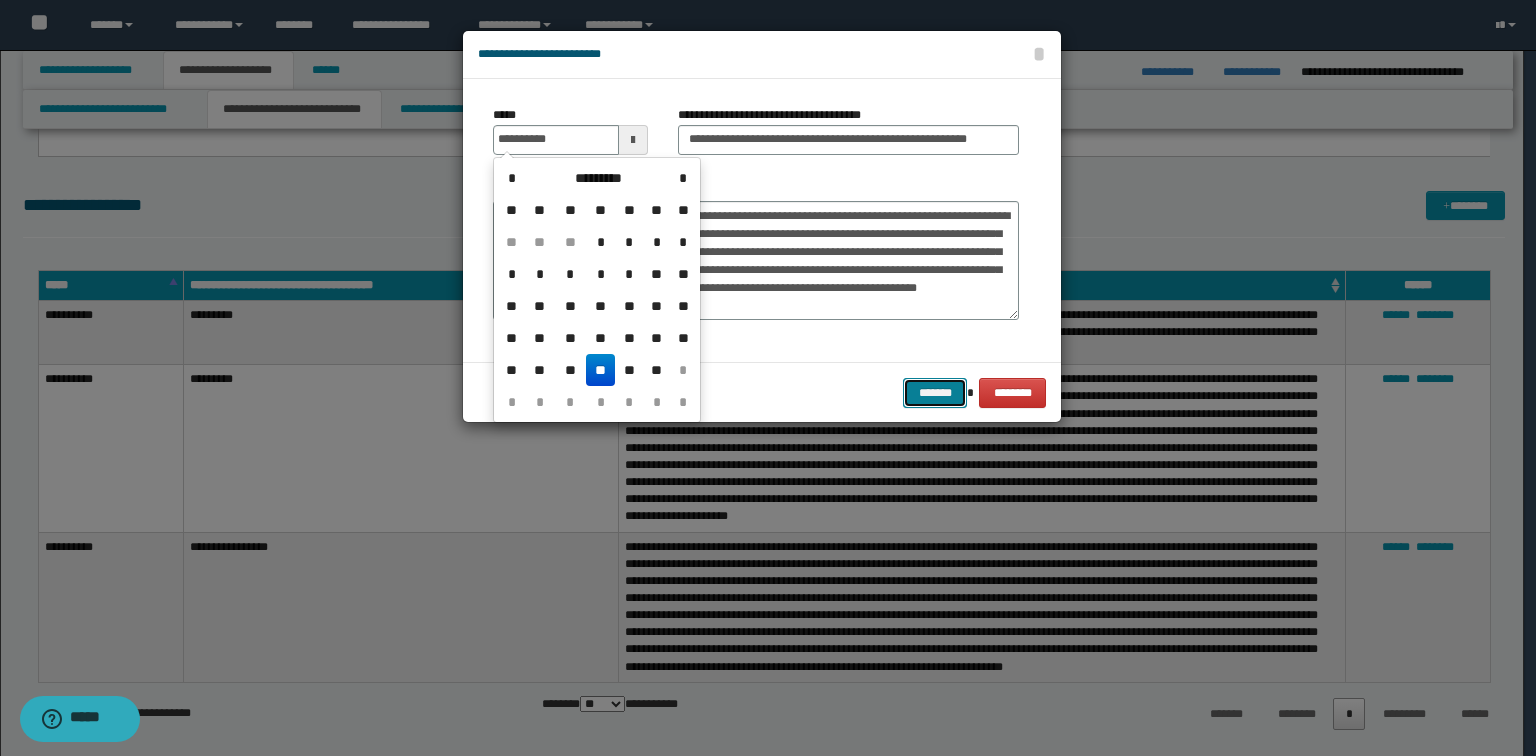 type on "**********" 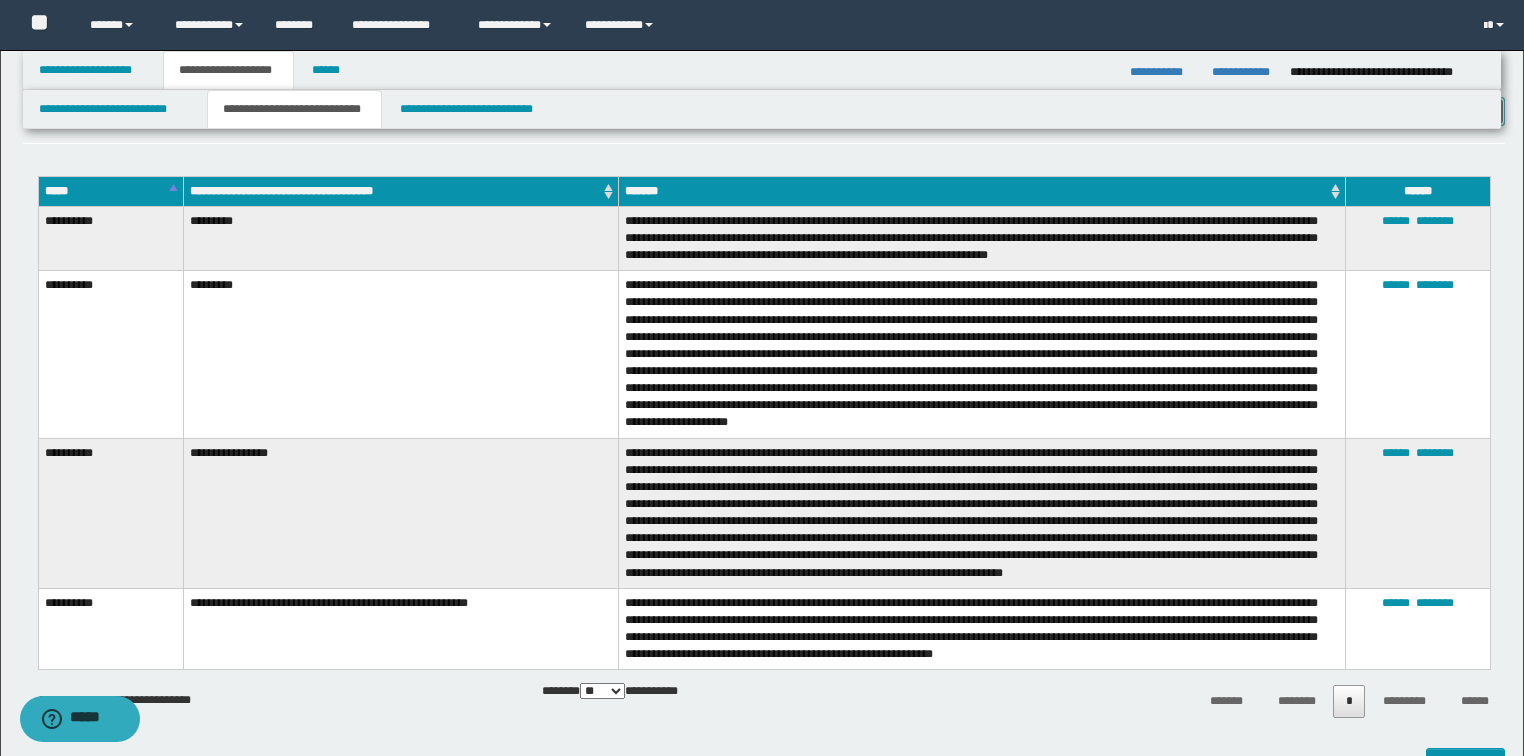 scroll, scrollTop: 1840, scrollLeft: 0, axis: vertical 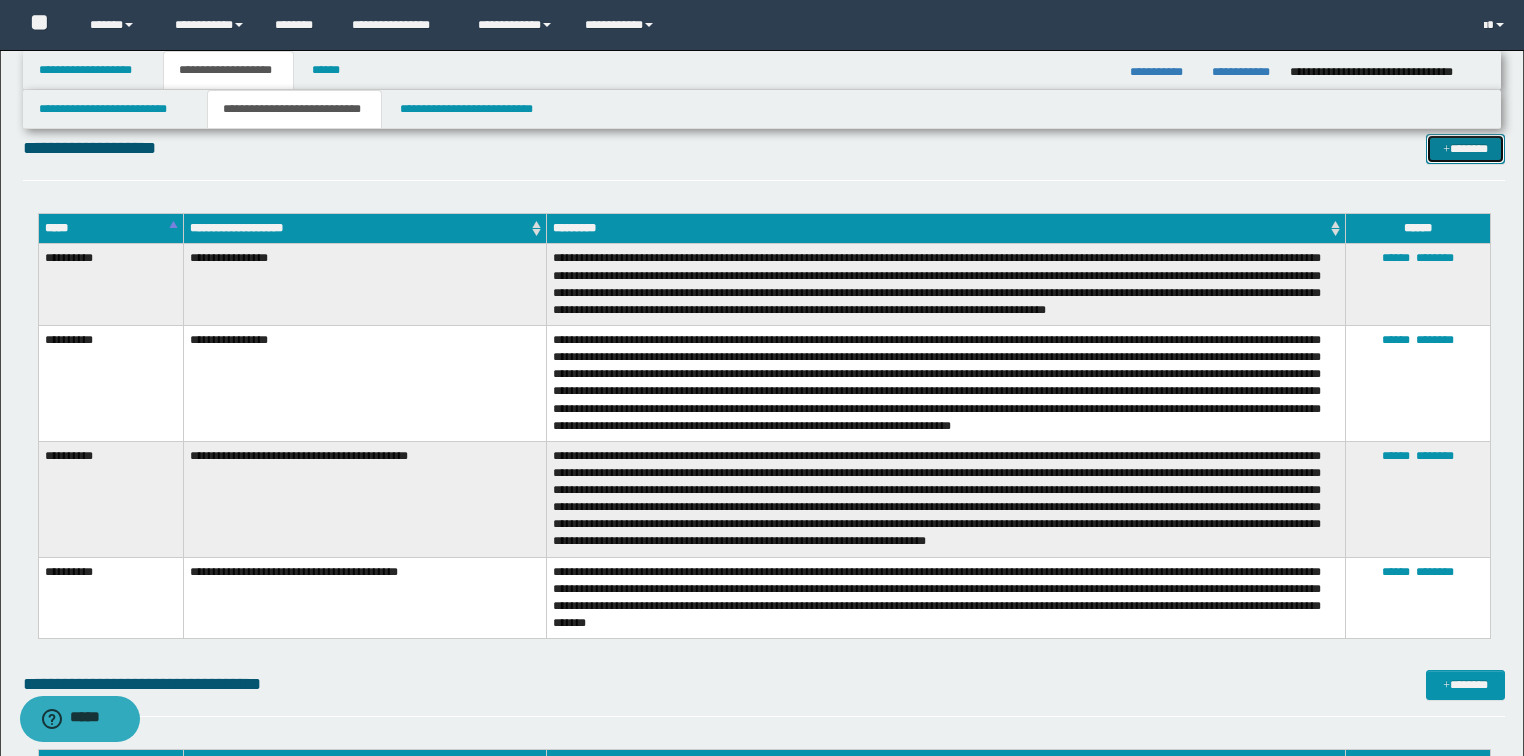click on "*******" at bounding box center [1465, 149] 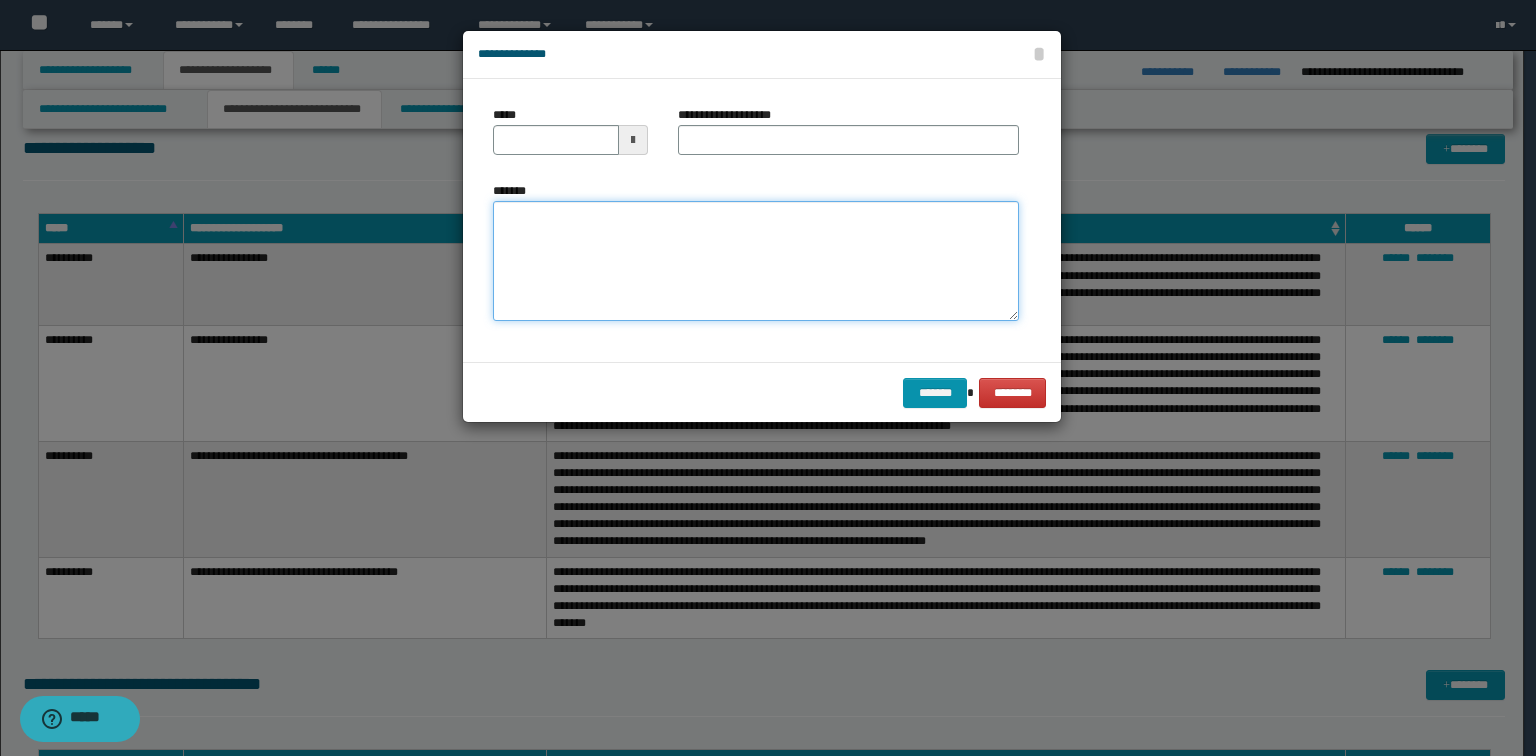 click on "*******" at bounding box center (756, 261) 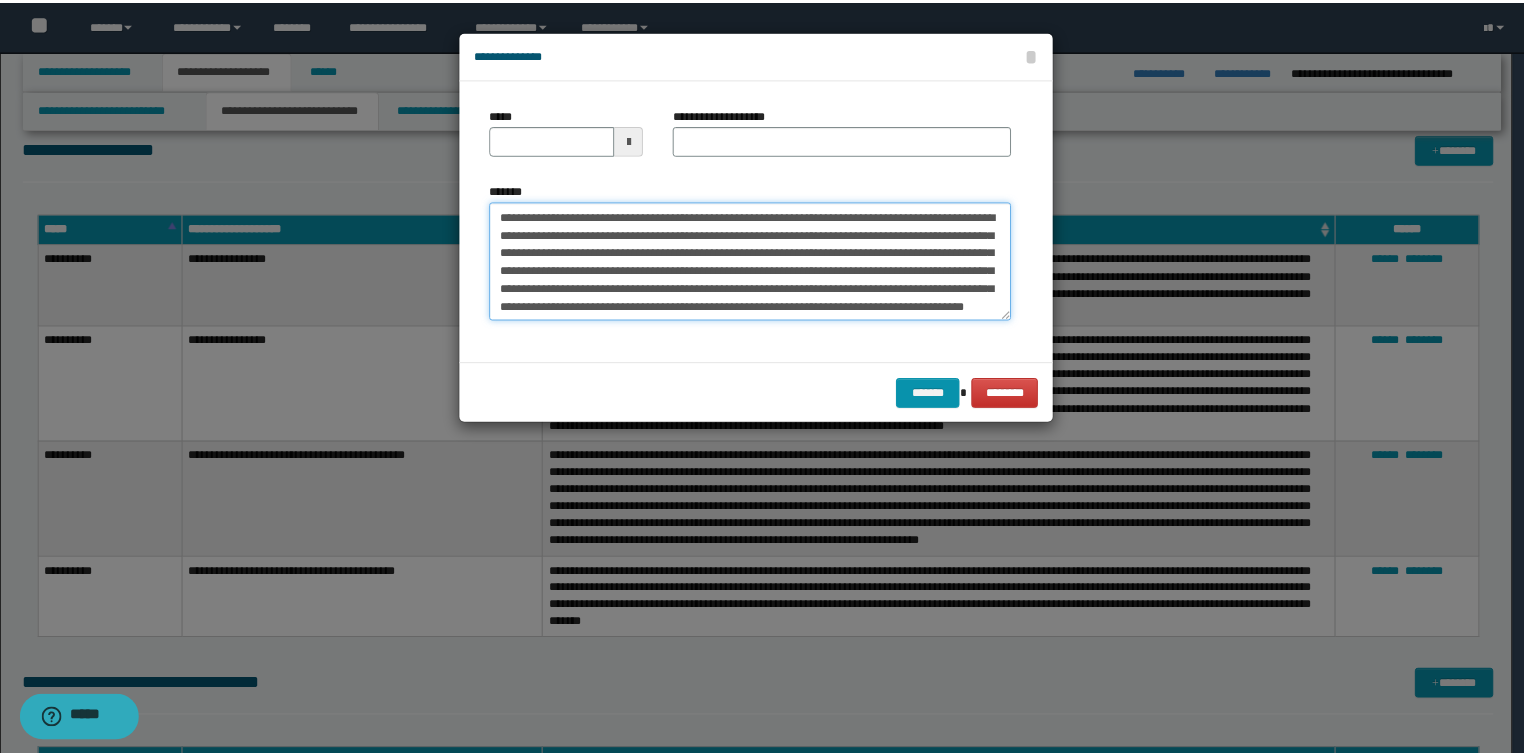 scroll, scrollTop: 0, scrollLeft: 0, axis: both 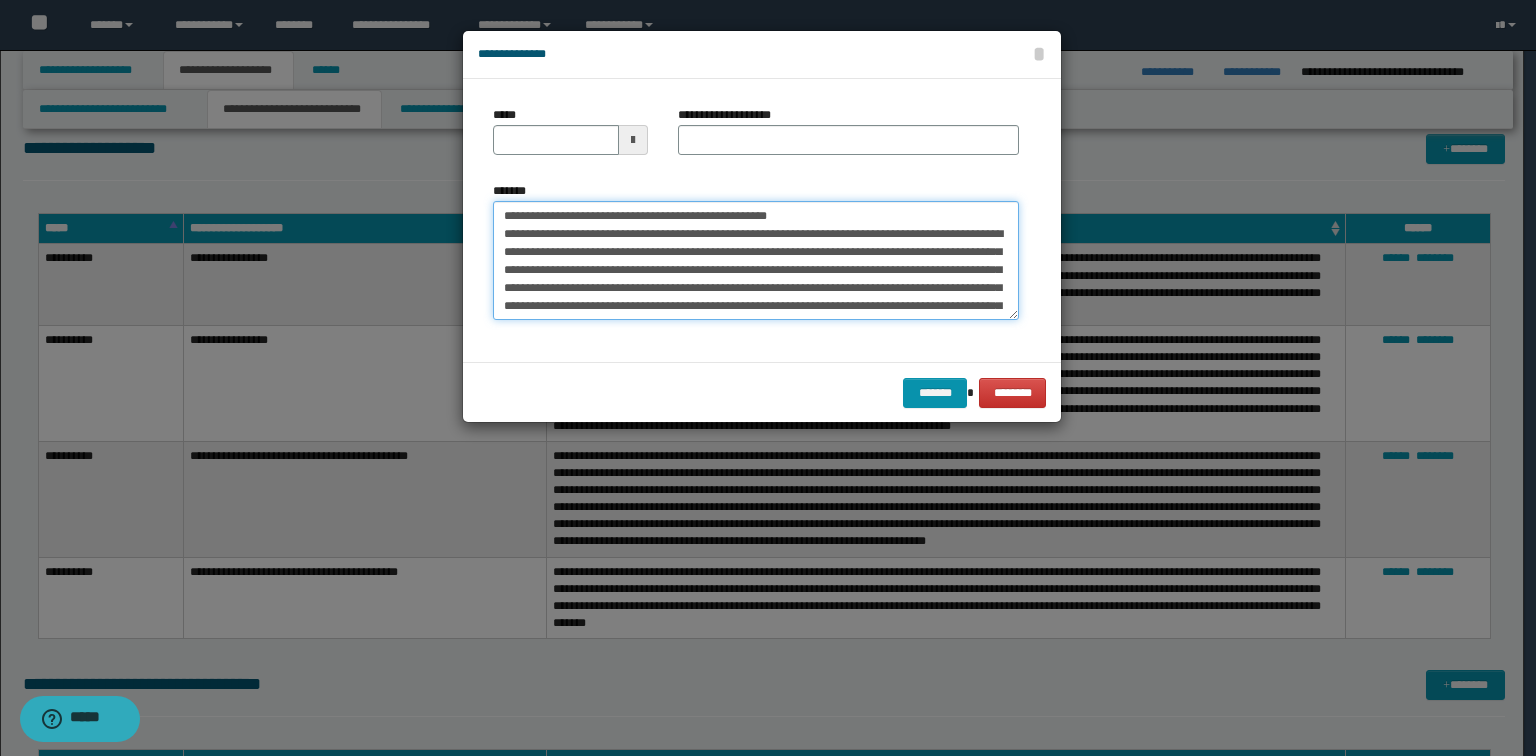 drag, startPoint x: 822, startPoint y: 210, endPoint x: 568, endPoint y: 201, distance: 254.1594 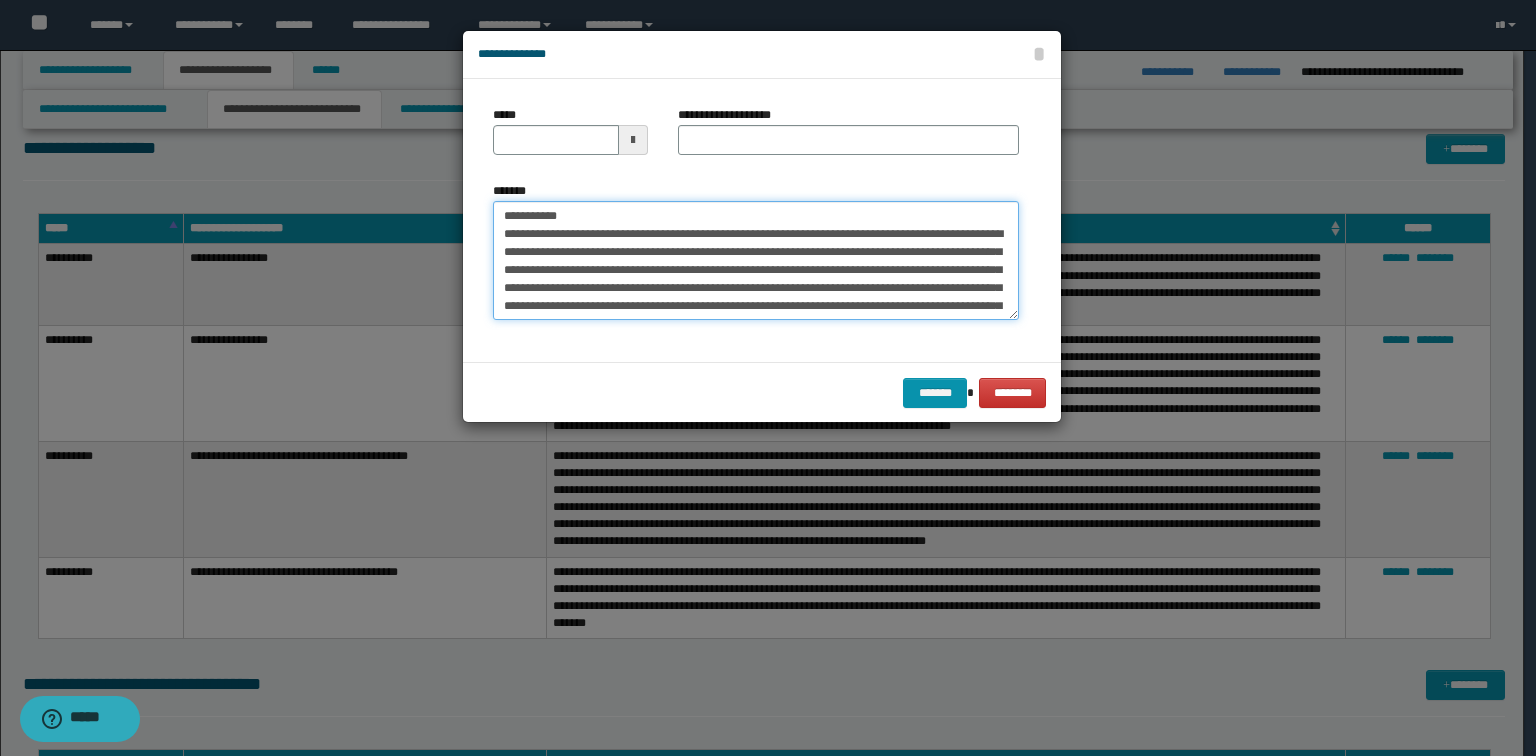type on "**********" 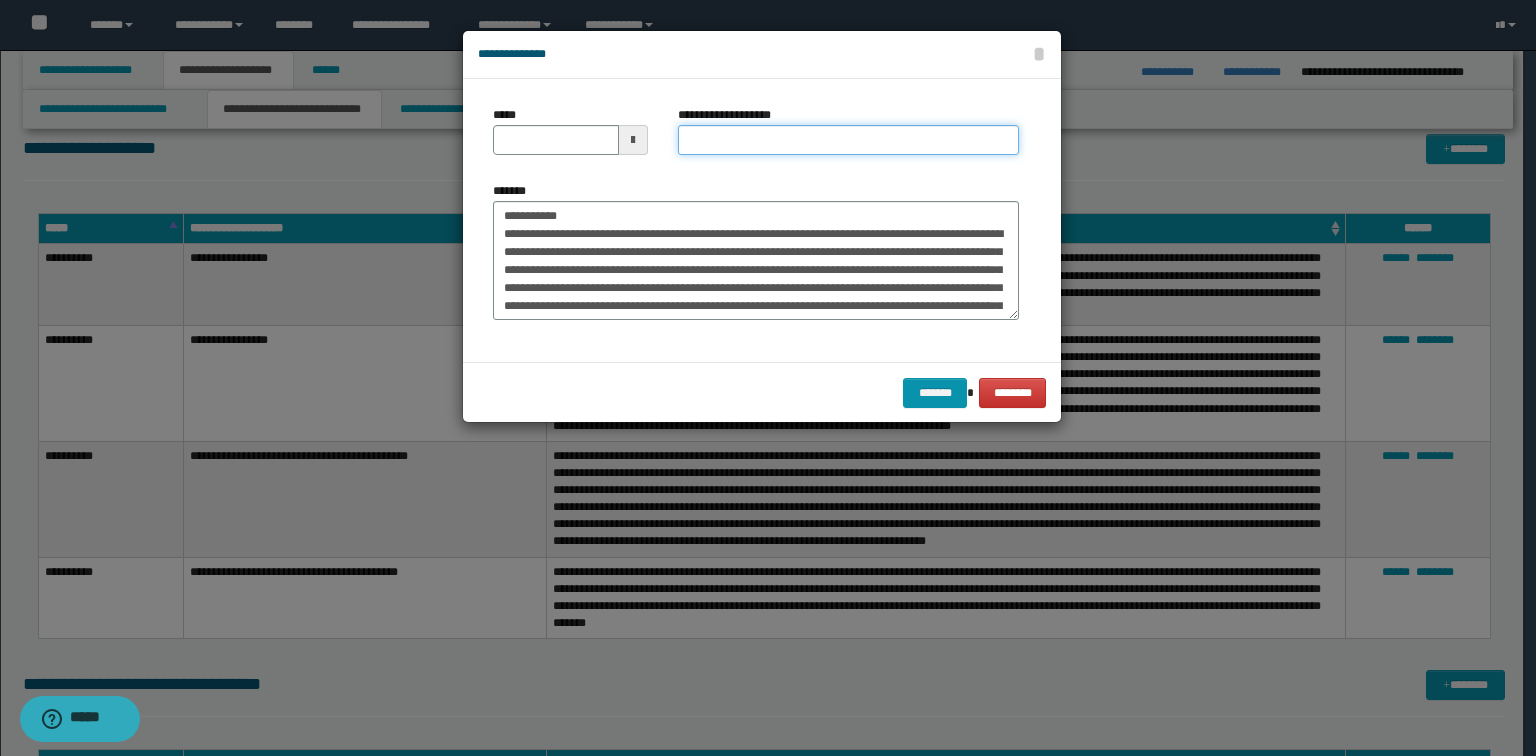 click on "**********" at bounding box center (848, 140) 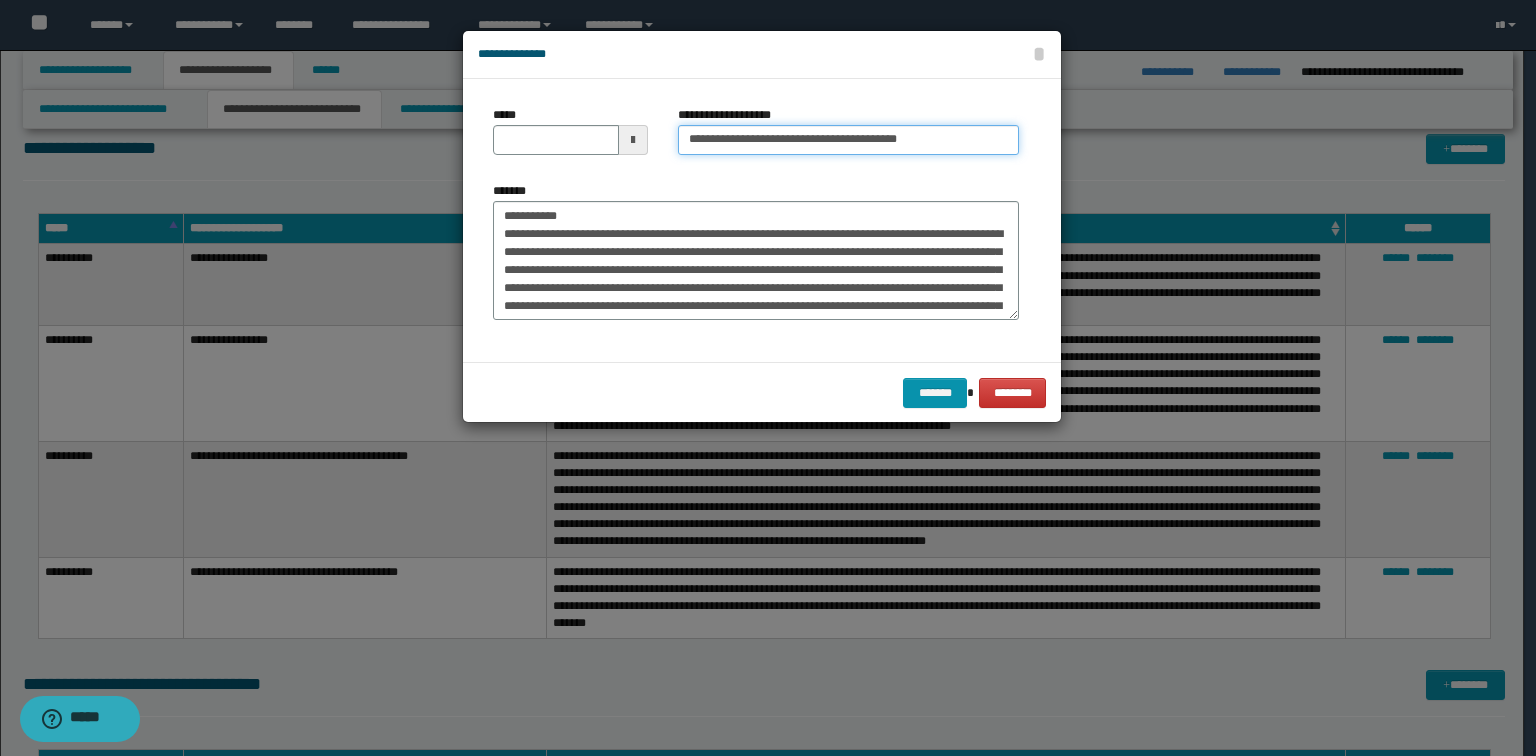 type on "**********" 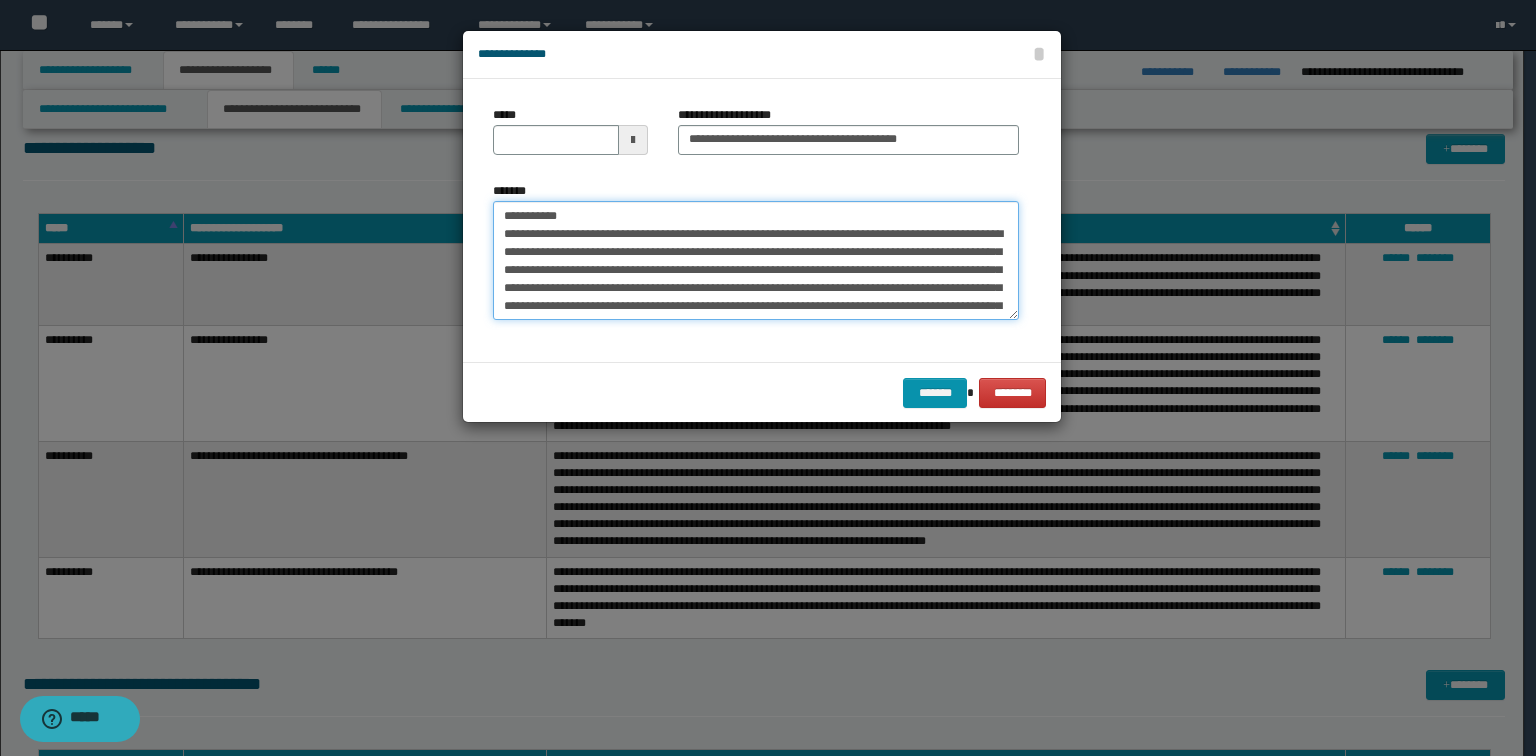 drag, startPoint x: 612, startPoint y: 202, endPoint x: 0, endPoint y: 188, distance: 612.1601 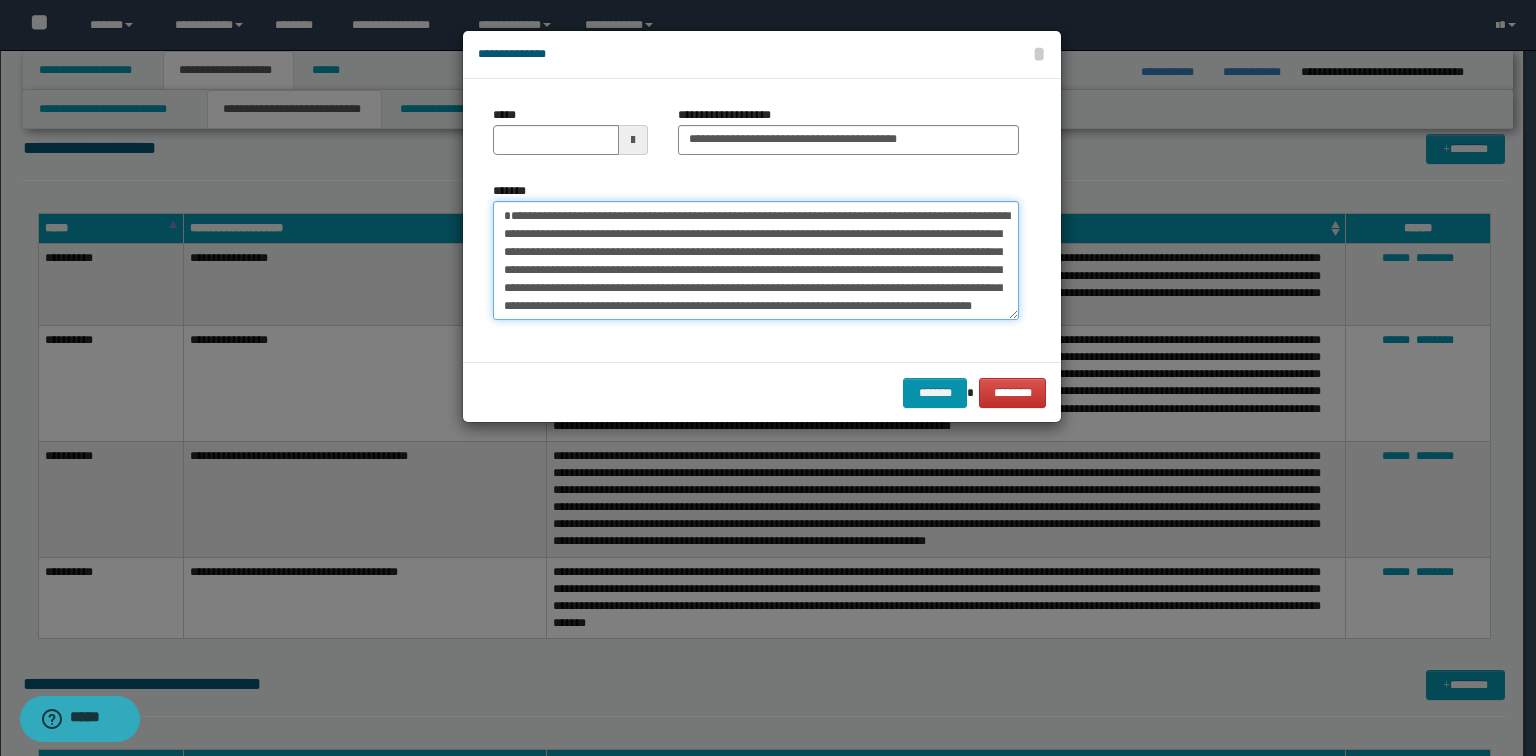 type 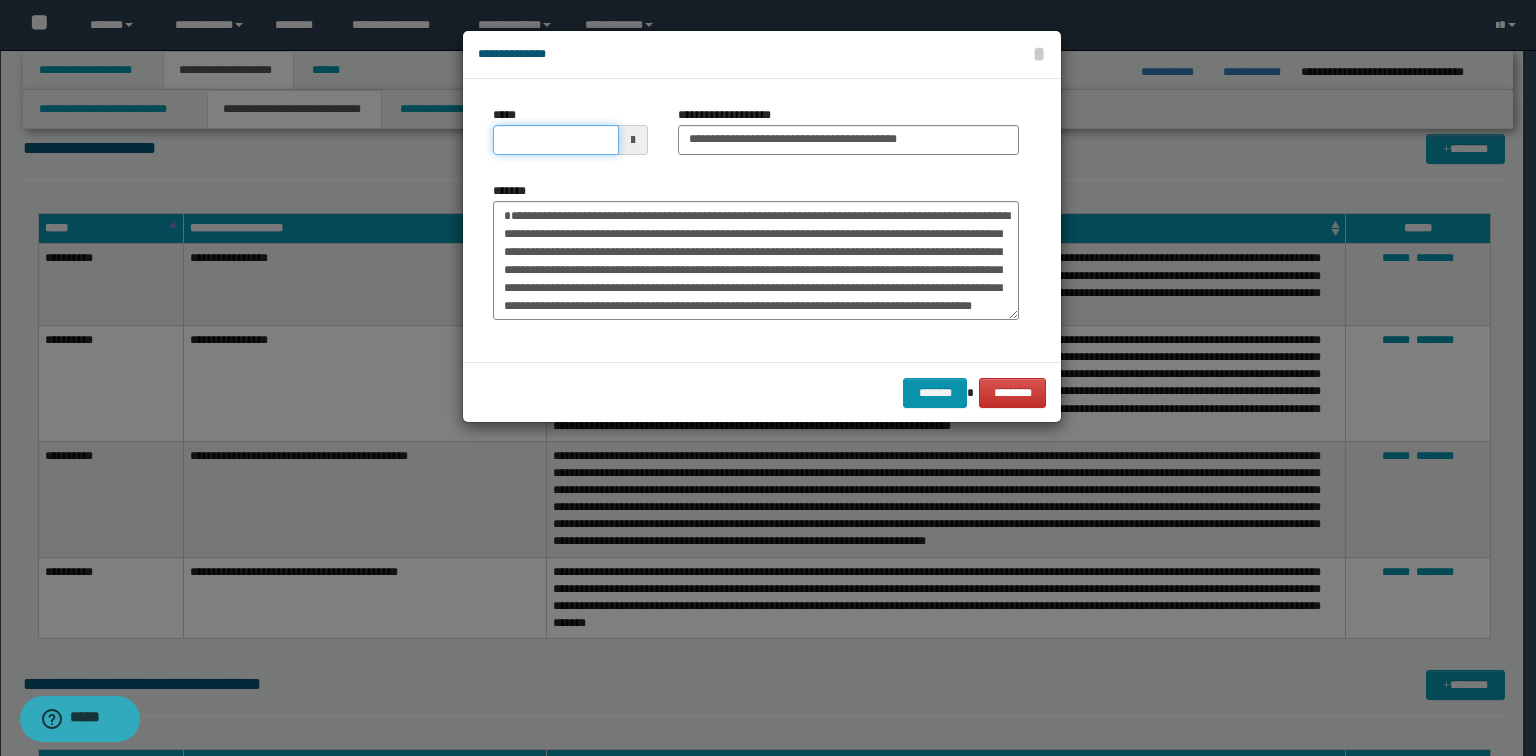 click on "*****" at bounding box center (556, 140) 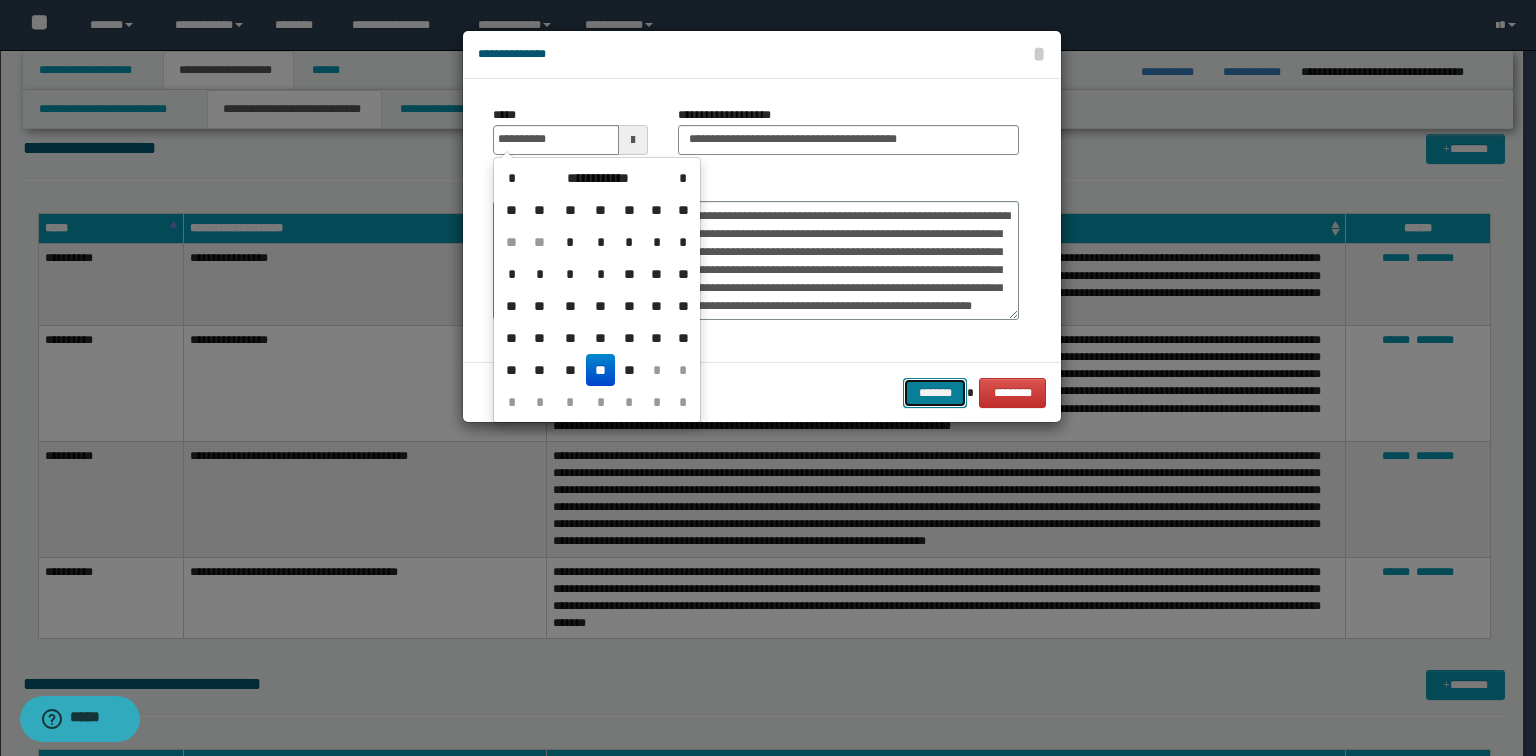 type on "**********" 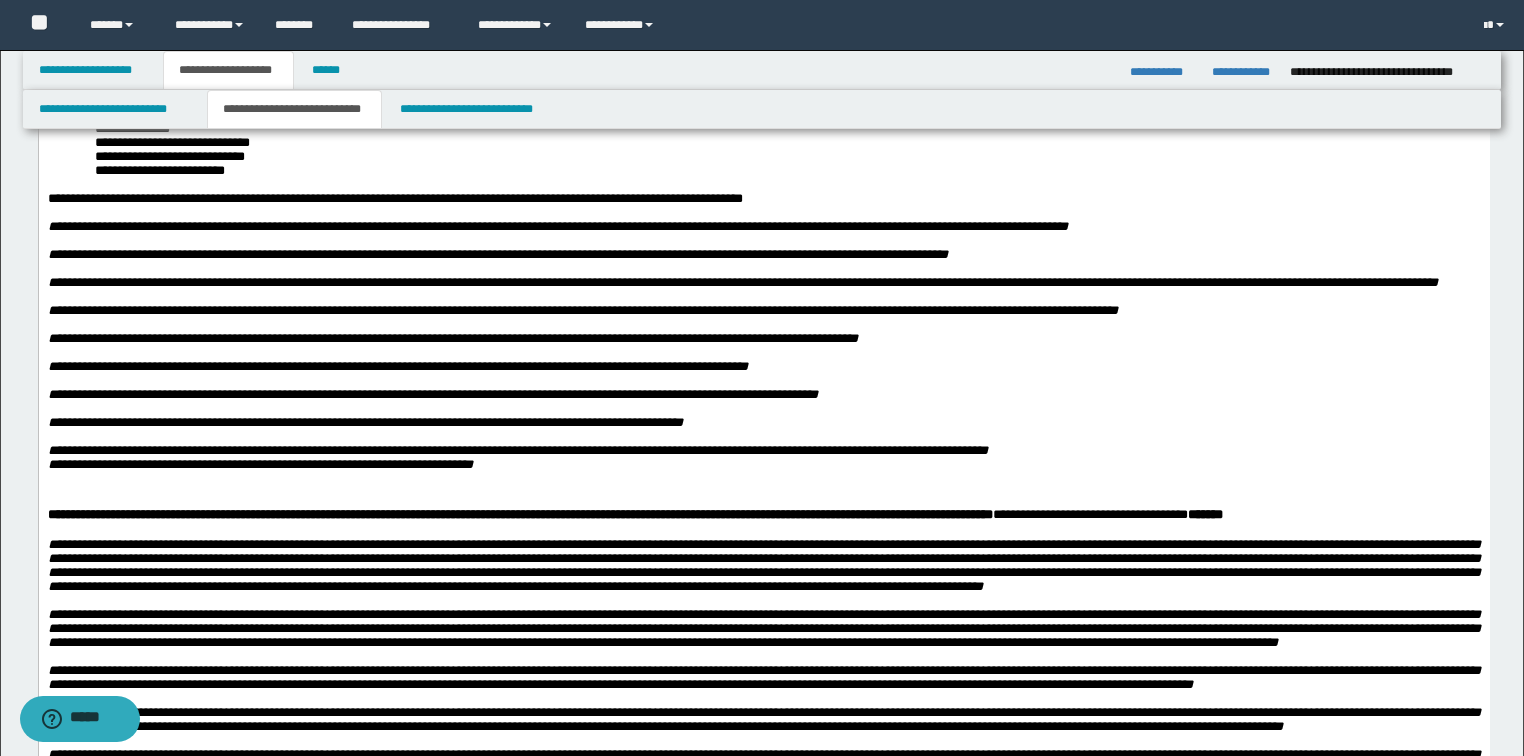 scroll, scrollTop: 80, scrollLeft: 0, axis: vertical 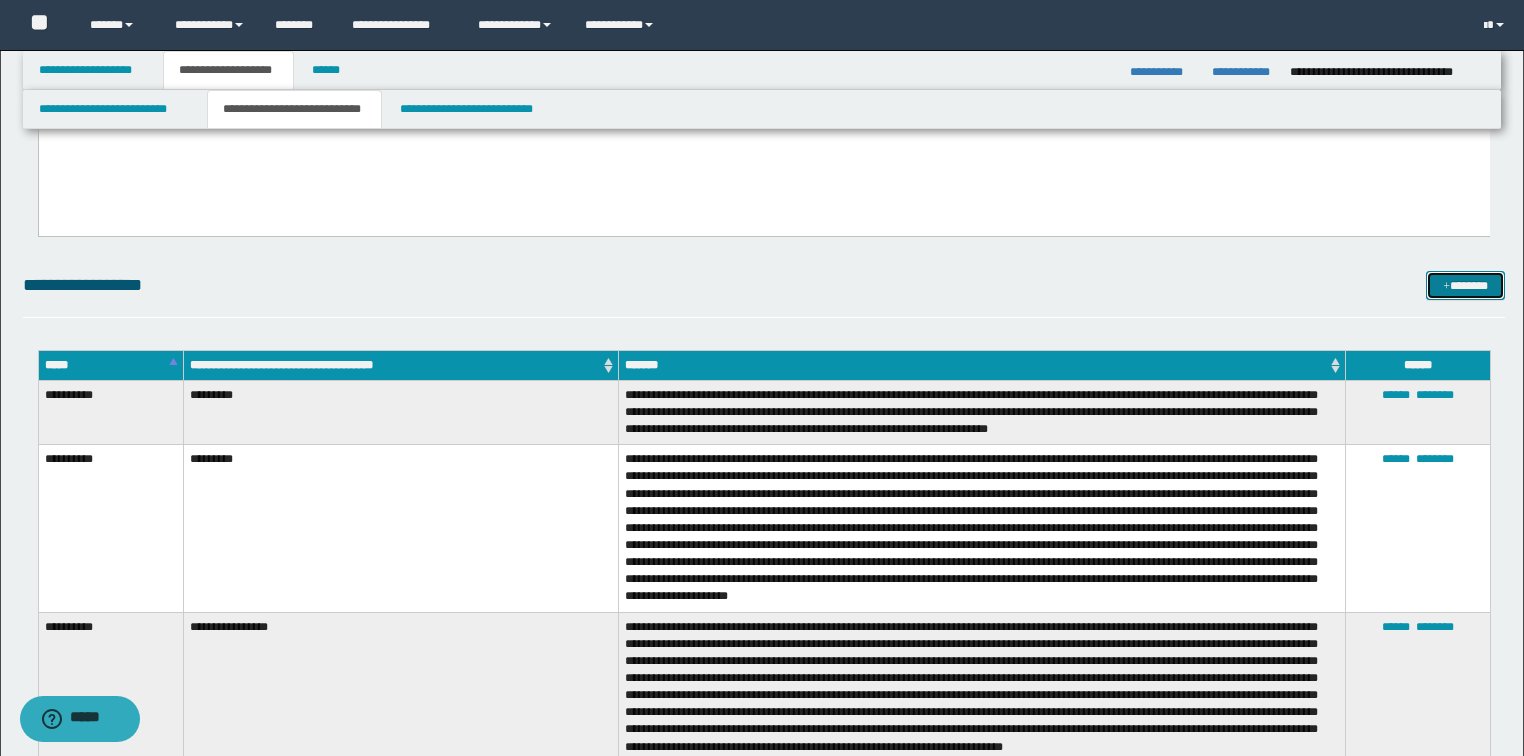 click on "*******" at bounding box center (1465, 286) 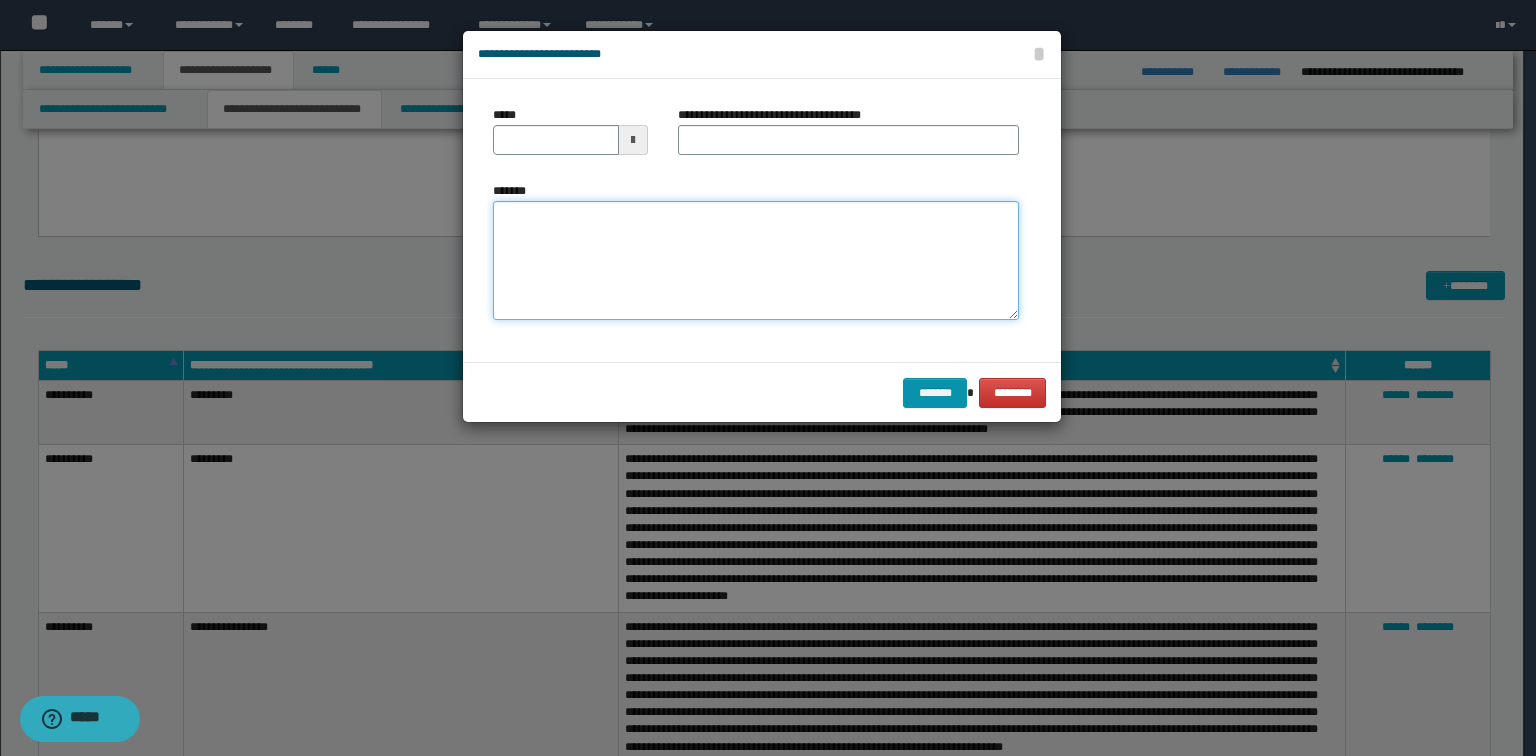click on "*******" at bounding box center (756, 261) 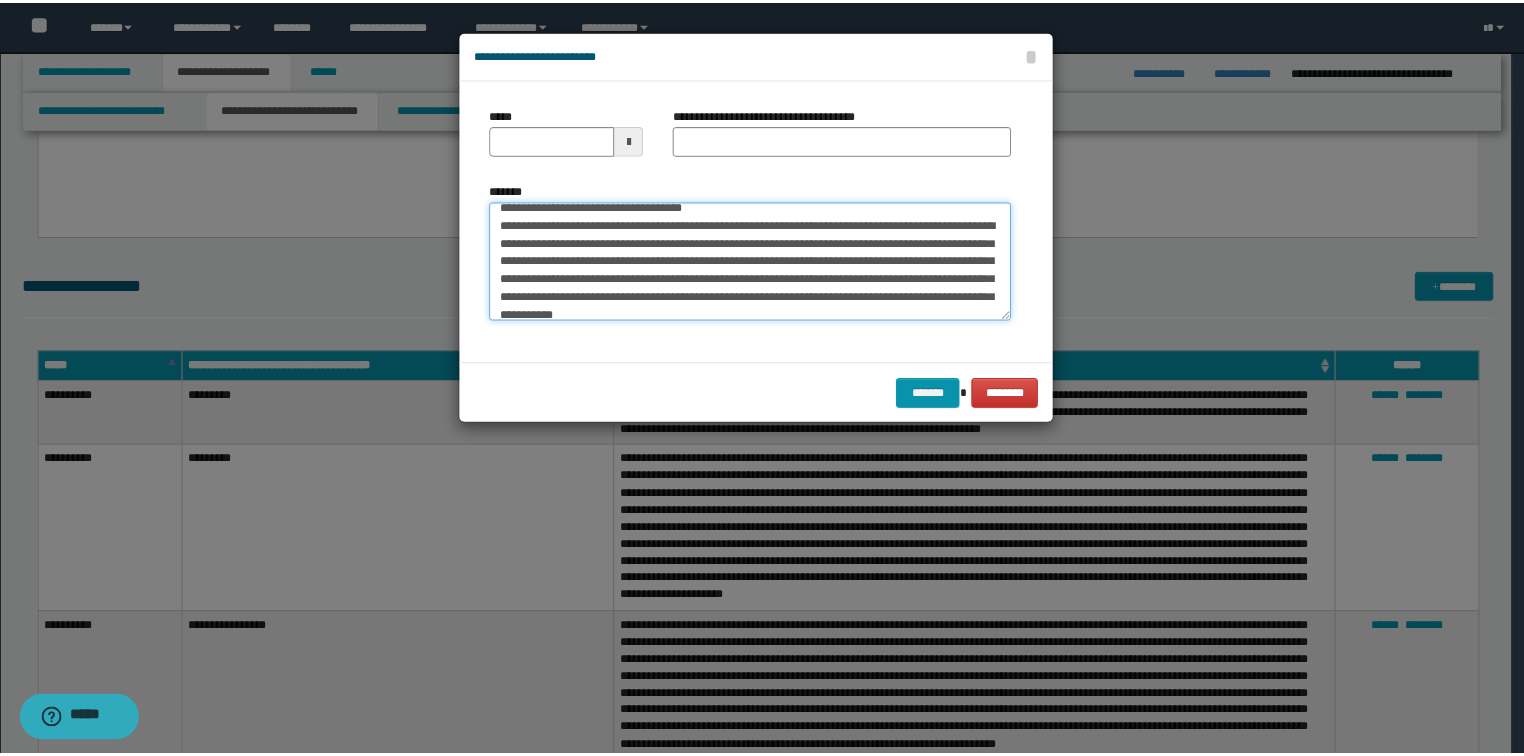 scroll, scrollTop: 0, scrollLeft: 0, axis: both 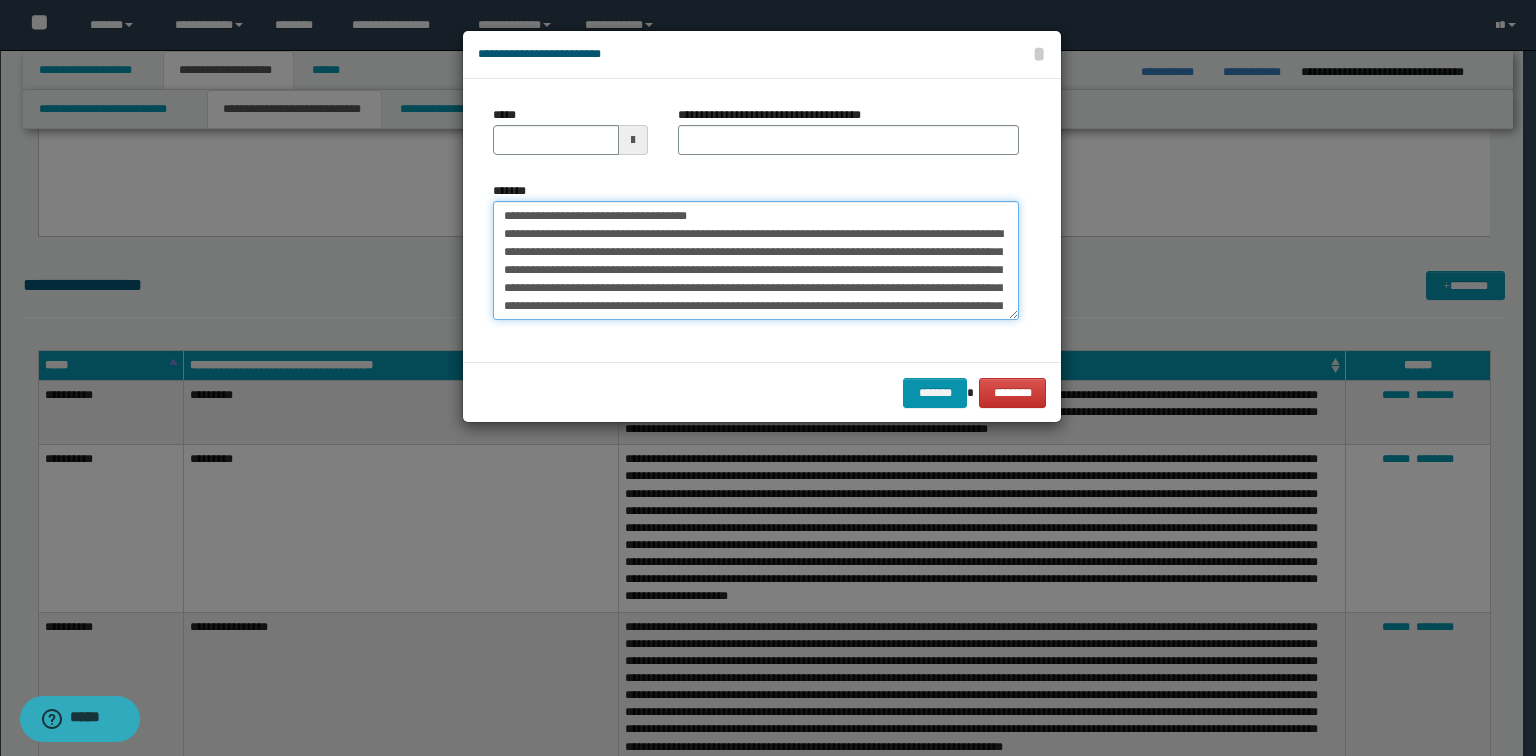 drag, startPoint x: 774, startPoint y: 211, endPoint x: 570, endPoint y: 200, distance: 204.29636 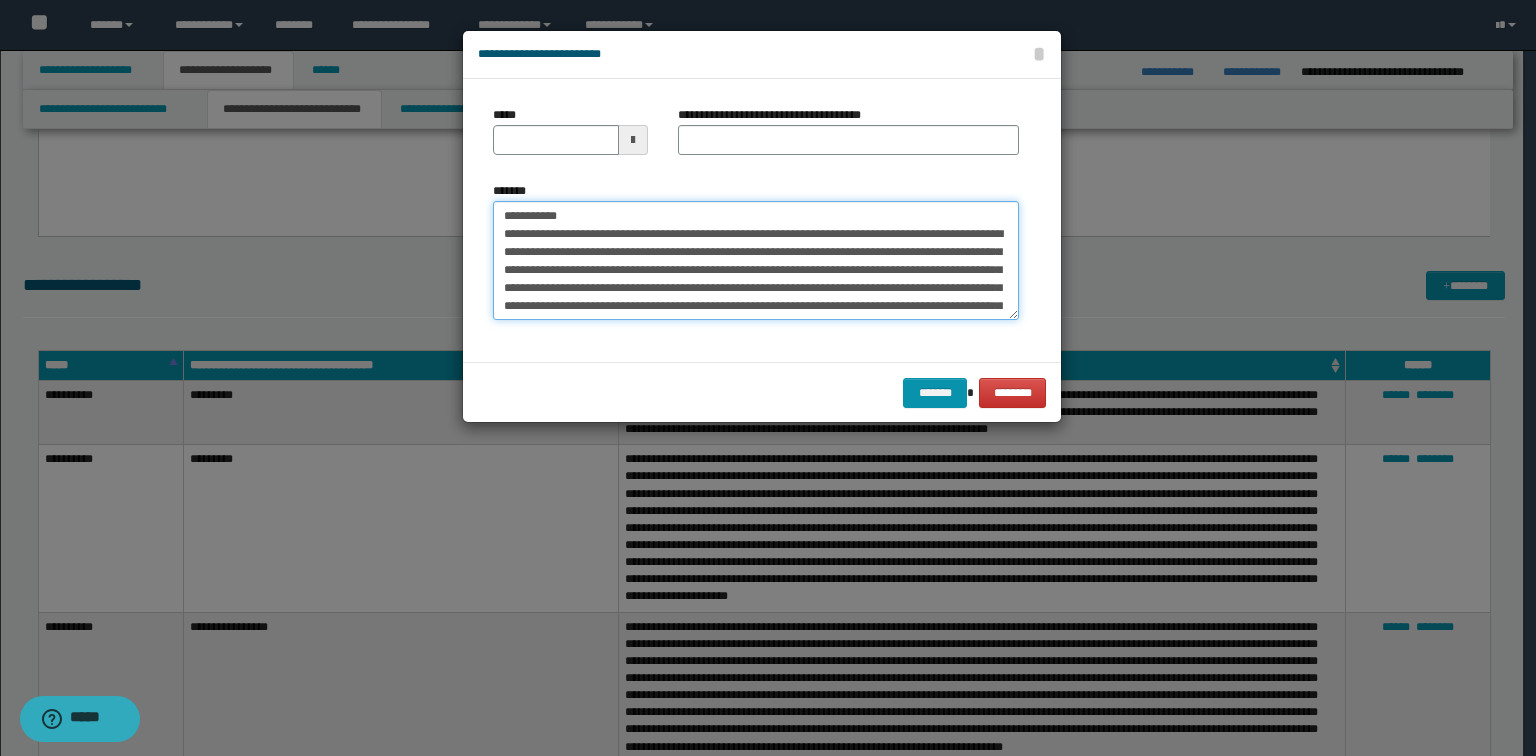 type on "**********" 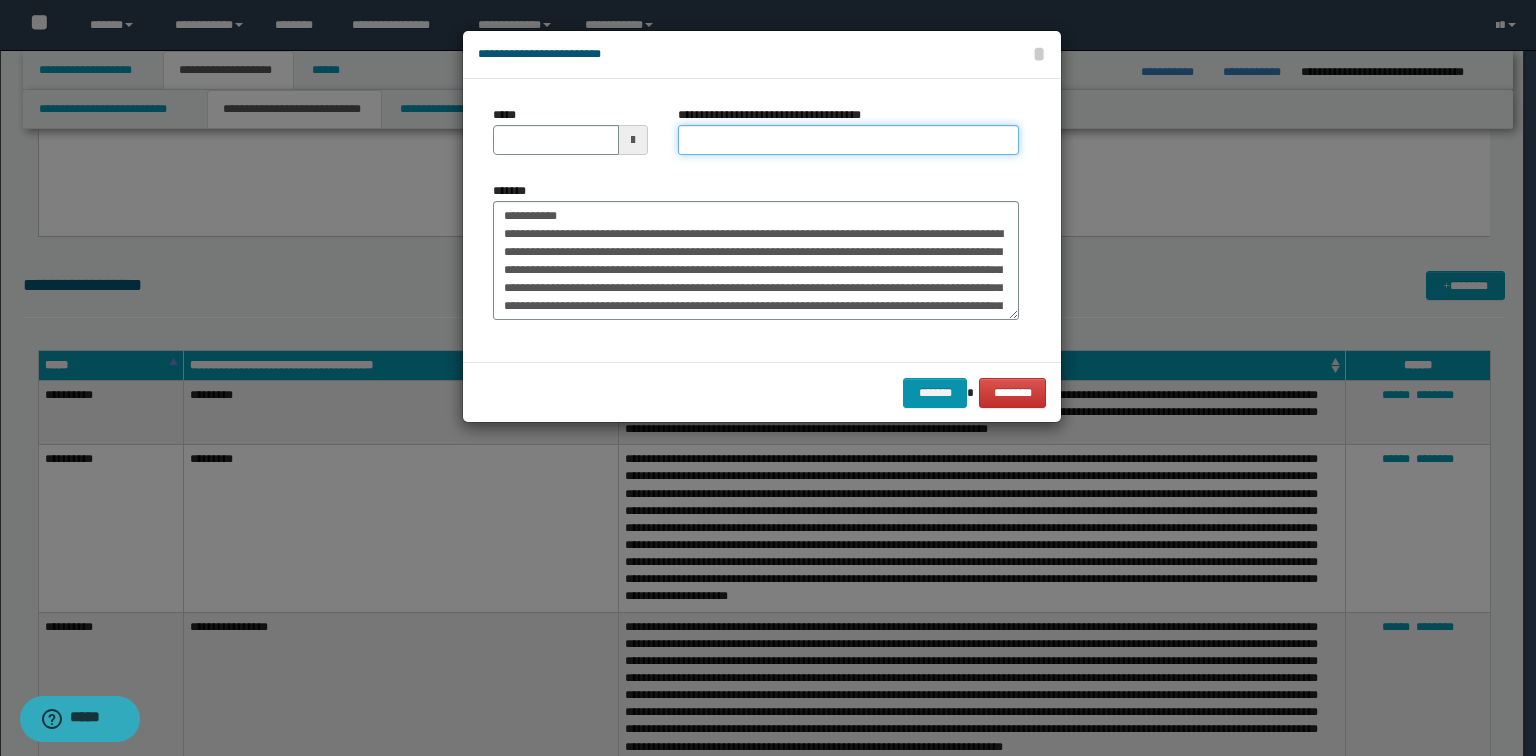 drag, startPoint x: 736, startPoint y: 134, endPoint x: 700, endPoint y: 141, distance: 36.67424 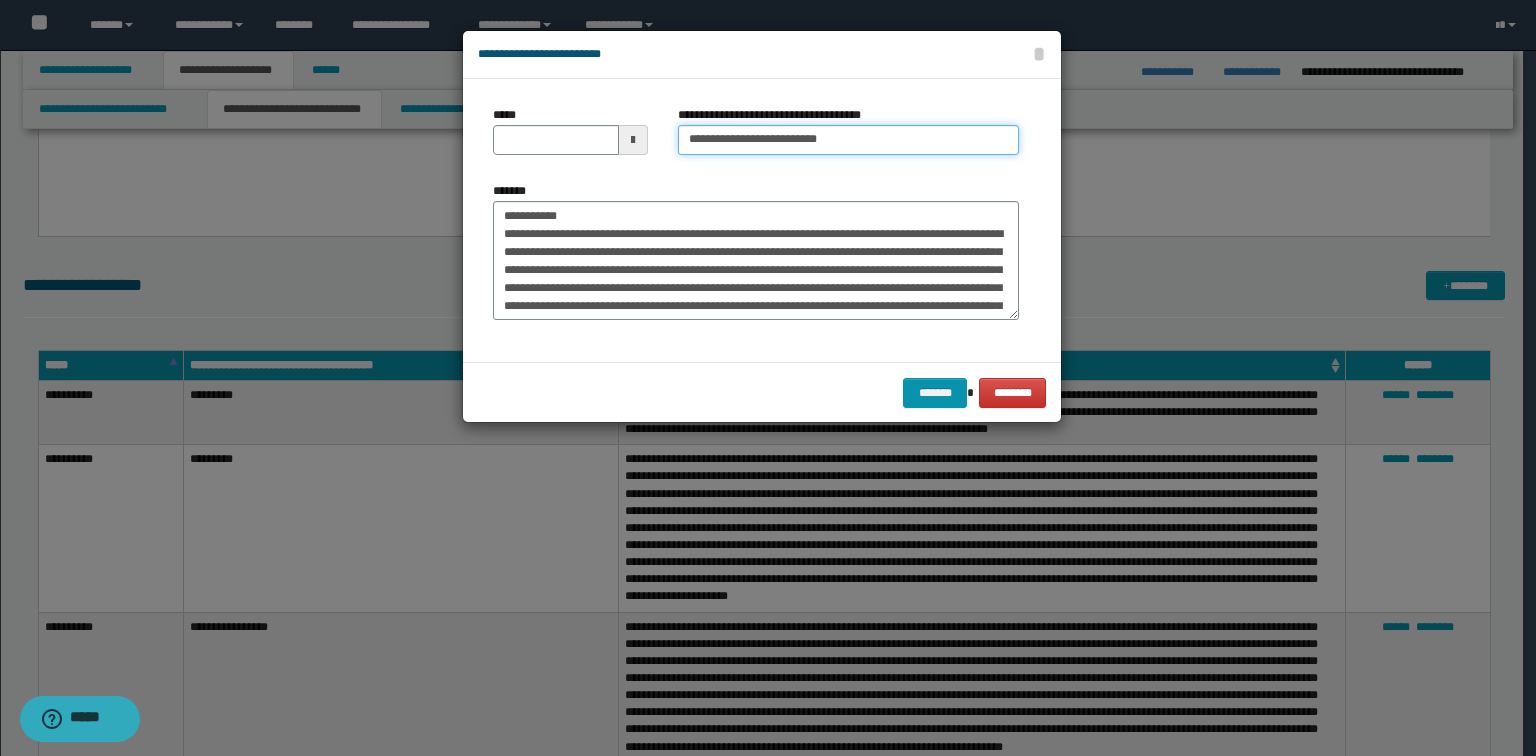 type on "**********" 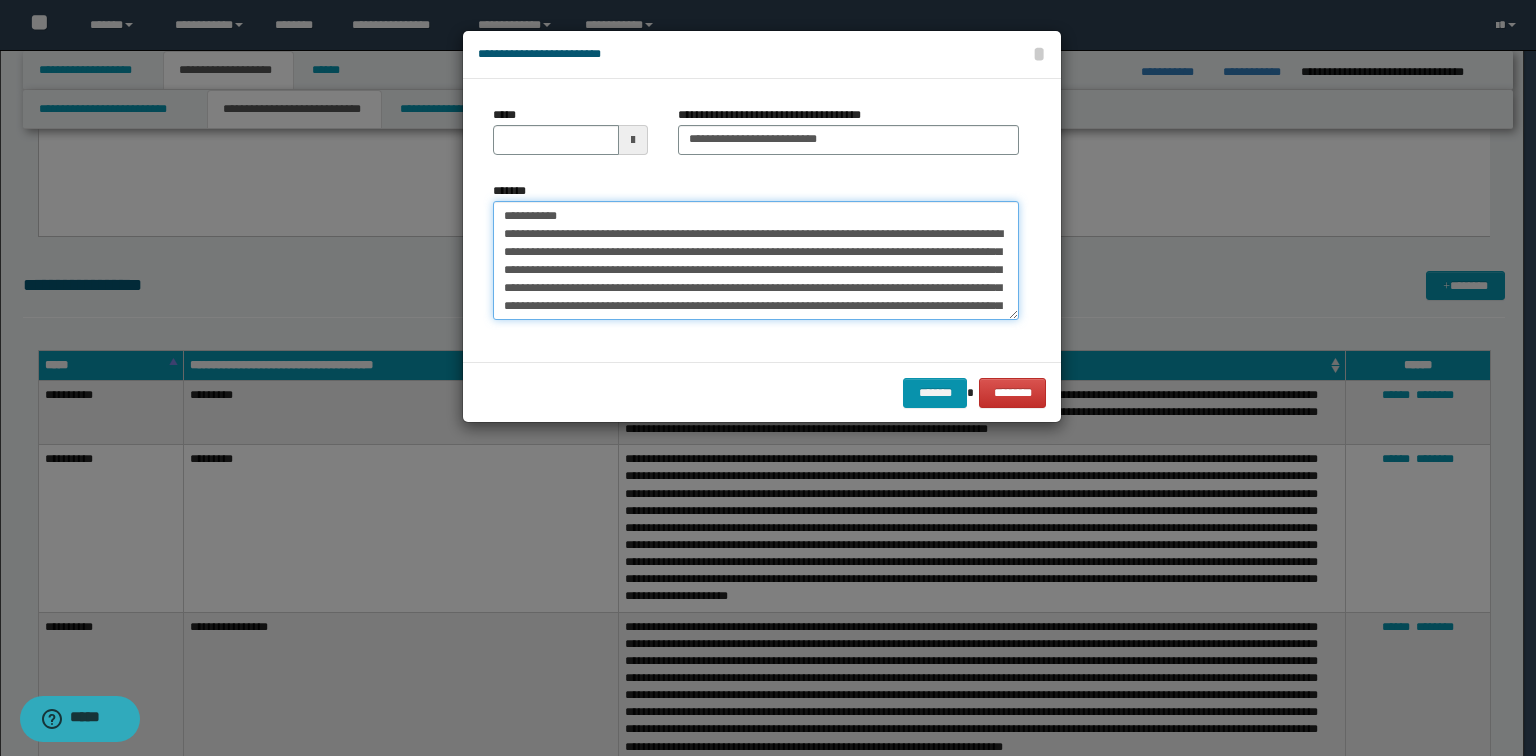 drag, startPoint x: 608, startPoint y: 216, endPoint x: 180, endPoint y: 192, distance: 428.67236 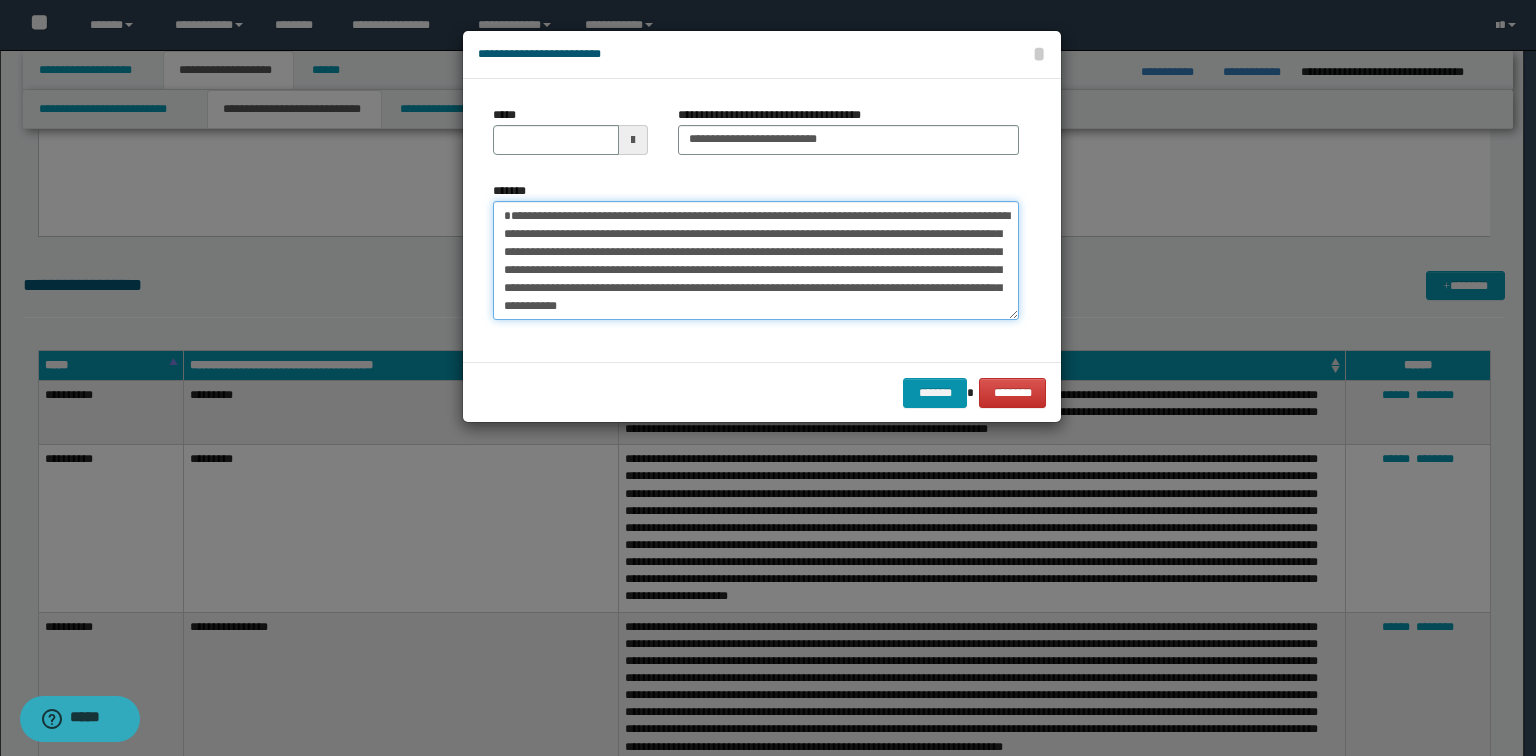 type 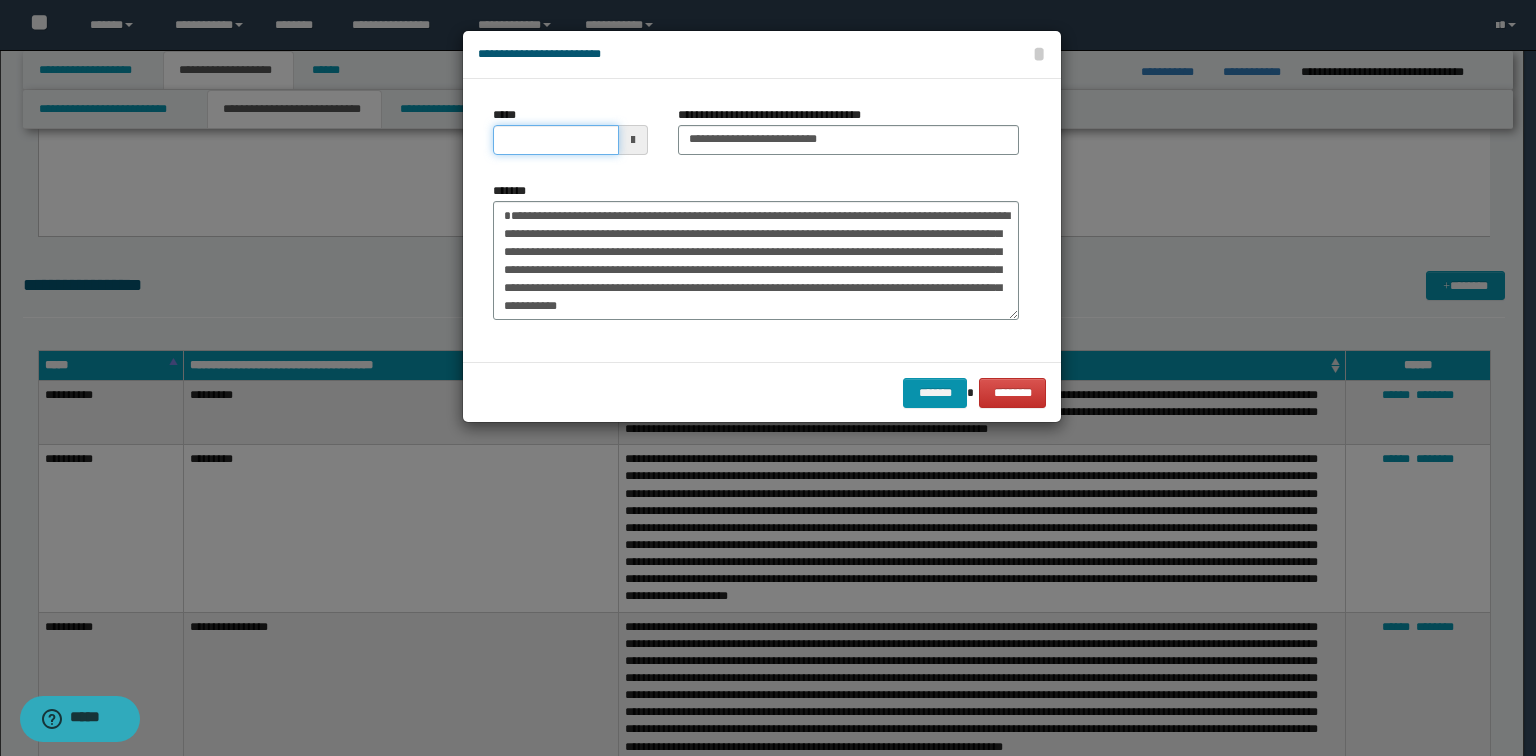 click on "*****" at bounding box center (556, 140) 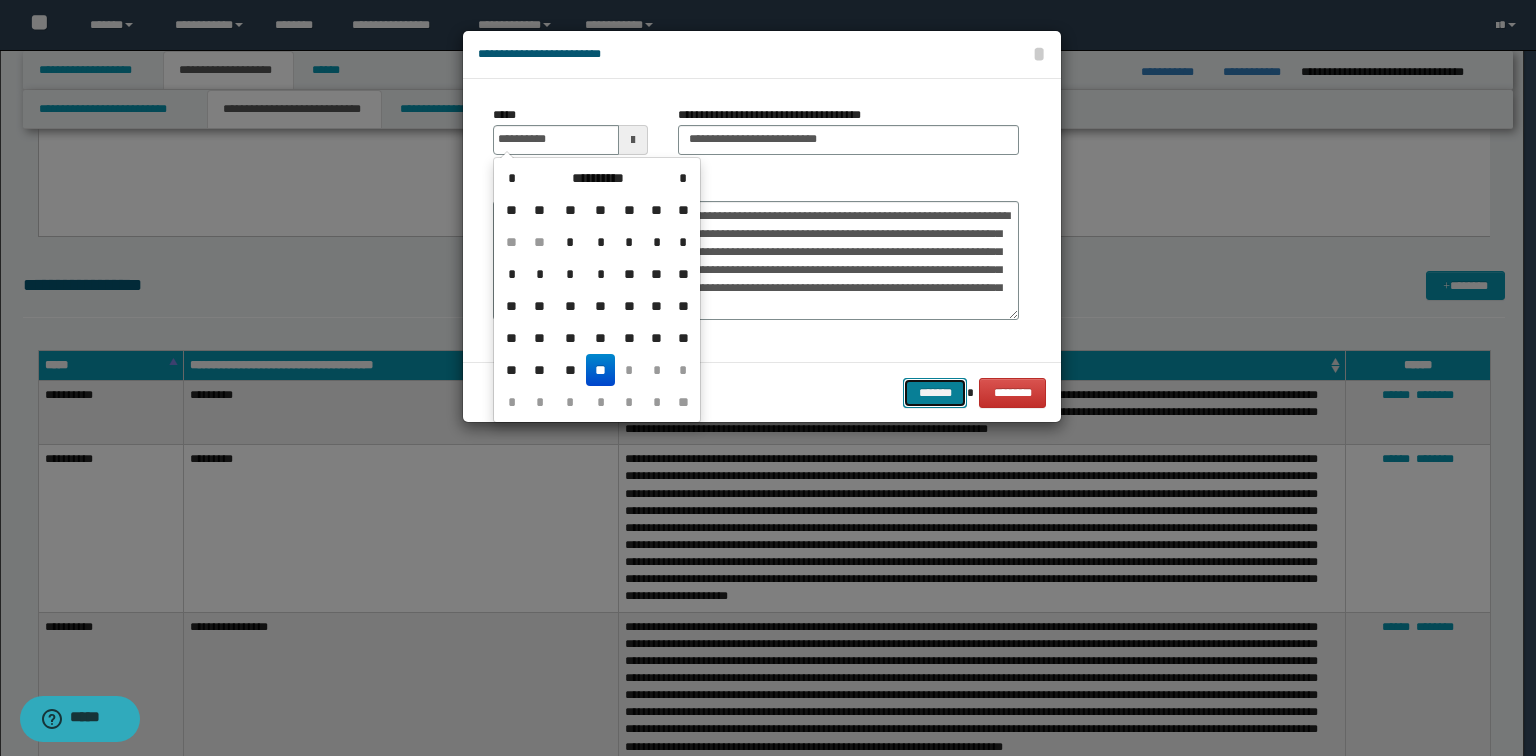type on "**********" 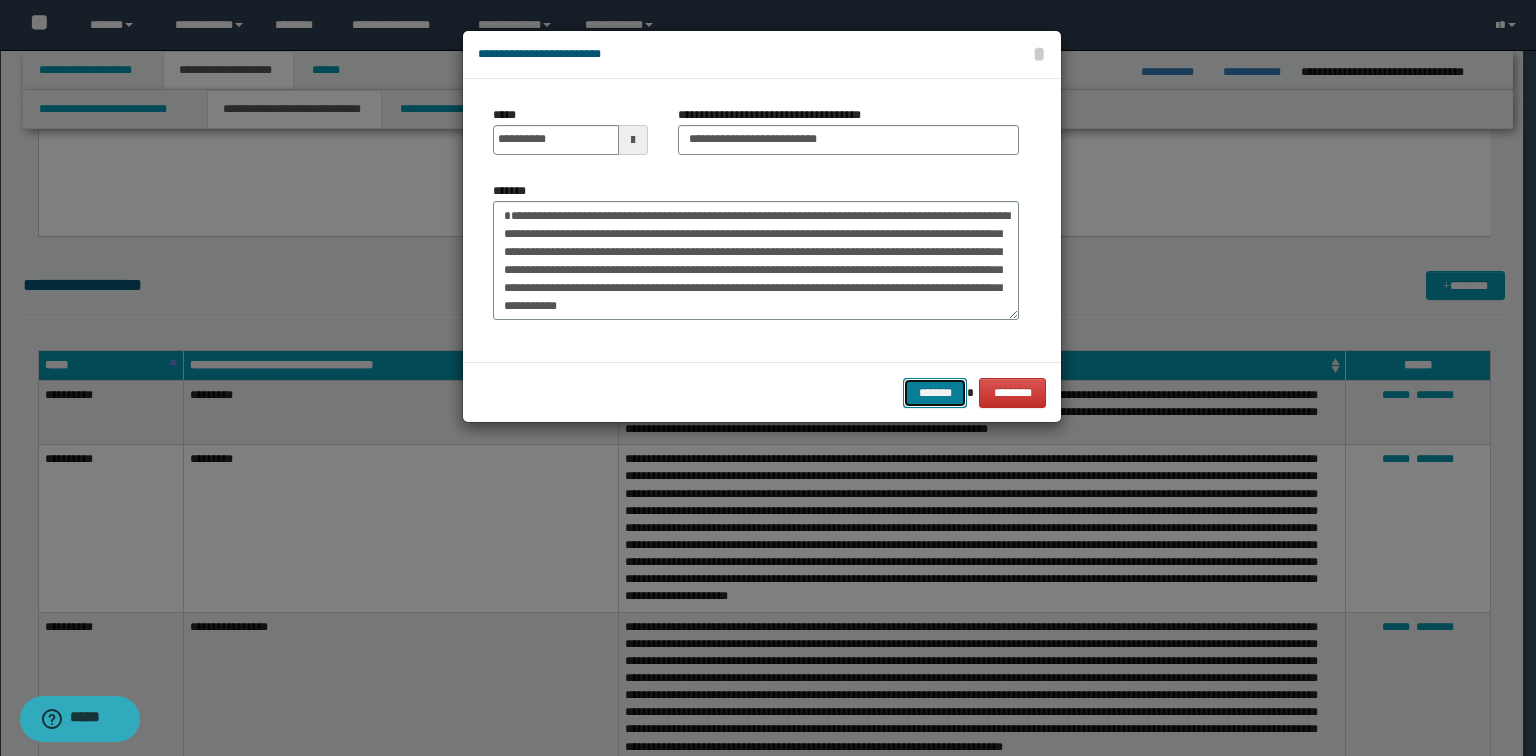 click on "*******" at bounding box center (935, 393) 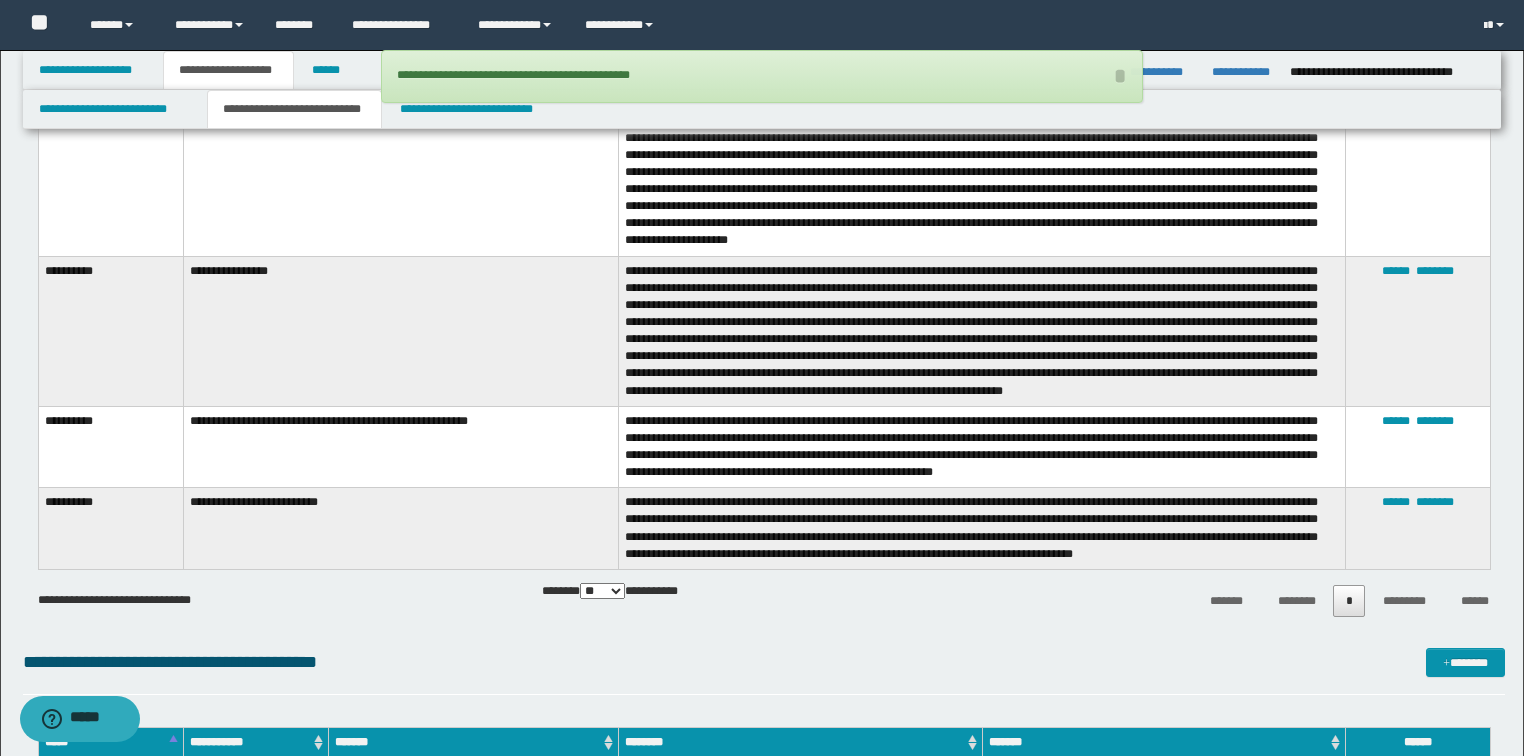 scroll, scrollTop: 2080, scrollLeft: 0, axis: vertical 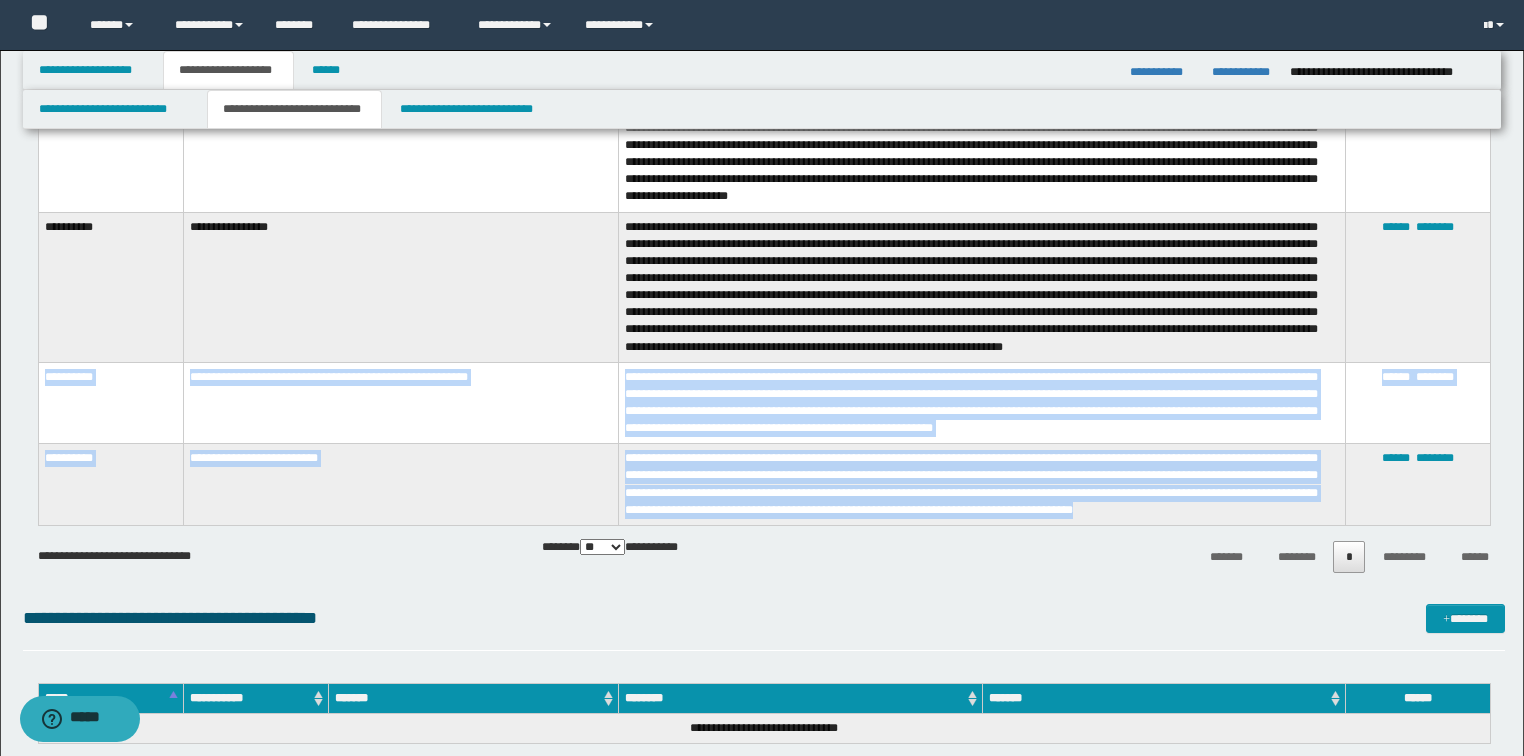 drag, startPoint x: 1225, startPoint y: 508, endPoint x: 44, endPoint y: 394, distance: 1186.4894 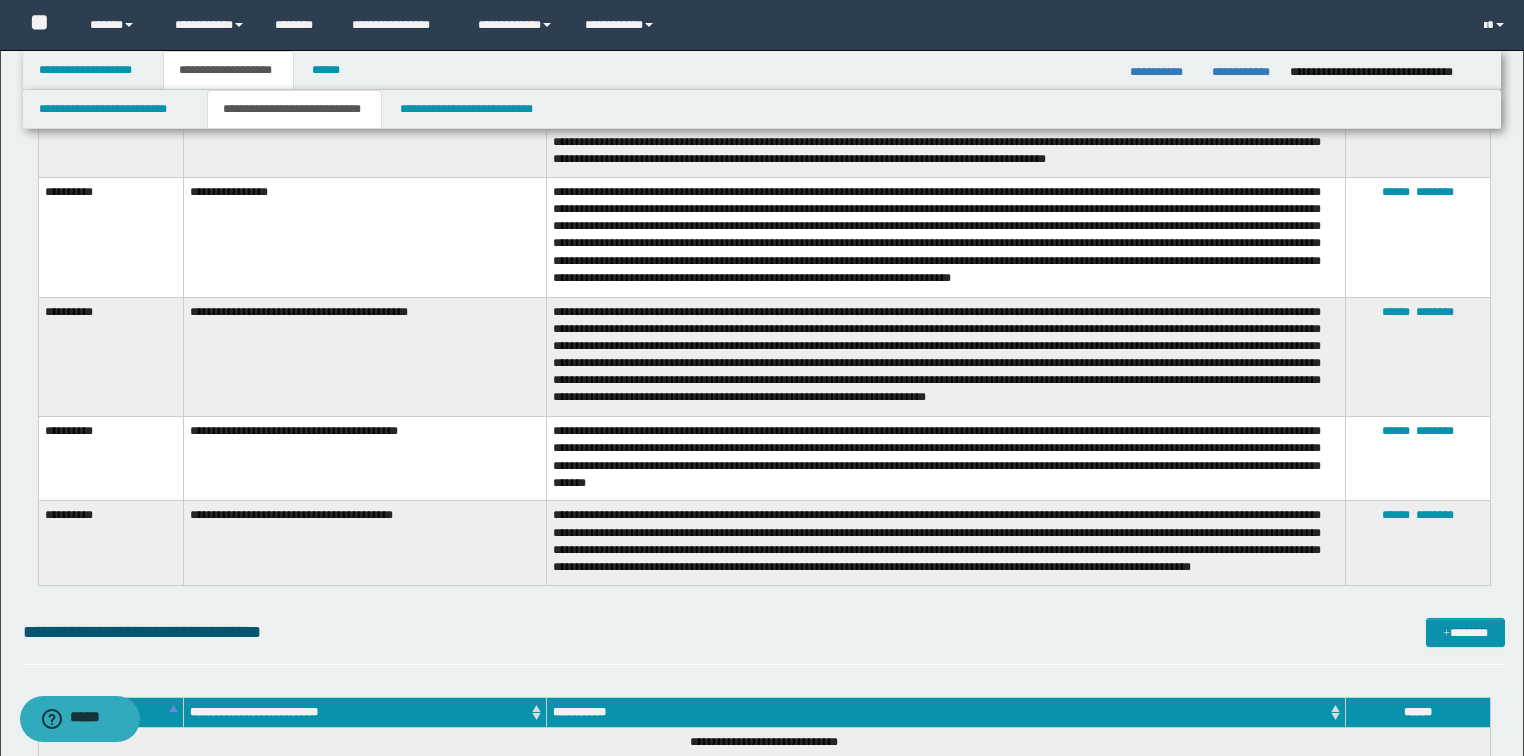 scroll, scrollTop: 2880, scrollLeft: 0, axis: vertical 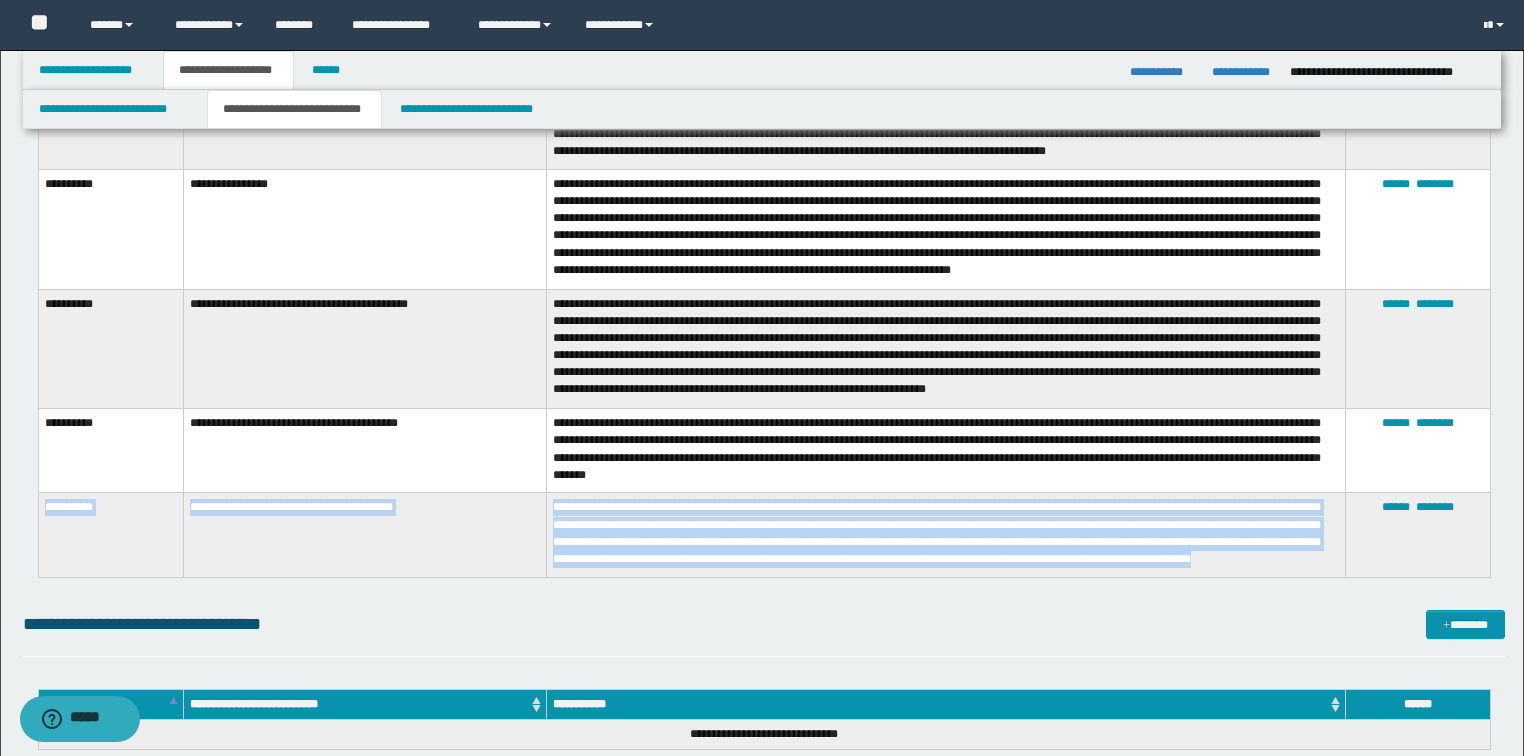 drag, startPoint x: 728, startPoint y: 566, endPoint x: 40, endPoint y: 500, distance: 691.15845 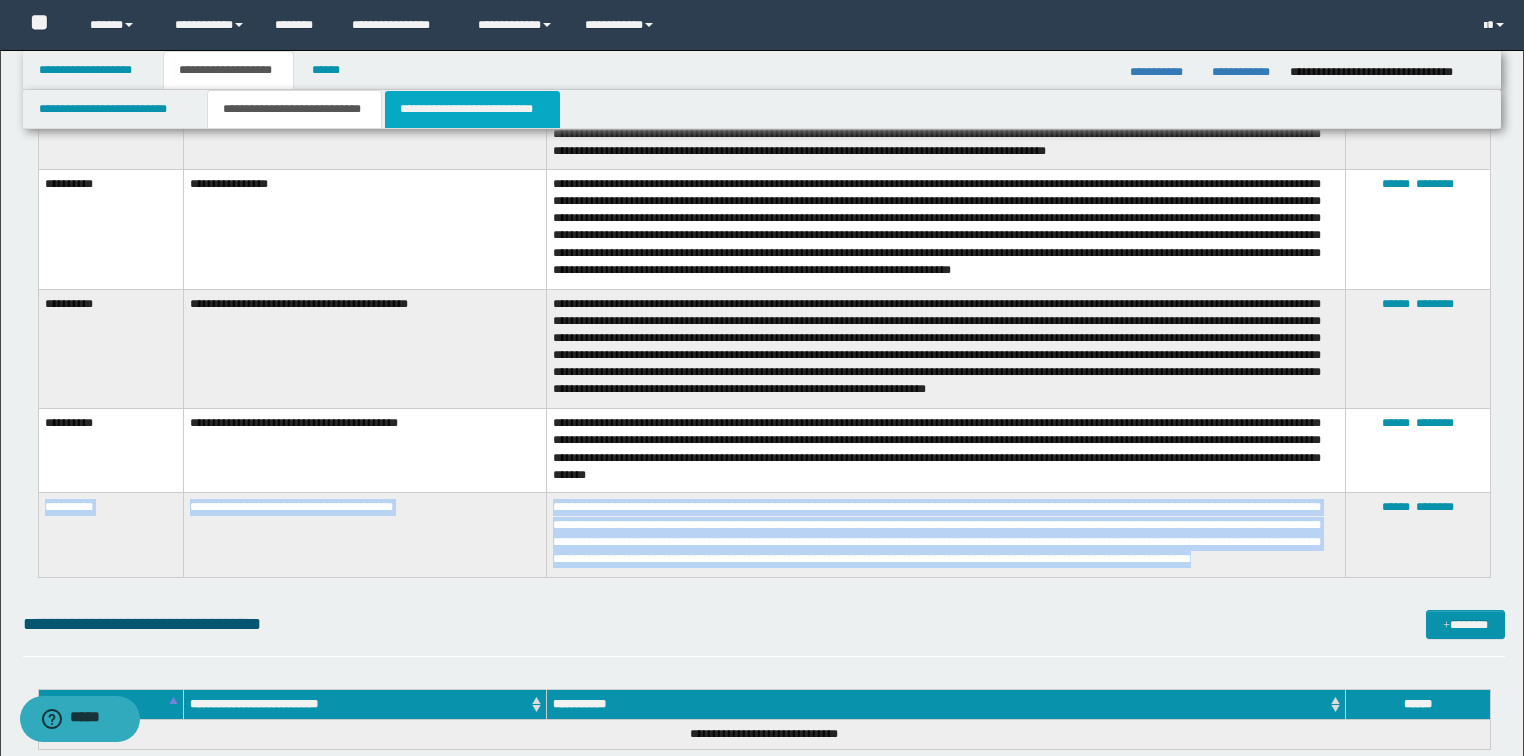 click on "**********" at bounding box center [472, 109] 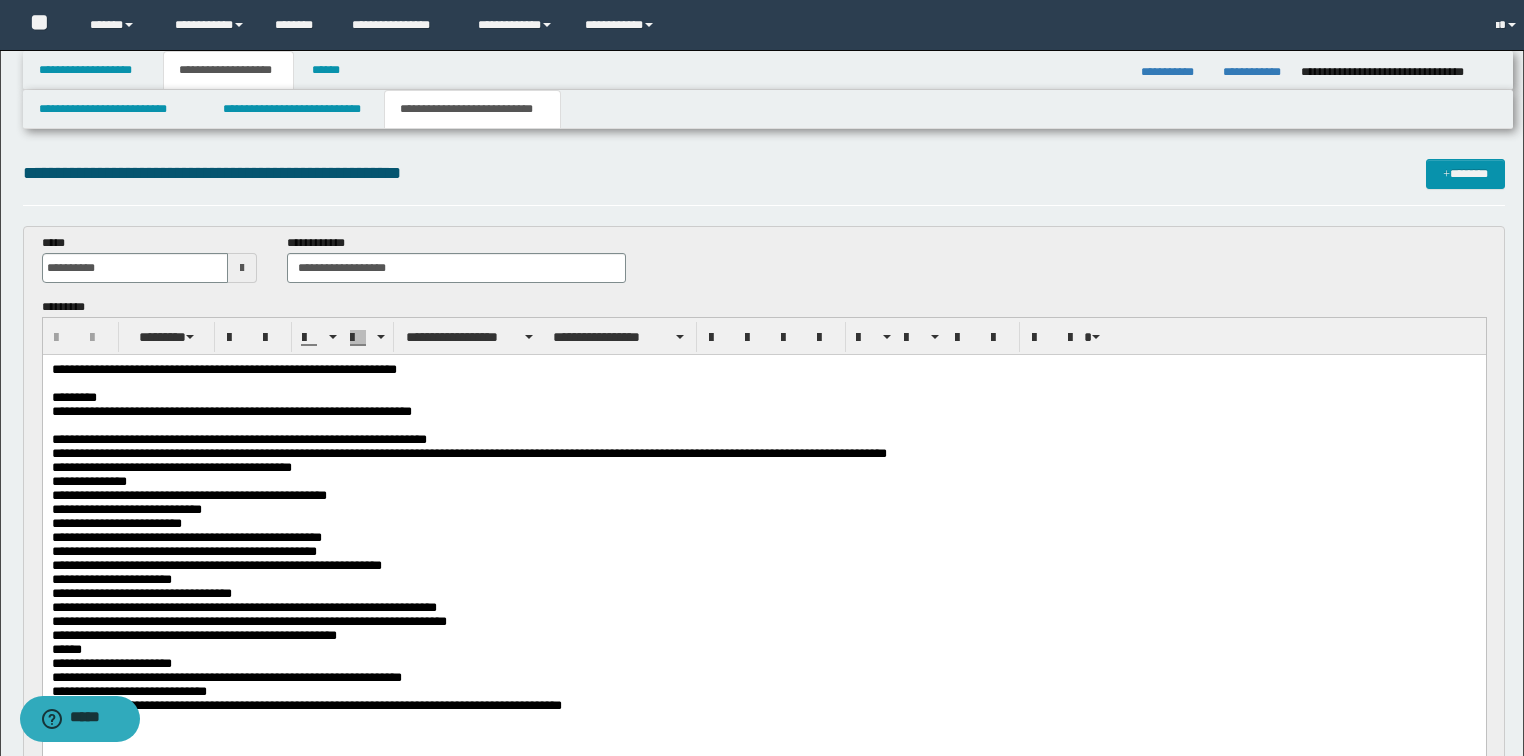 scroll, scrollTop: 0, scrollLeft: 0, axis: both 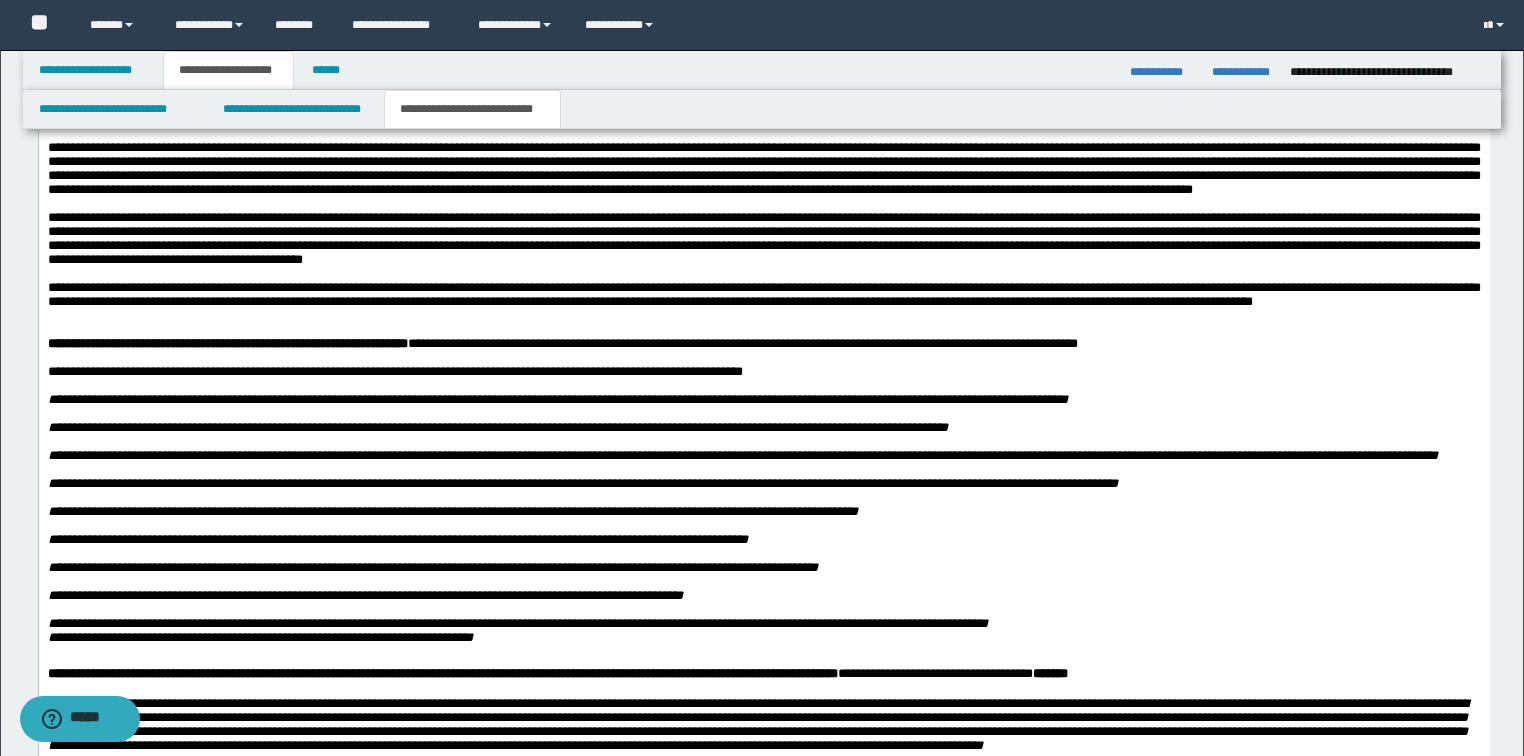 click on "**********" at bounding box center [763, 296] 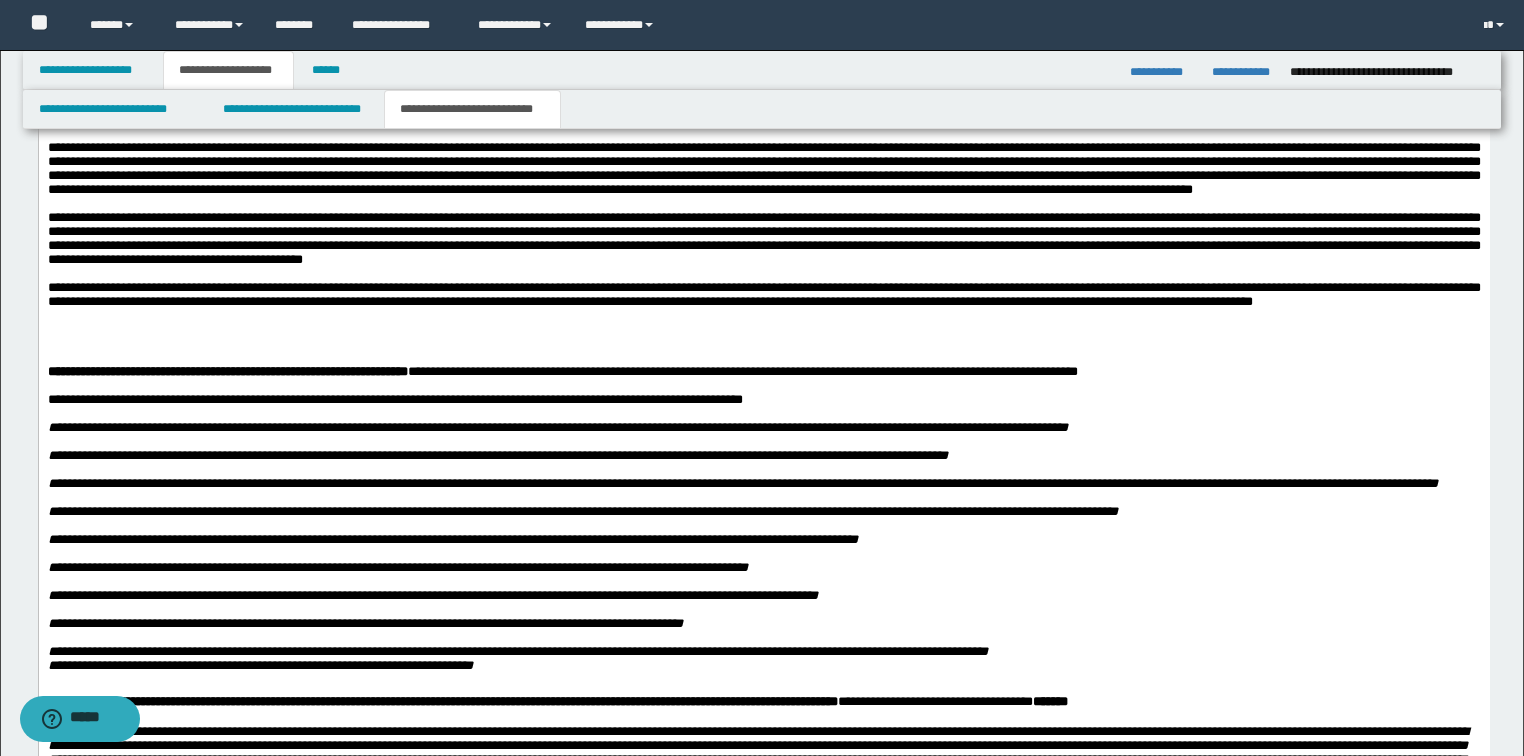 paste 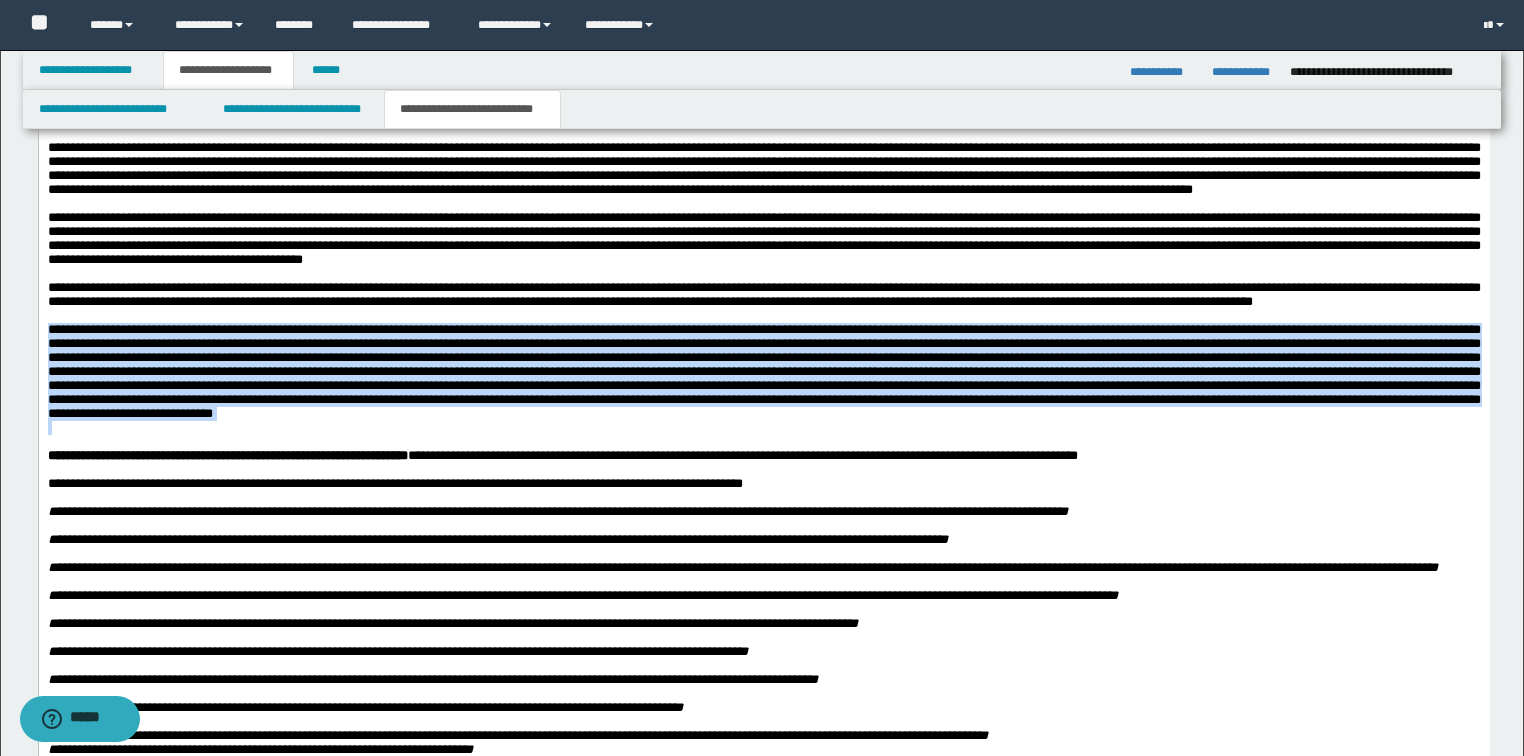 drag, startPoint x: 824, startPoint y: 531, endPoint x: -1, endPoint y: 432, distance: 830.91876 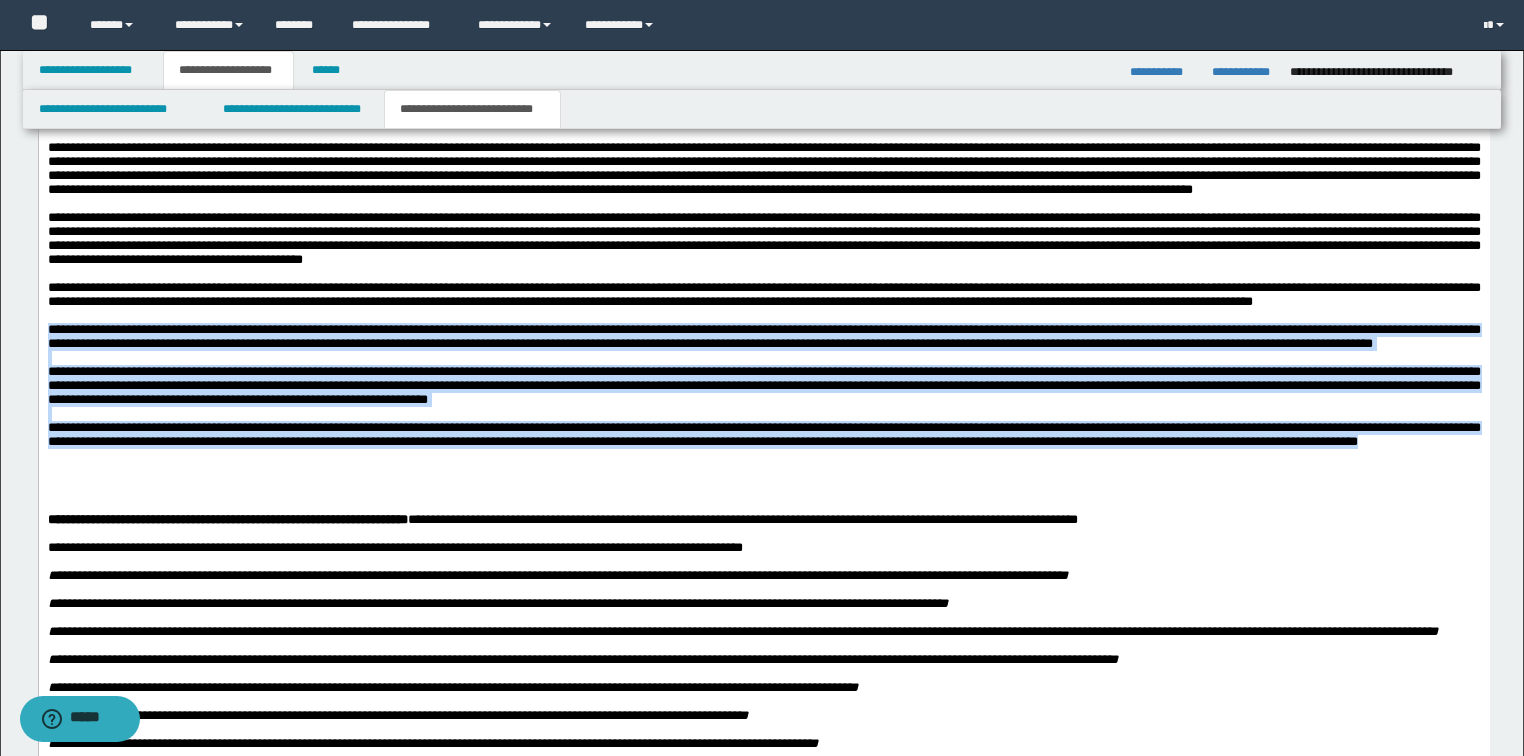 drag, startPoint x: 131, startPoint y: 588, endPoint x: 9, endPoint y: 433, distance: 197.25365 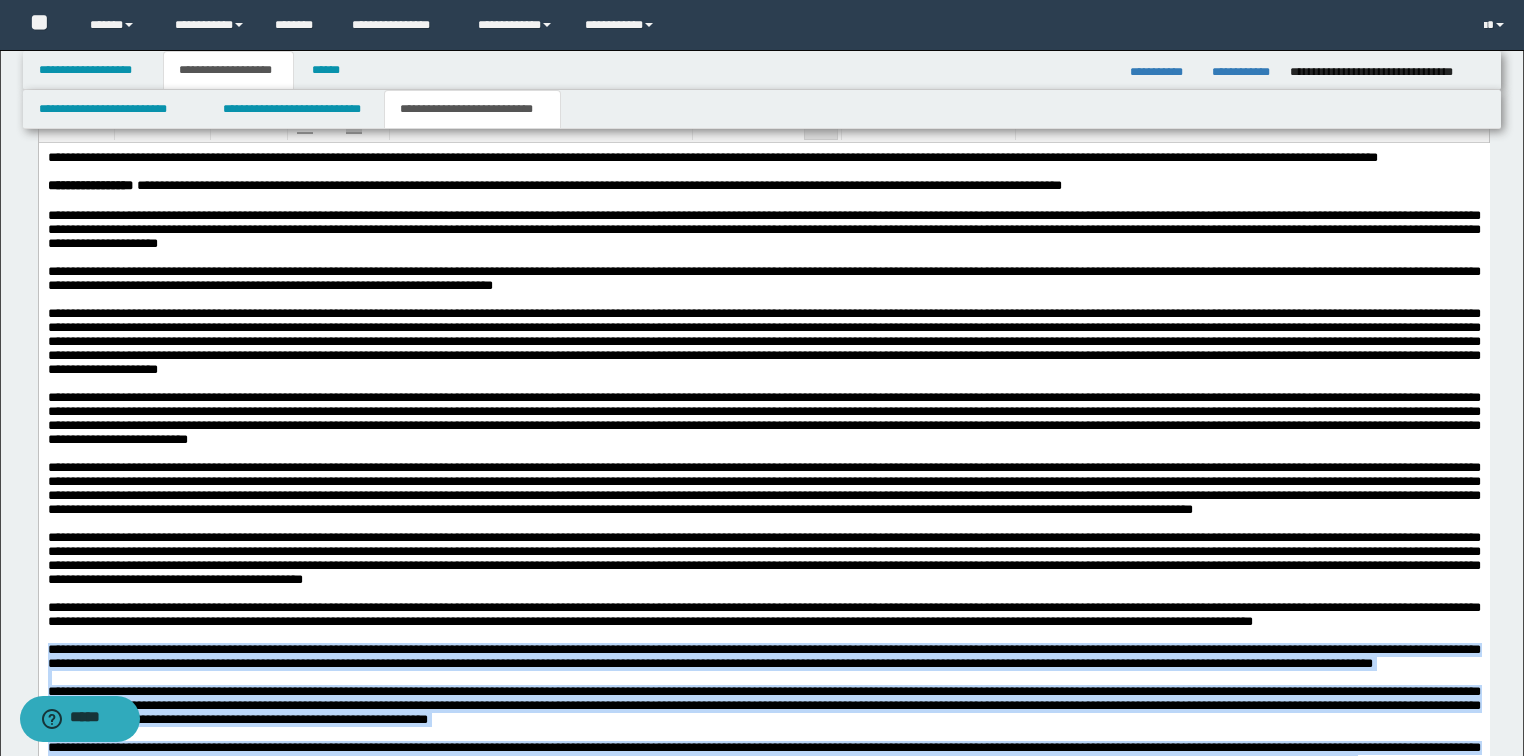 scroll, scrollTop: 1280, scrollLeft: 0, axis: vertical 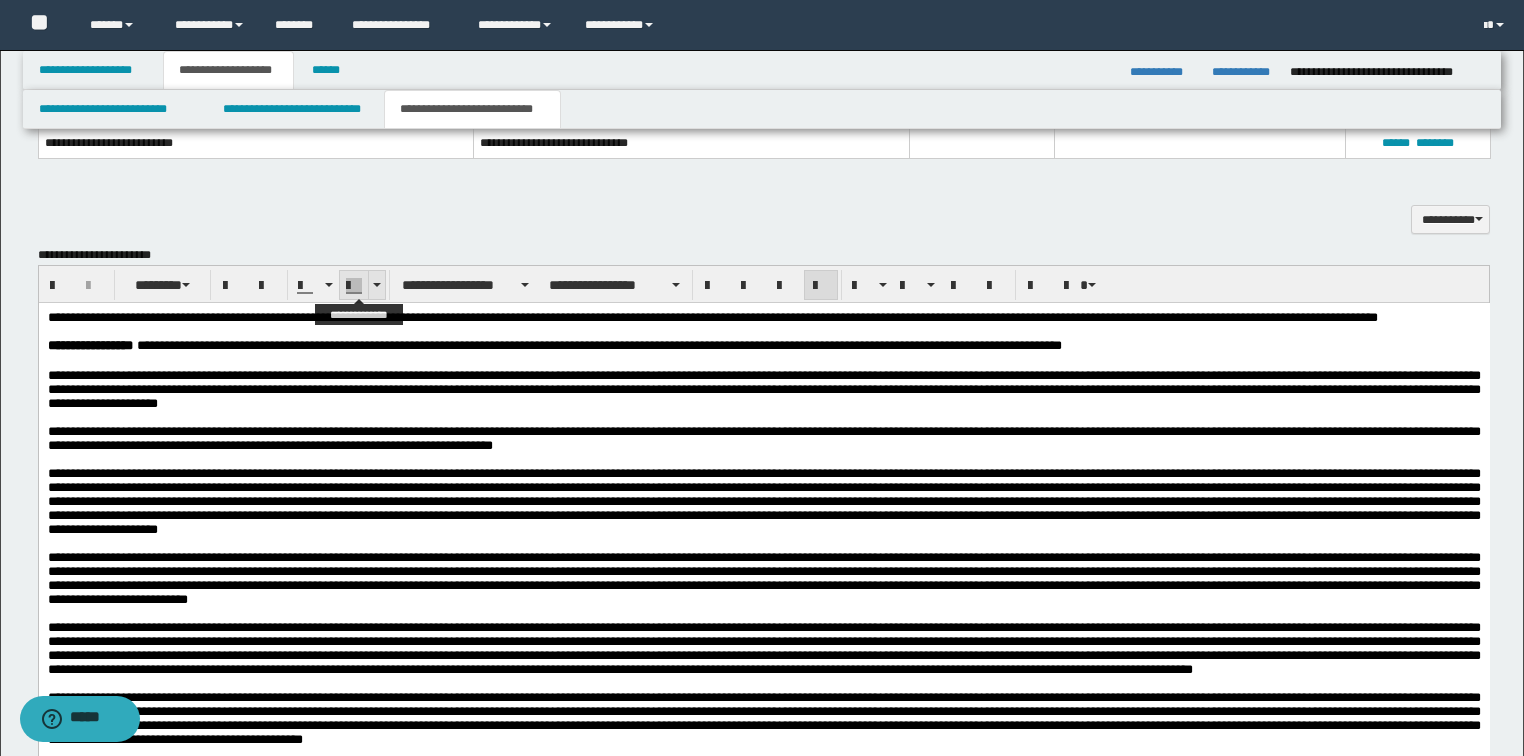 click at bounding box center [376, 285] 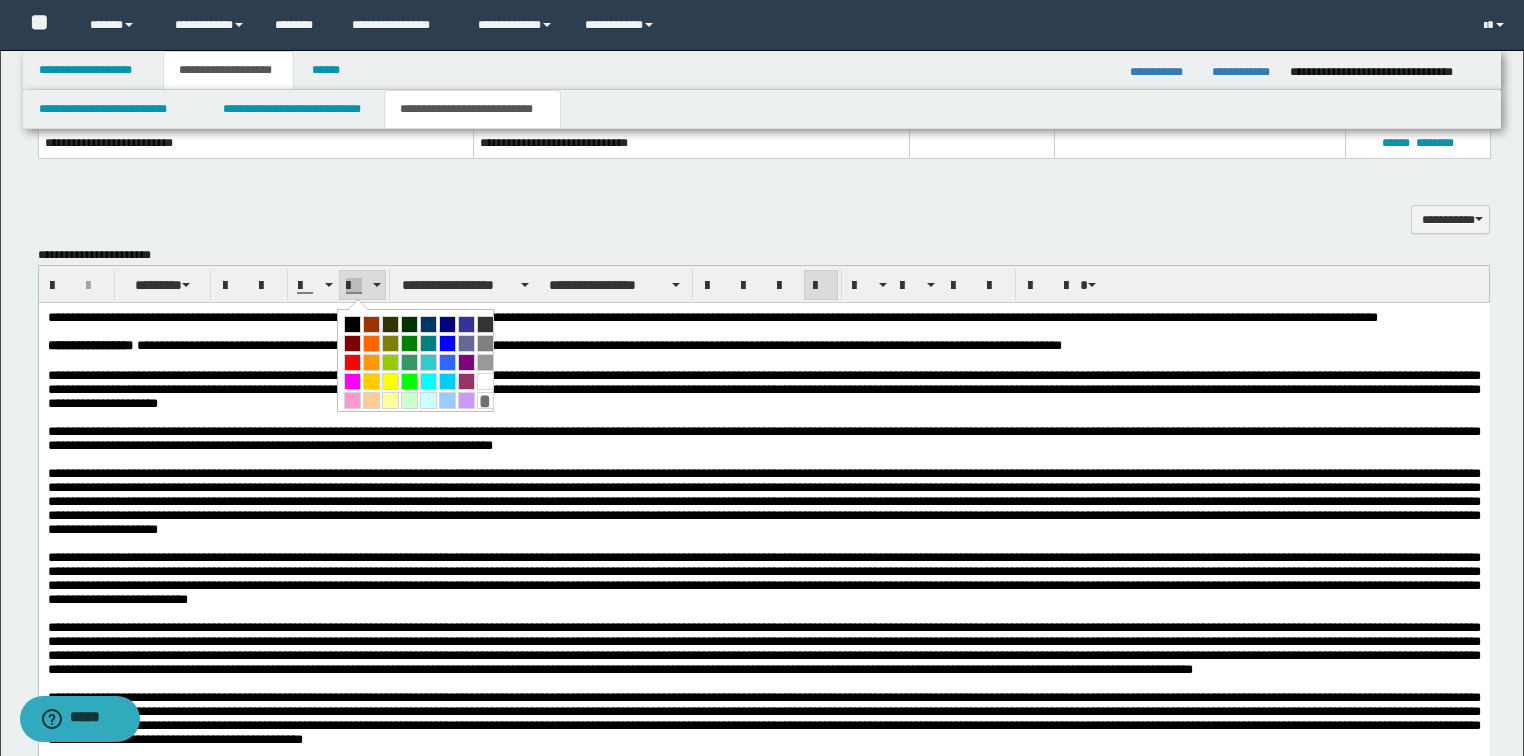 click at bounding box center (390, 400) 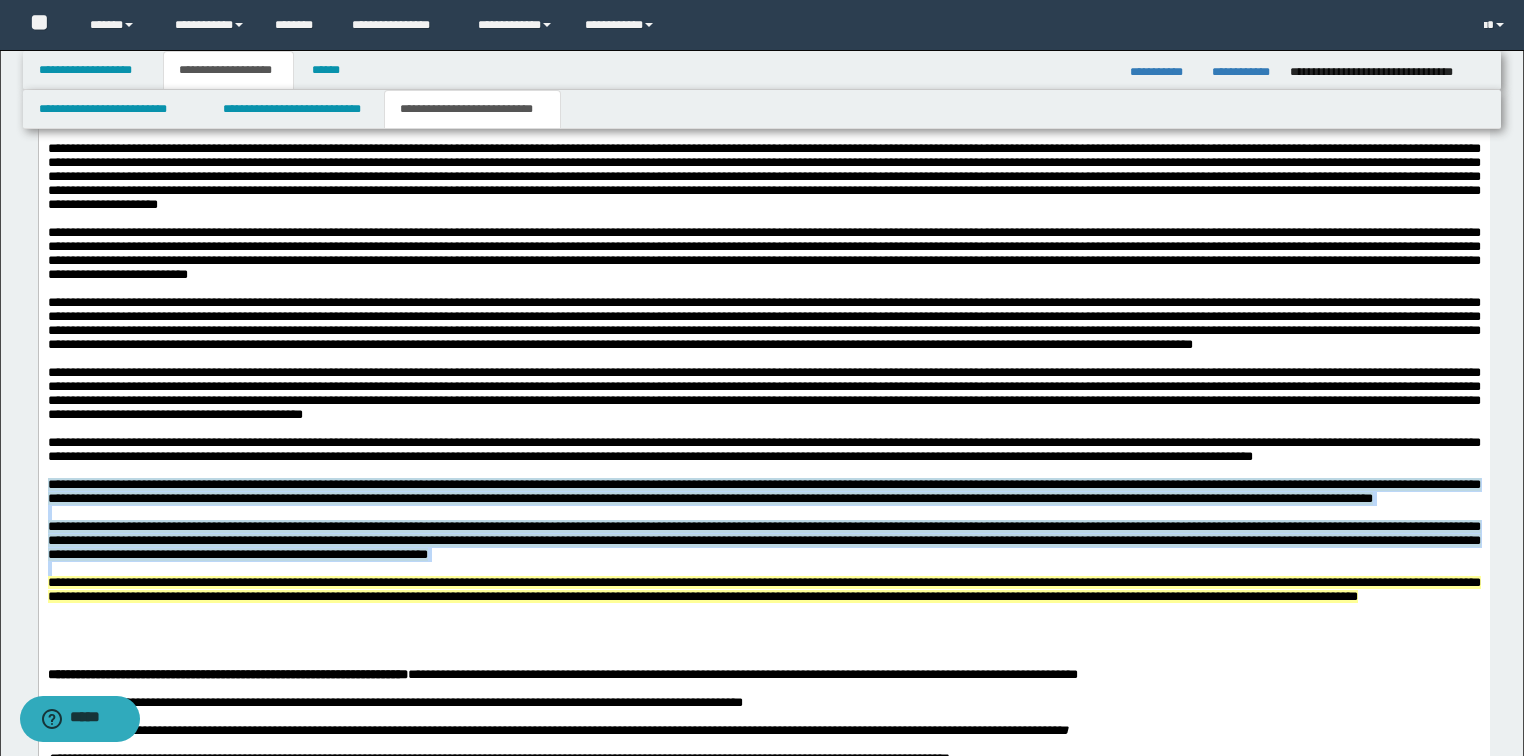 scroll, scrollTop: 1680, scrollLeft: 0, axis: vertical 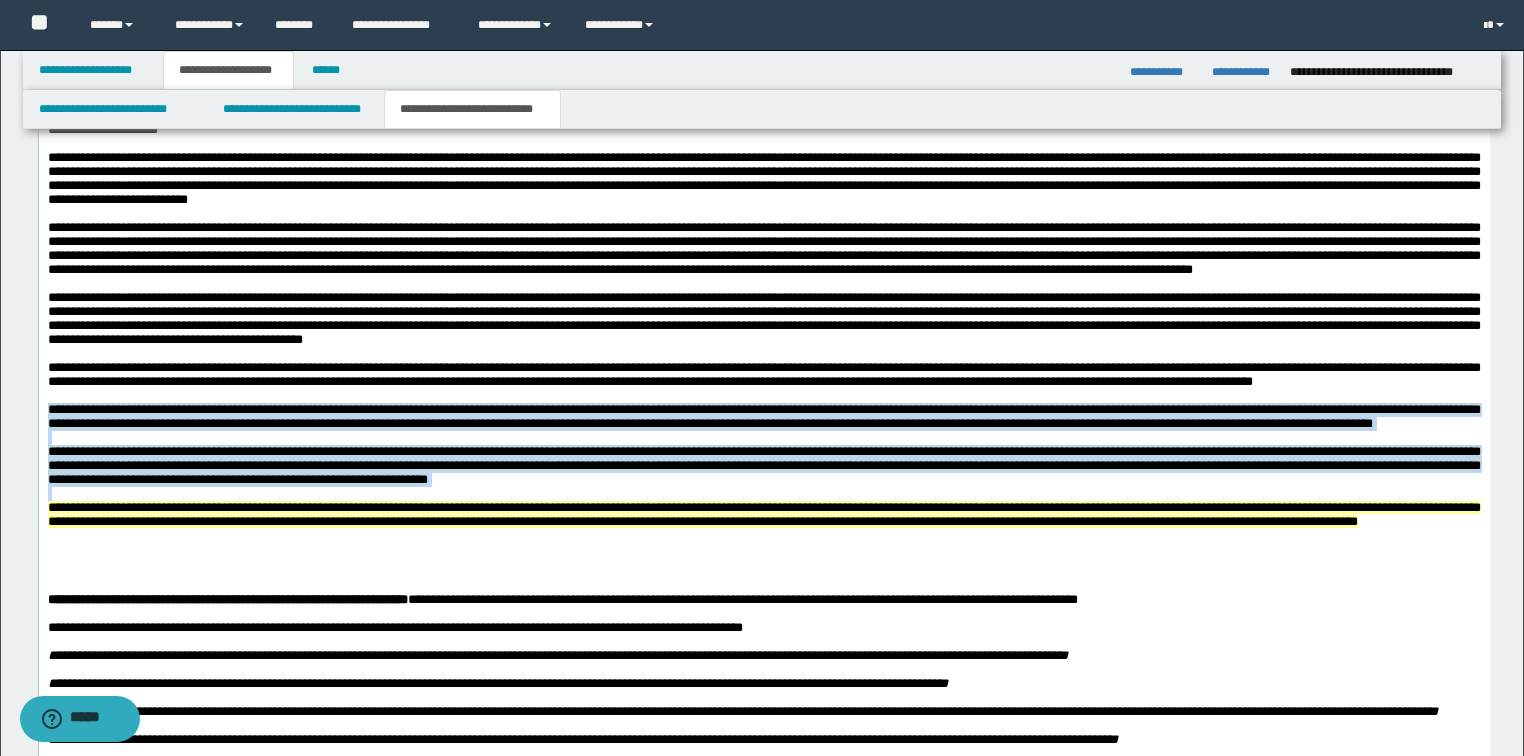 click on "**********" at bounding box center (763, 492) 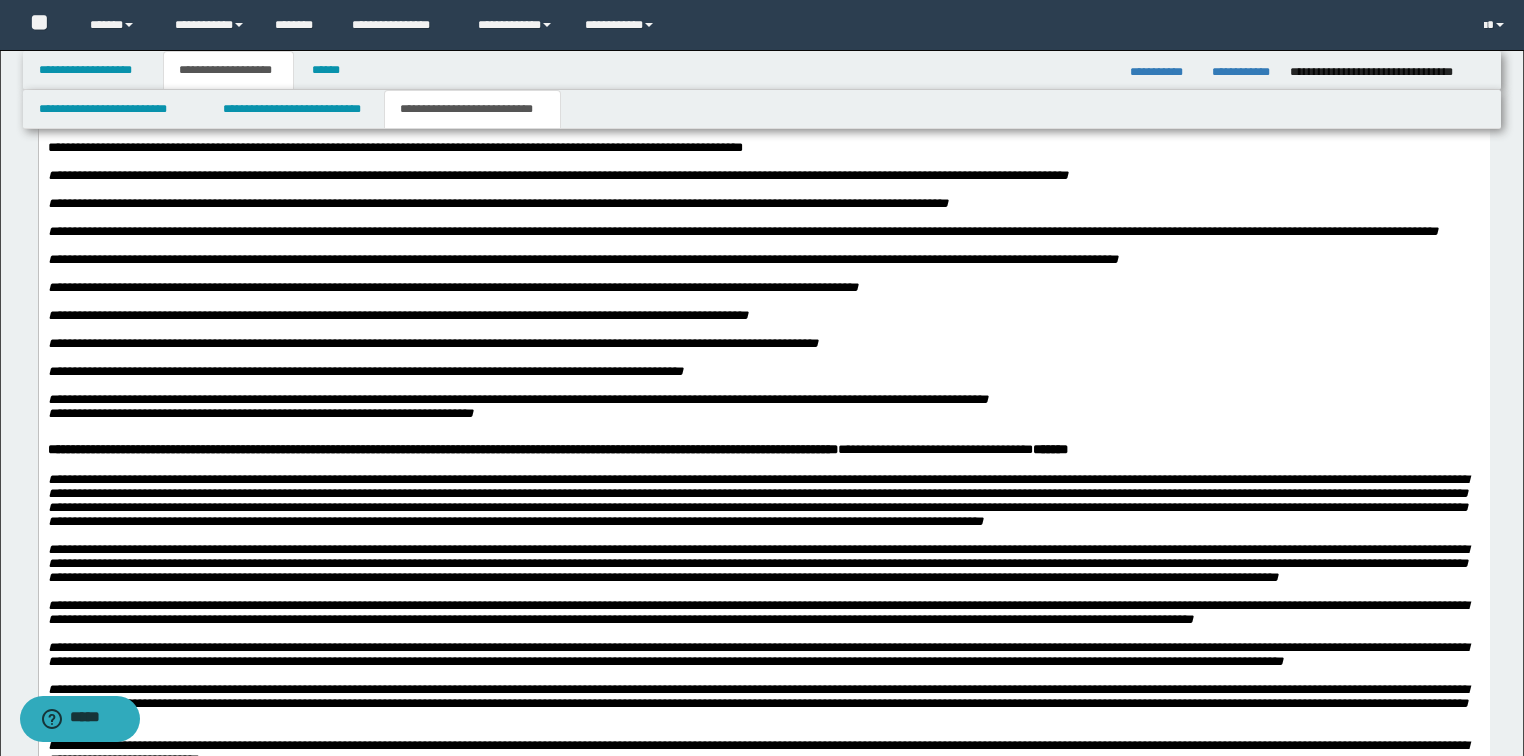 scroll, scrollTop: 2480, scrollLeft: 0, axis: vertical 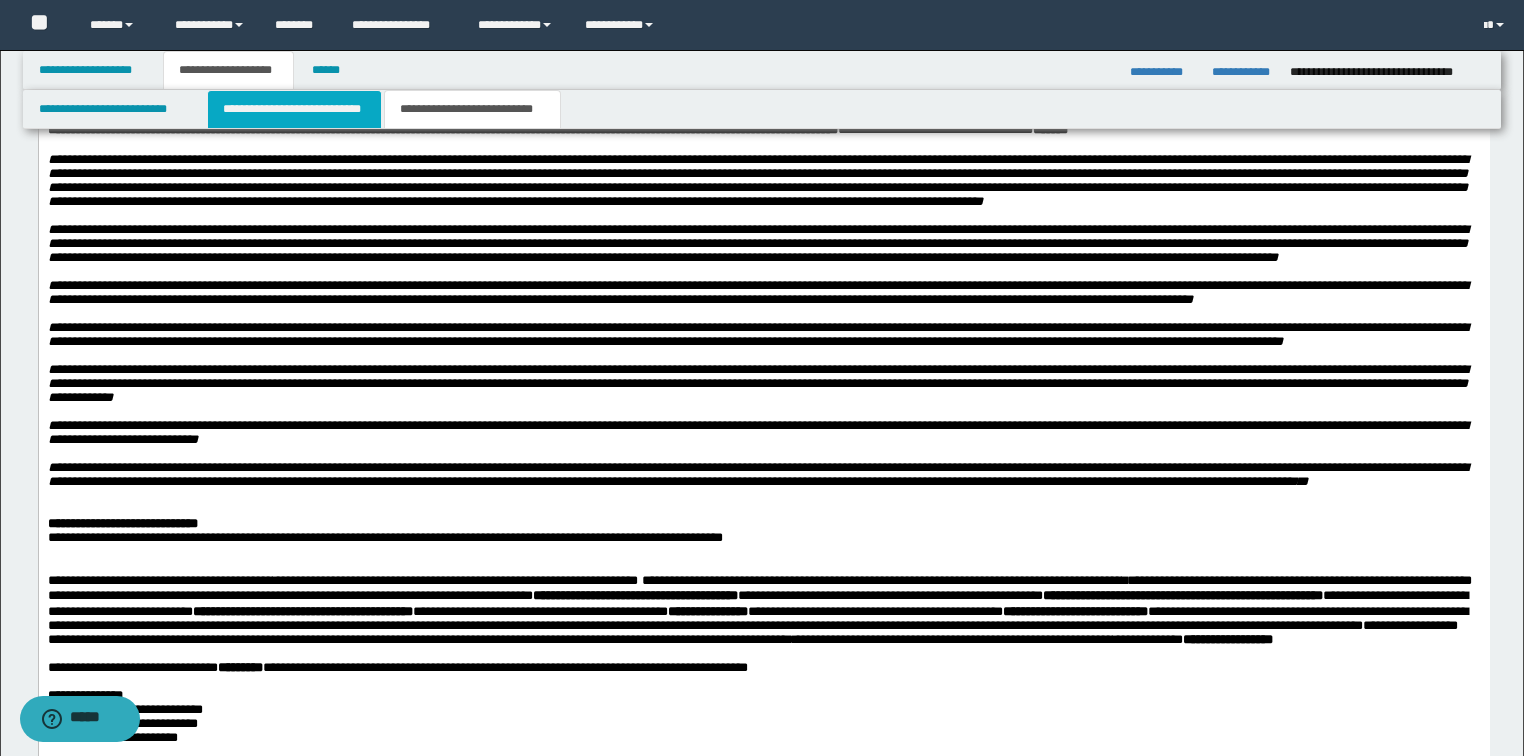 click on "**********" at bounding box center [294, 109] 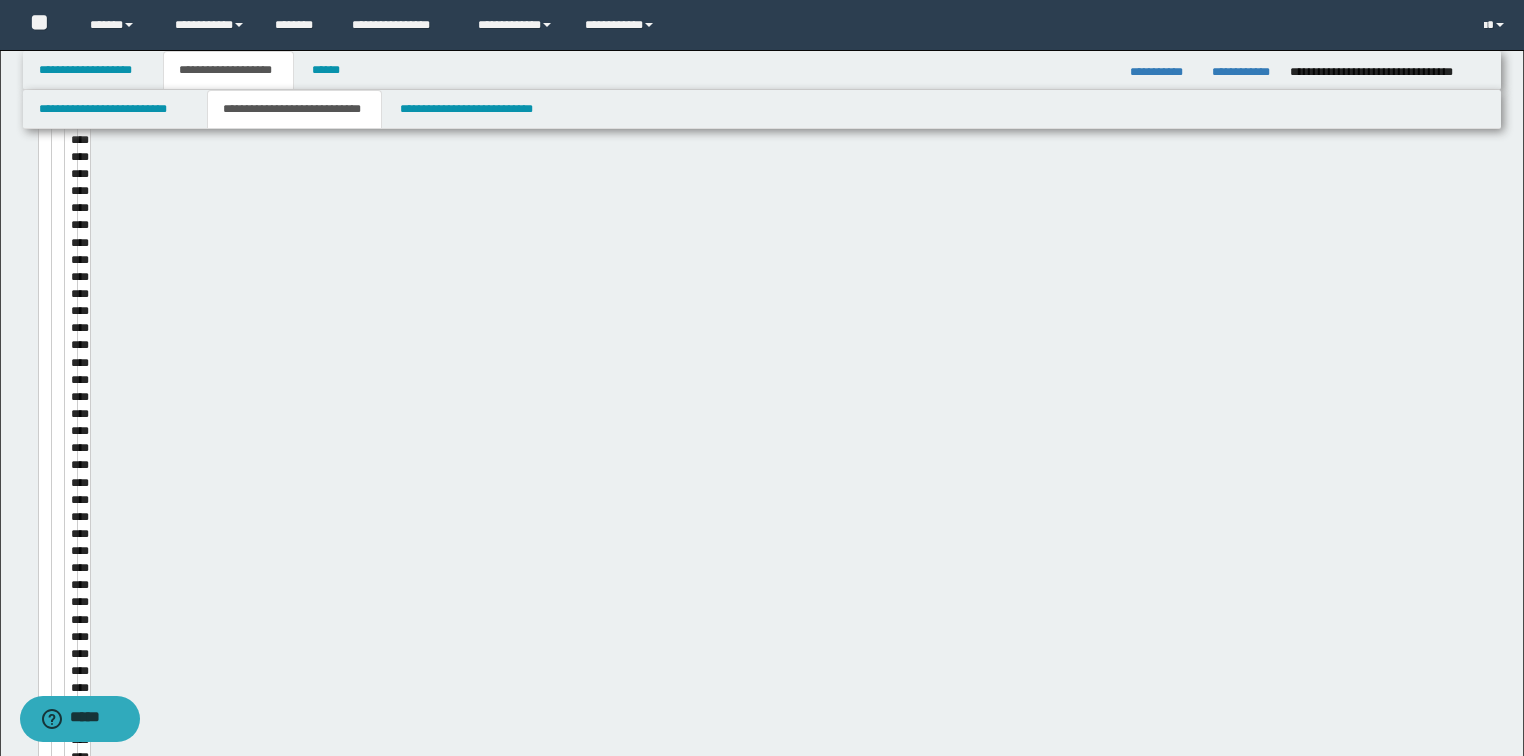 type 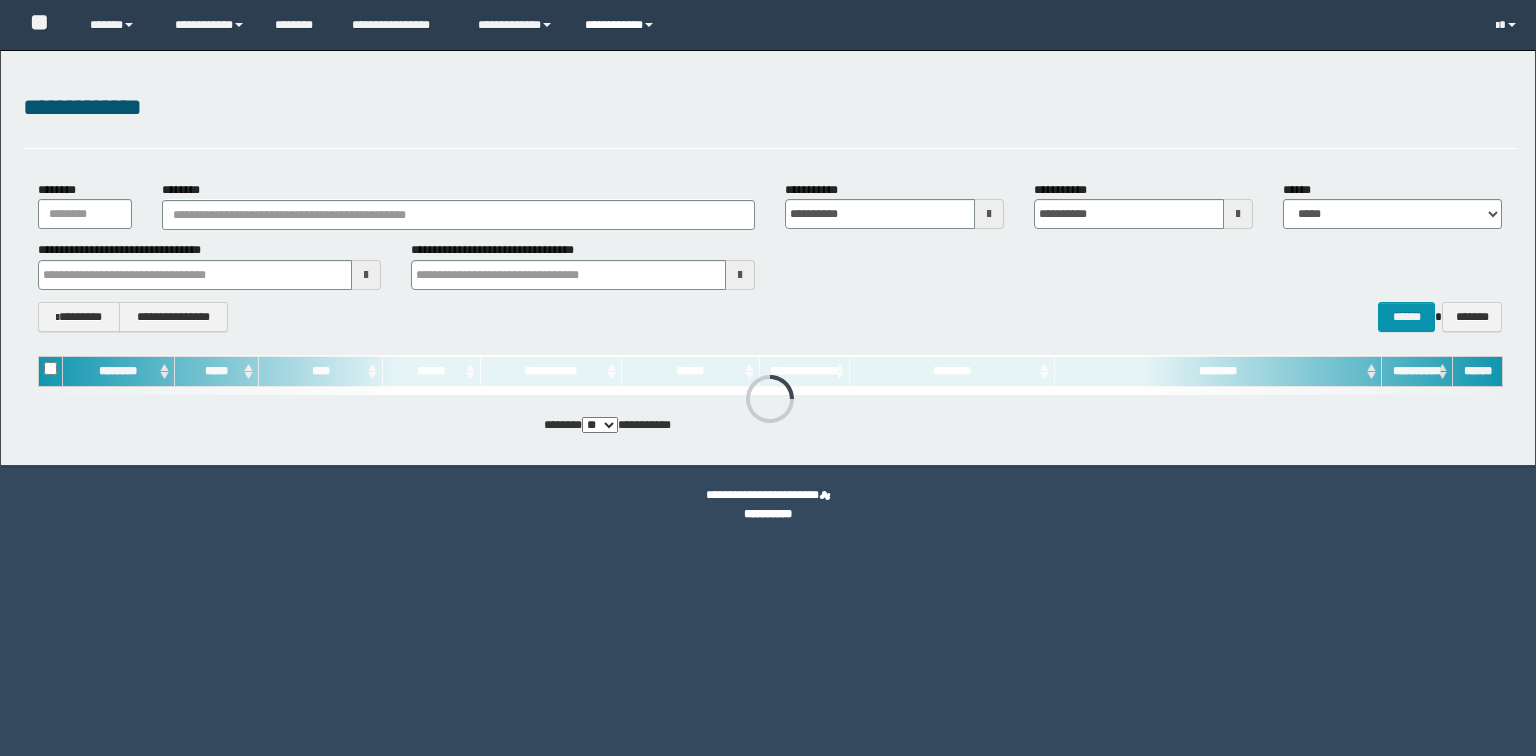 scroll, scrollTop: 0, scrollLeft: 0, axis: both 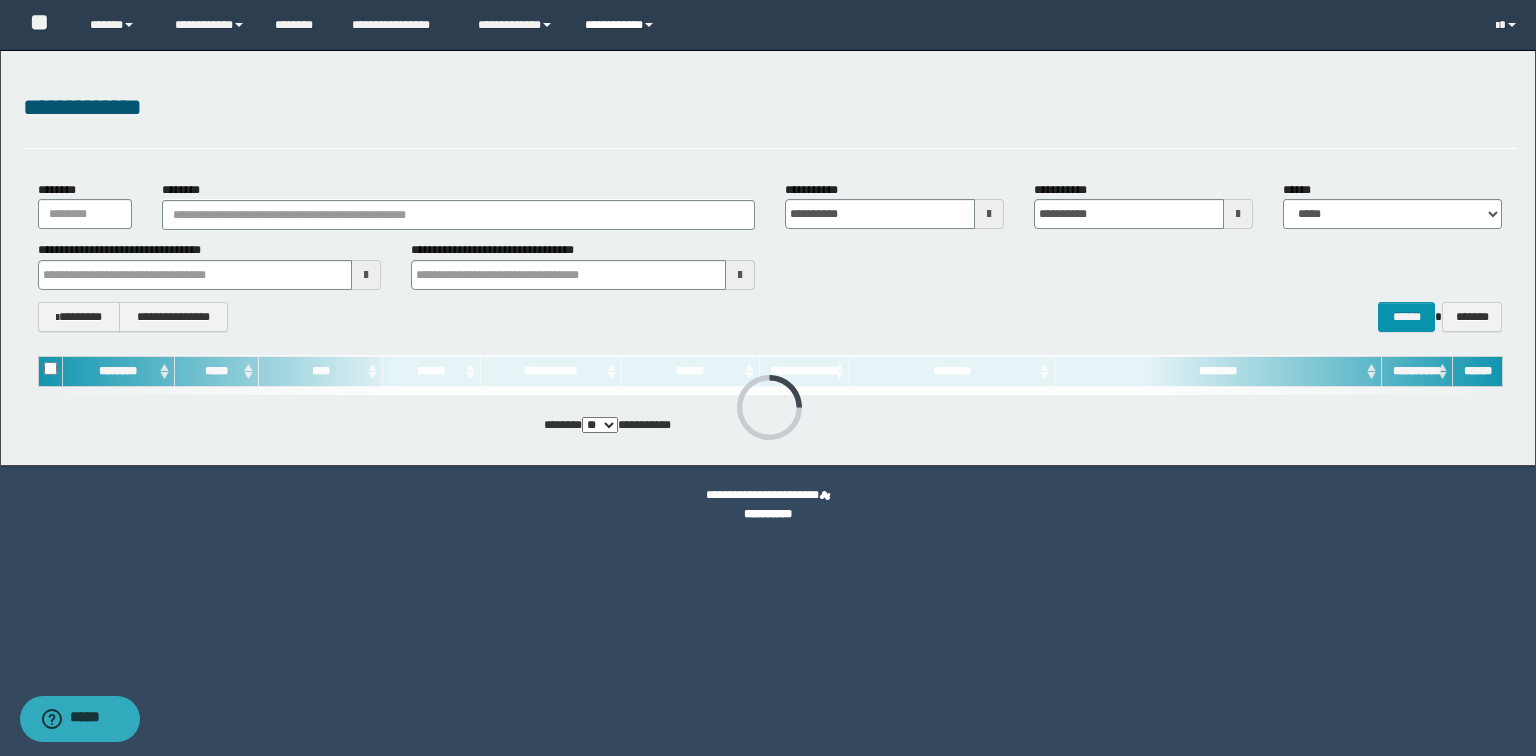 click on "**********" at bounding box center [622, 25] 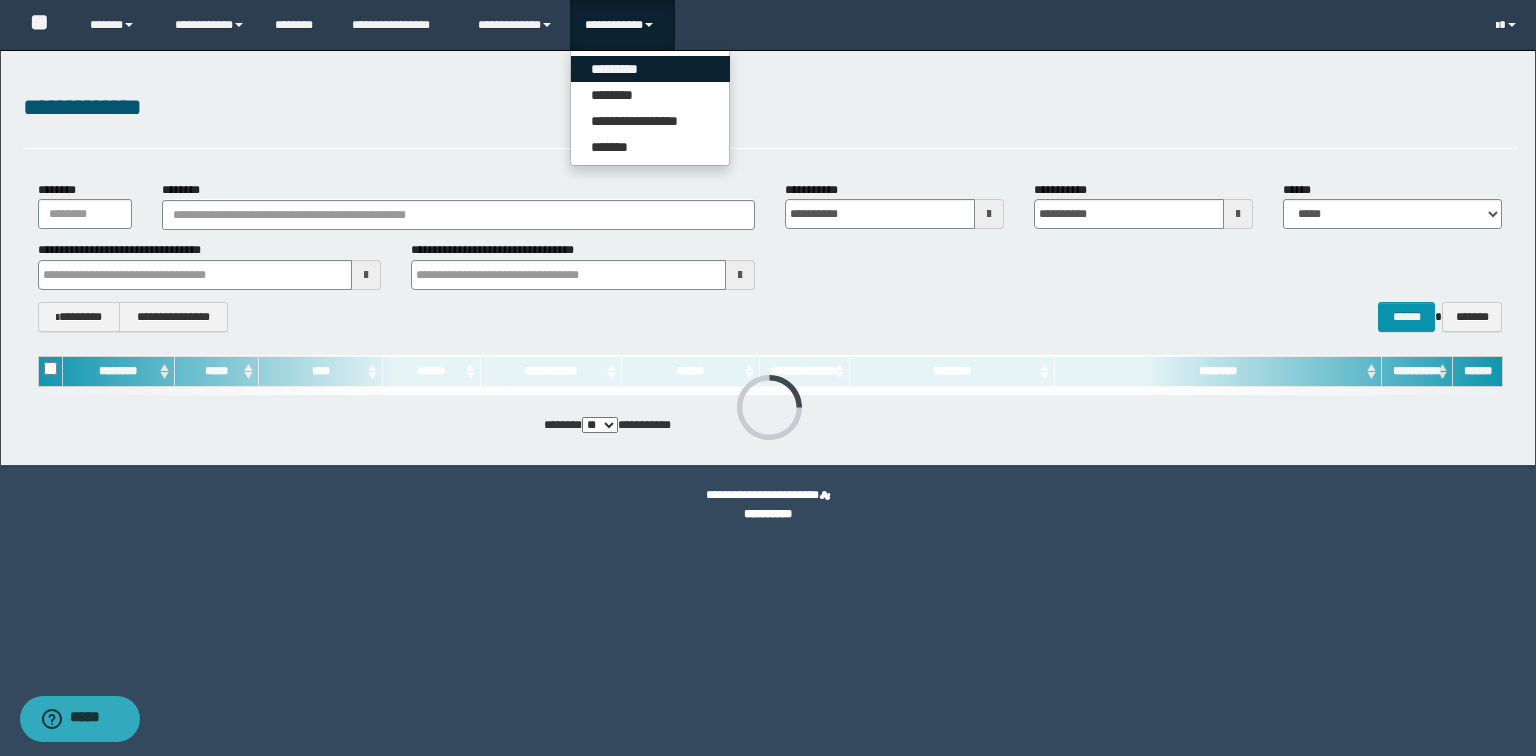 click on "*********" at bounding box center [650, 69] 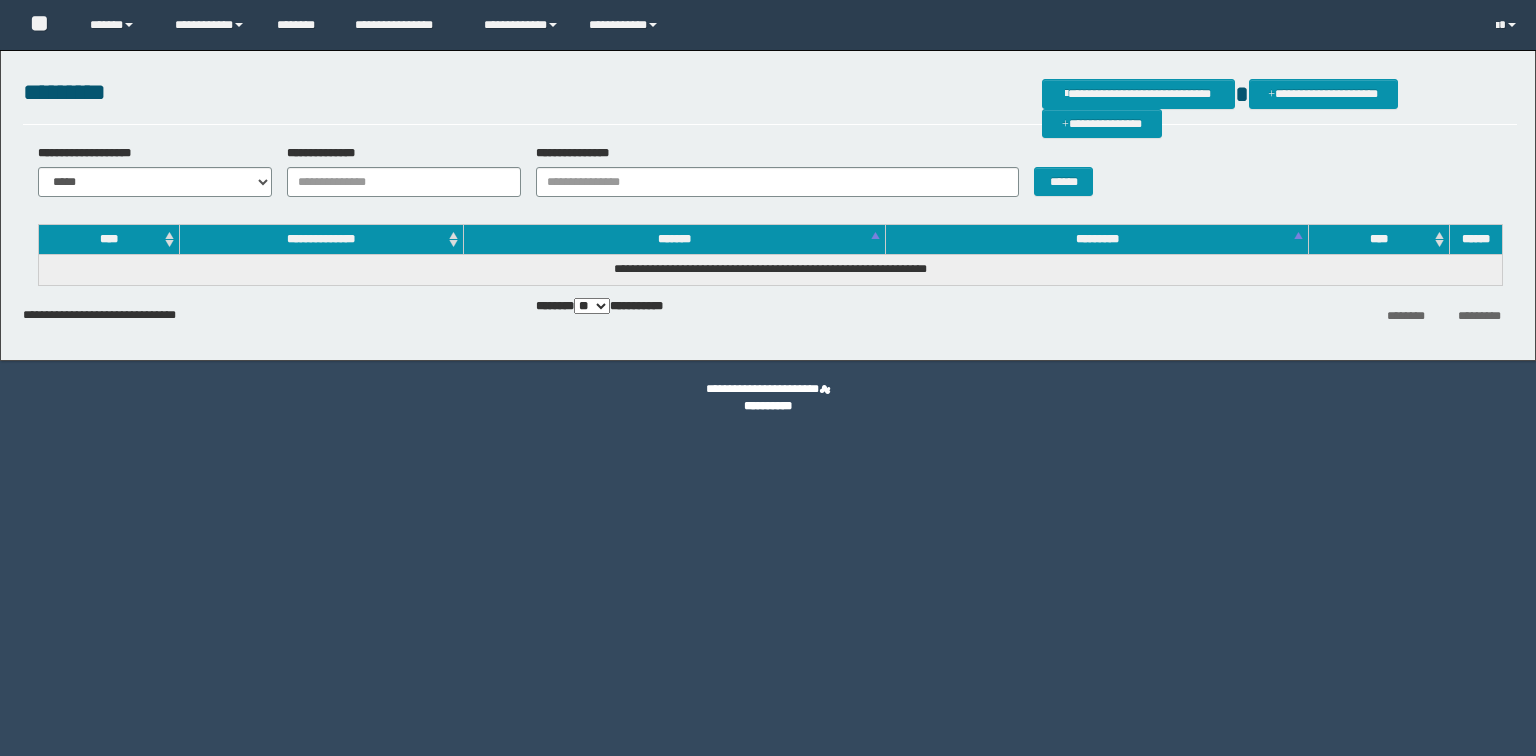 scroll, scrollTop: 0, scrollLeft: 0, axis: both 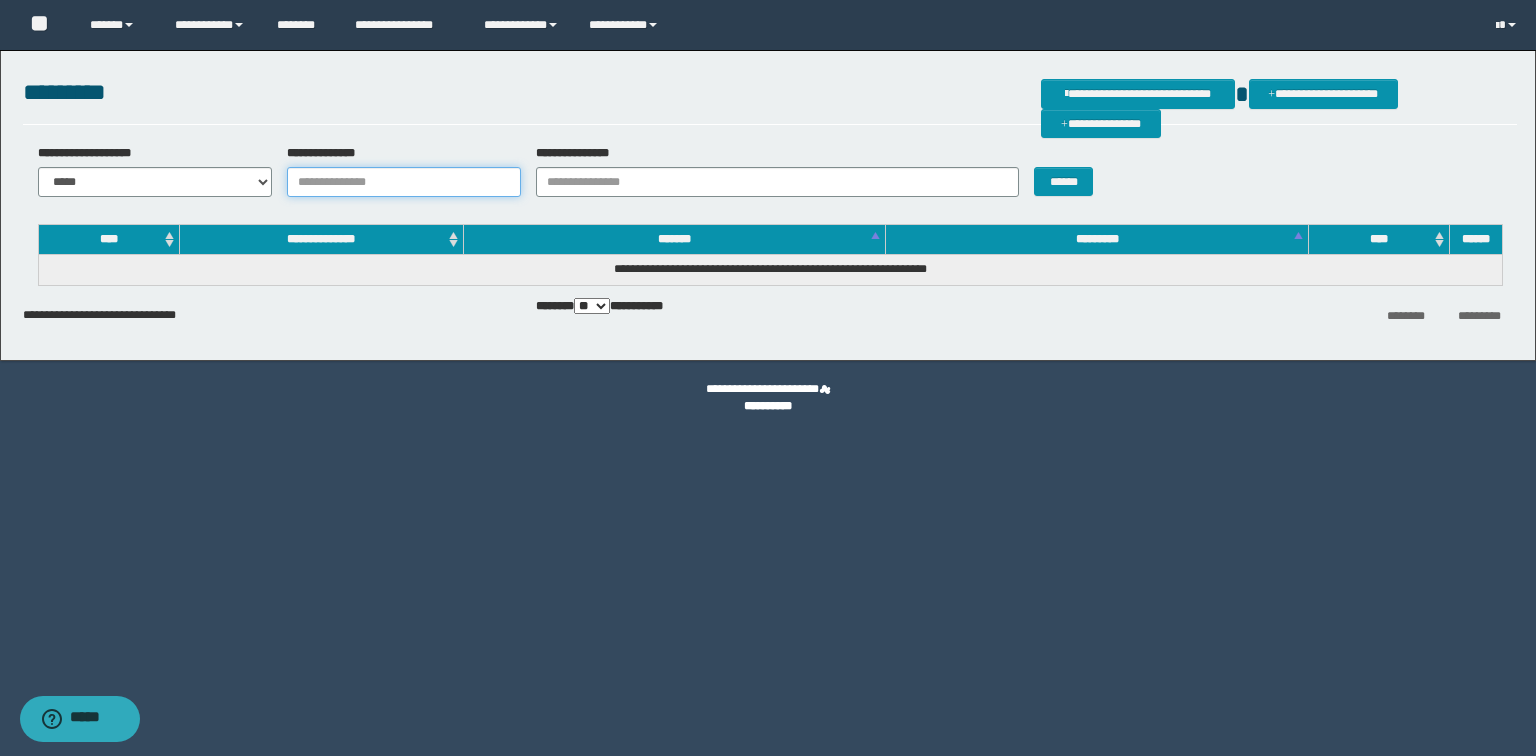 click on "**********" at bounding box center [404, 182] 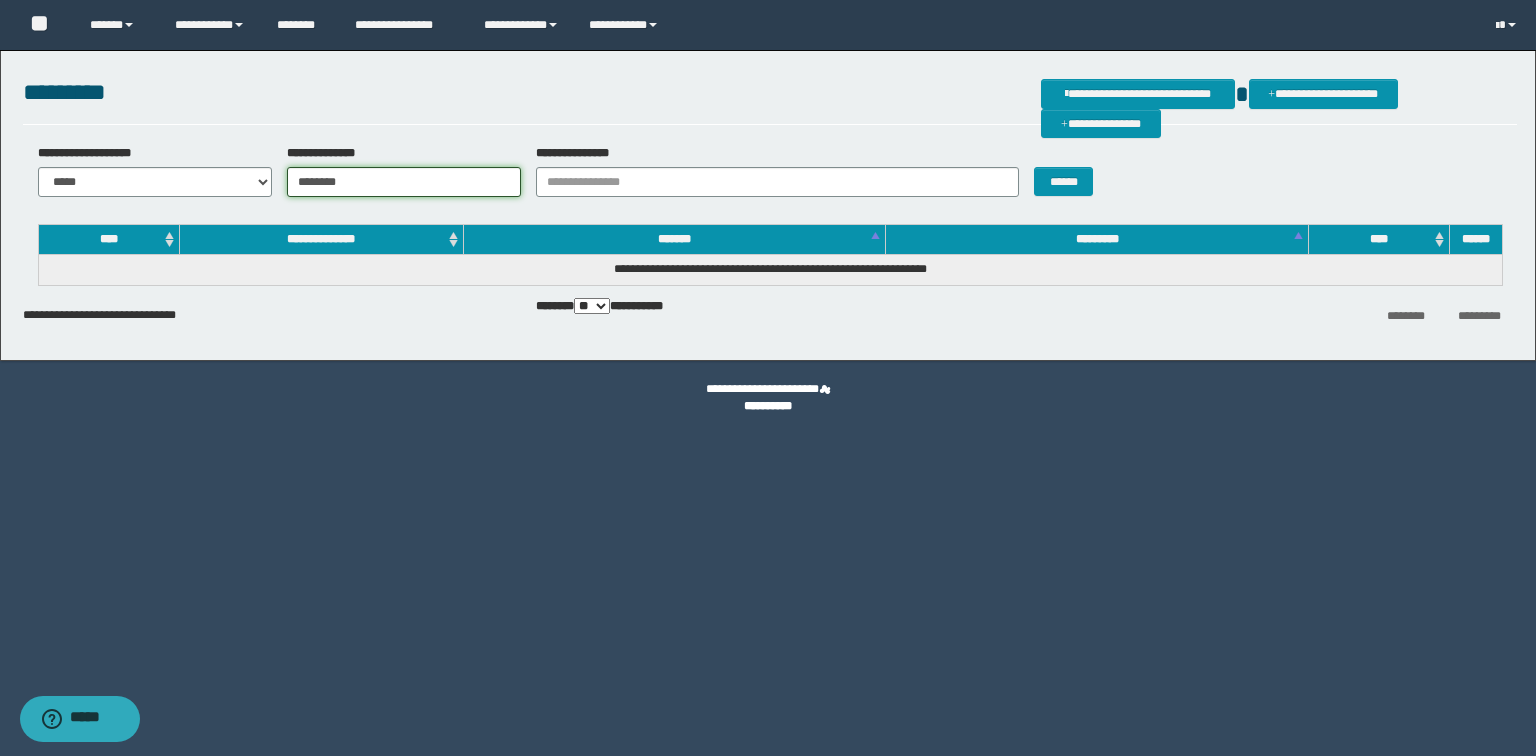 type on "********" 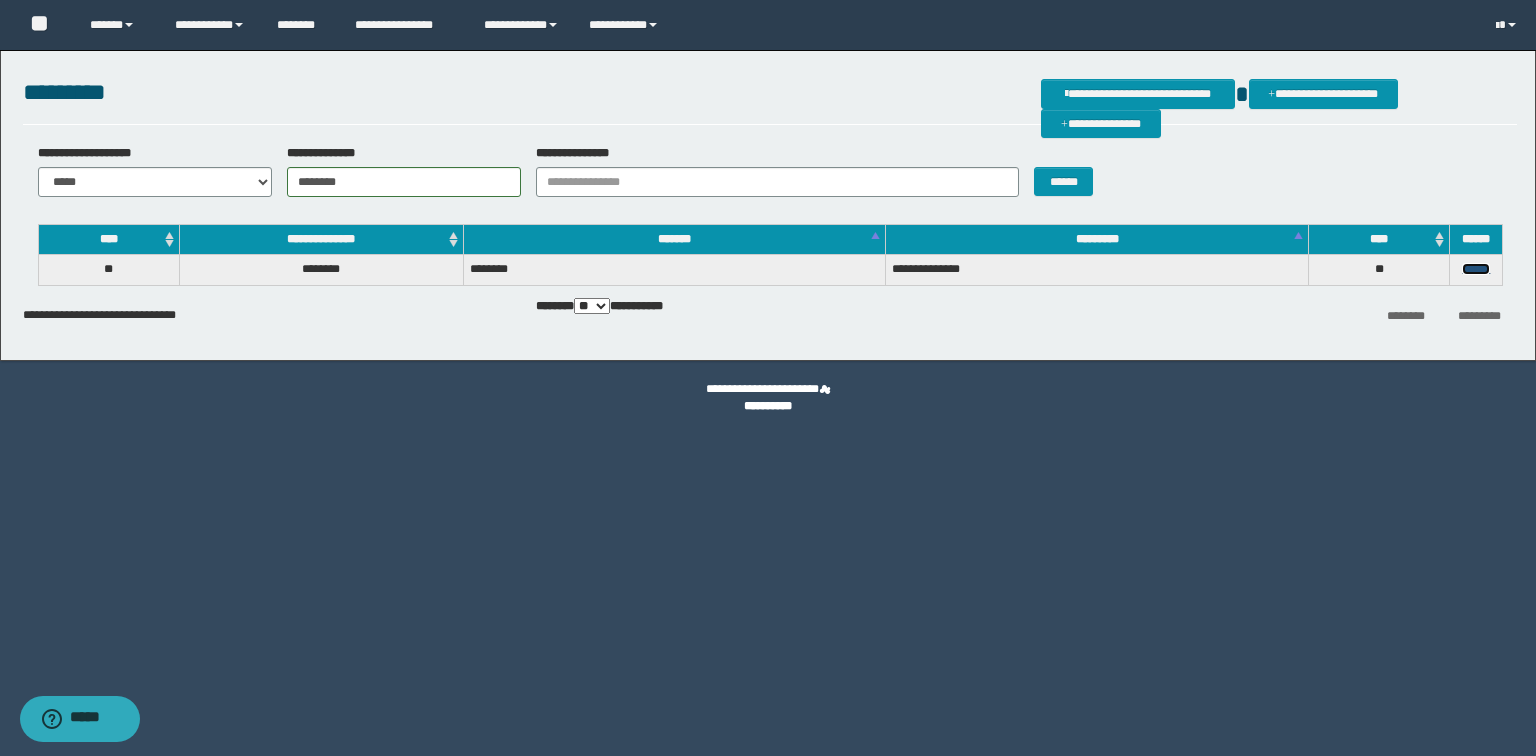 click on "******" at bounding box center (1476, 269) 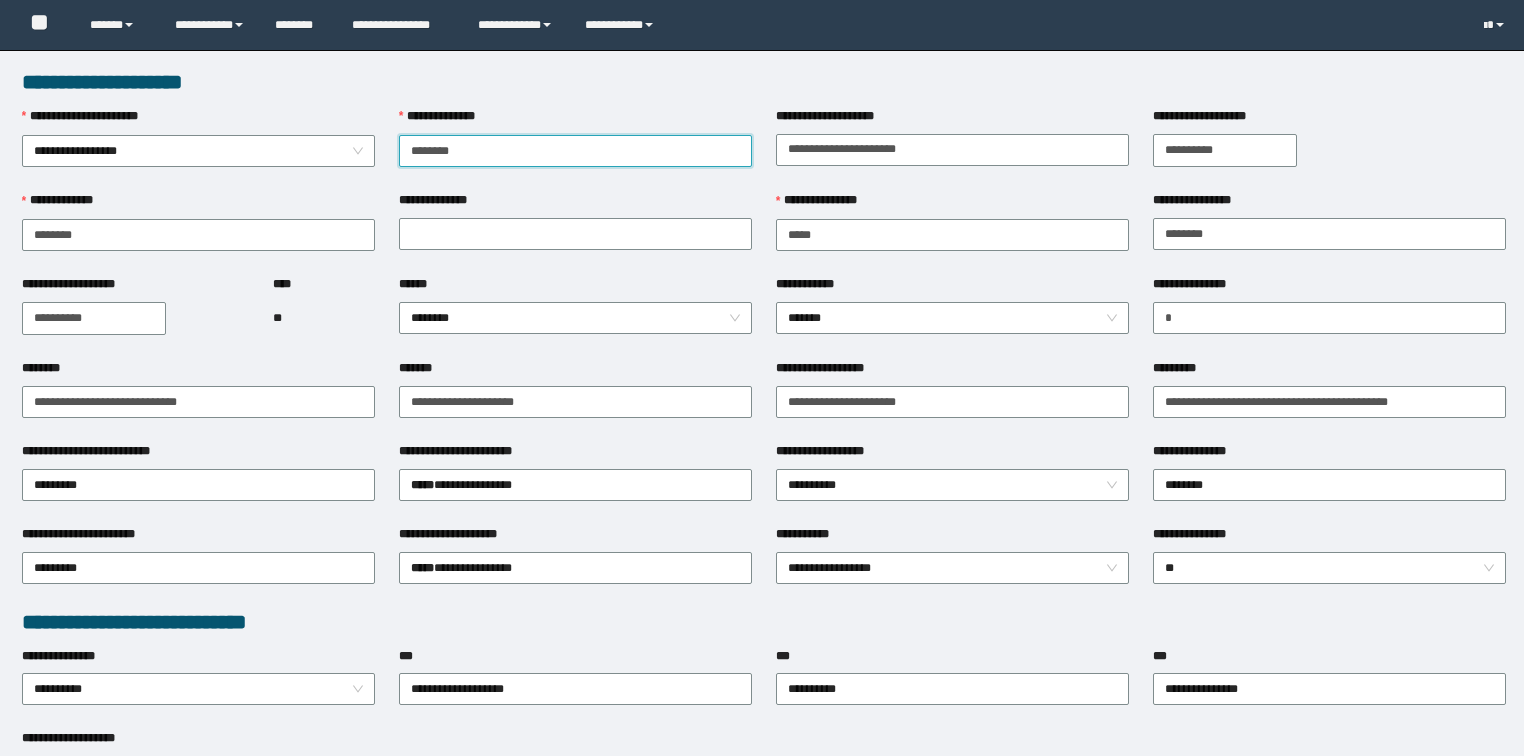 scroll, scrollTop: 0, scrollLeft: 0, axis: both 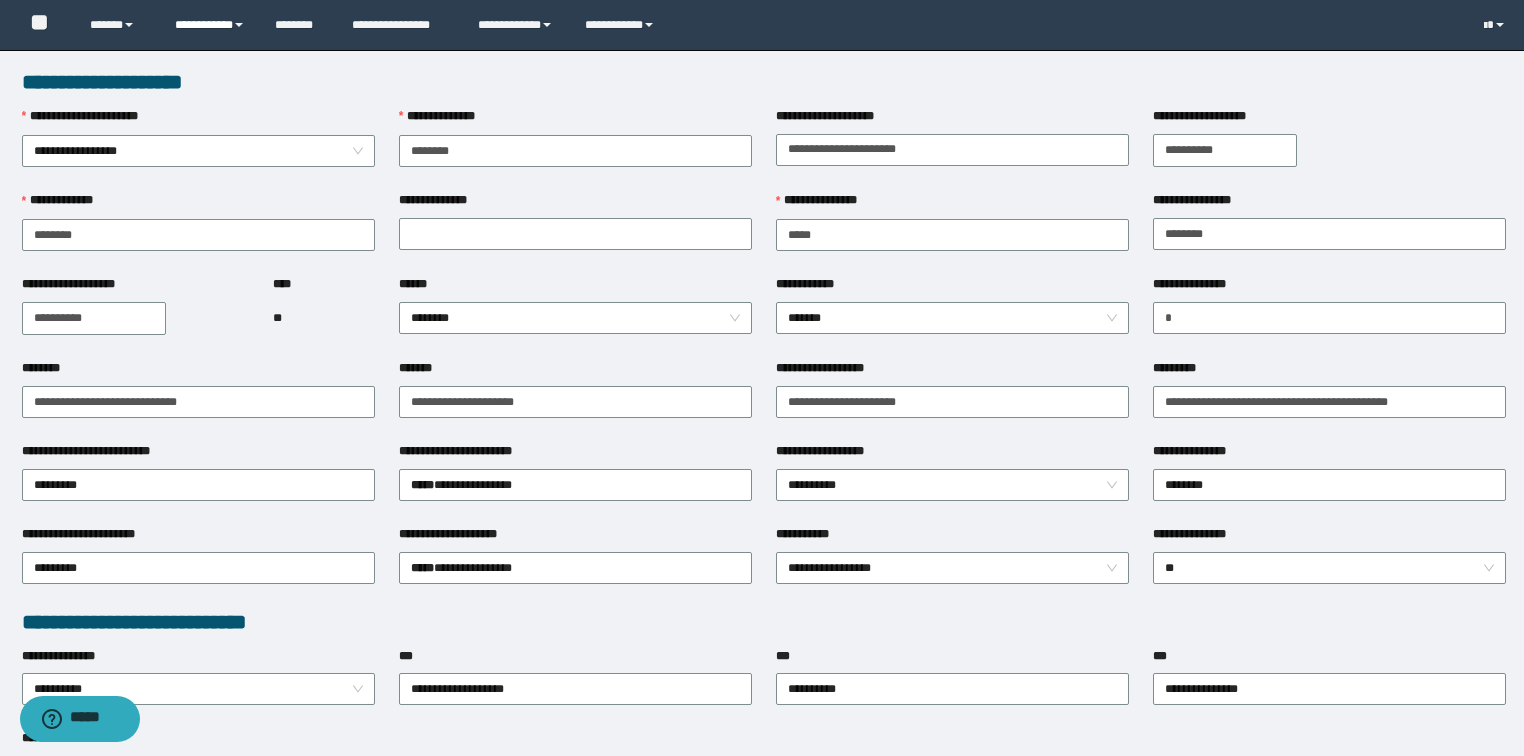 click on "**********" at bounding box center (210, 25) 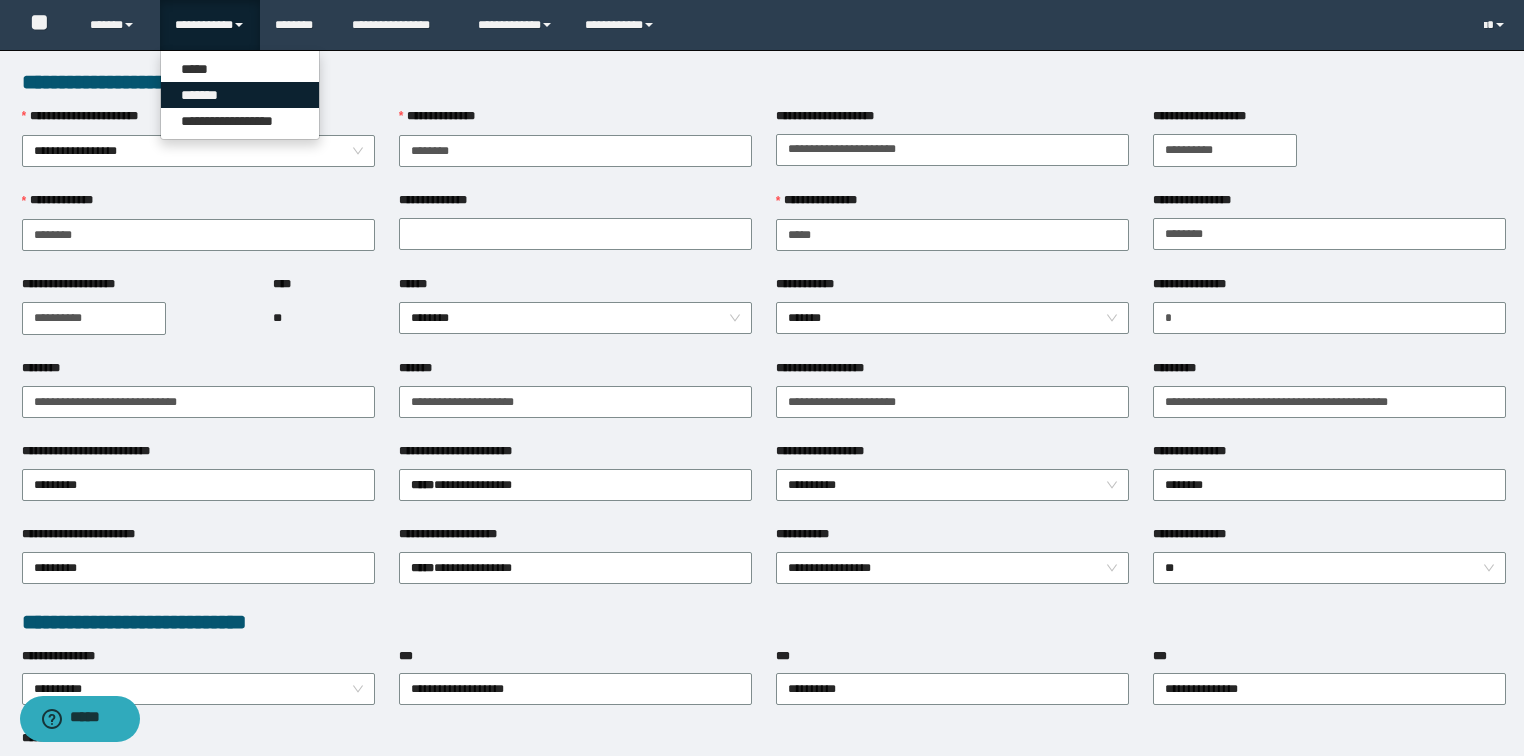 click on "*******" at bounding box center [240, 95] 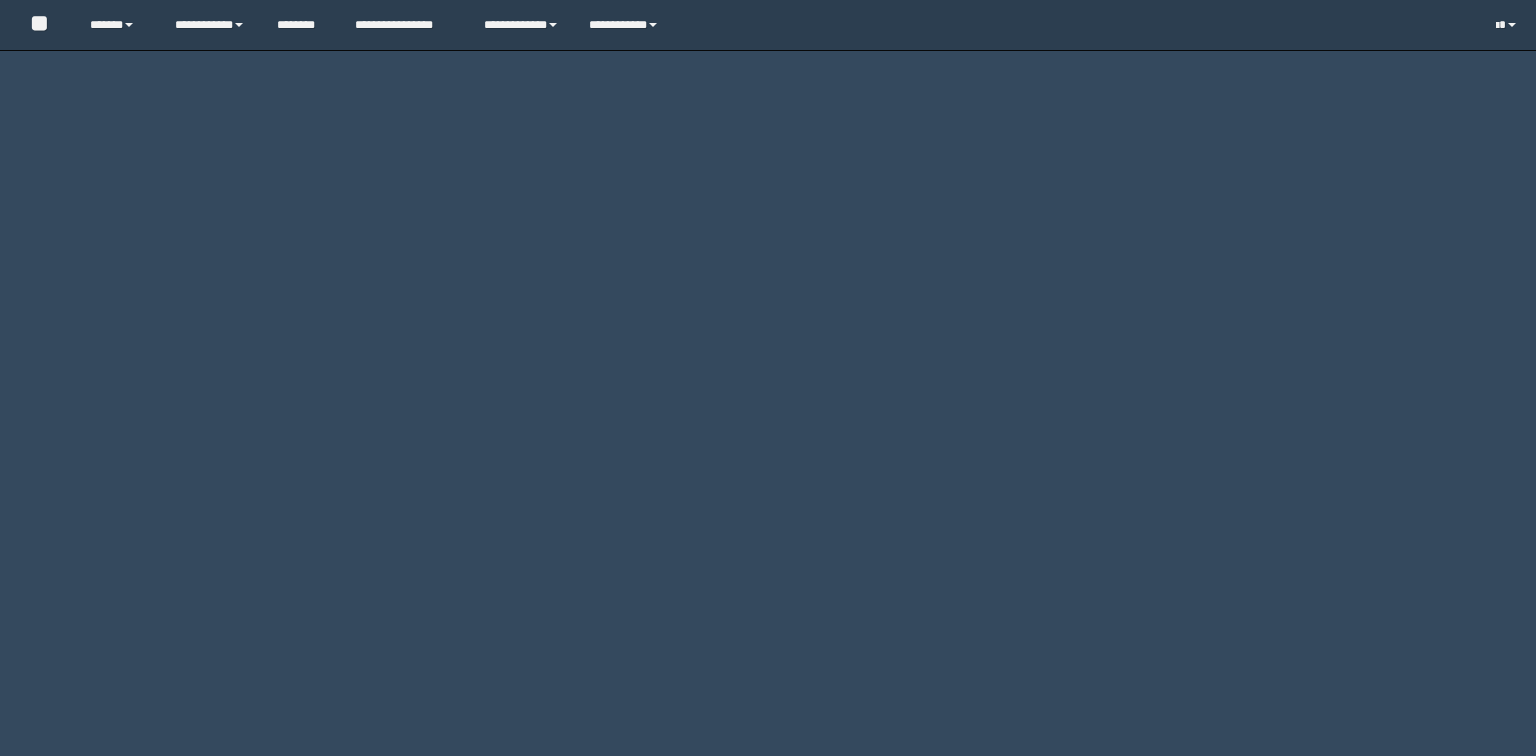 scroll, scrollTop: 0, scrollLeft: 0, axis: both 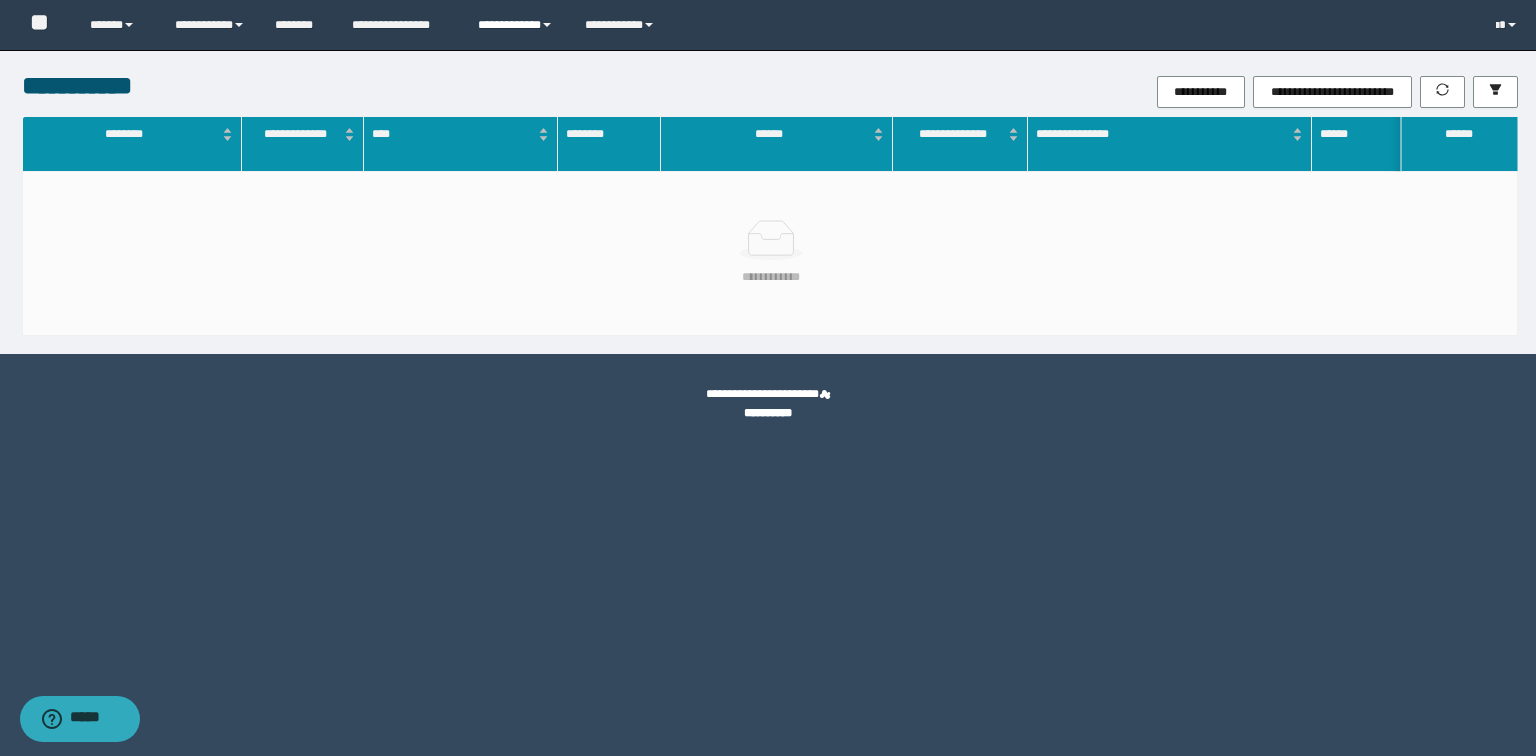 click on "**********" at bounding box center [516, 25] 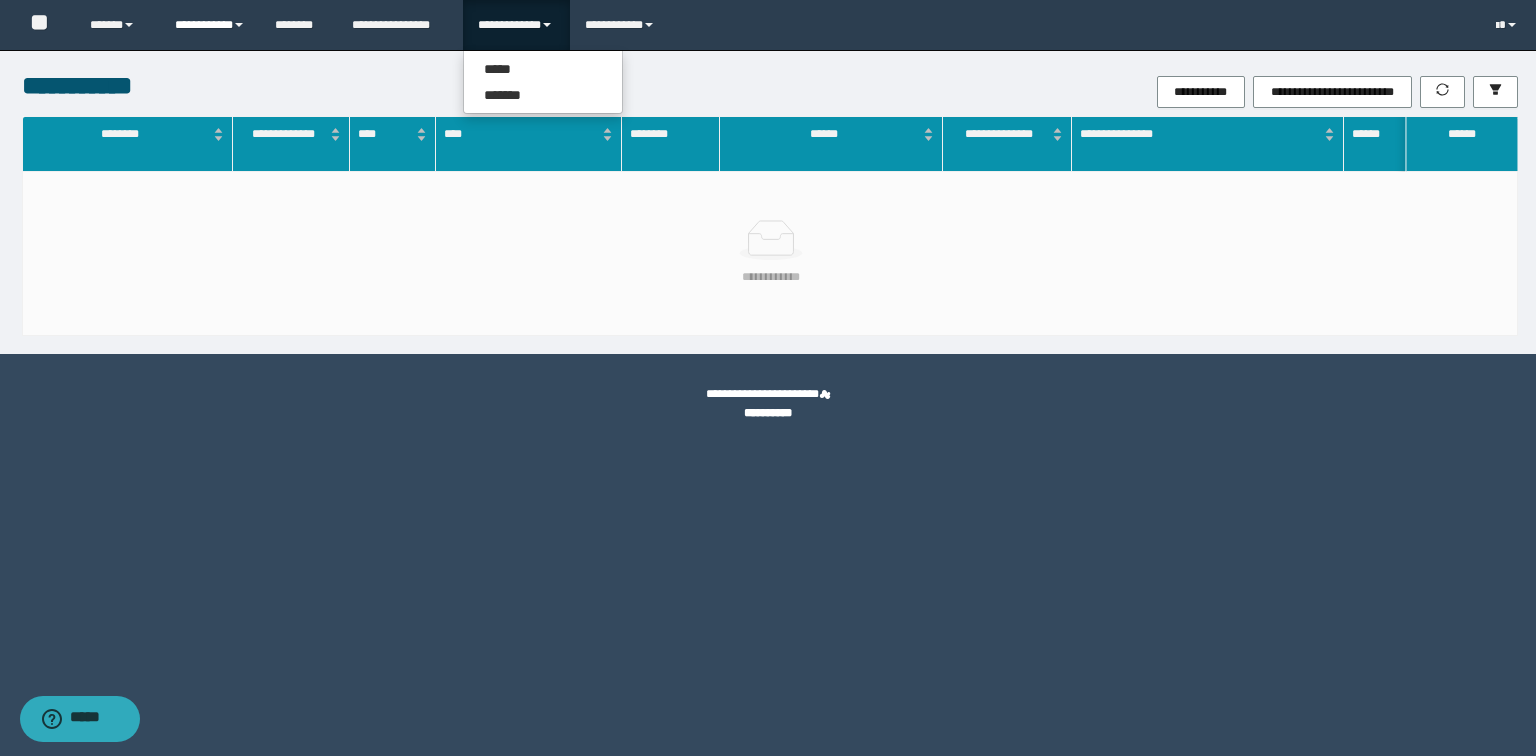click on "**********" at bounding box center [210, 25] 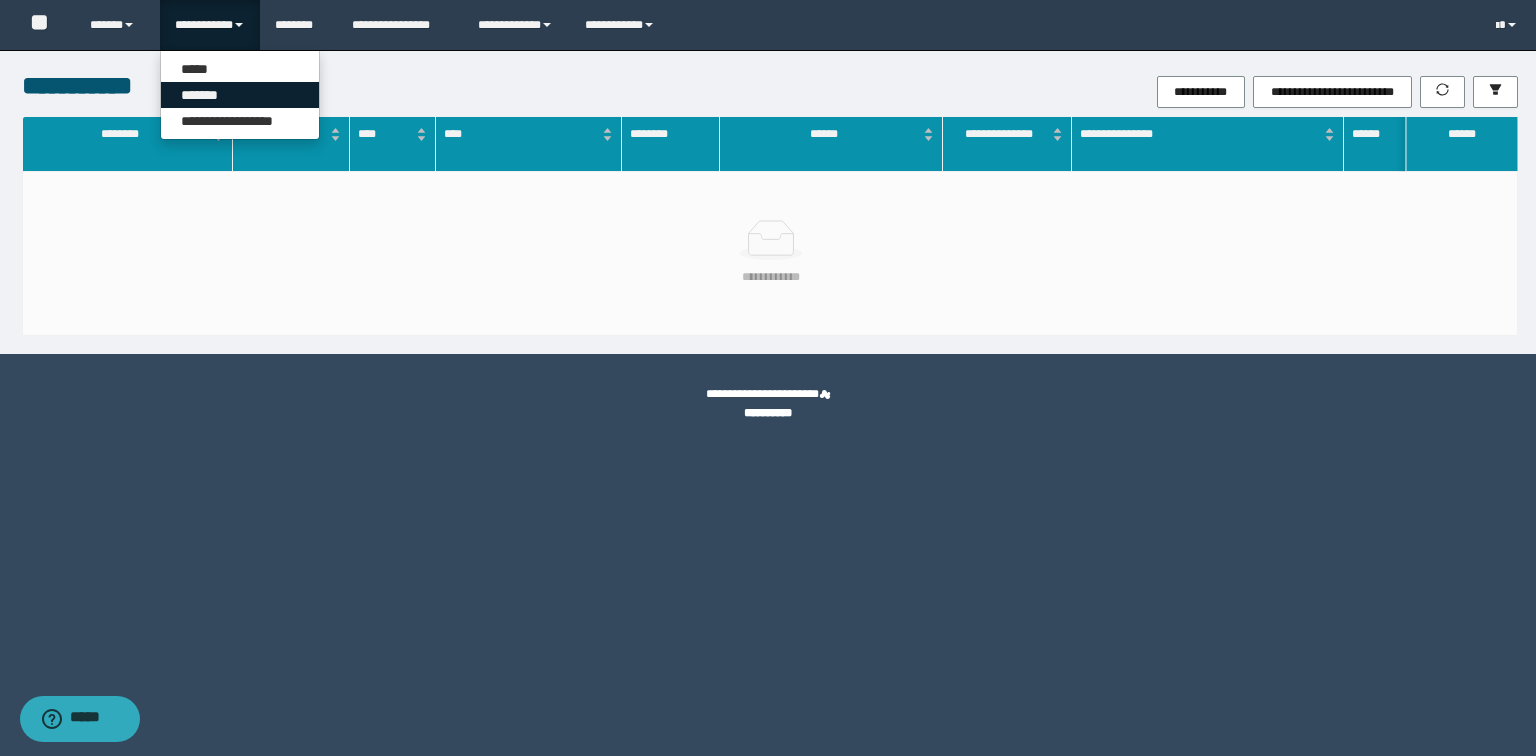 click on "*******" at bounding box center (240, 95) 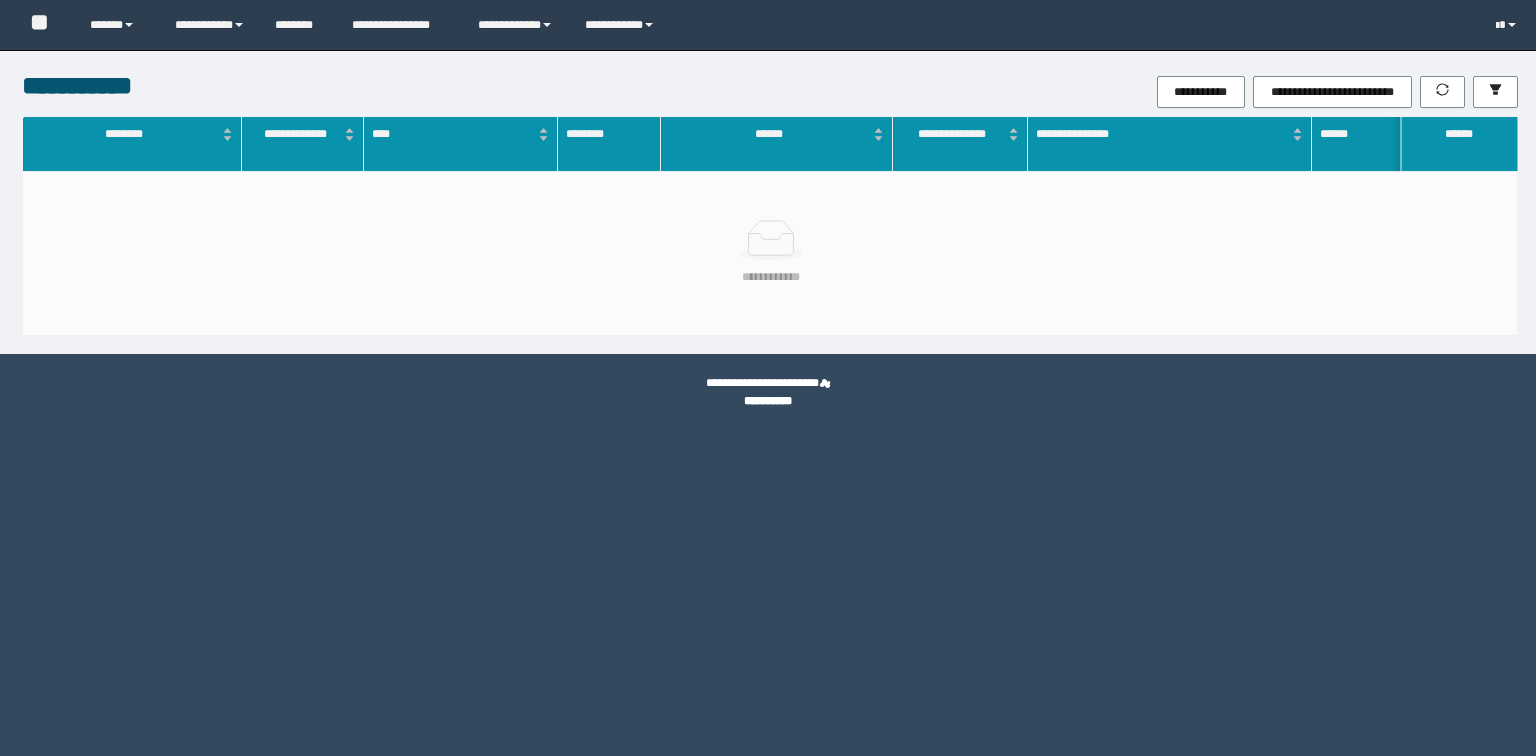 scroll, scrollTop: 0, scrollLeft: 0, axis: both 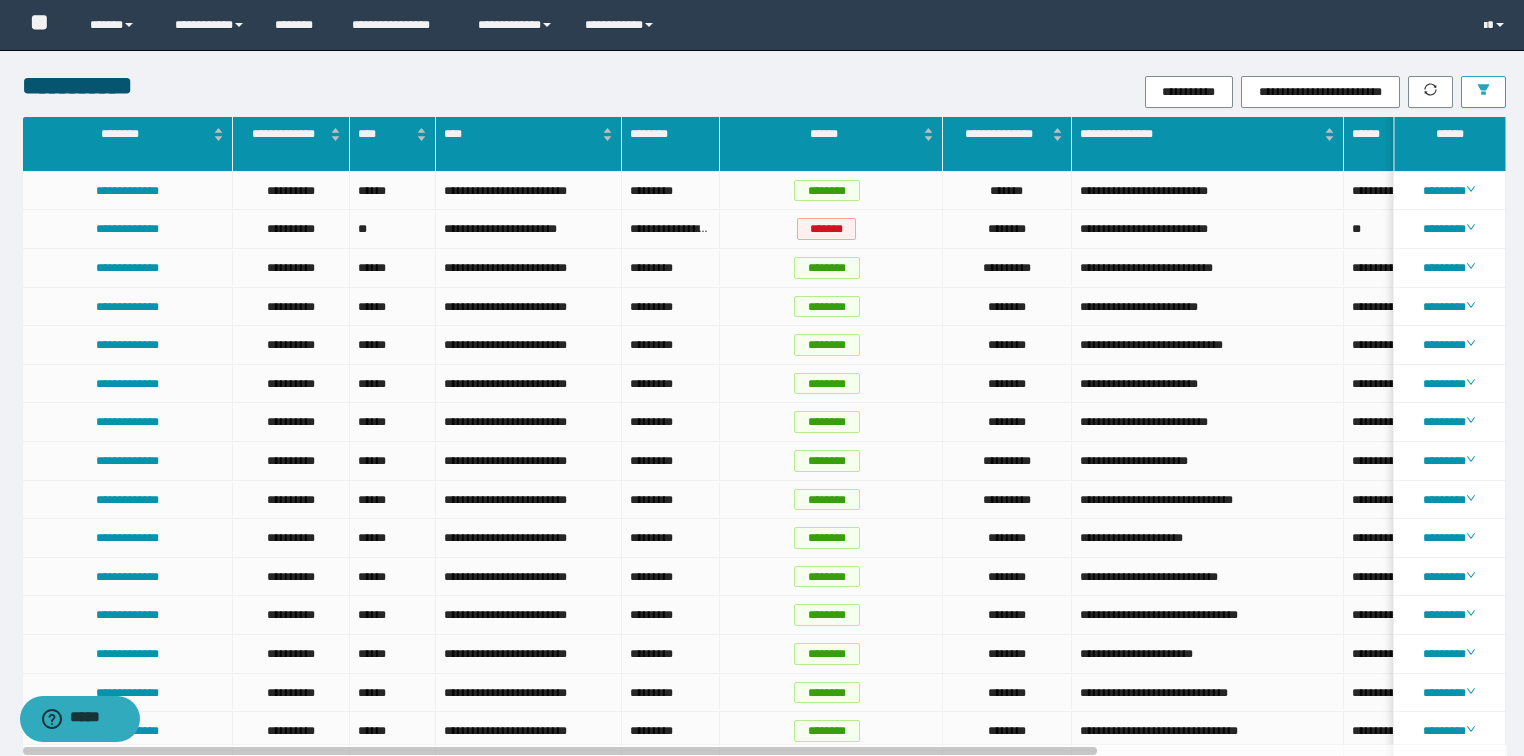 click at bounding box center (1483, 91) 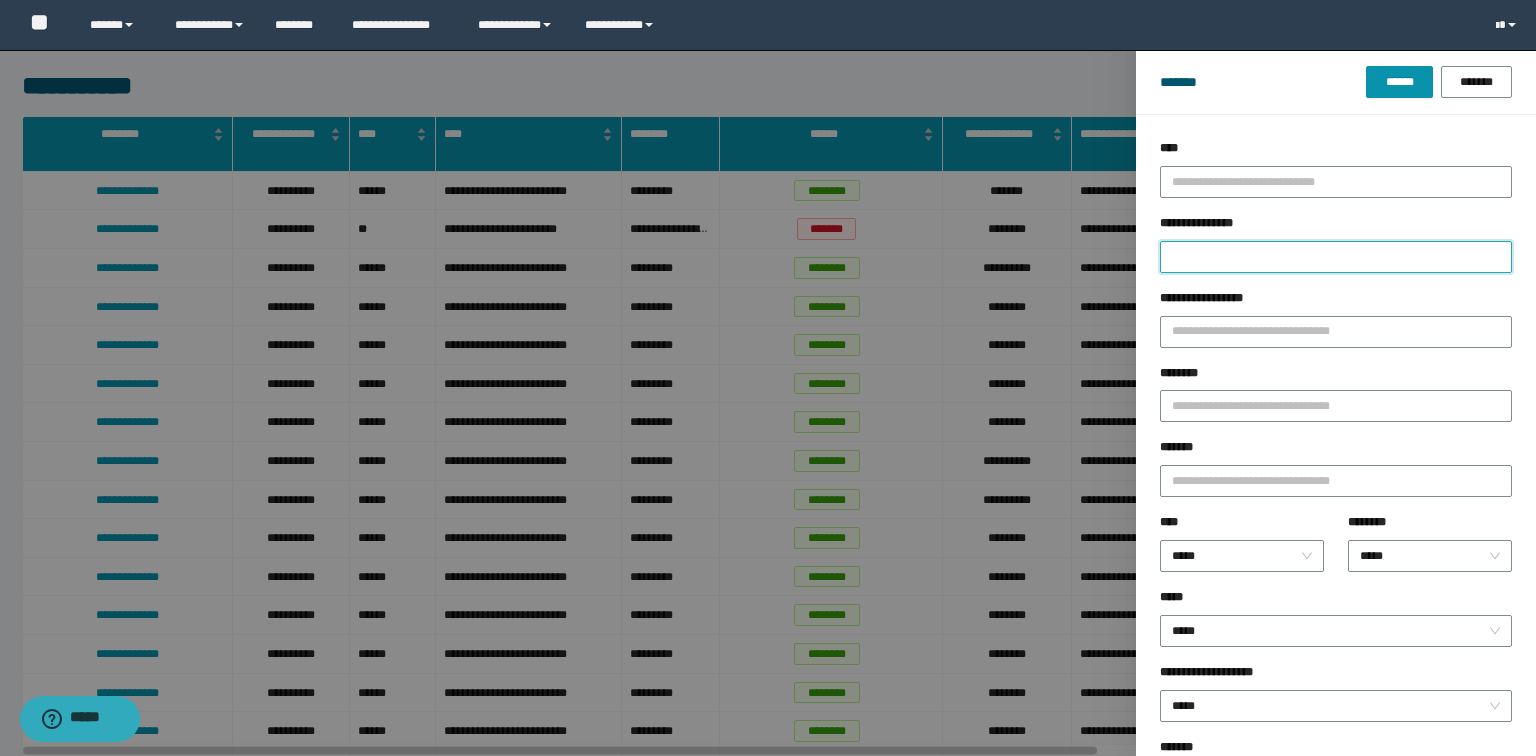 click on "**********" at bounding box center [1336, 257] 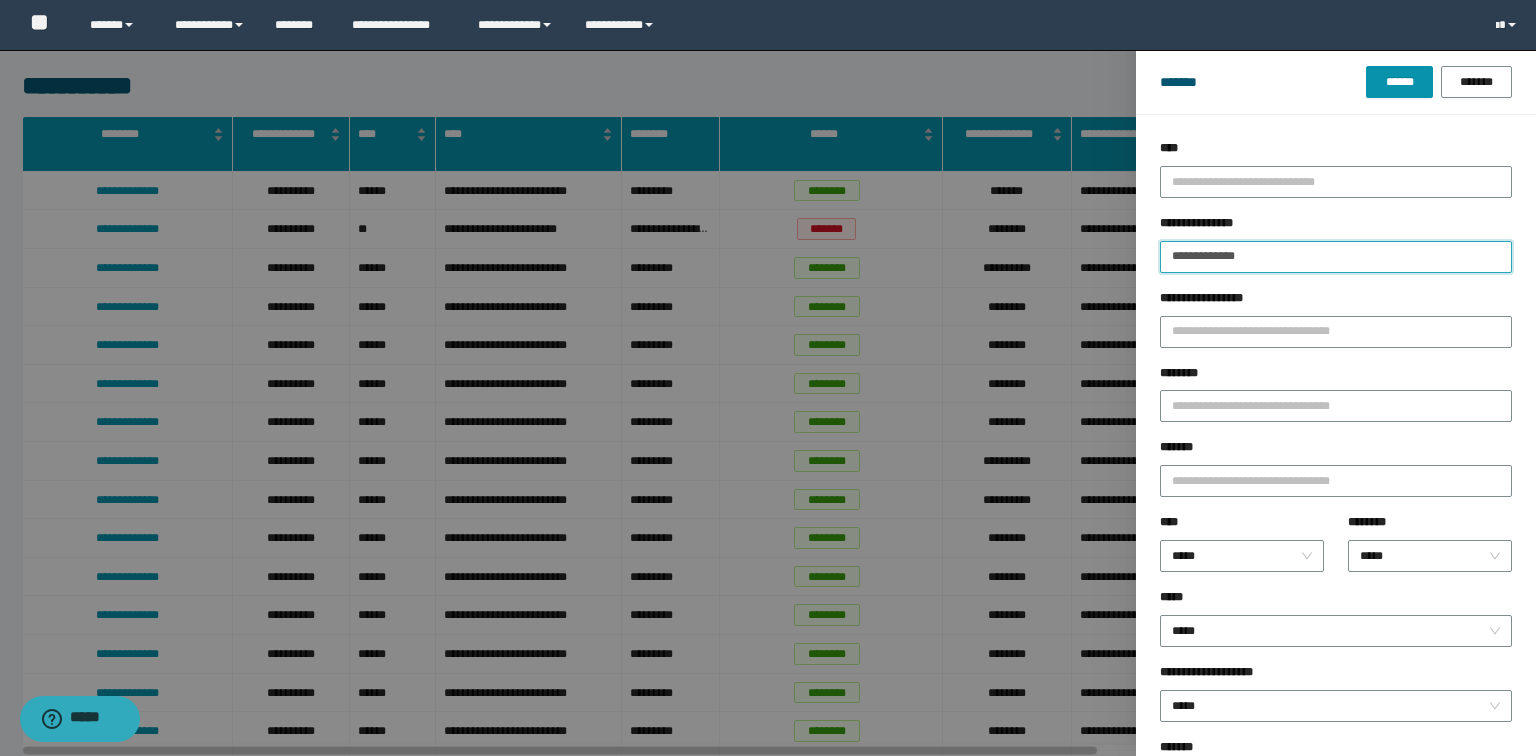 type on "**********" 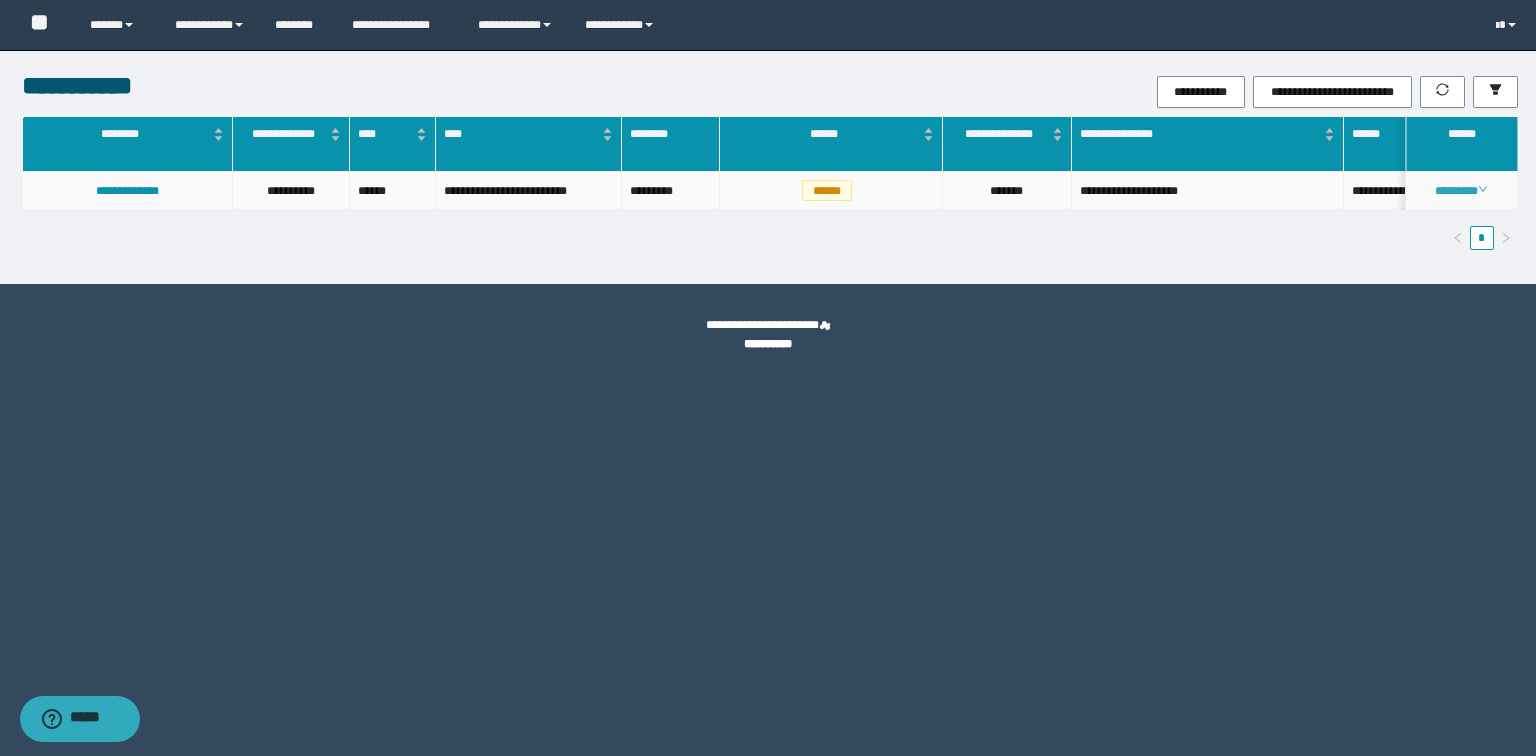 click on "********" at bounding box center (1461, 191) 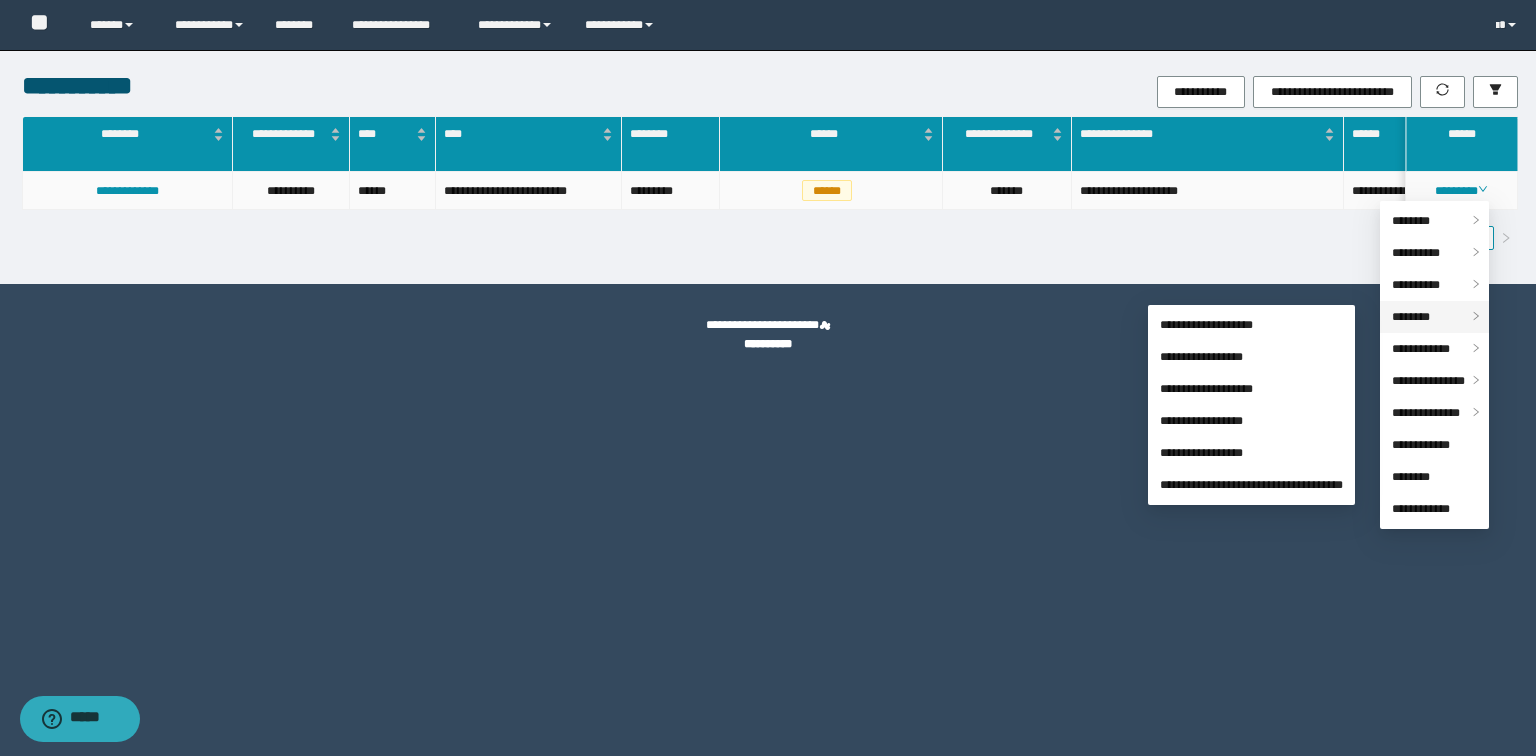 click on "********" at bounding box center [1434, 317] 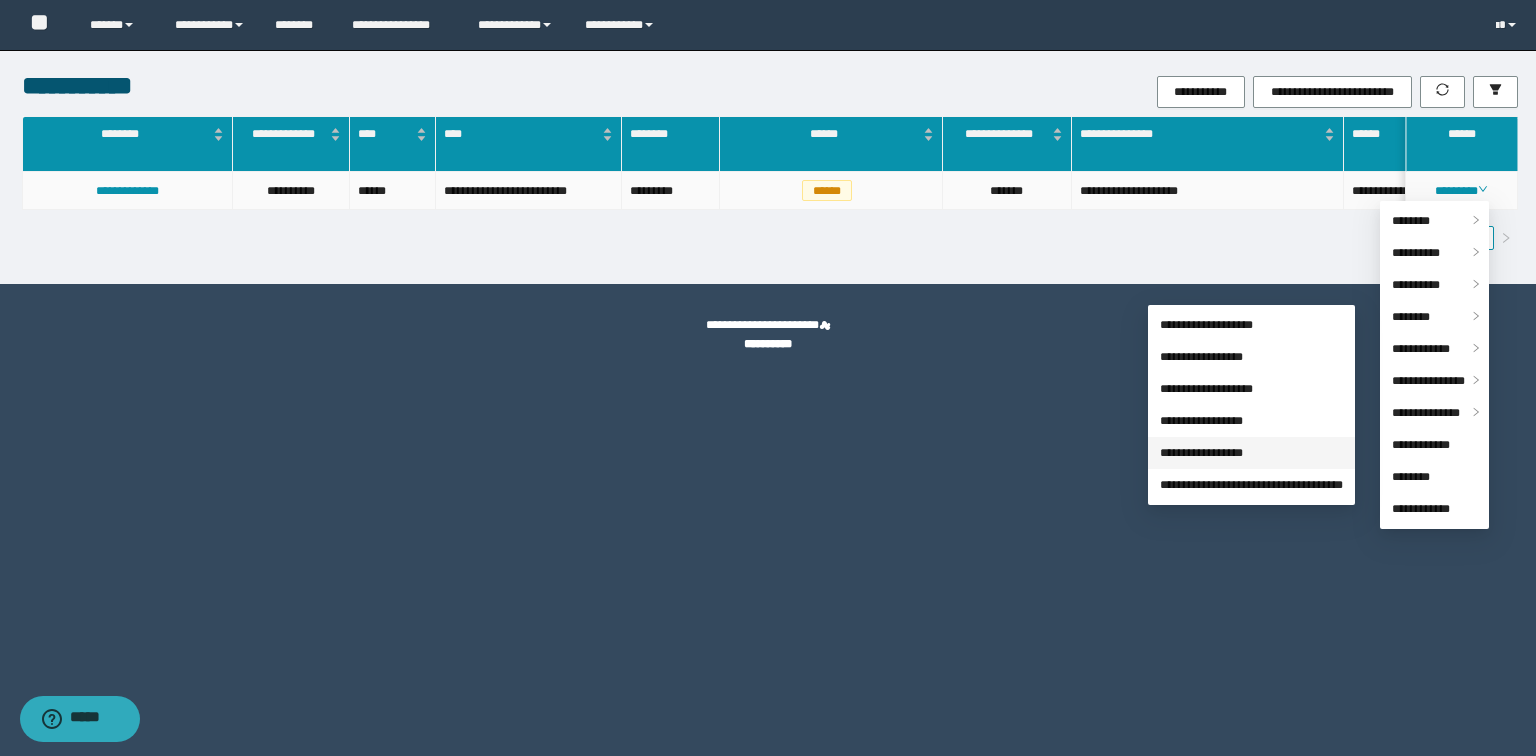 click on "**********" at bounding box center (1201, 453) 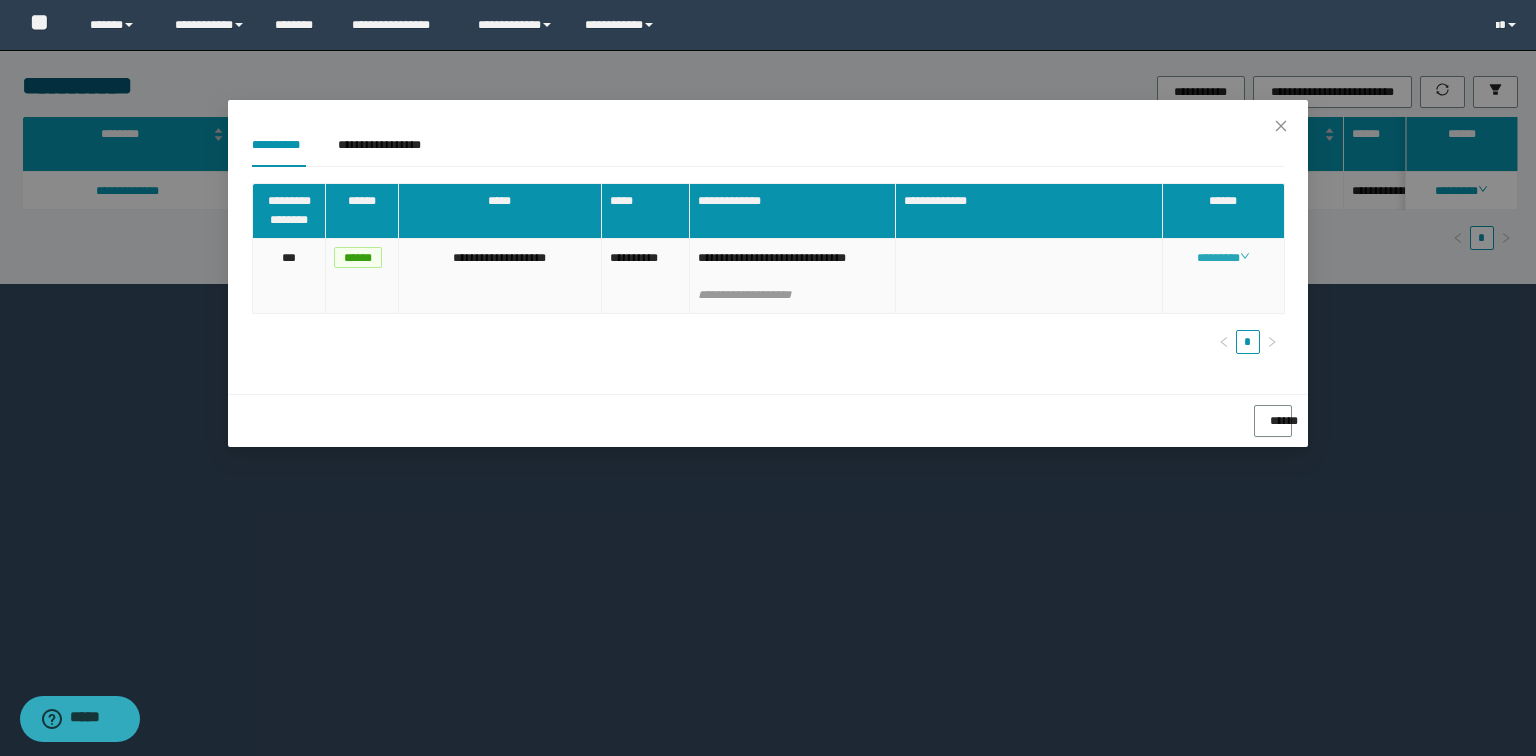 click on "********" at bounding box center [1223, 258] 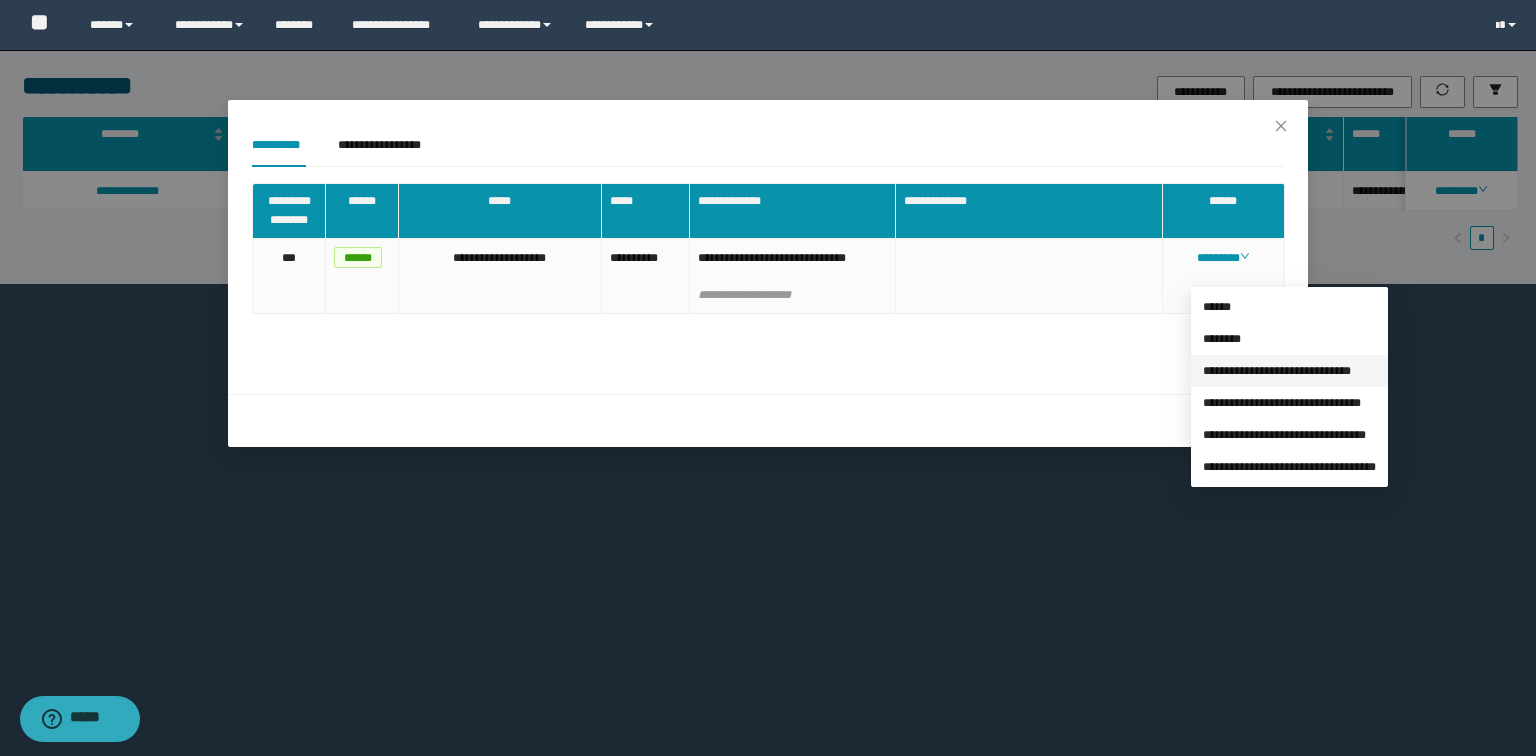 click on "**********" at bounding box center (1277, 371) 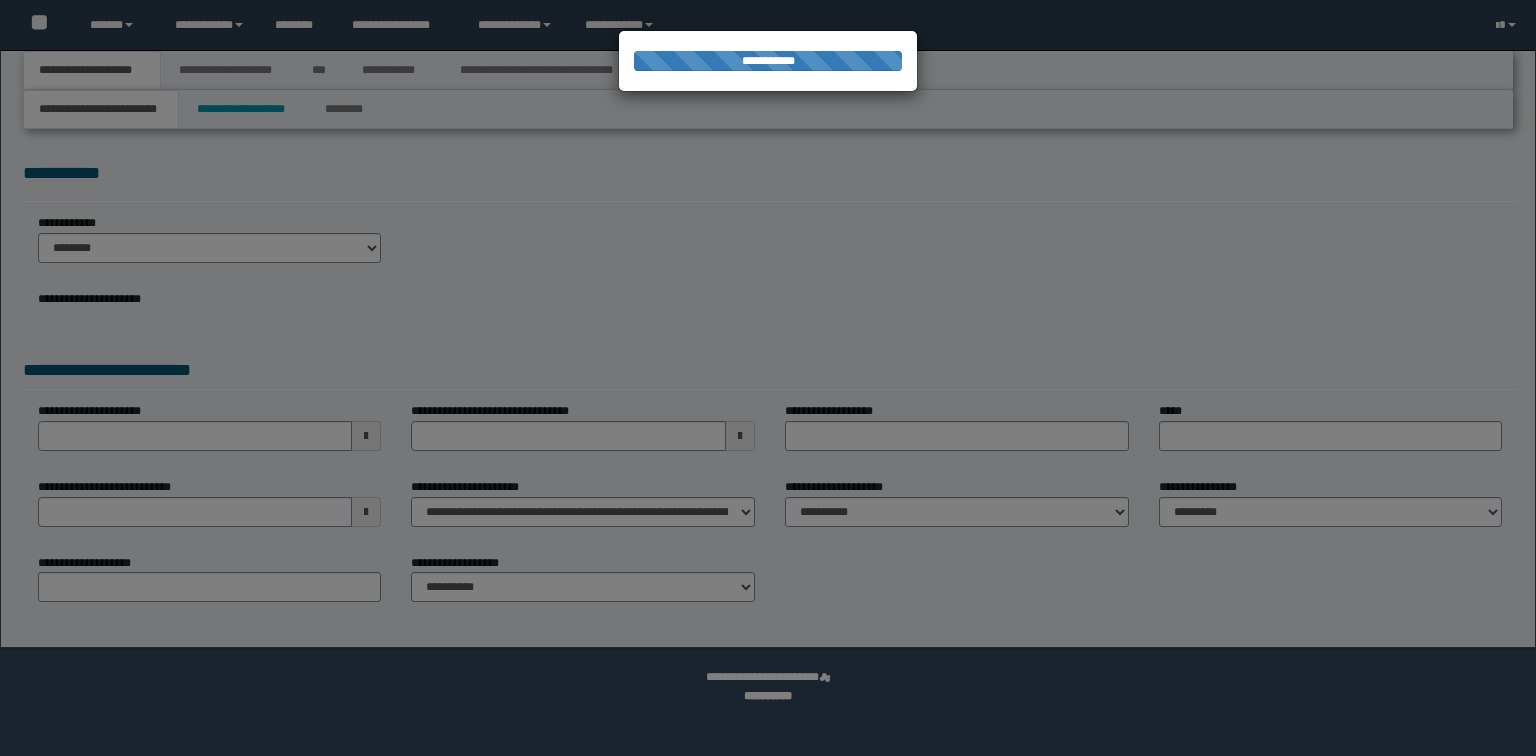 scroll, scrollTop: 0, scrollLeft: 0, axis: both 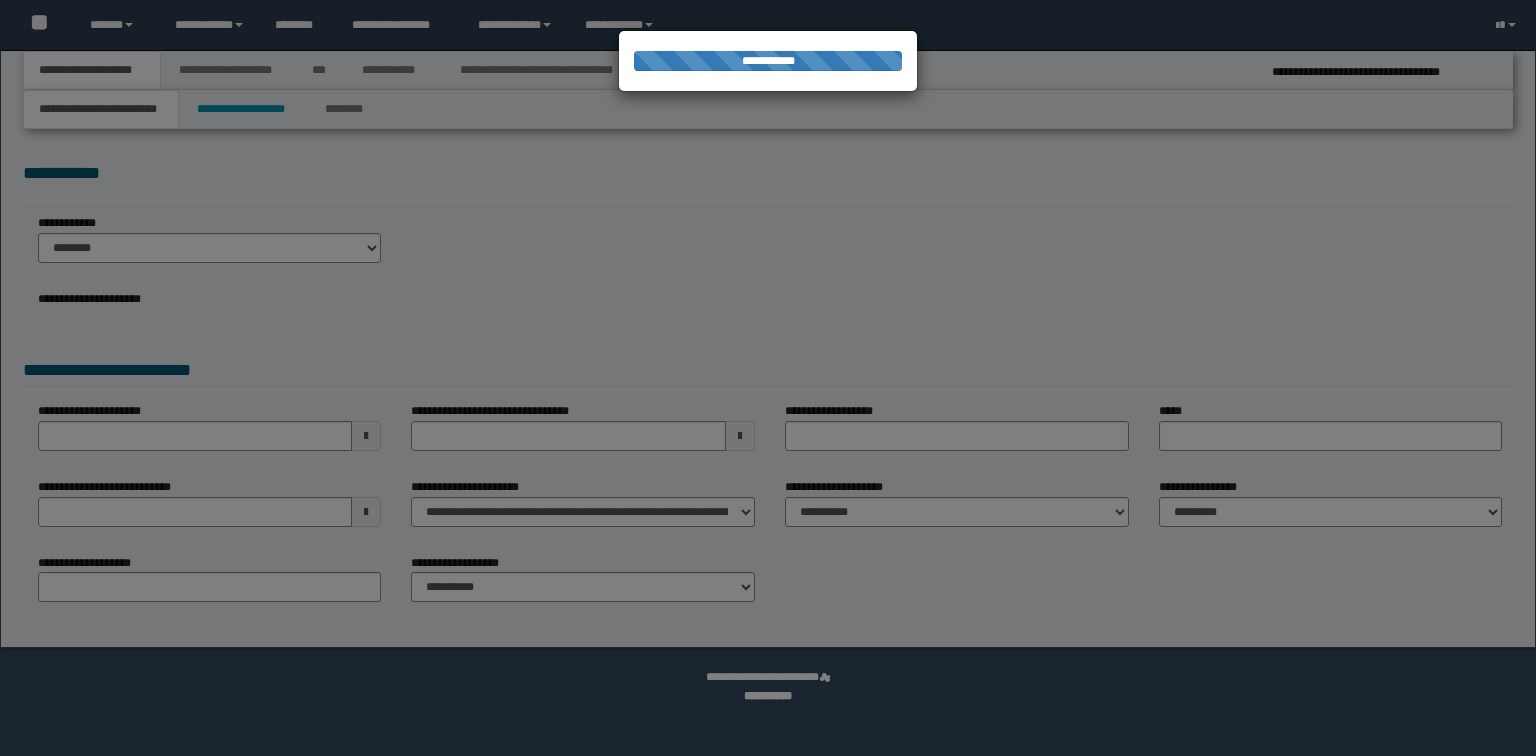 select on "*" 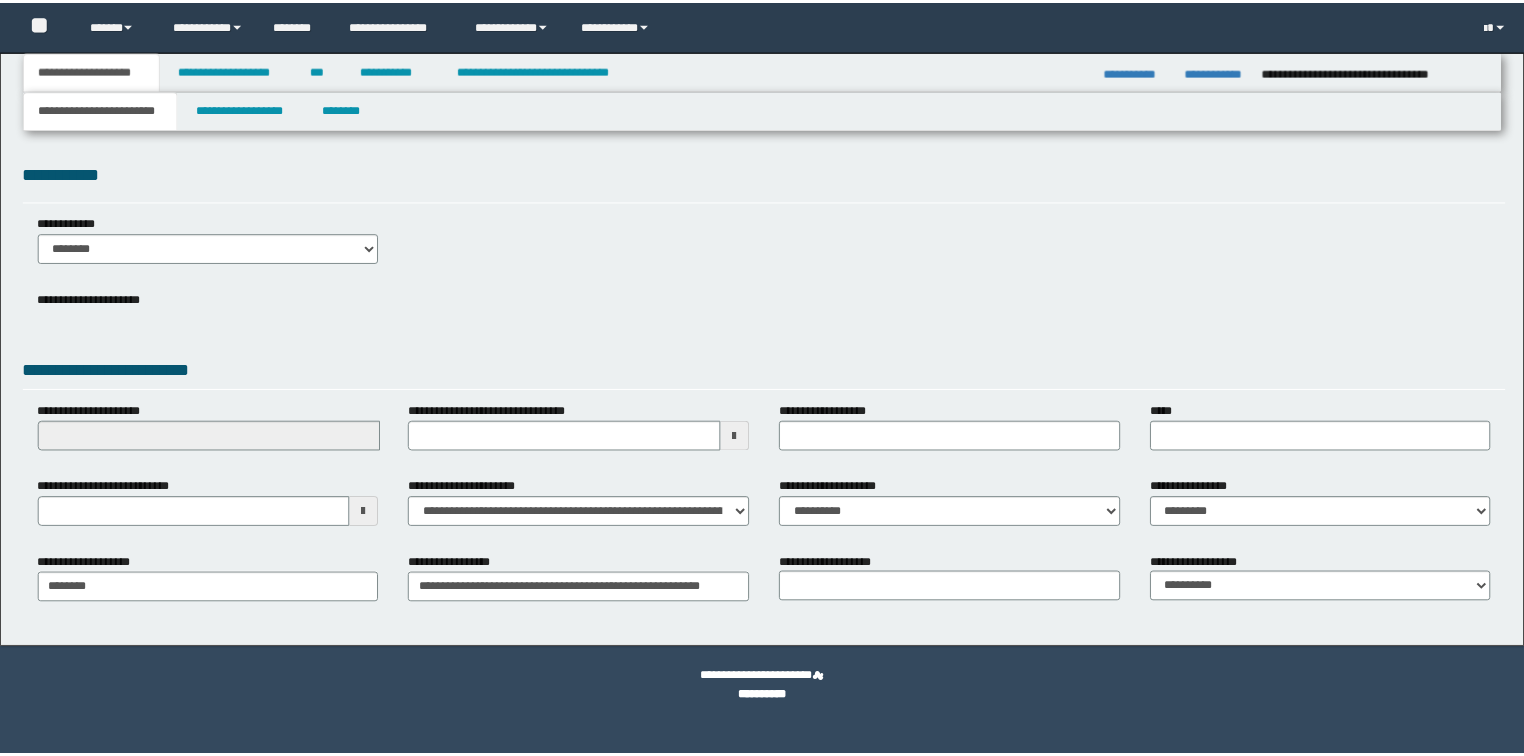 scroll, scrollTop: 0, scrollLeft: 0, axis: both 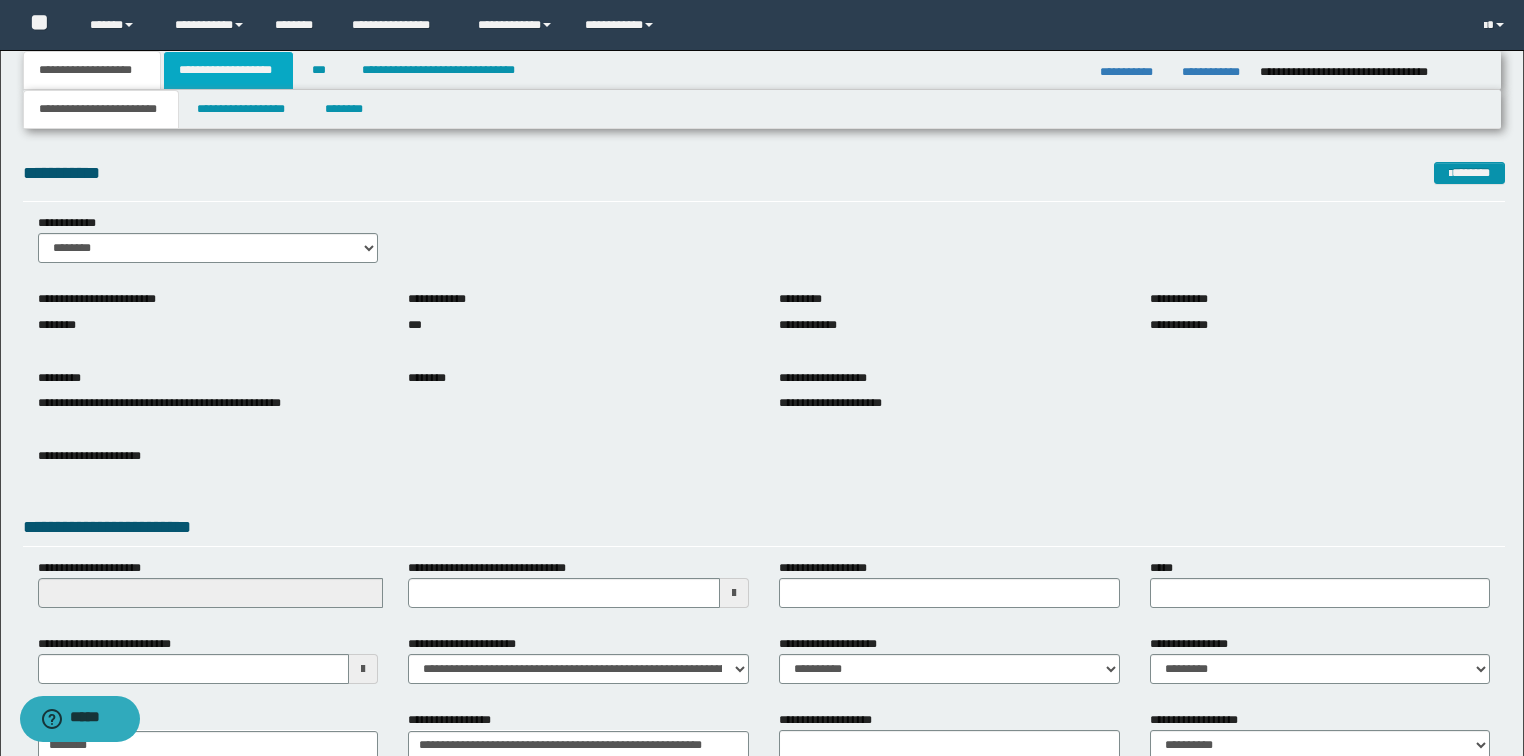 click on "**********" at bounding box center [228, 70] 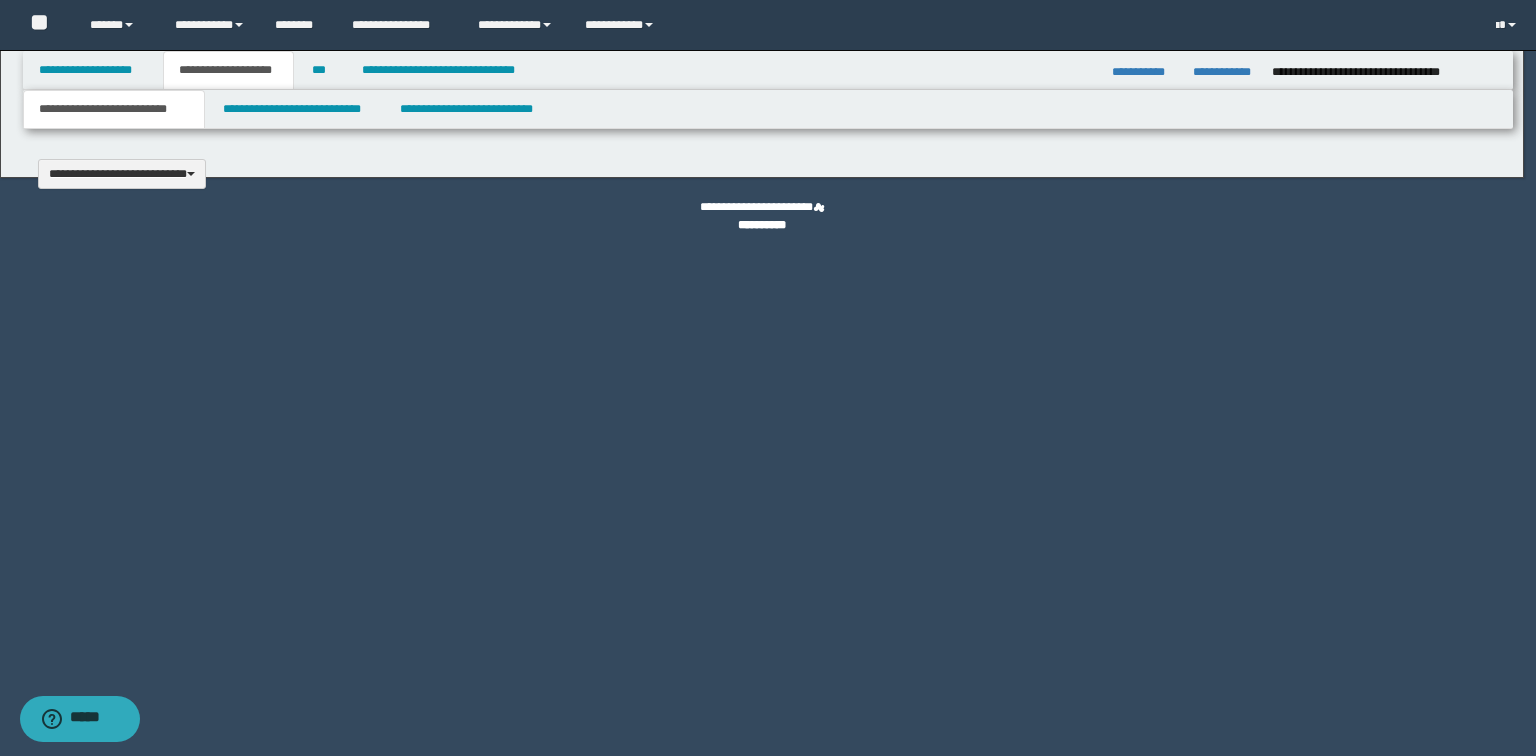 type 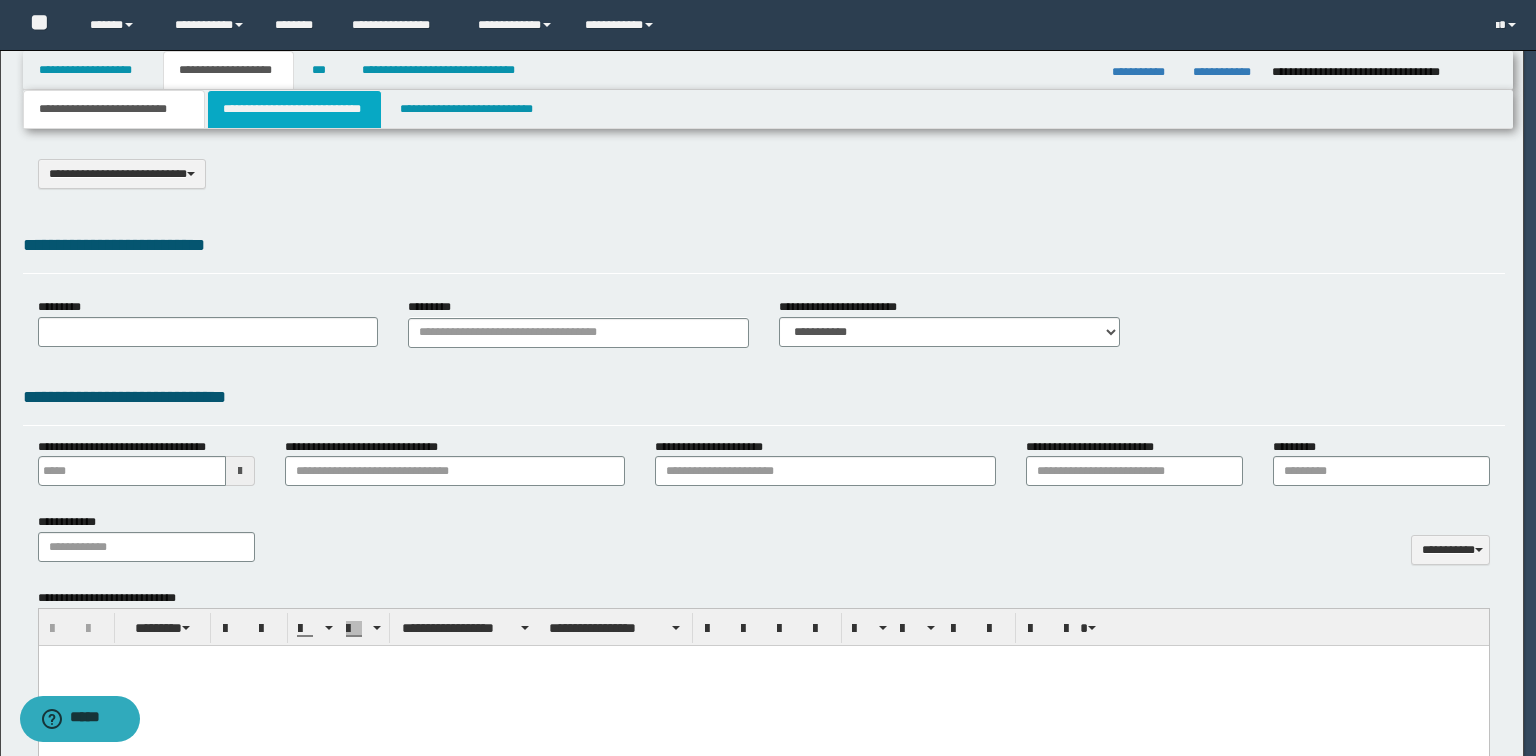select on "*" 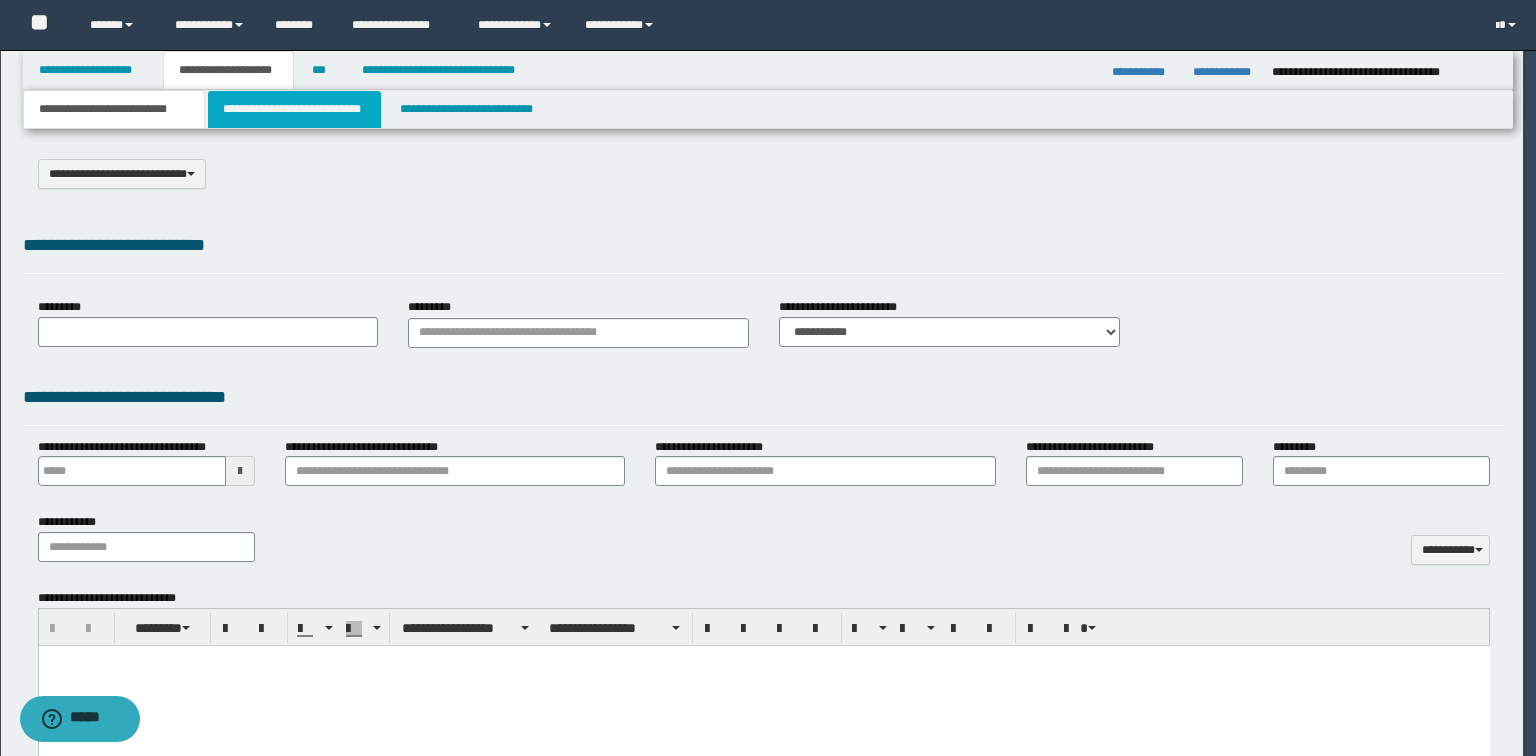 scroll, scrollTop: 0, scrollLeft: 0, axis: both 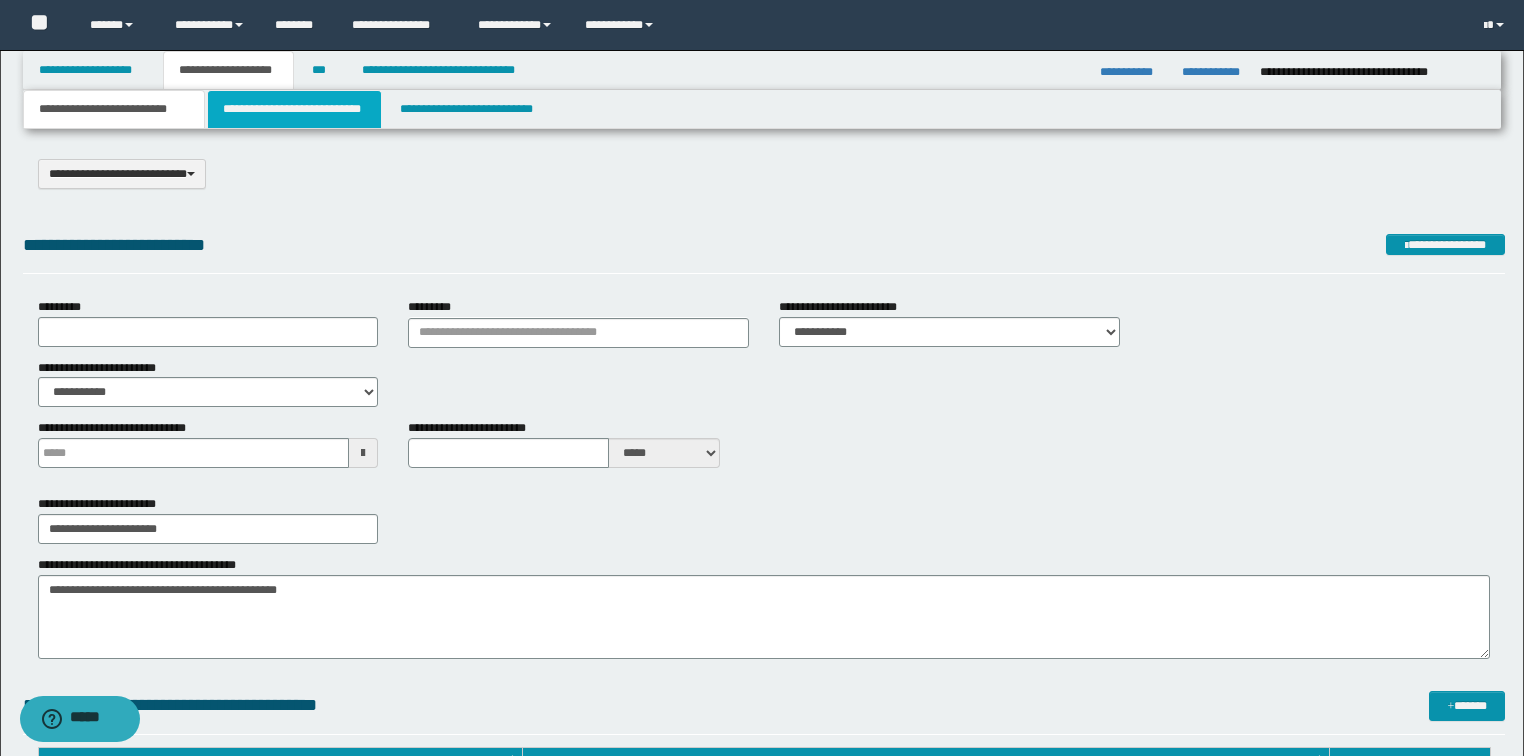 click on "**********" at bounding box center (294, 109) 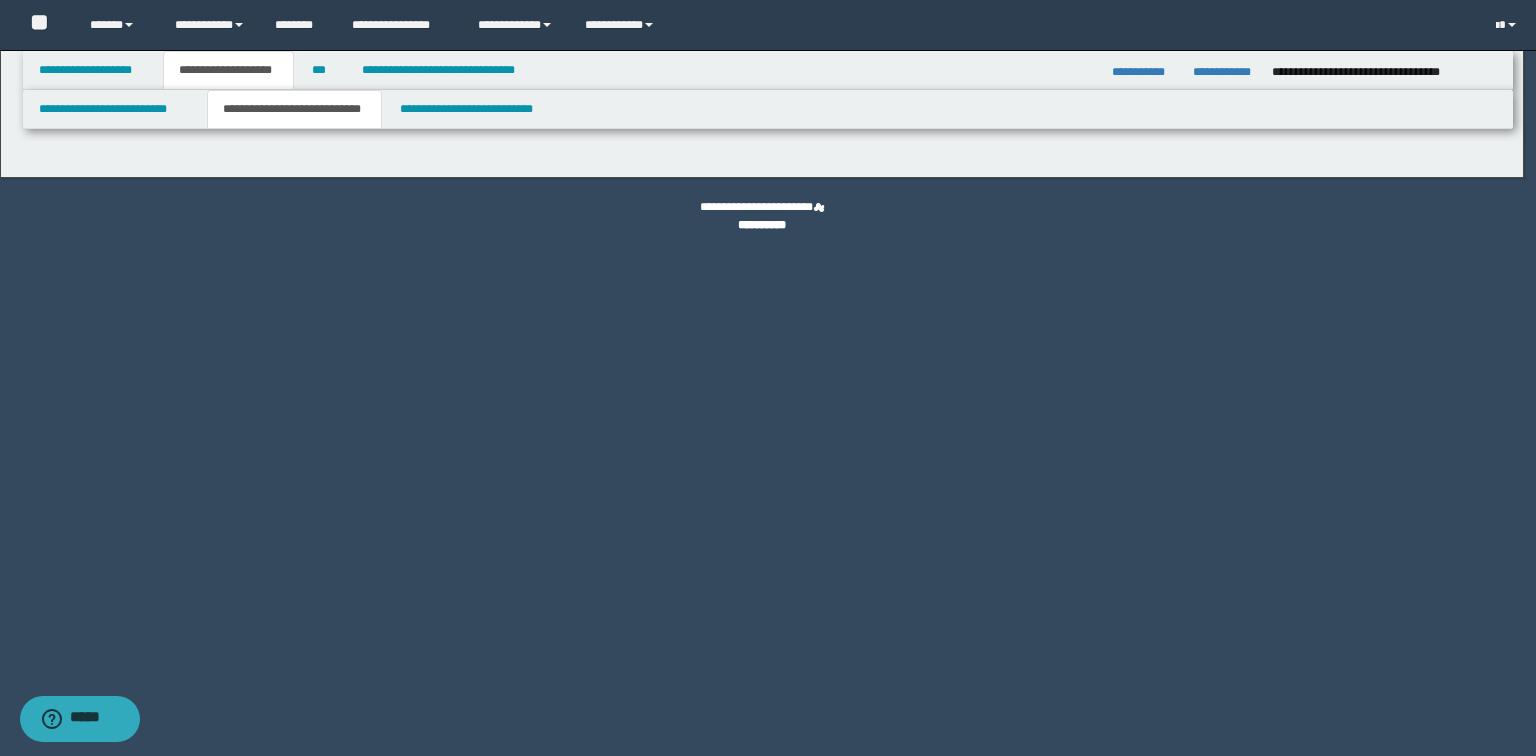 select on "*" 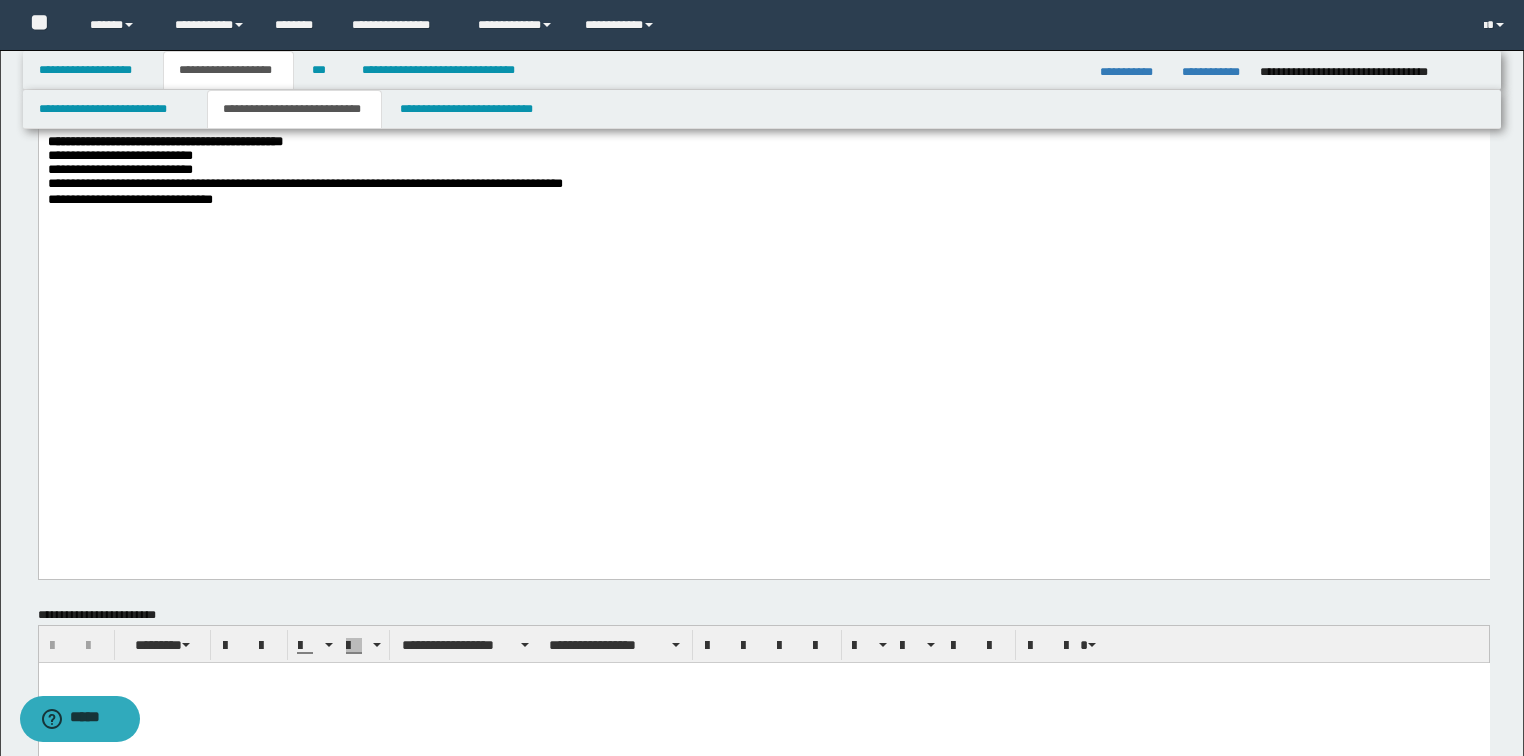 scroll, scrollTop: 2000, scrollLeft: 0, axis: vertical 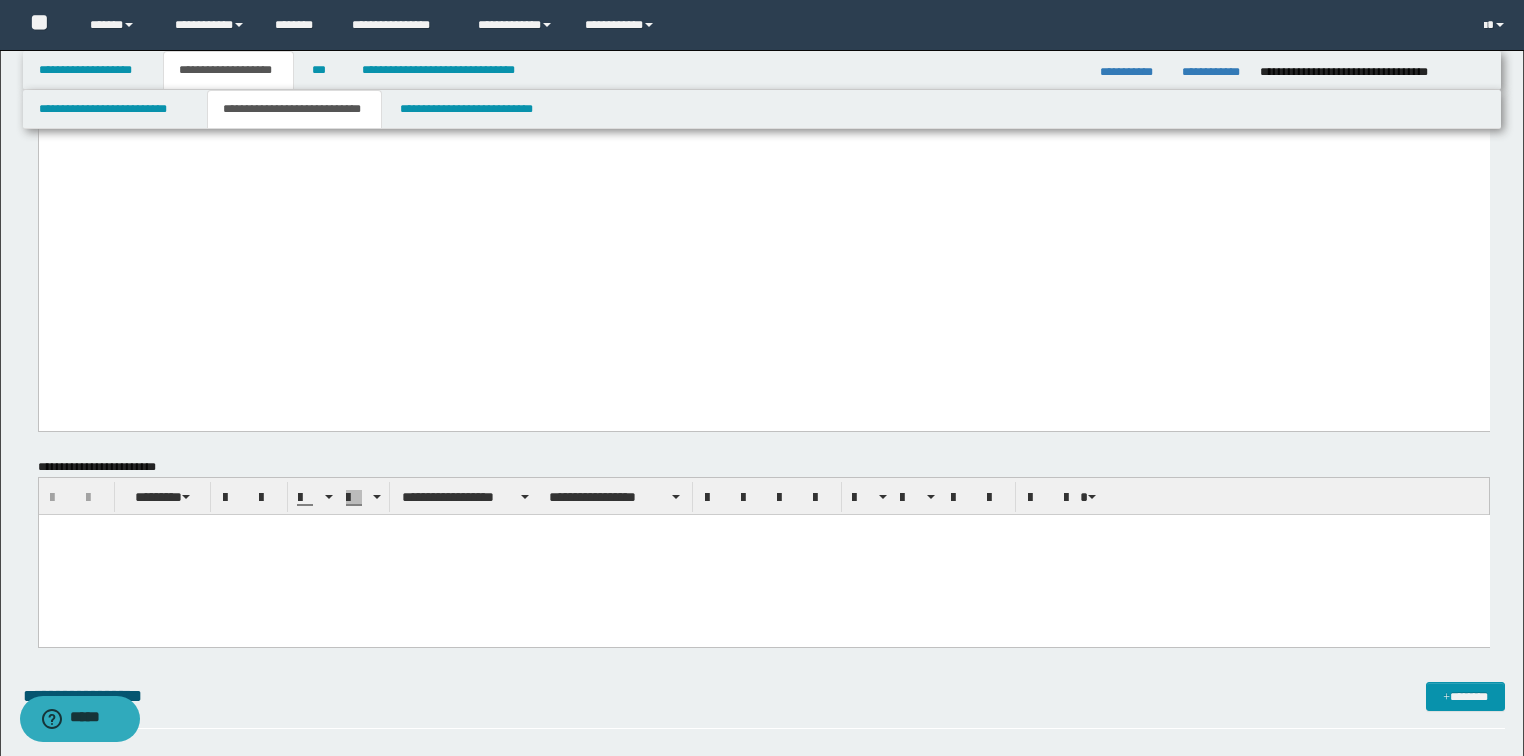 click on "**********" at bounding box center (763, -834) 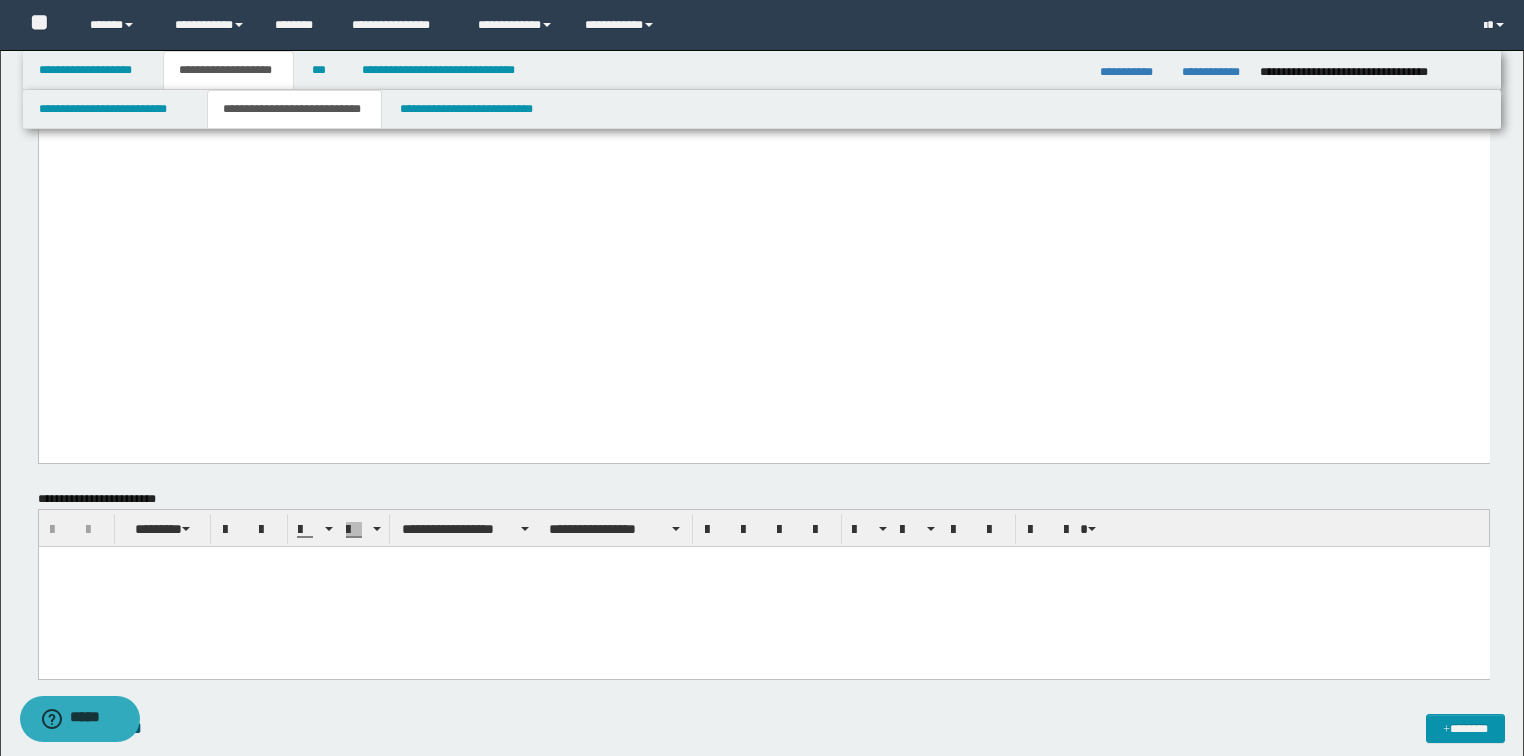 paste 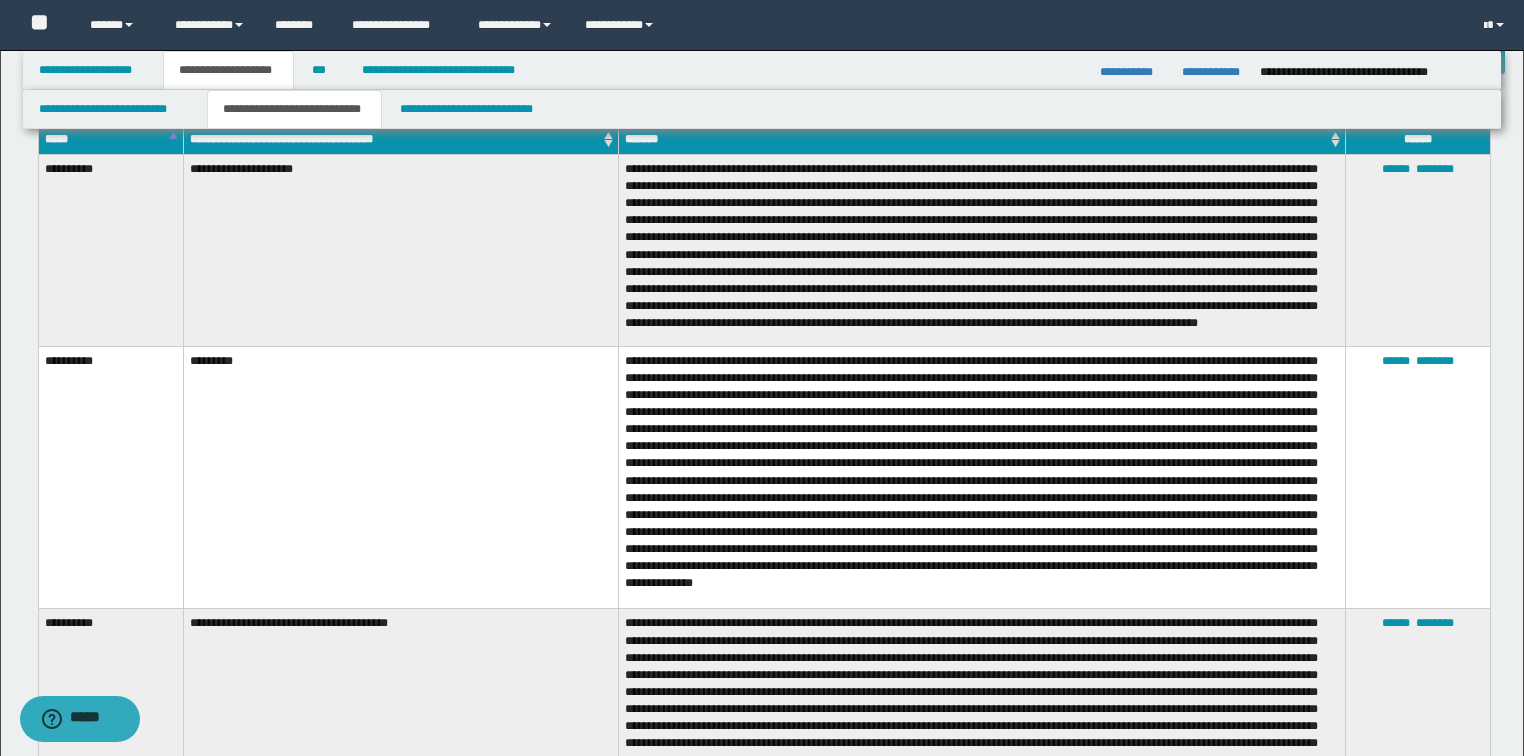 scroll, scrollTop: 2480, scrollLeft: 0, axis: vertical 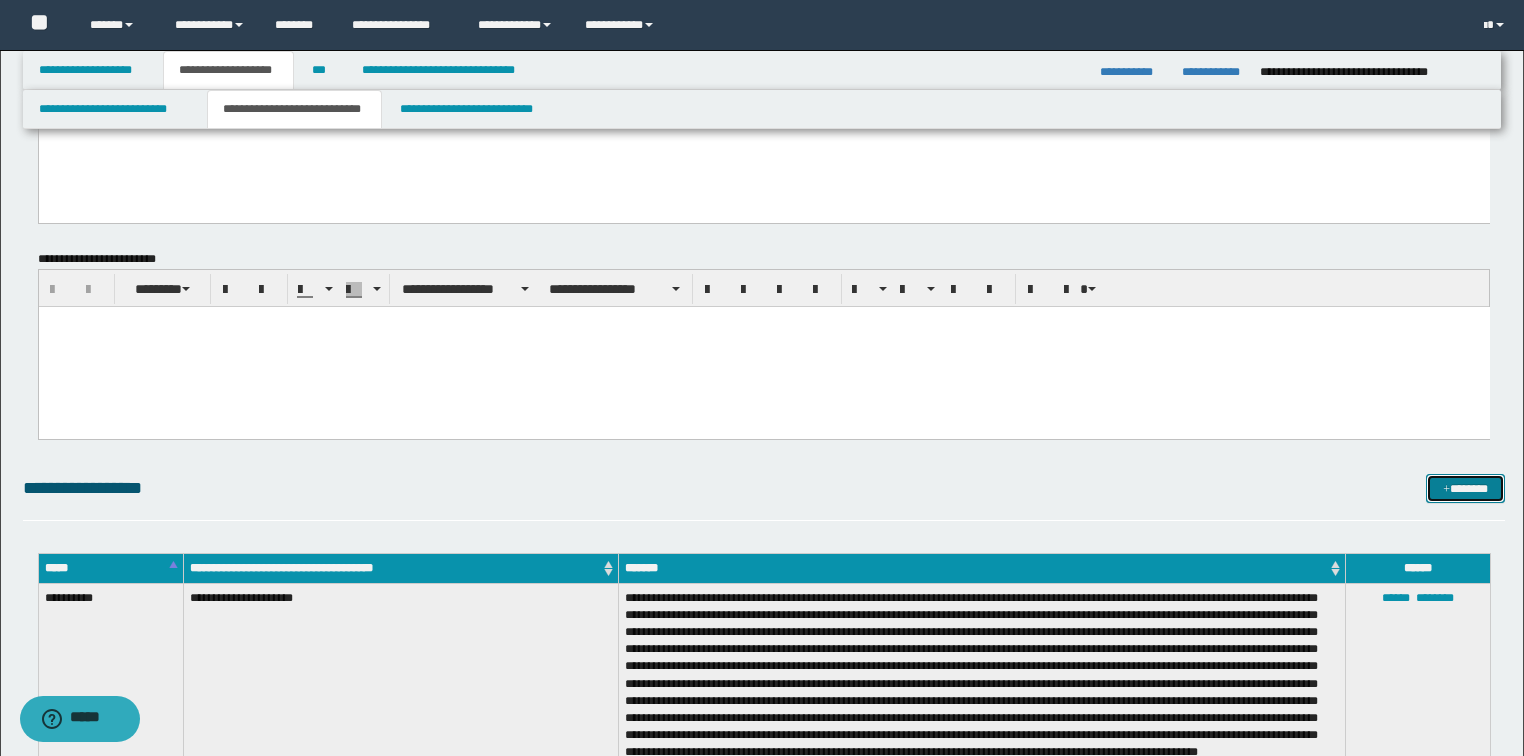 click on "*******" at bounding box center (1465, 489) 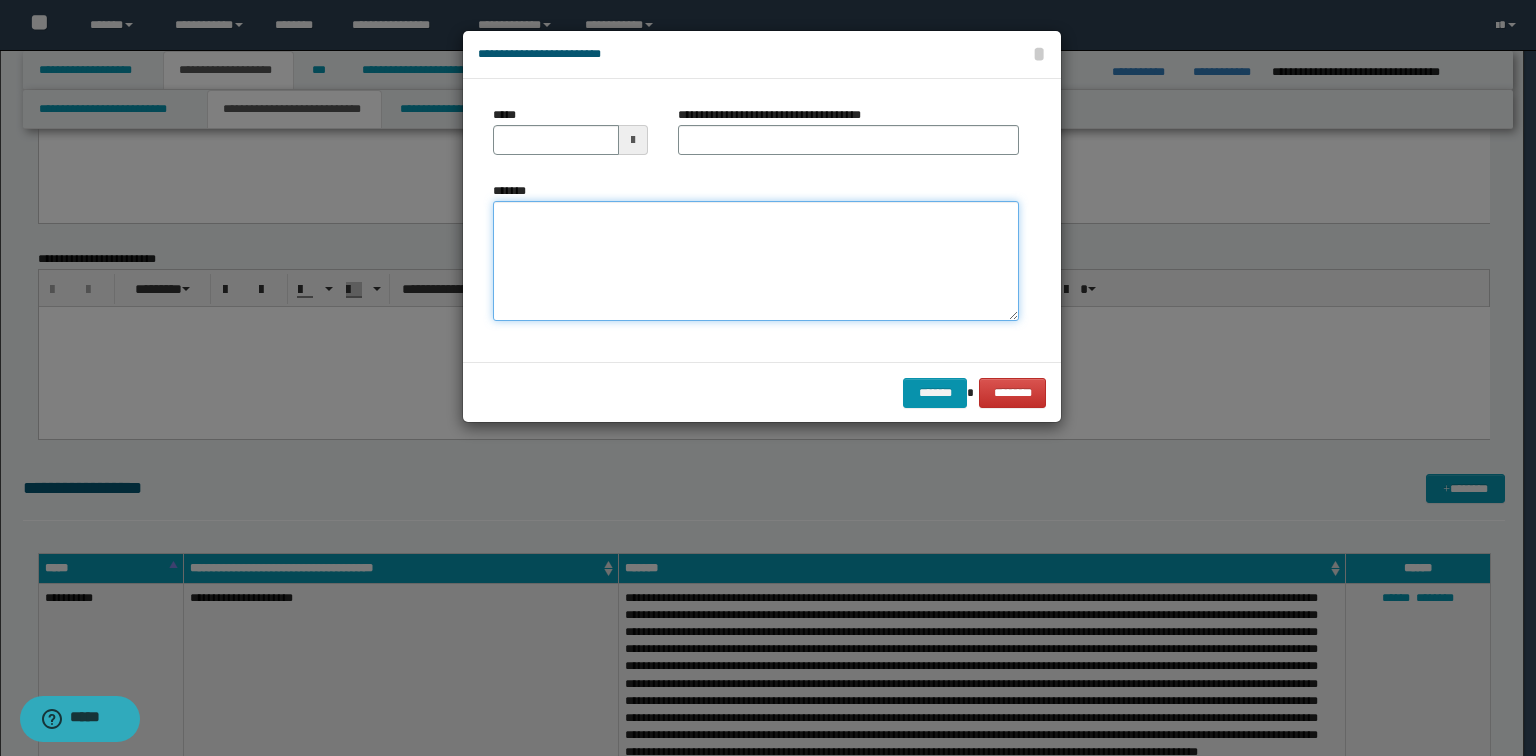 click on "*******" at bounding box center [756, 261] 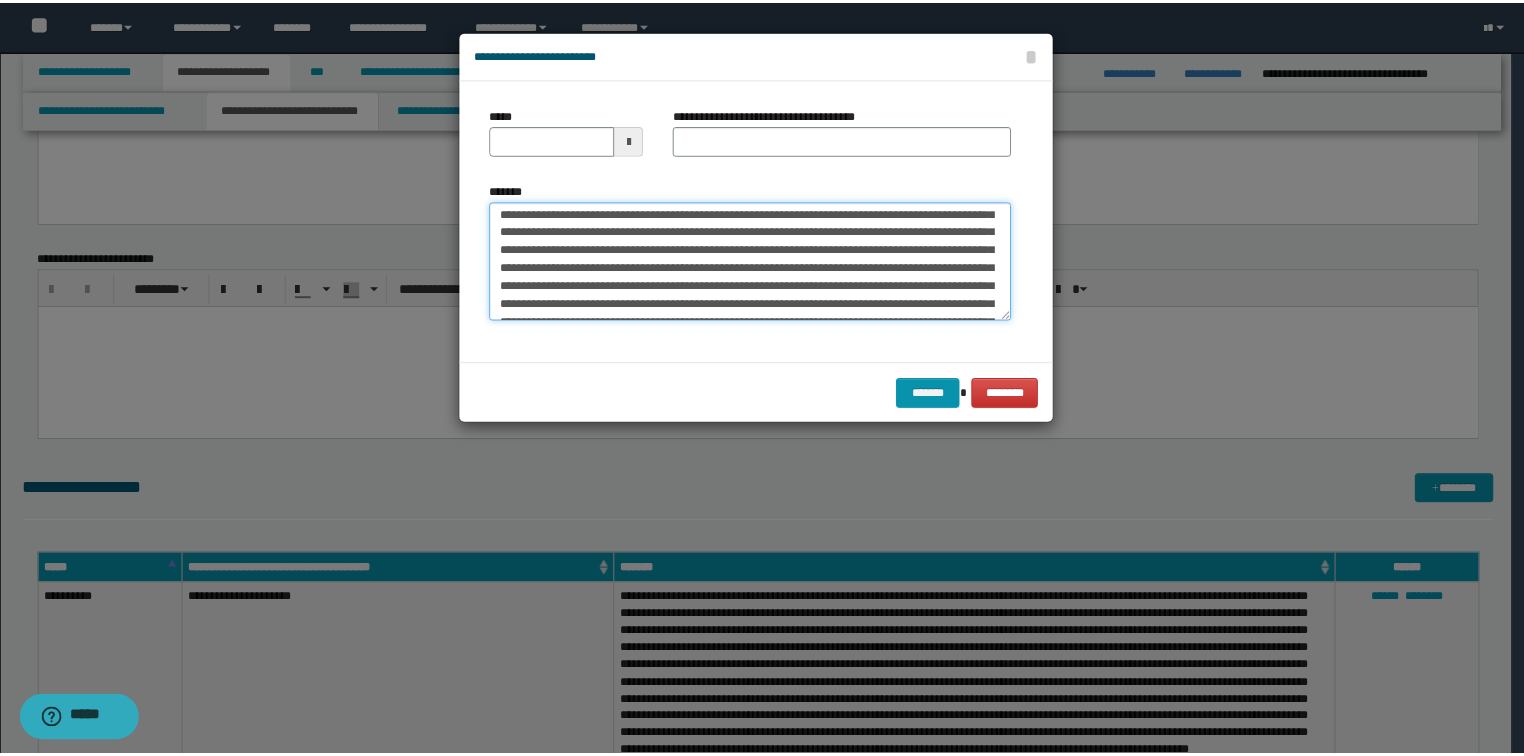 scroll, scrollTop: 0, scrollLeft: 0, axis: both 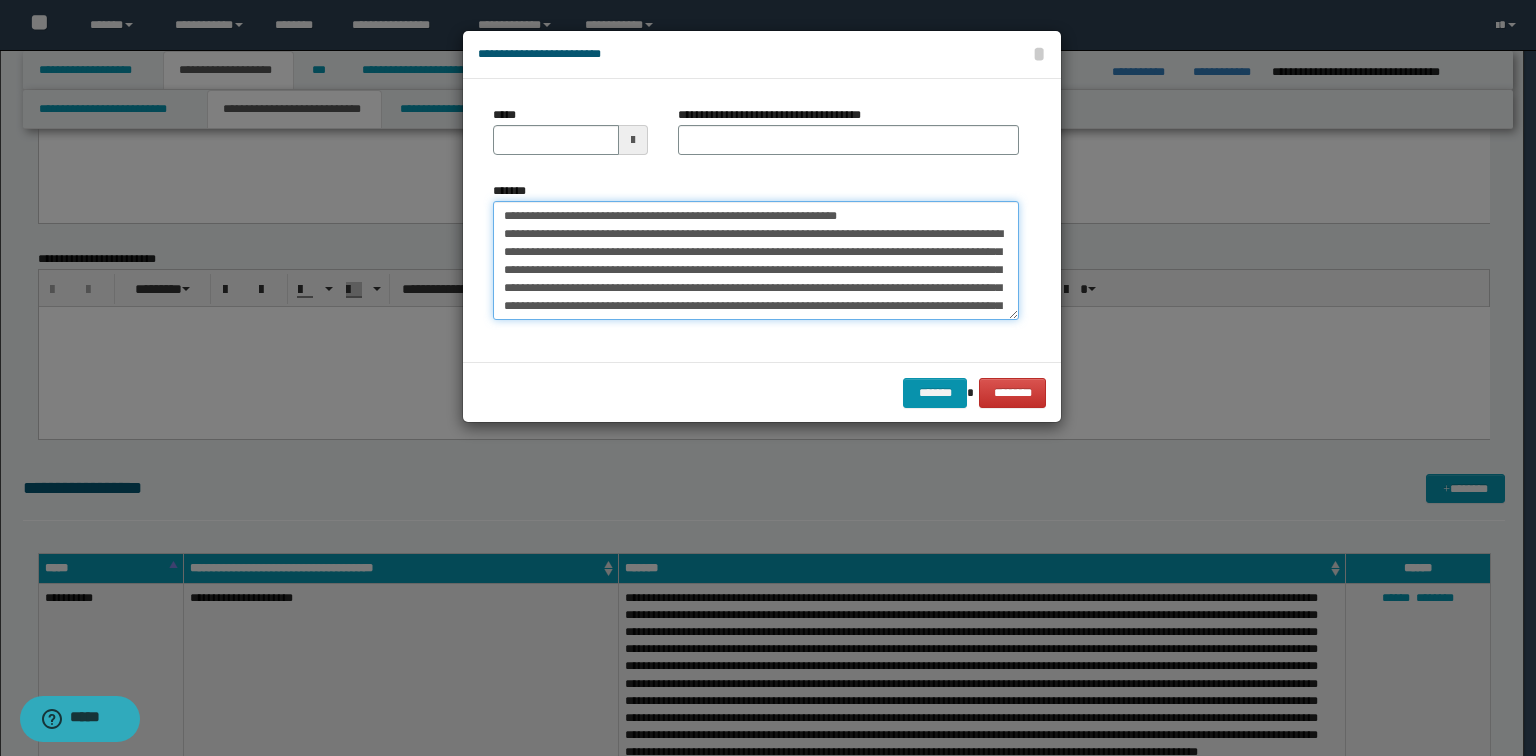 drag, startPoint x: 902, startPoint y: 206, endPoint x: 567, endPoint y: 188, distance: 335.48325 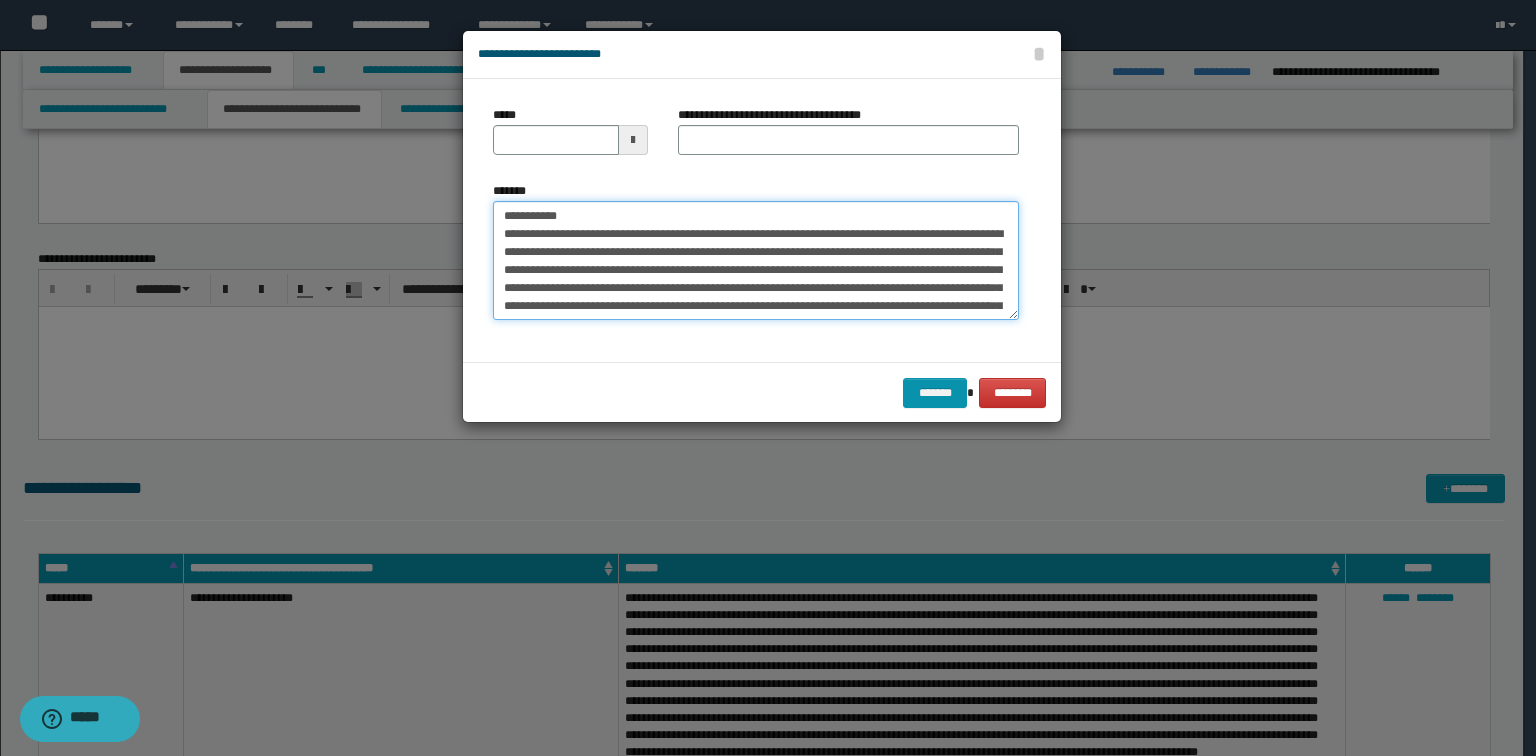 type on "**********" 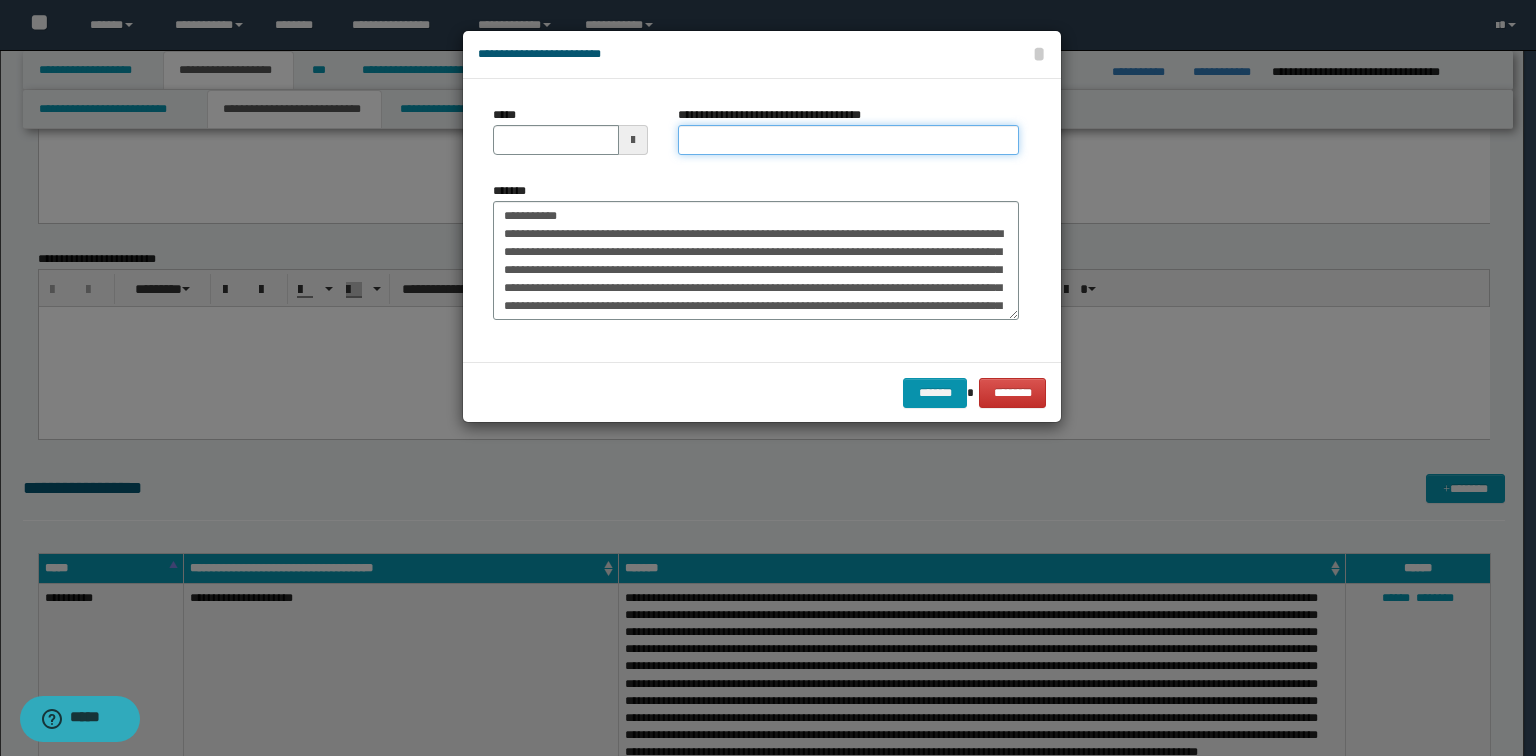 click on "**********" at bounding box center (848, 140) 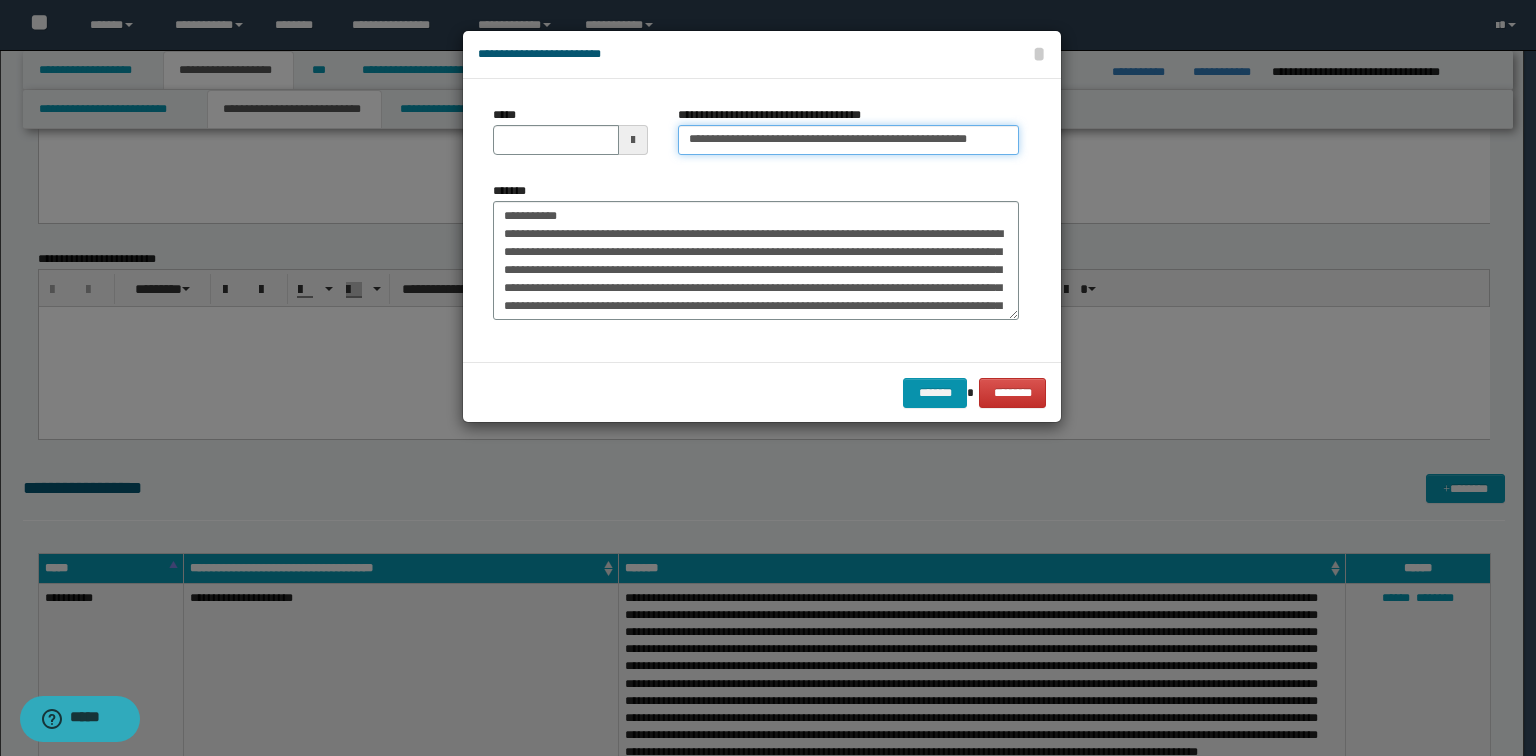 type on "**********" 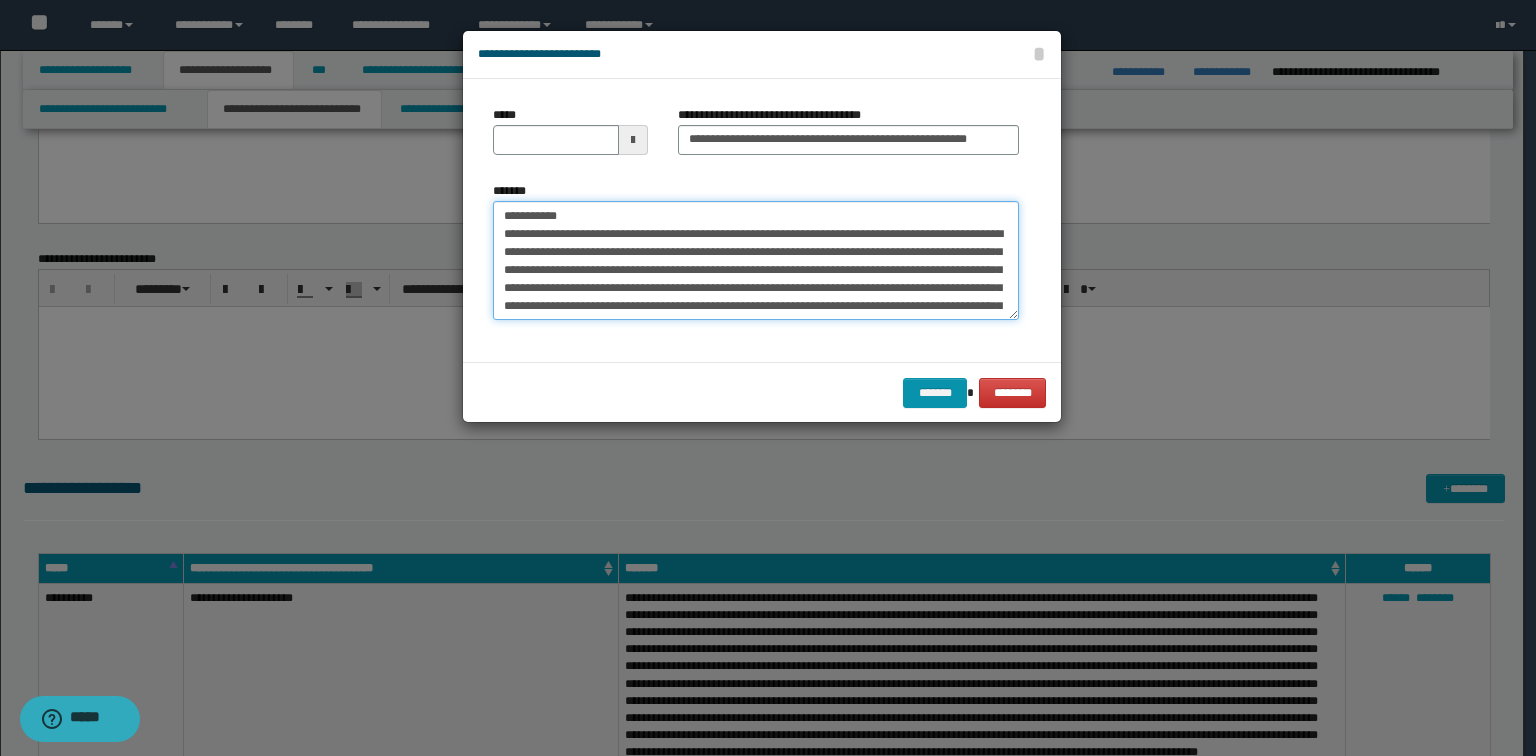 drag, startPoint x: 567, startPoint y: 220, endPoint x: 44, endPoint y: 202, distance: 523.30963 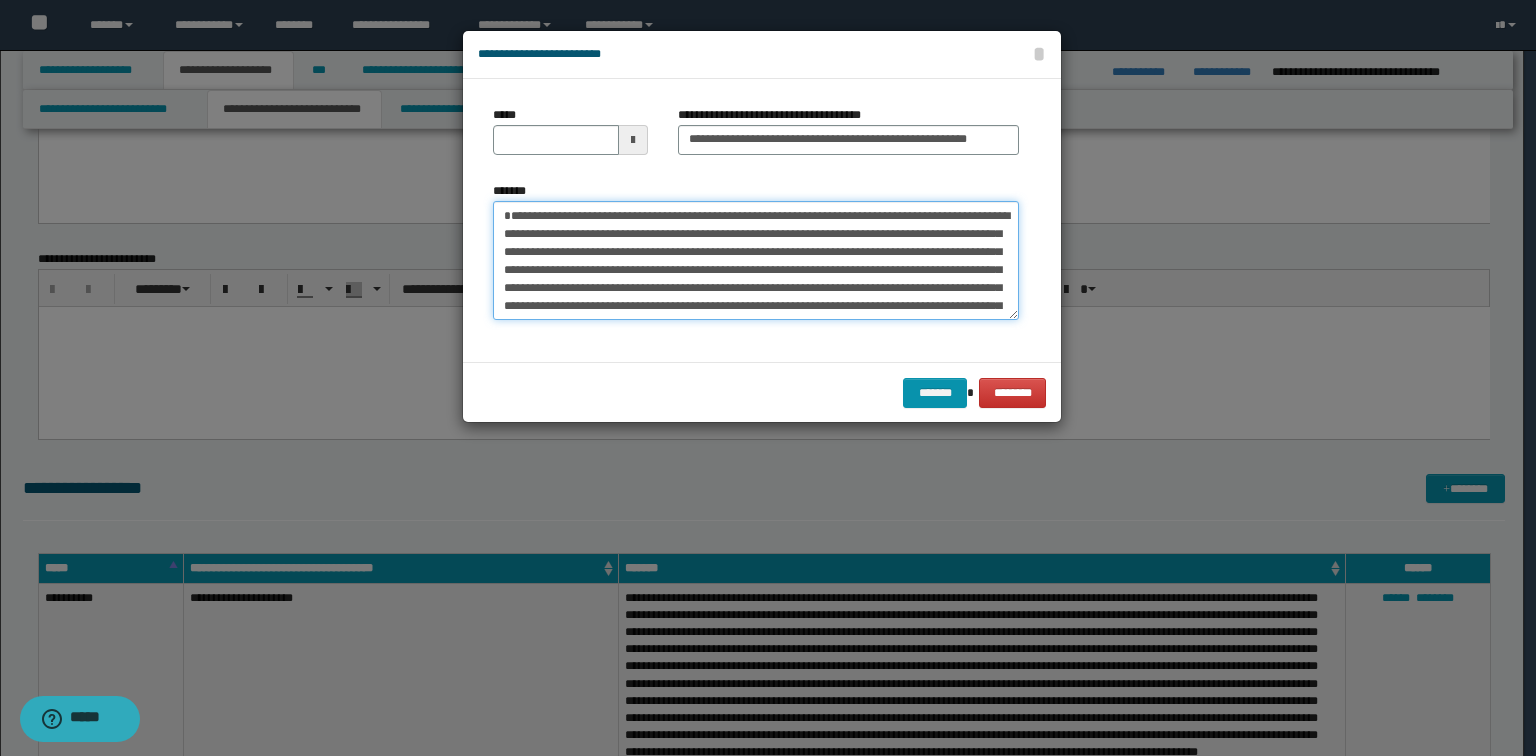 type 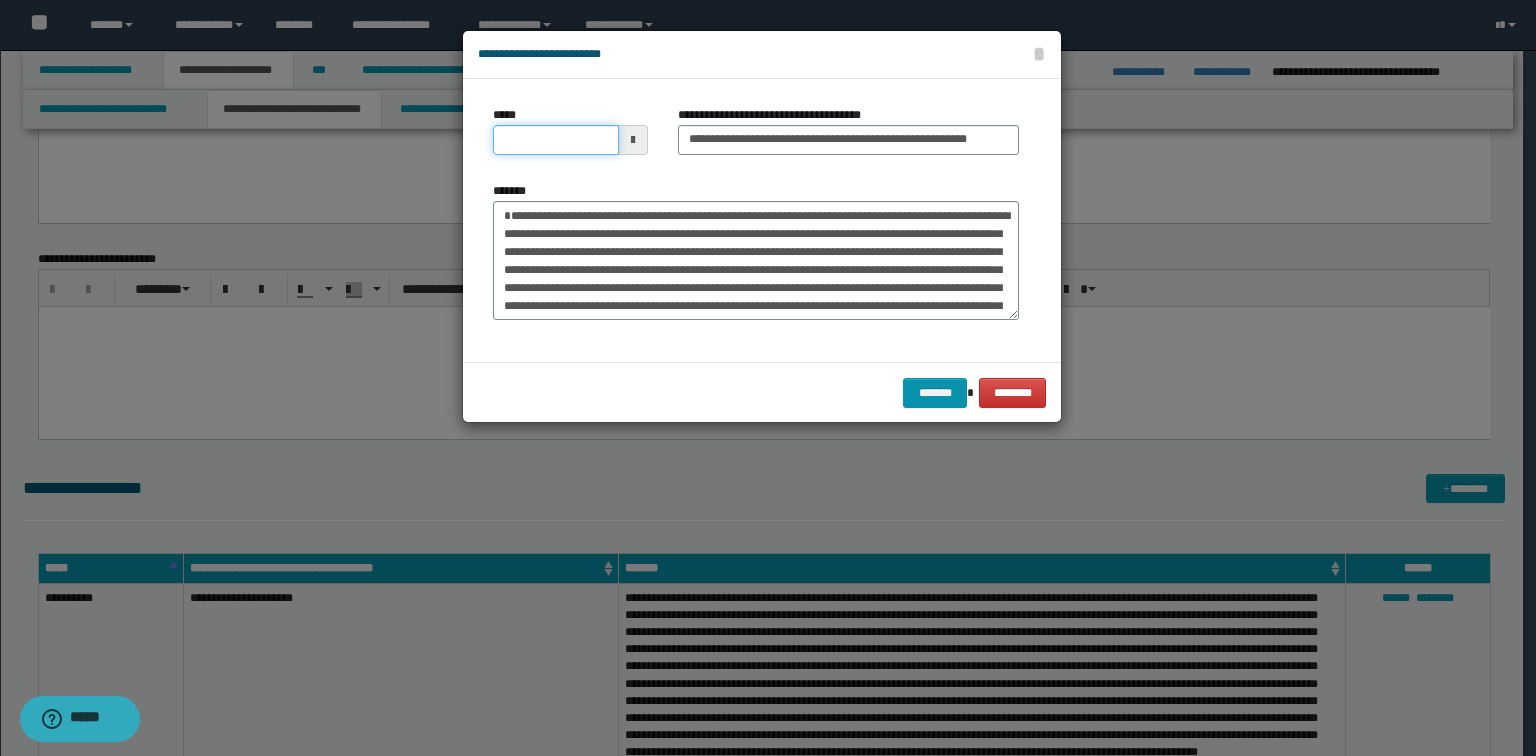 click on "*****" at bounding box center [556, 140] 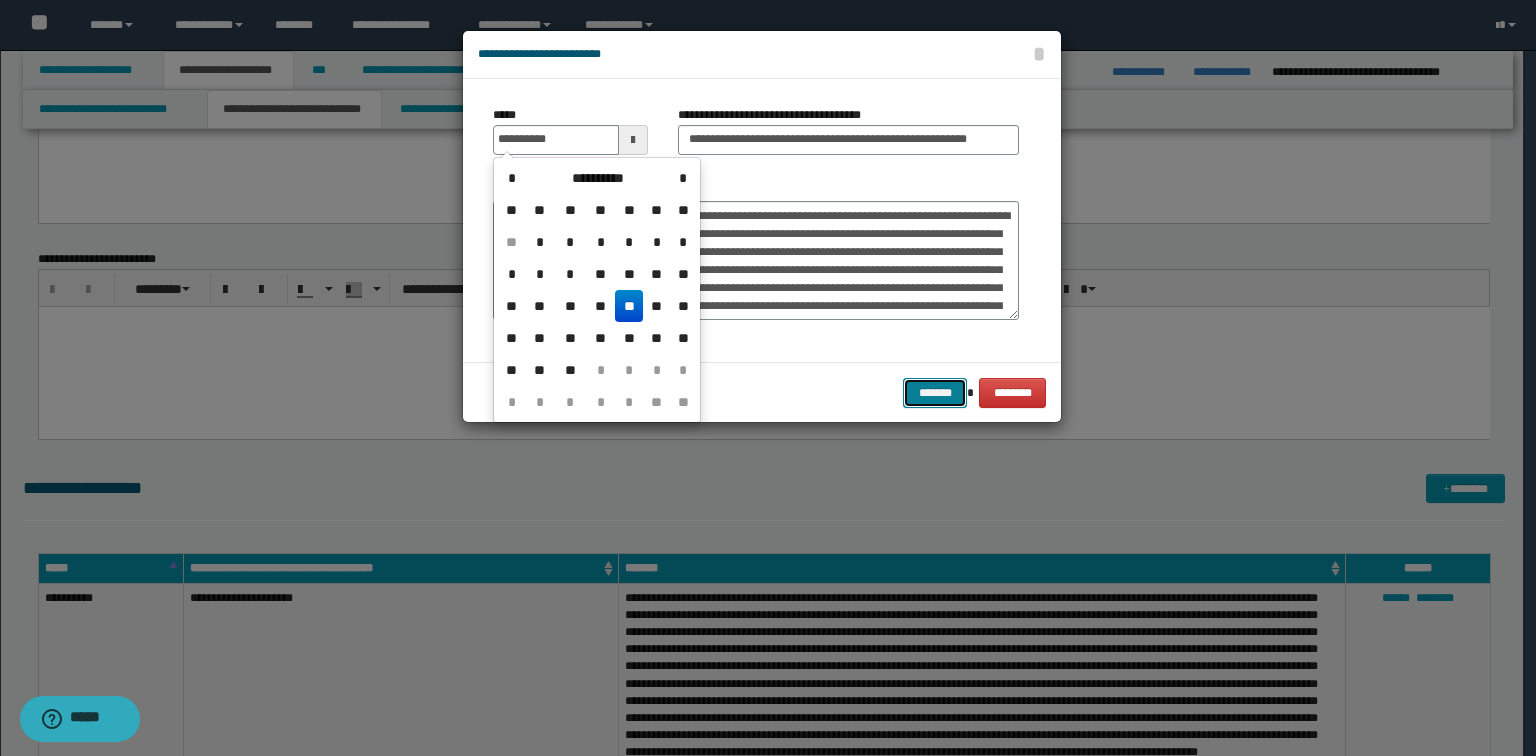click on "*******" at bounding box center (935, 393) 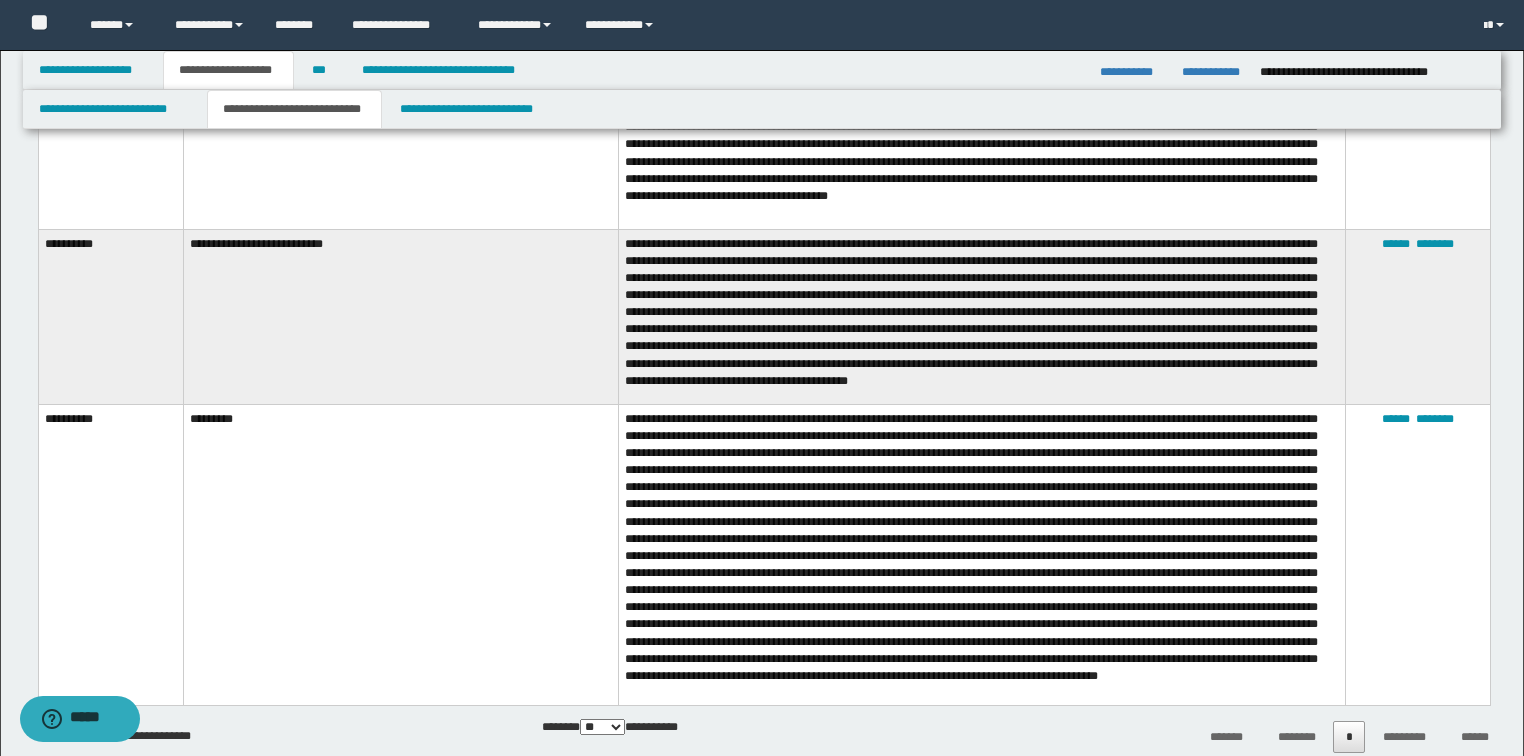 scroll, scrollTop: 3600, scrollLeft: 0, axis: vertical 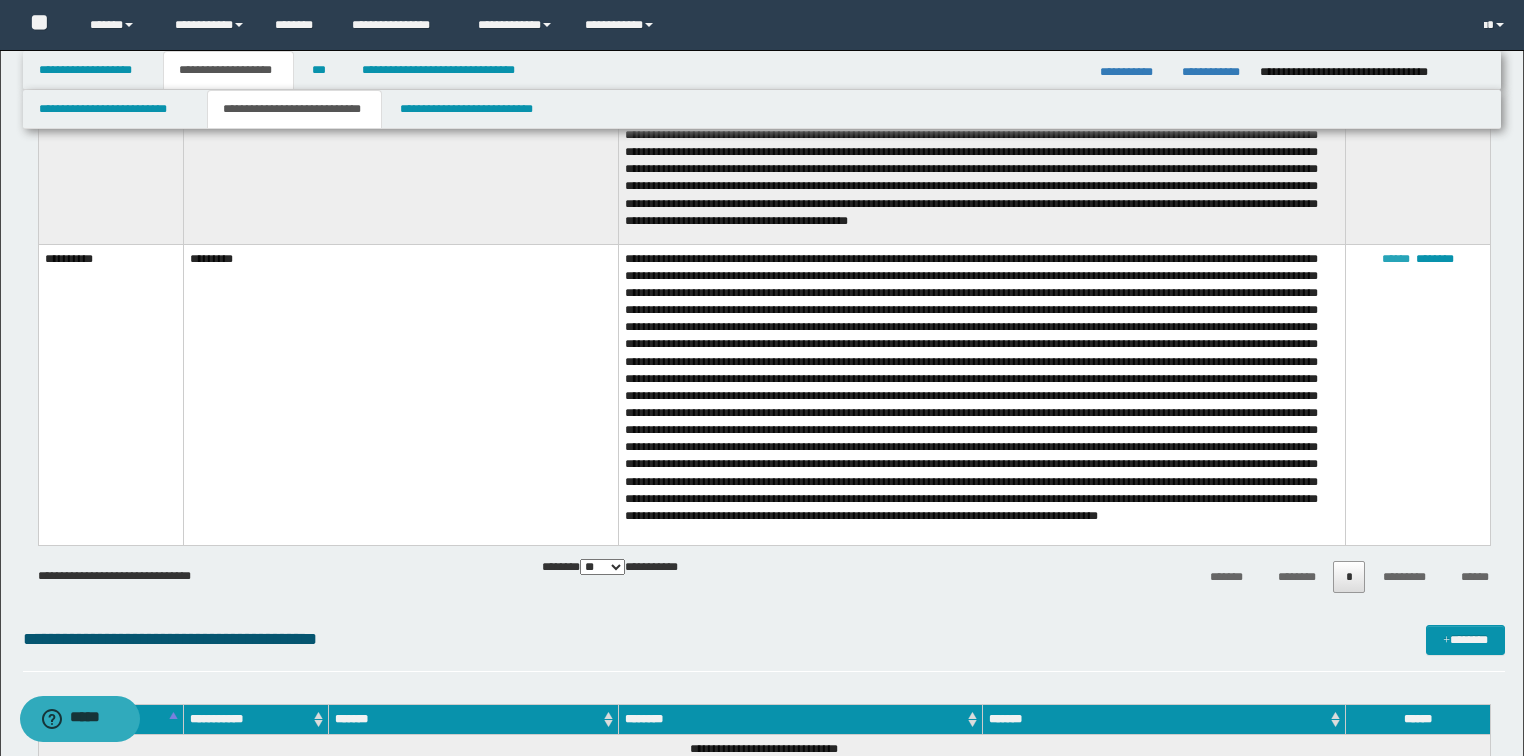 click on "******" at bounding box center (1396, 259) 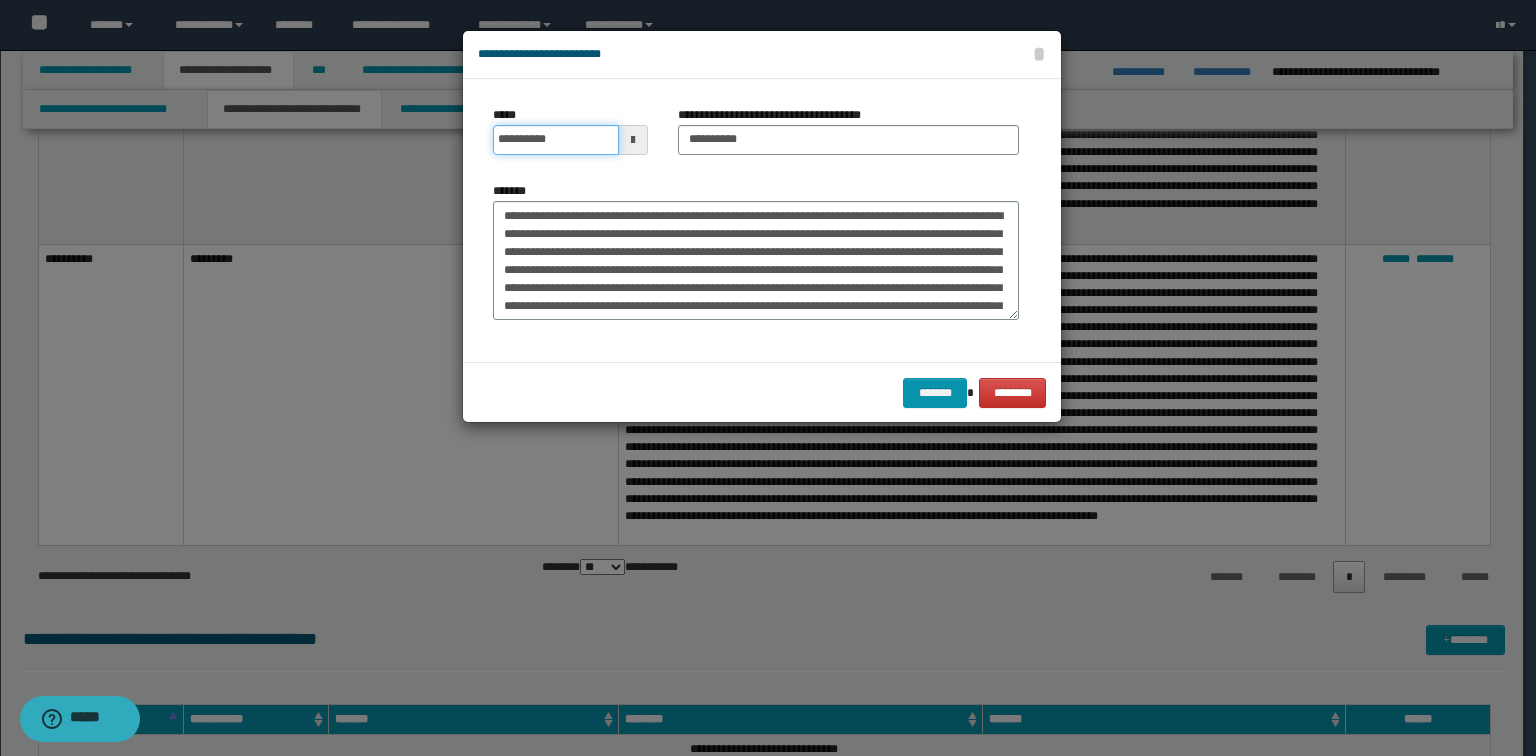 click on "**********" at bounding box center [556, 140] 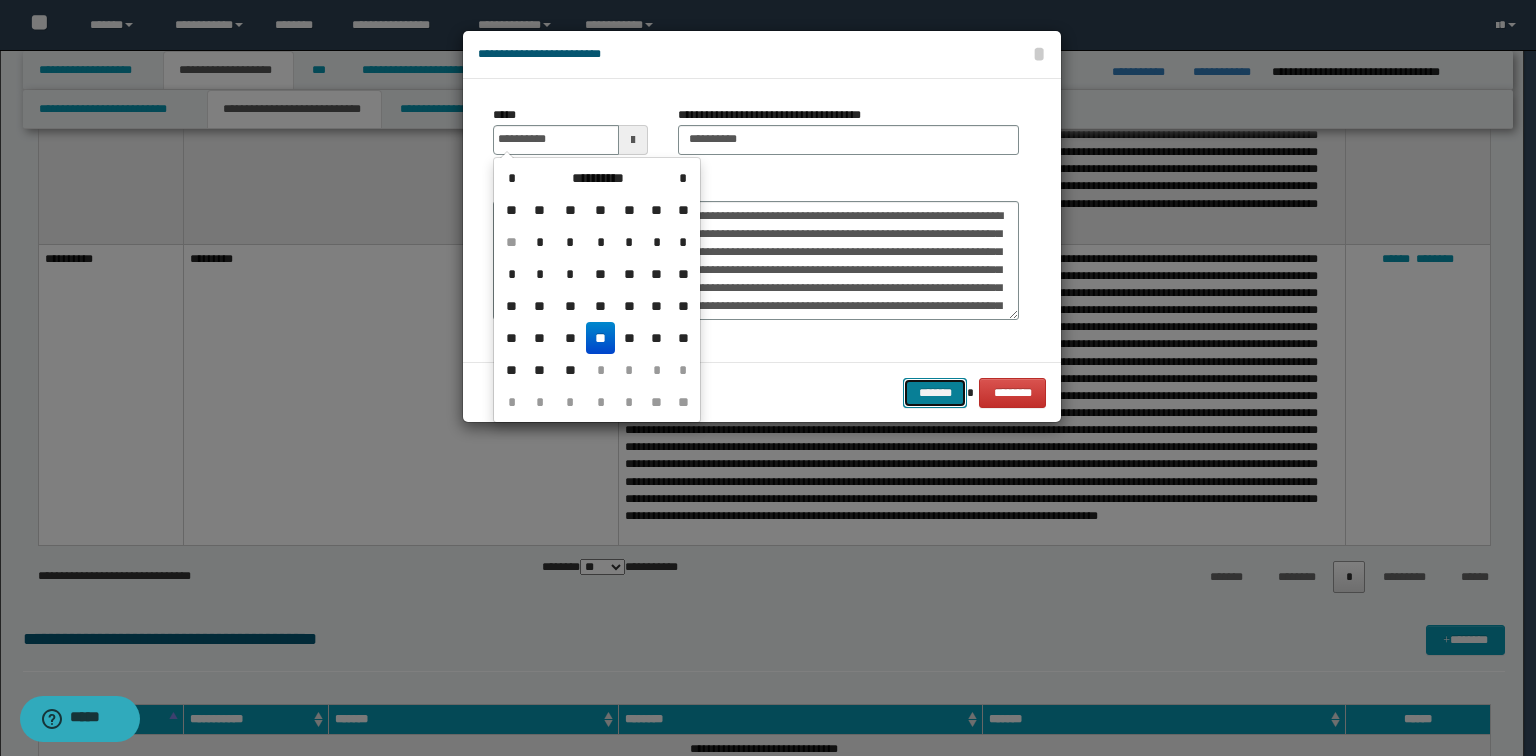 type on "**********" 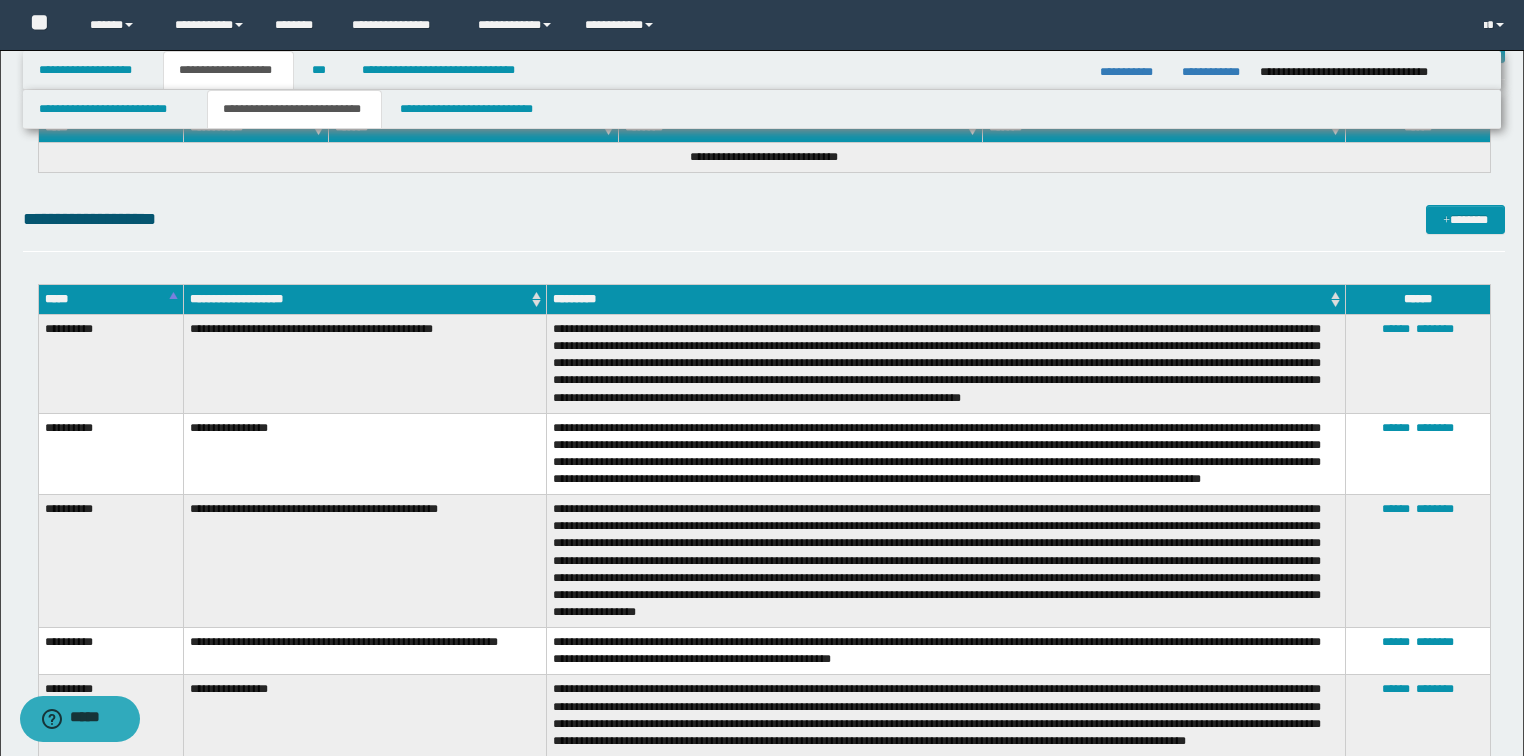 scroll, scrollTop: 4480, scrollLeft: 0, axis: vertical 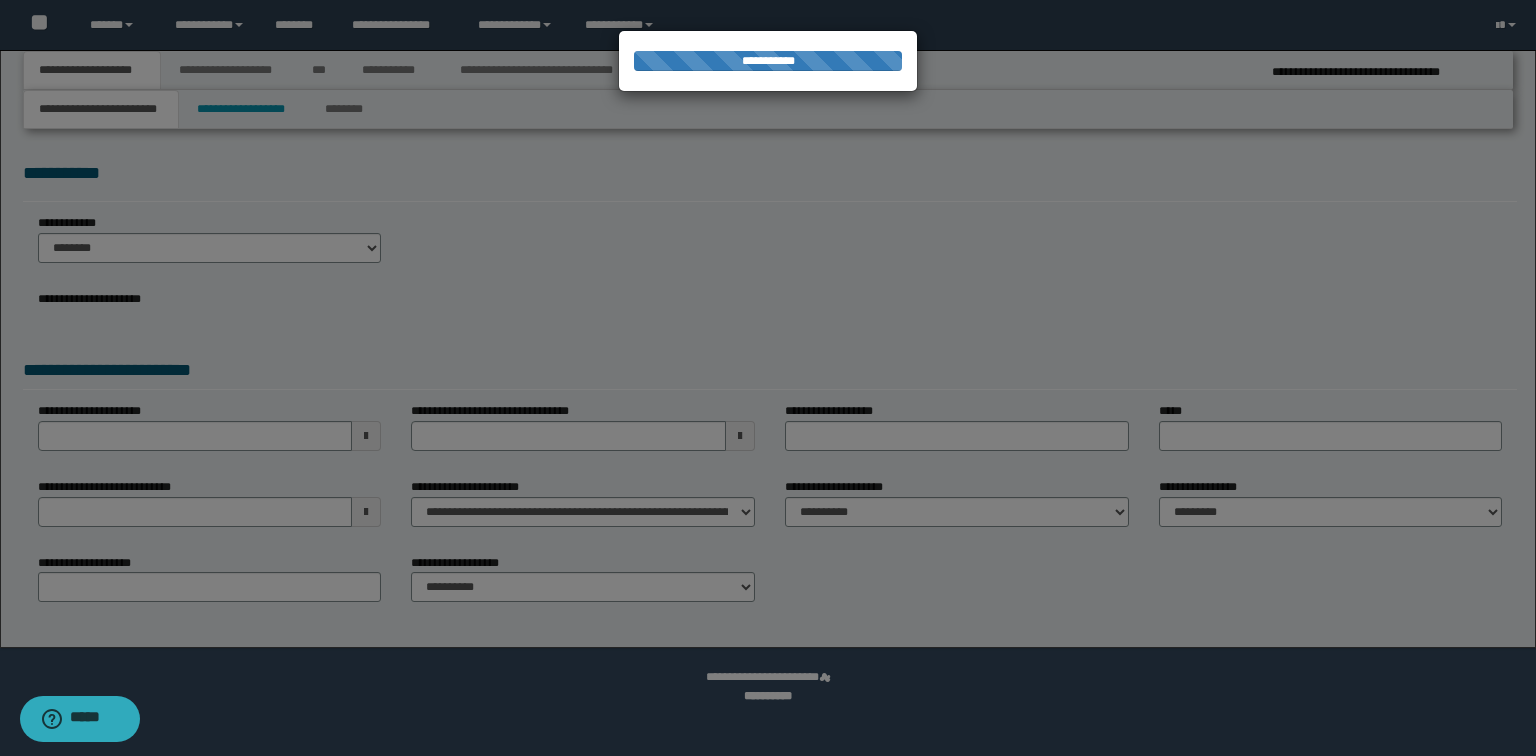 select on "*" 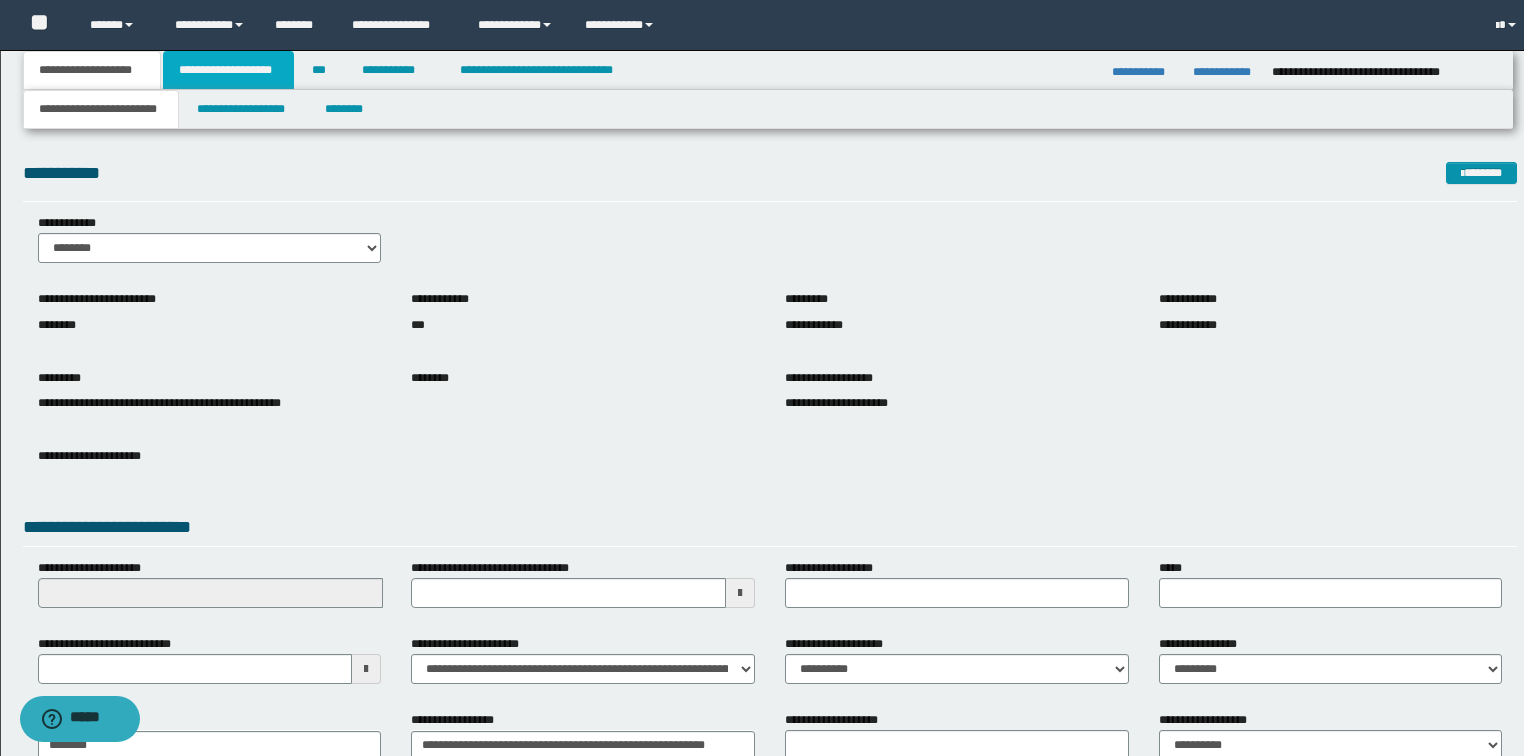 click on "**********" at bounding box center (228, 70) 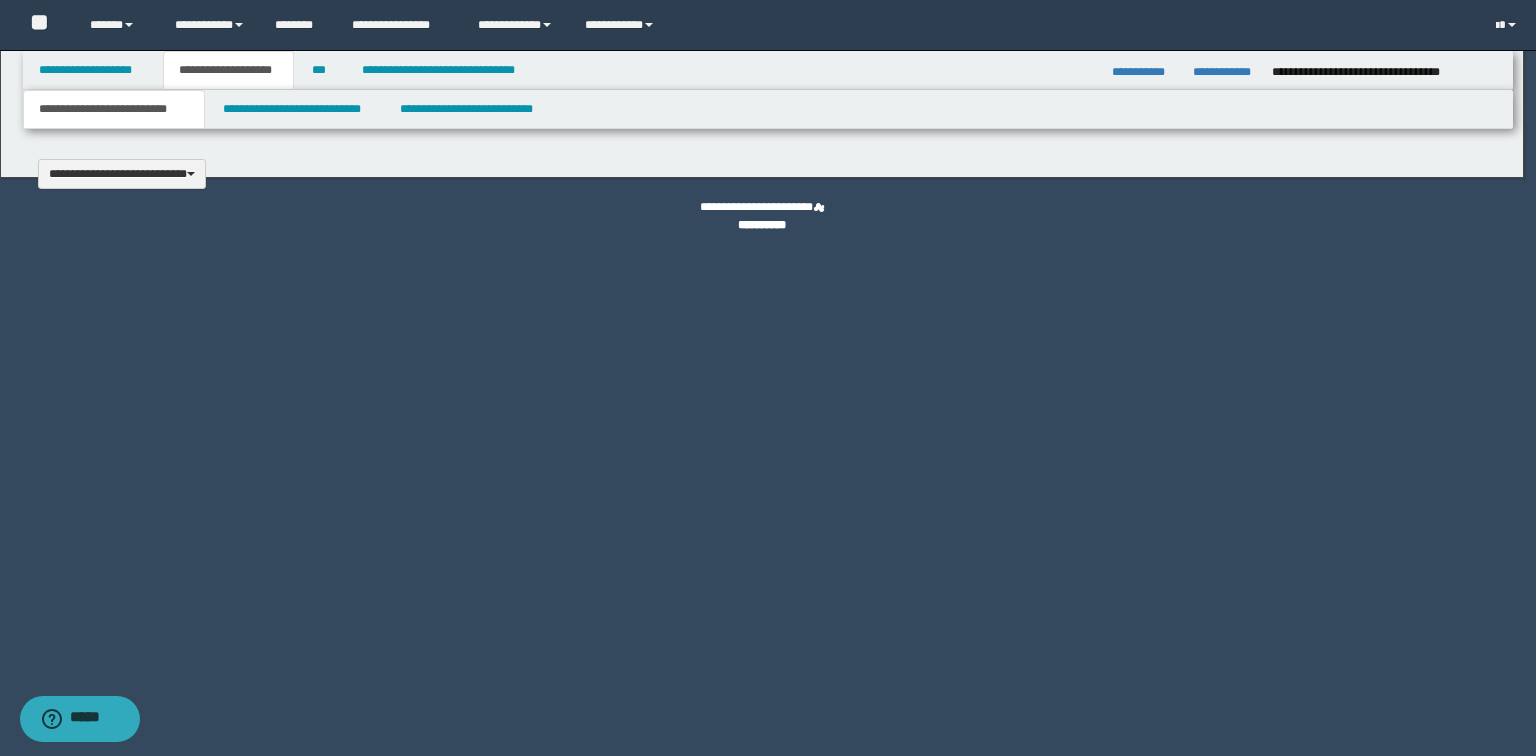type 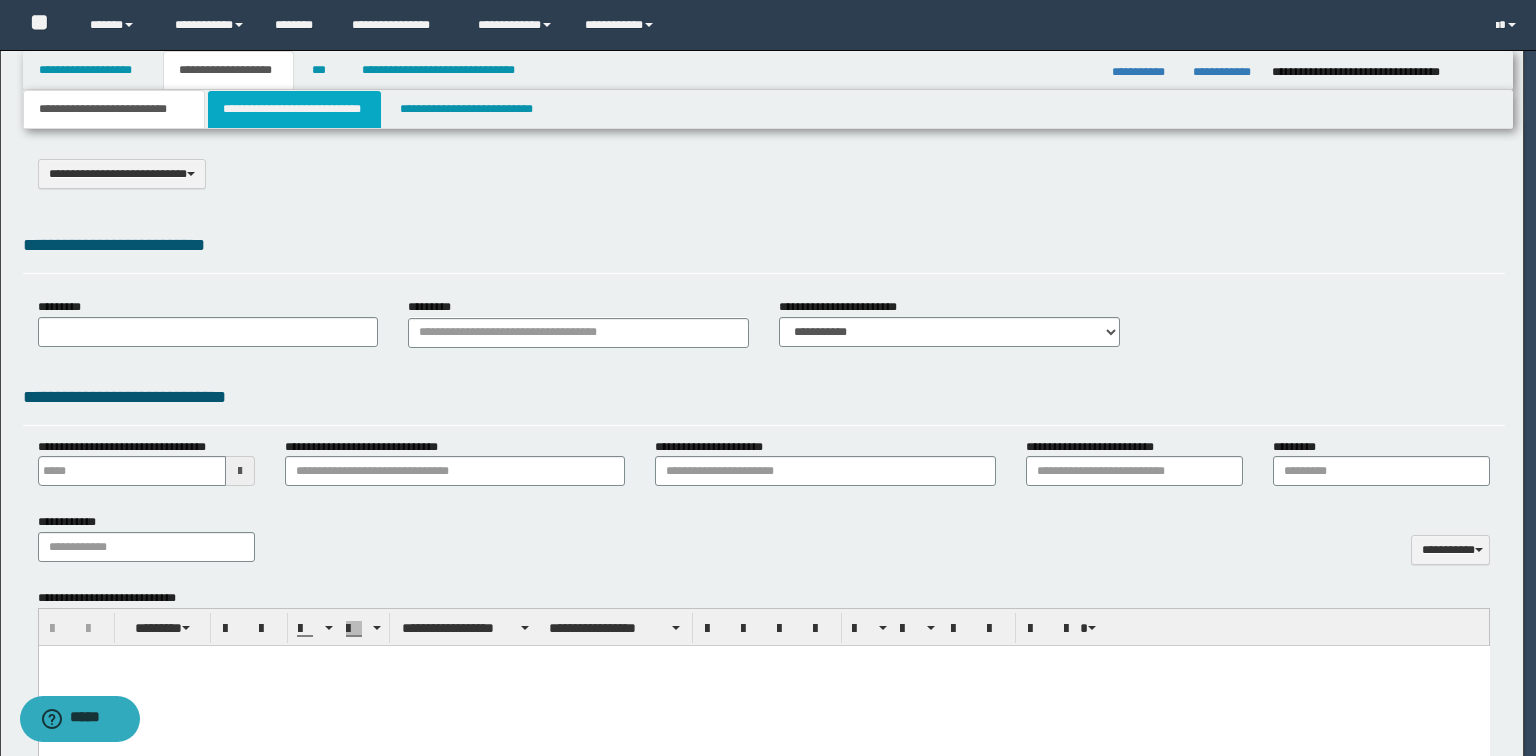 scroll, scrollTop: 0, scrollLeft: 0, axis: both 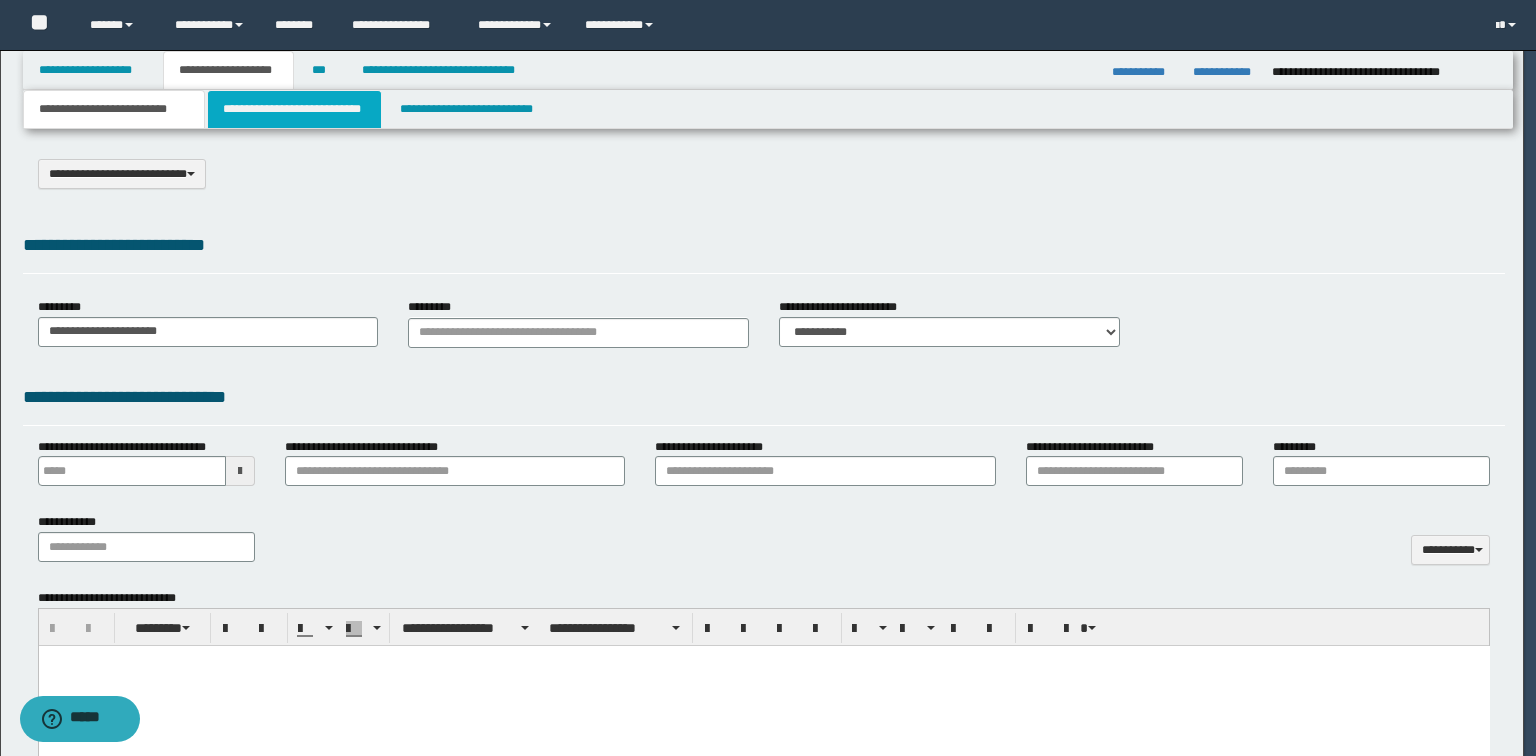 select on "*" 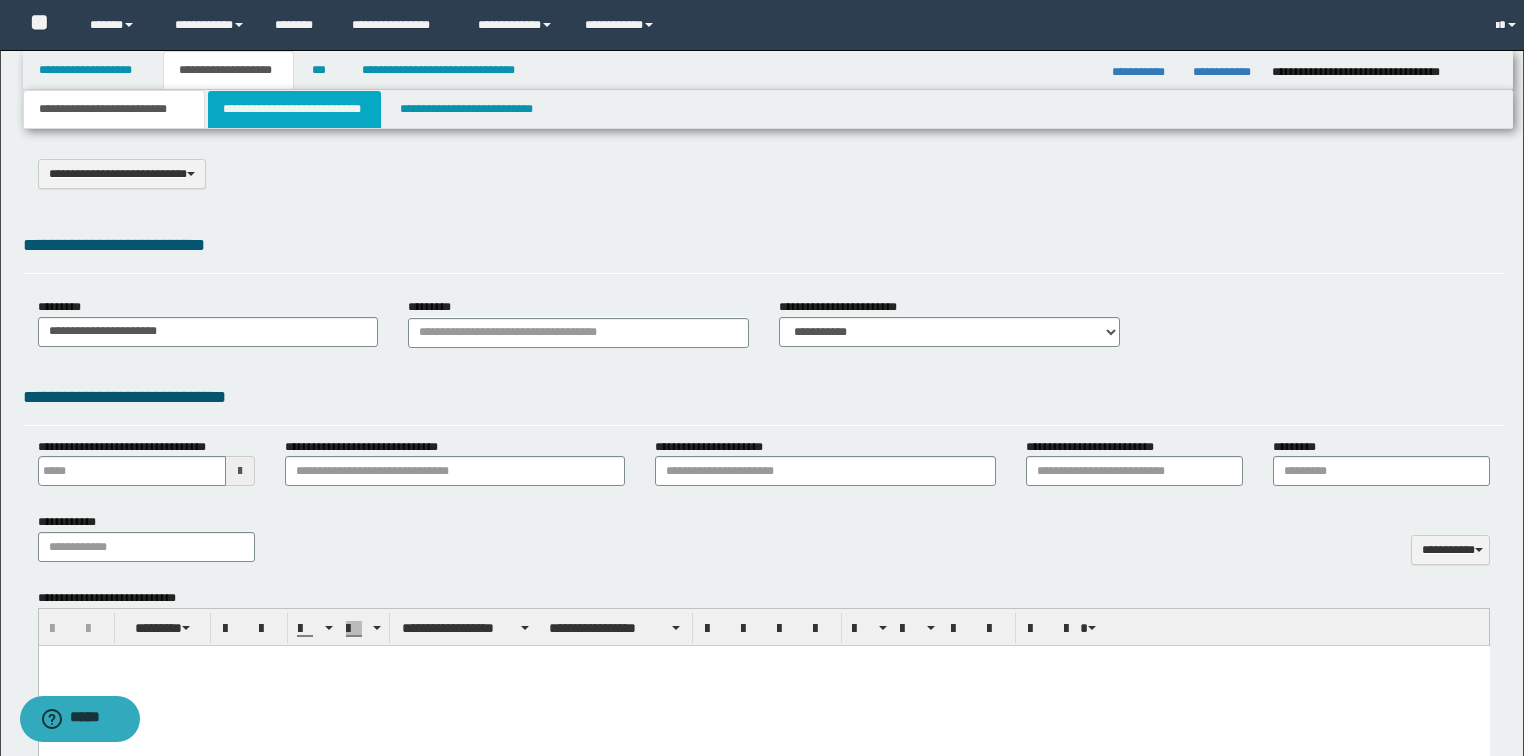 click on "**********" at bounding box center (294, 109) 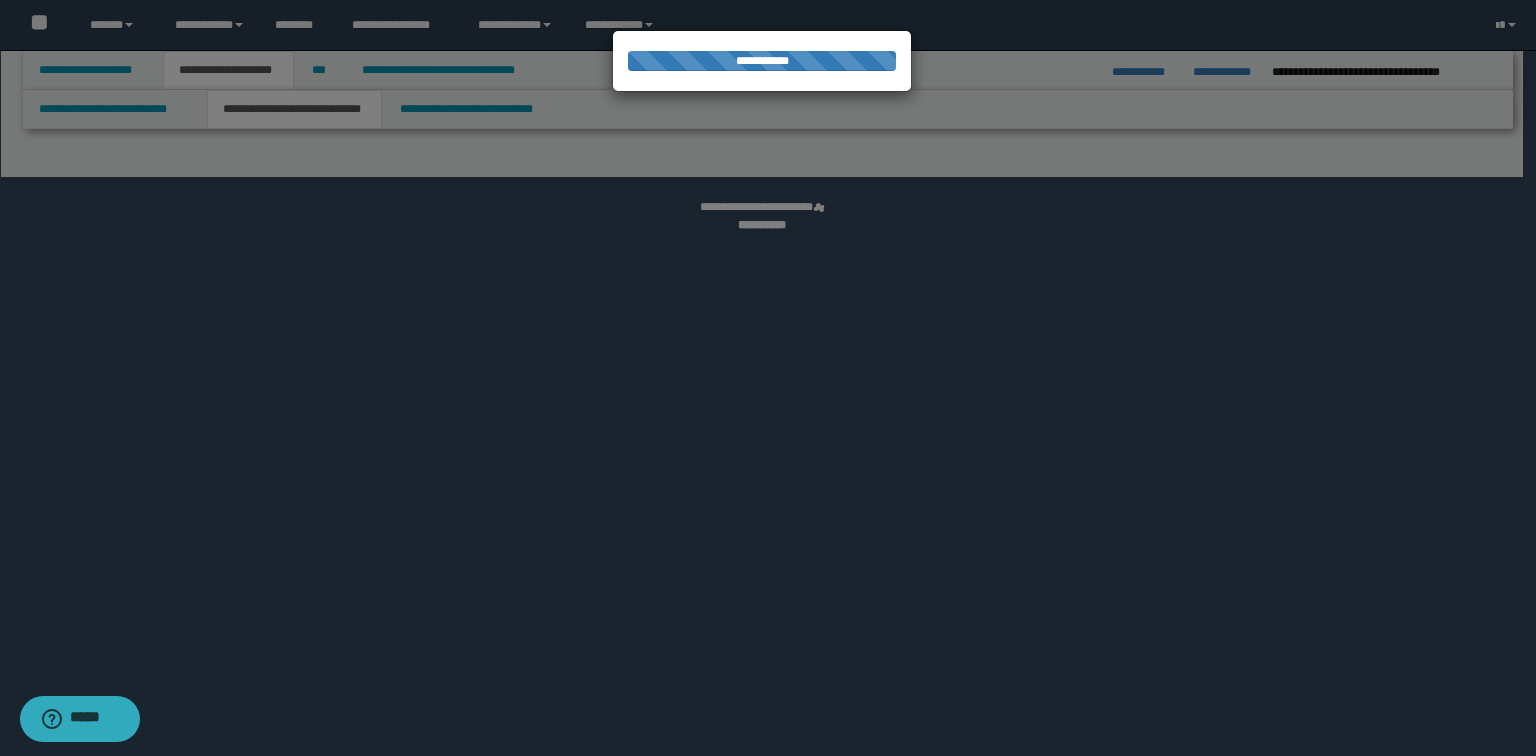select on "*" 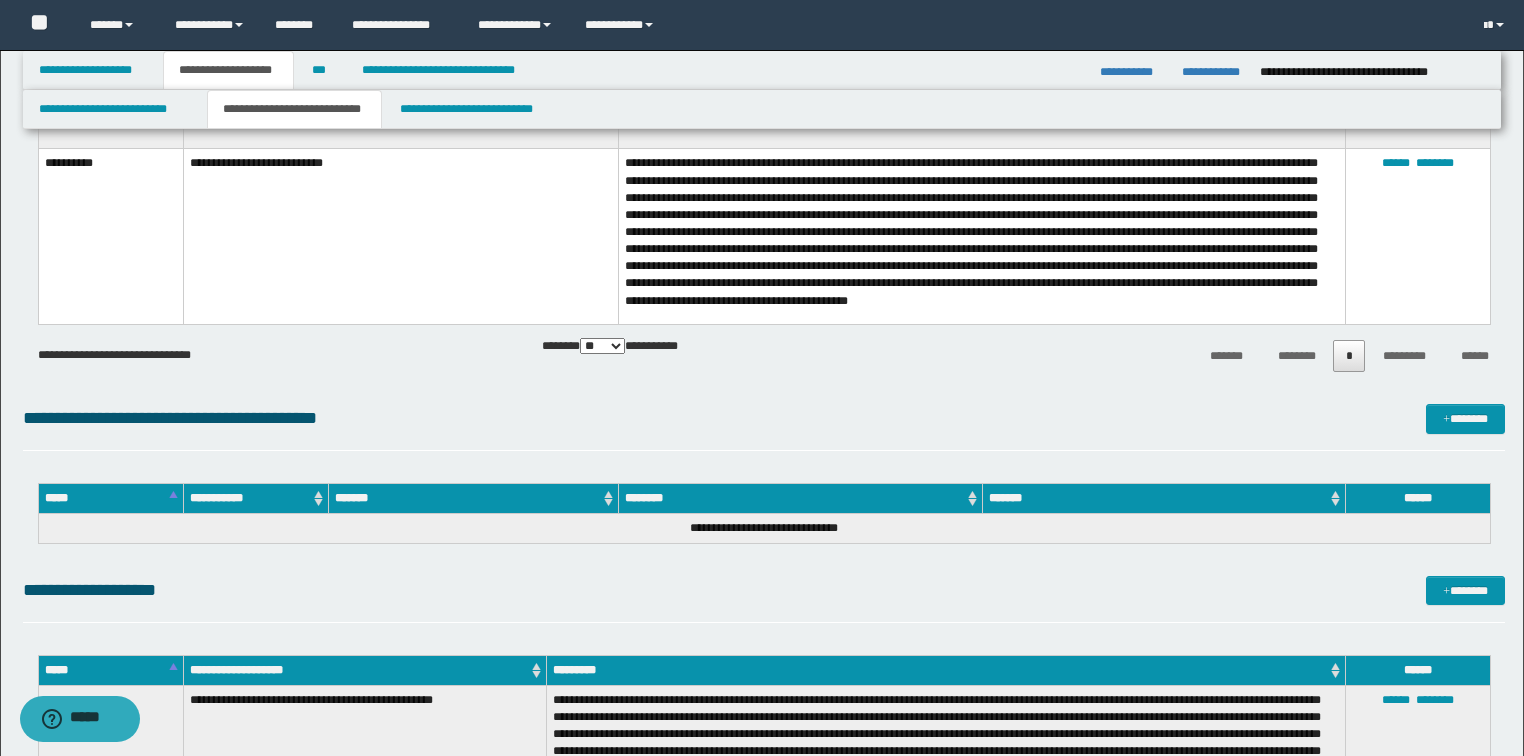scroll, scrollTop: 4080, scrollLeft: 0, axis: vertical 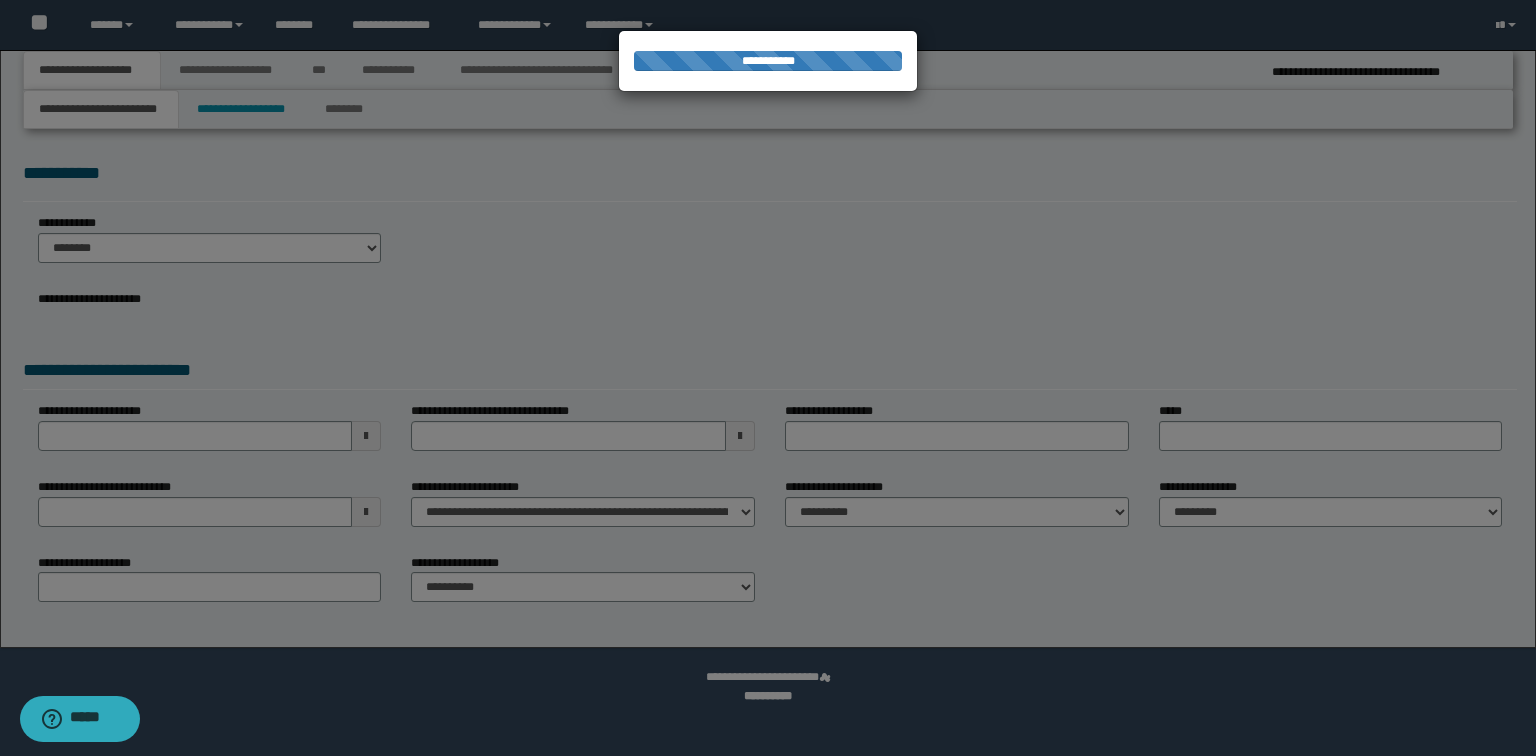 select on "*" 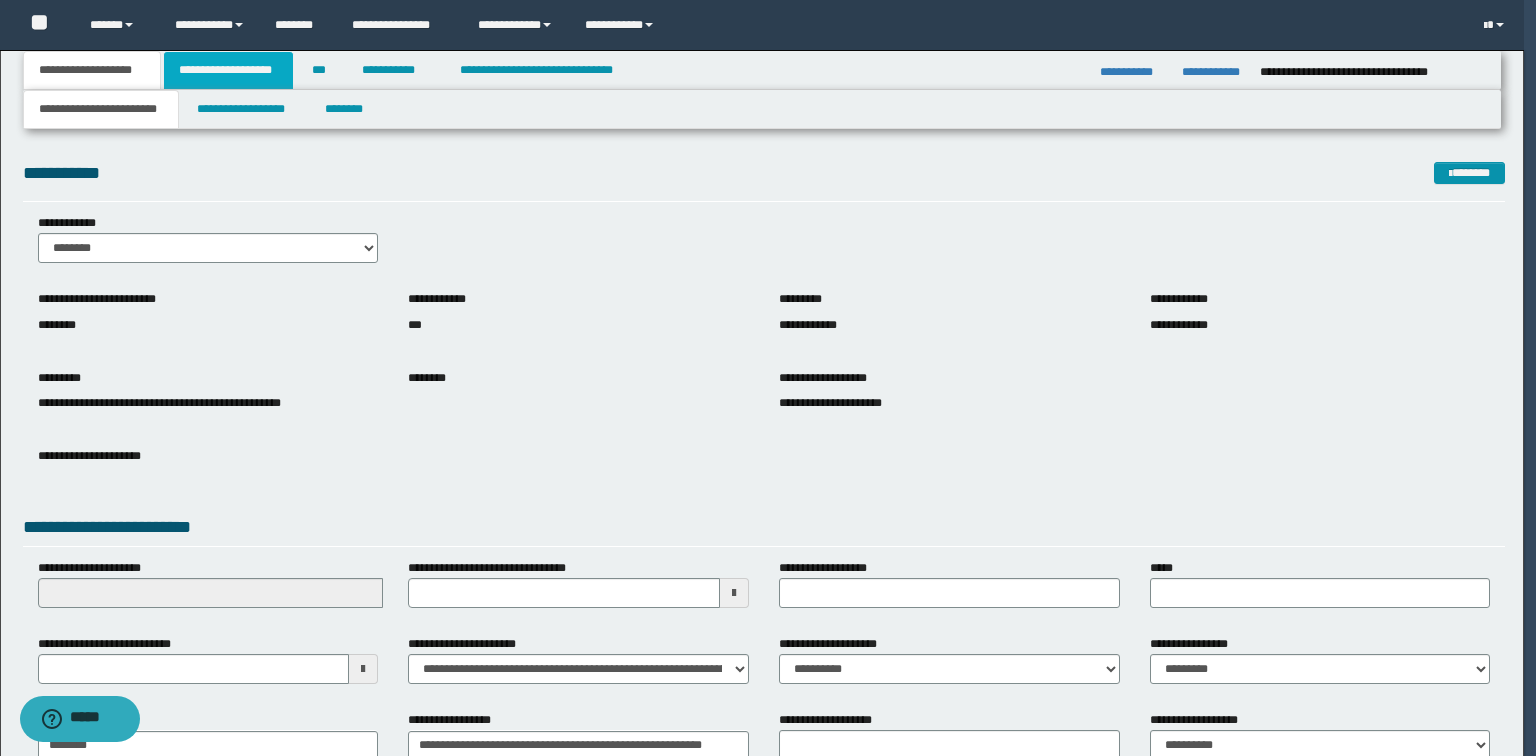 click on "**********" at bounding box center [228, 70] 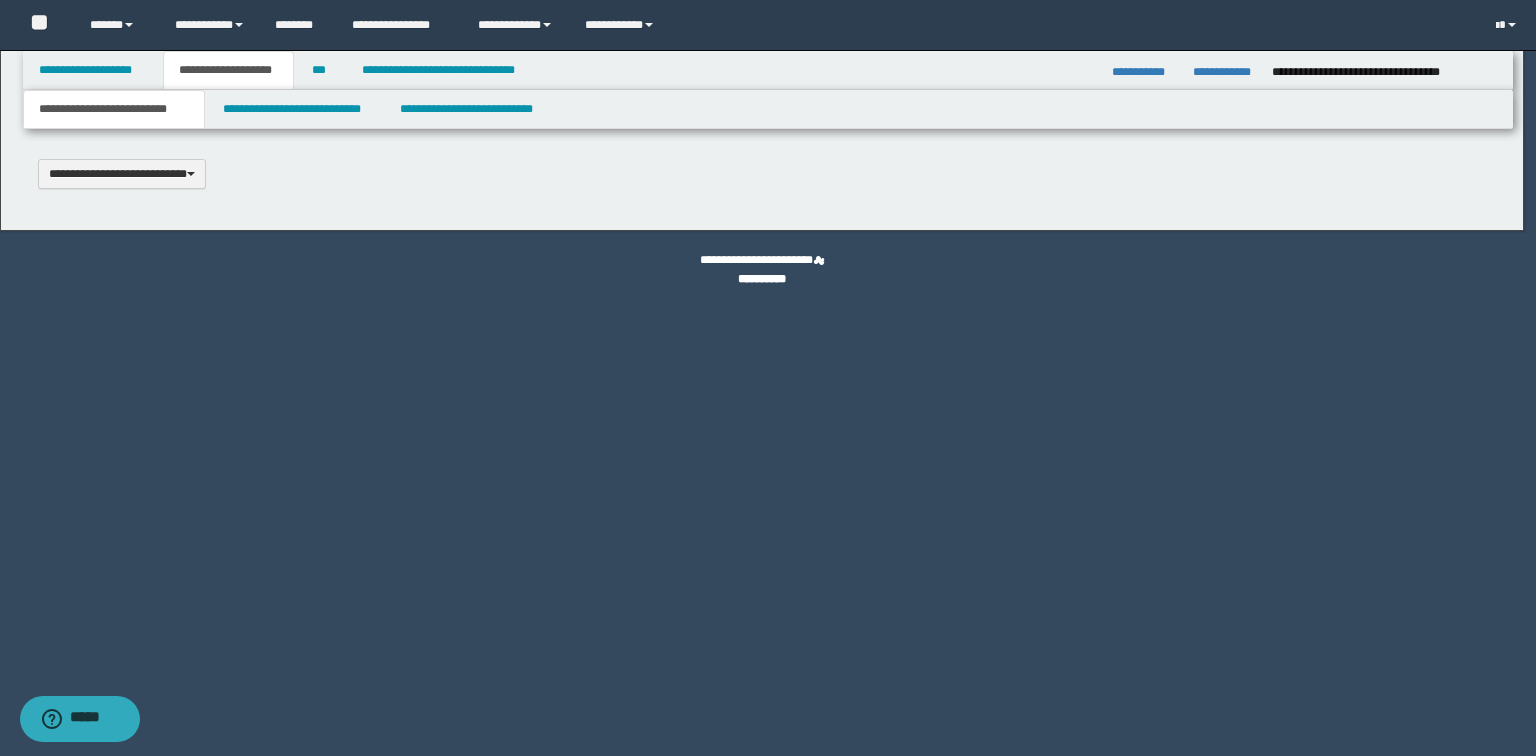 scroll, scrollTop: 0, scrollLeft: 0, axis: both 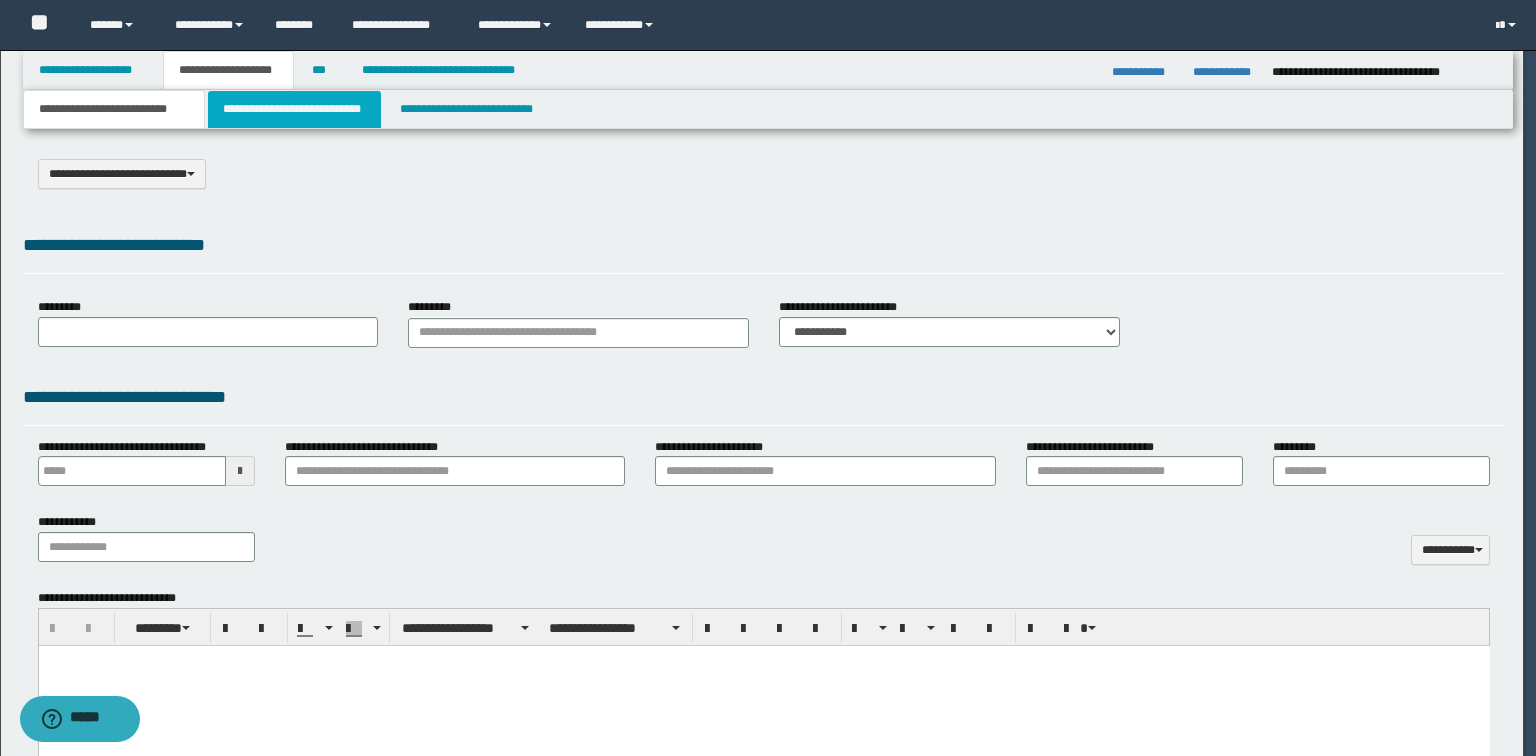 type on "**********" 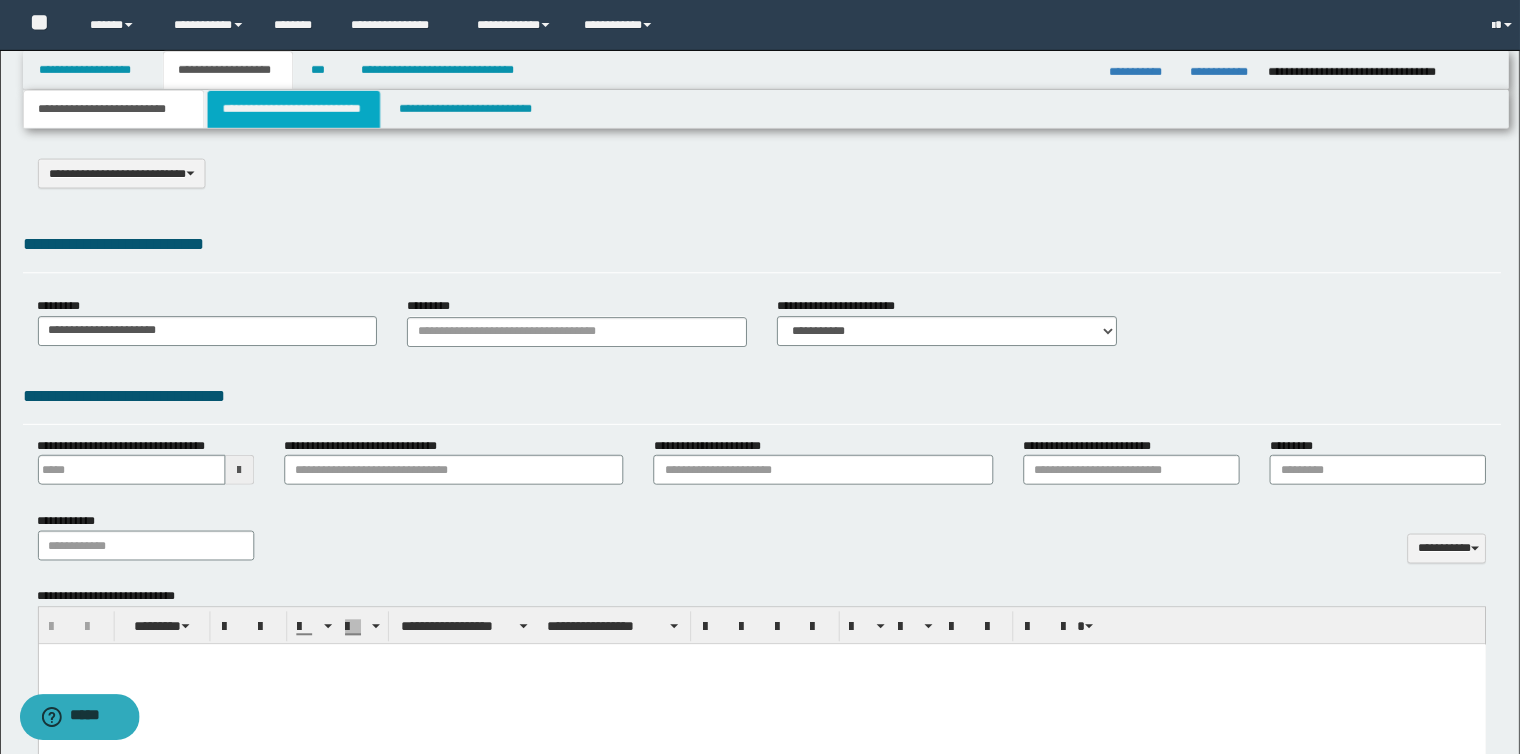 click on "**********" at bounding box center (294, 109) 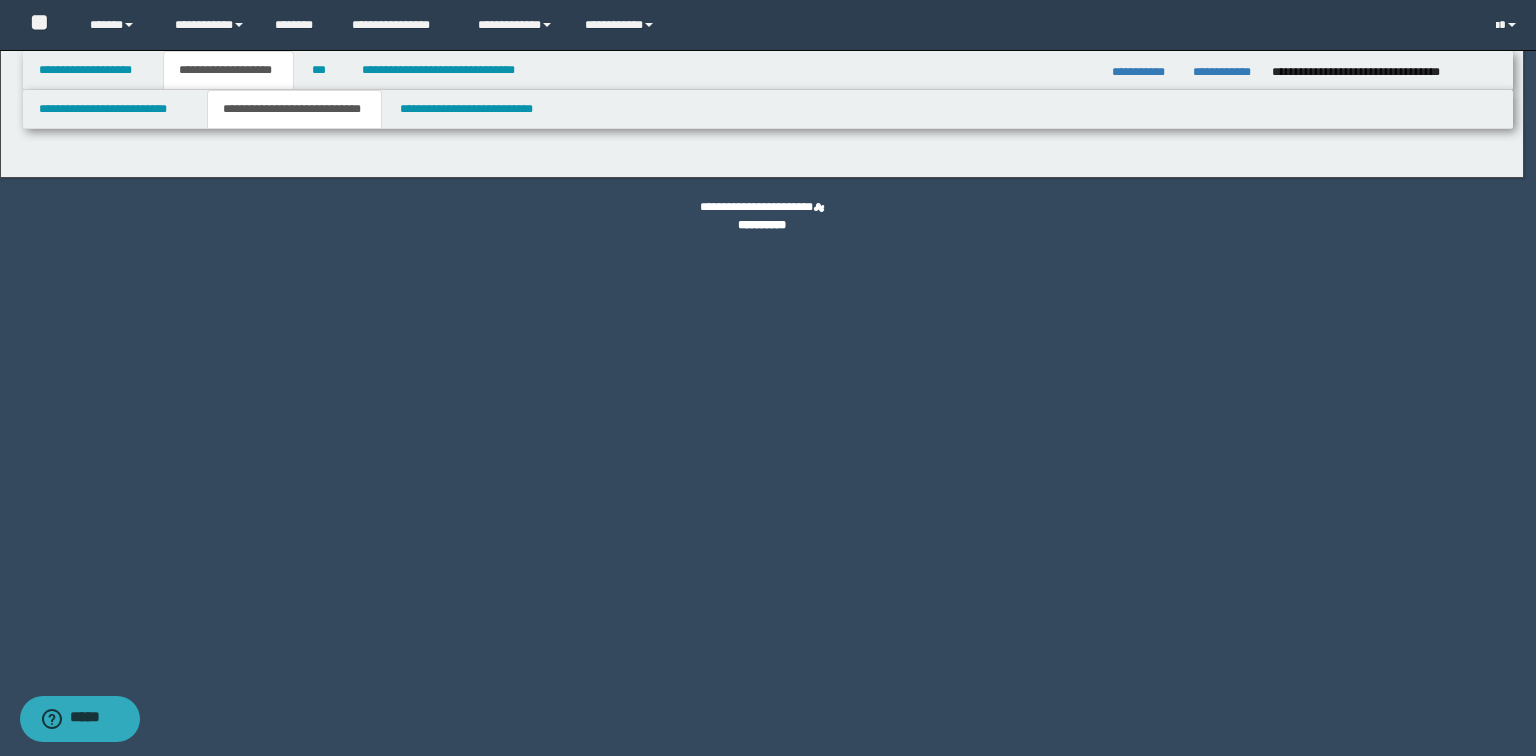 select on "*" 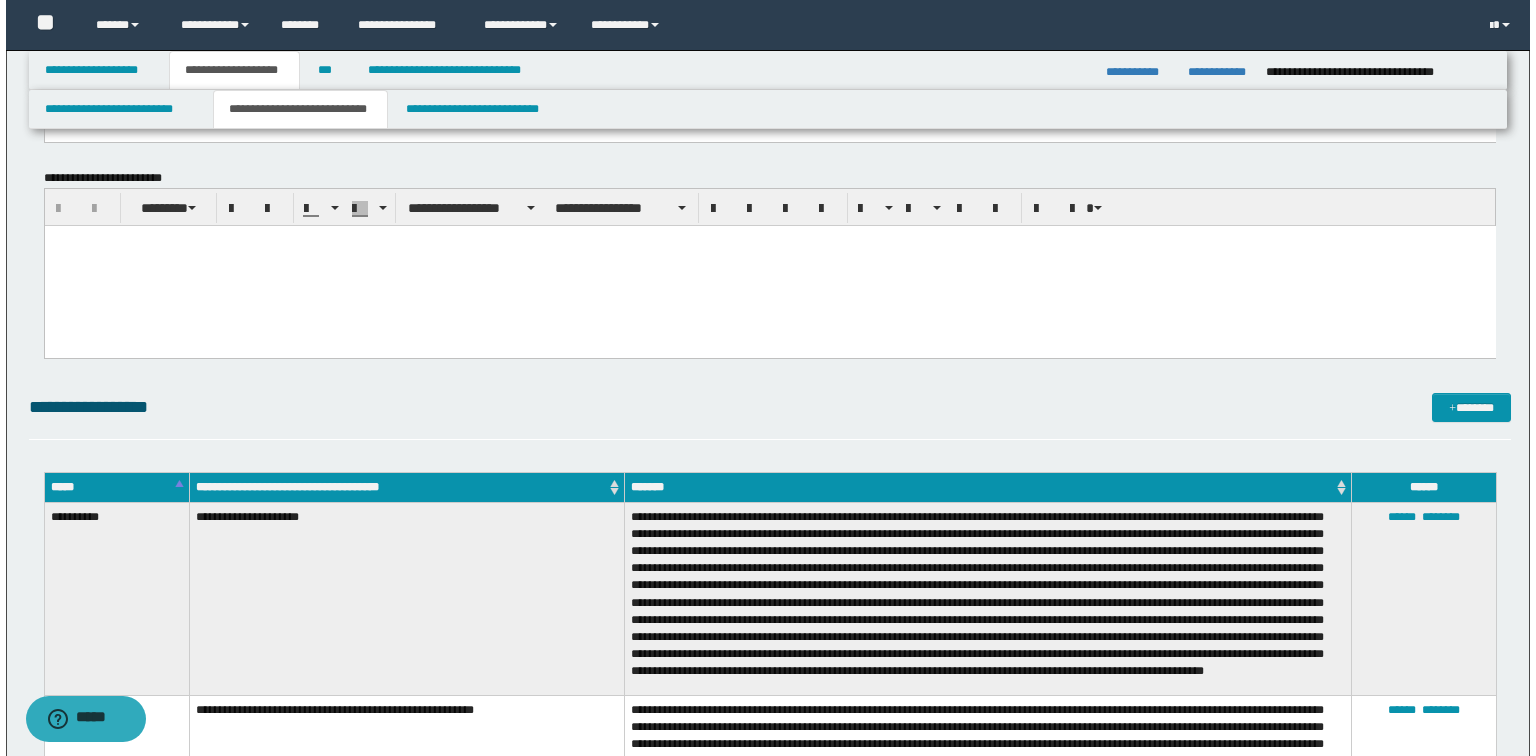 scroll, scrollTop: 2320, scrollLeft: 0, axis: vertical 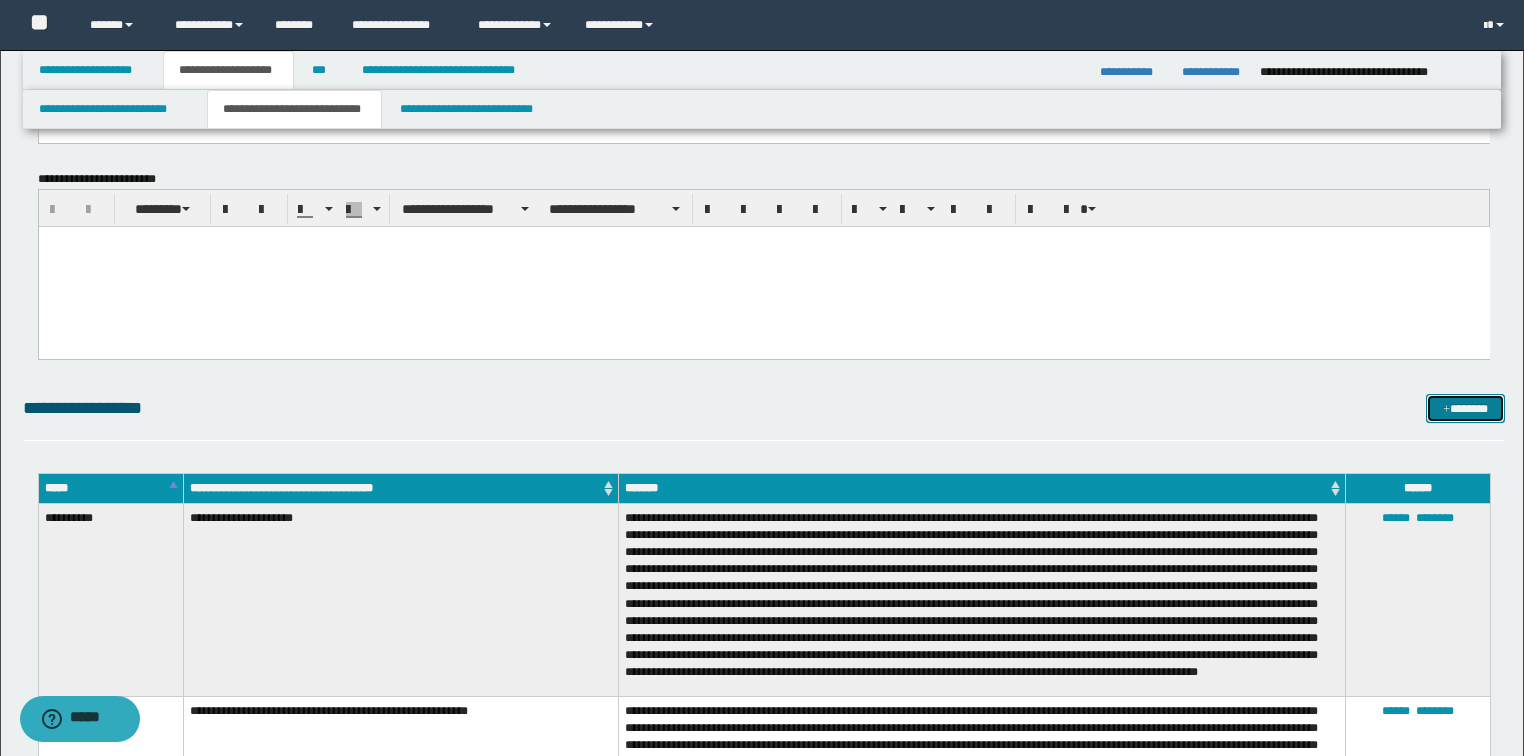 click on "*******" at bounding box center (1465, 409) 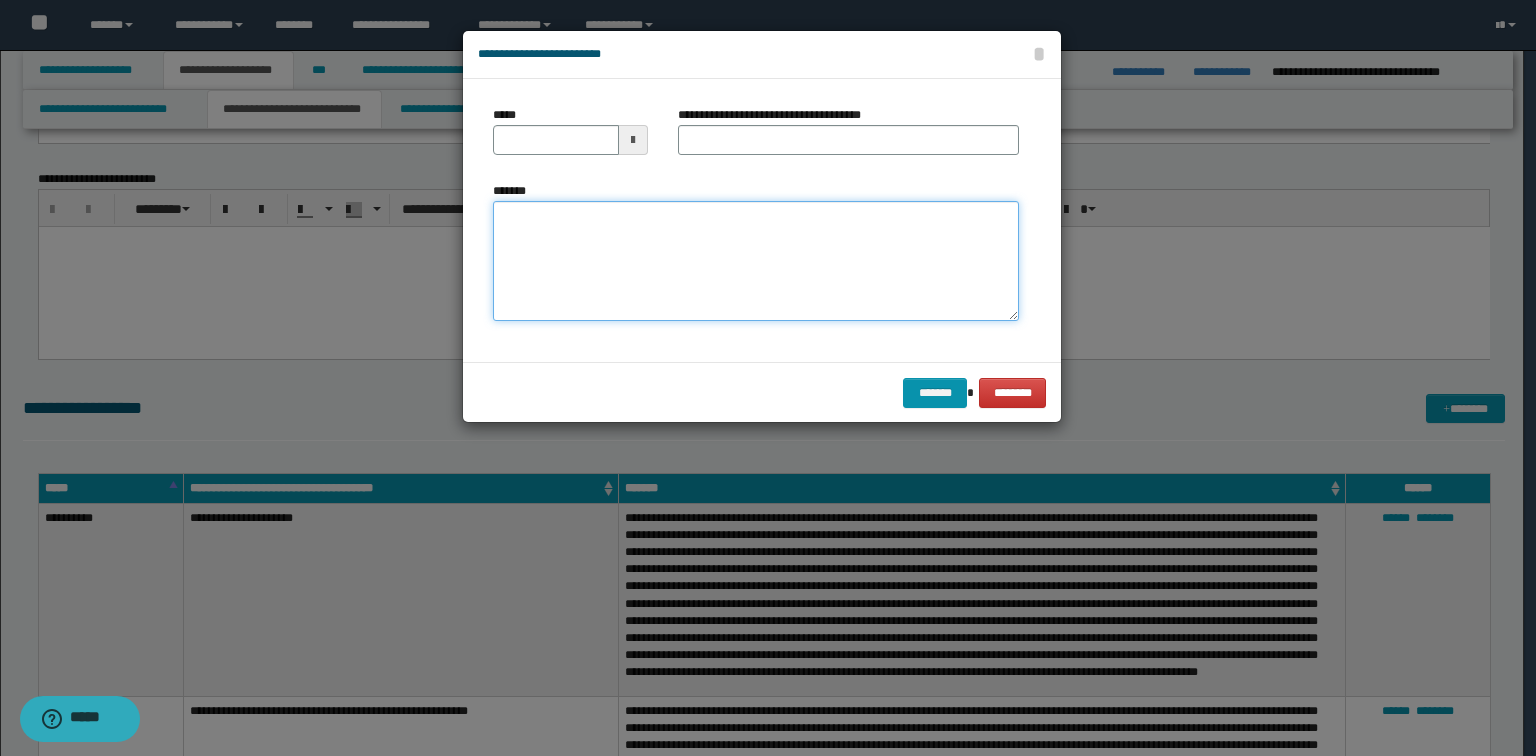 click on "*******" at bounding box center (756, 261) 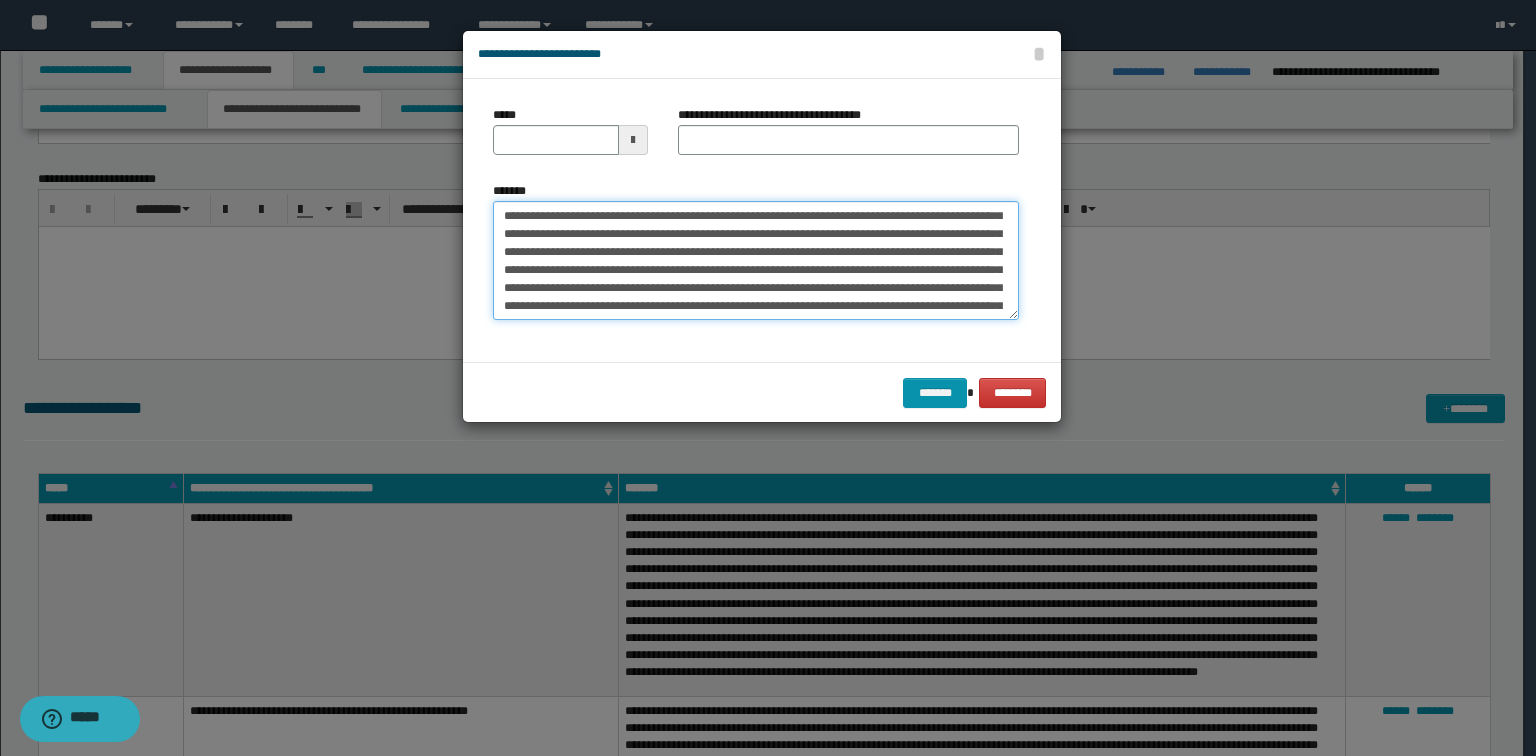 scroll, scrollTop: 0, scrollLeft: 0, axis: both 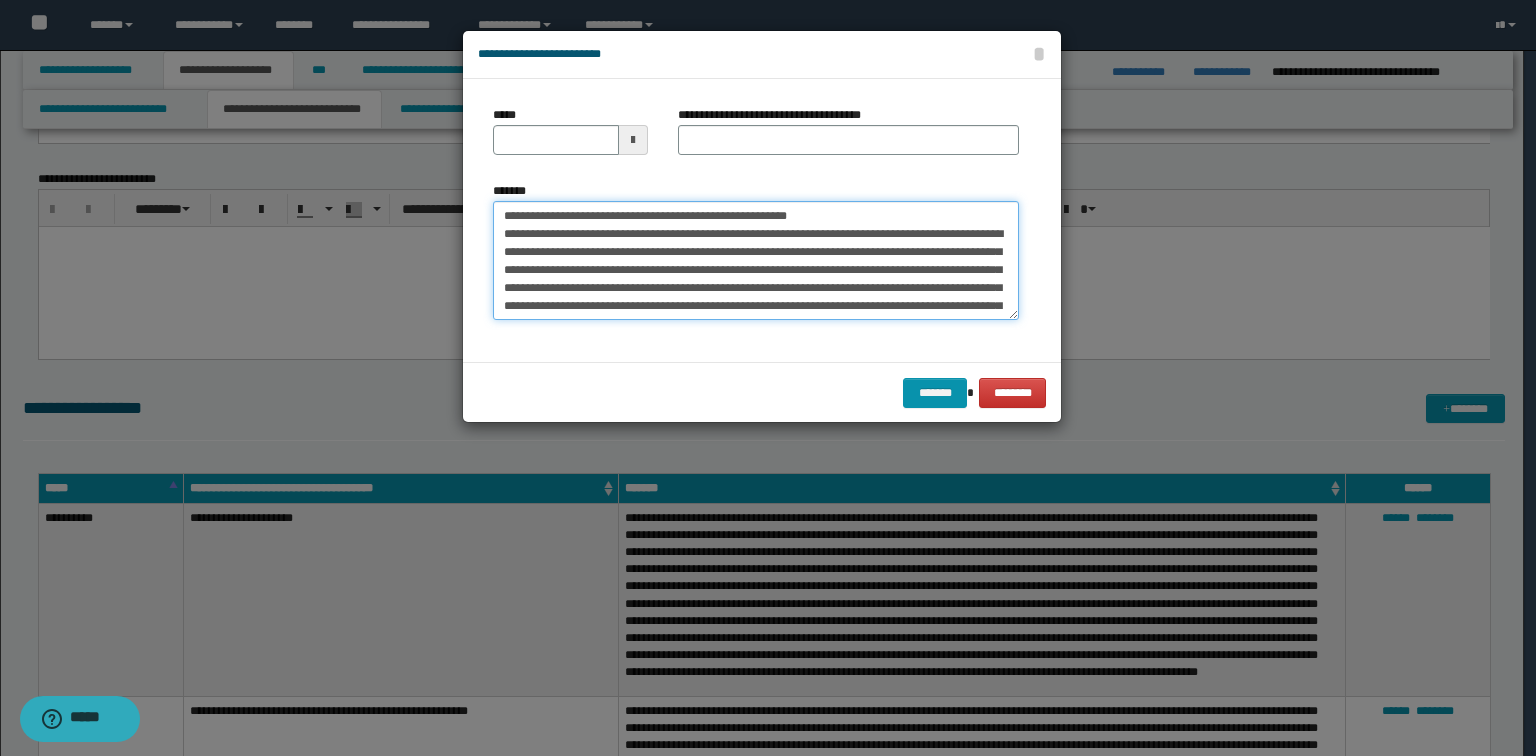 drag, startPoint x: 826, startPoint y: 213, endPoint x: 566, endPoint y: 194, distance: 260.6933 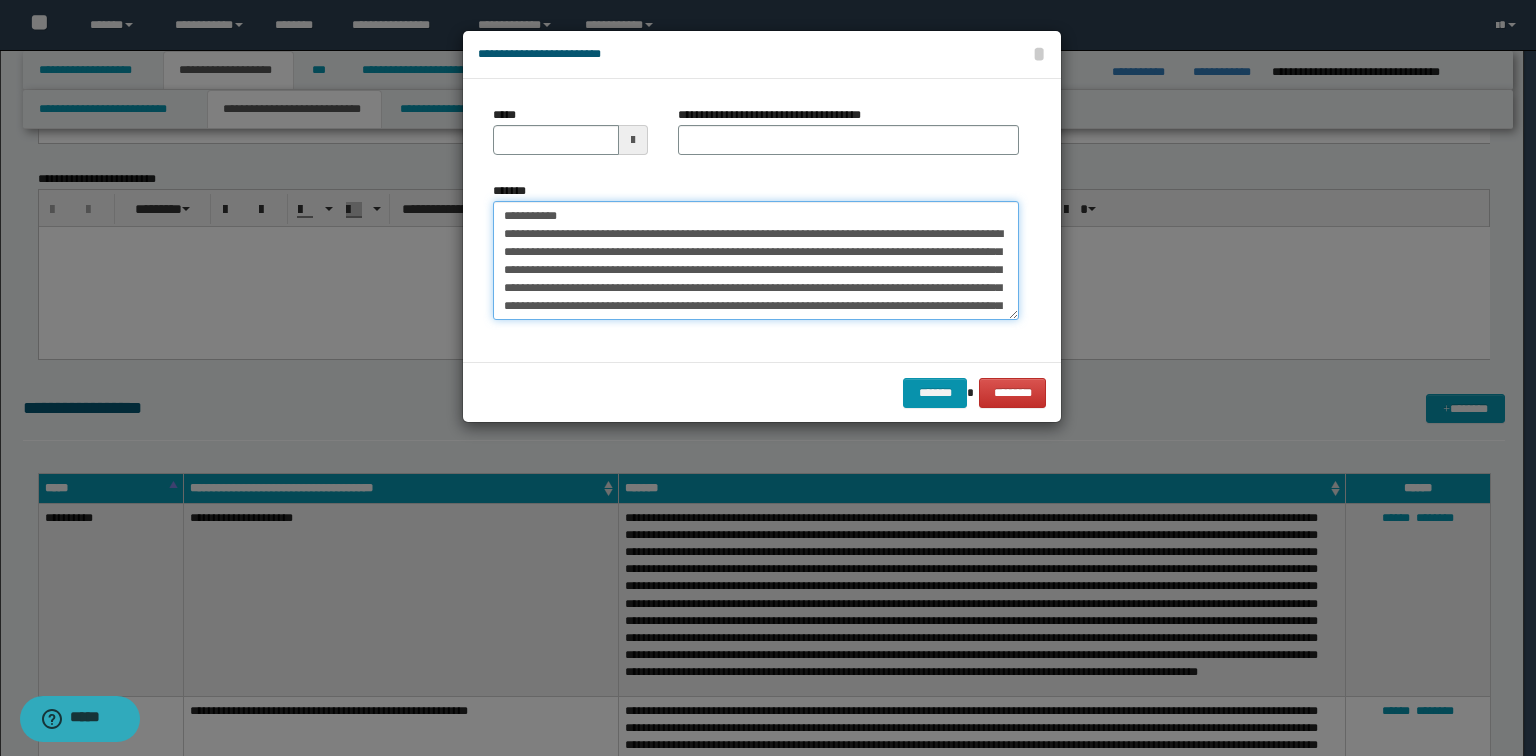 type on "**********" 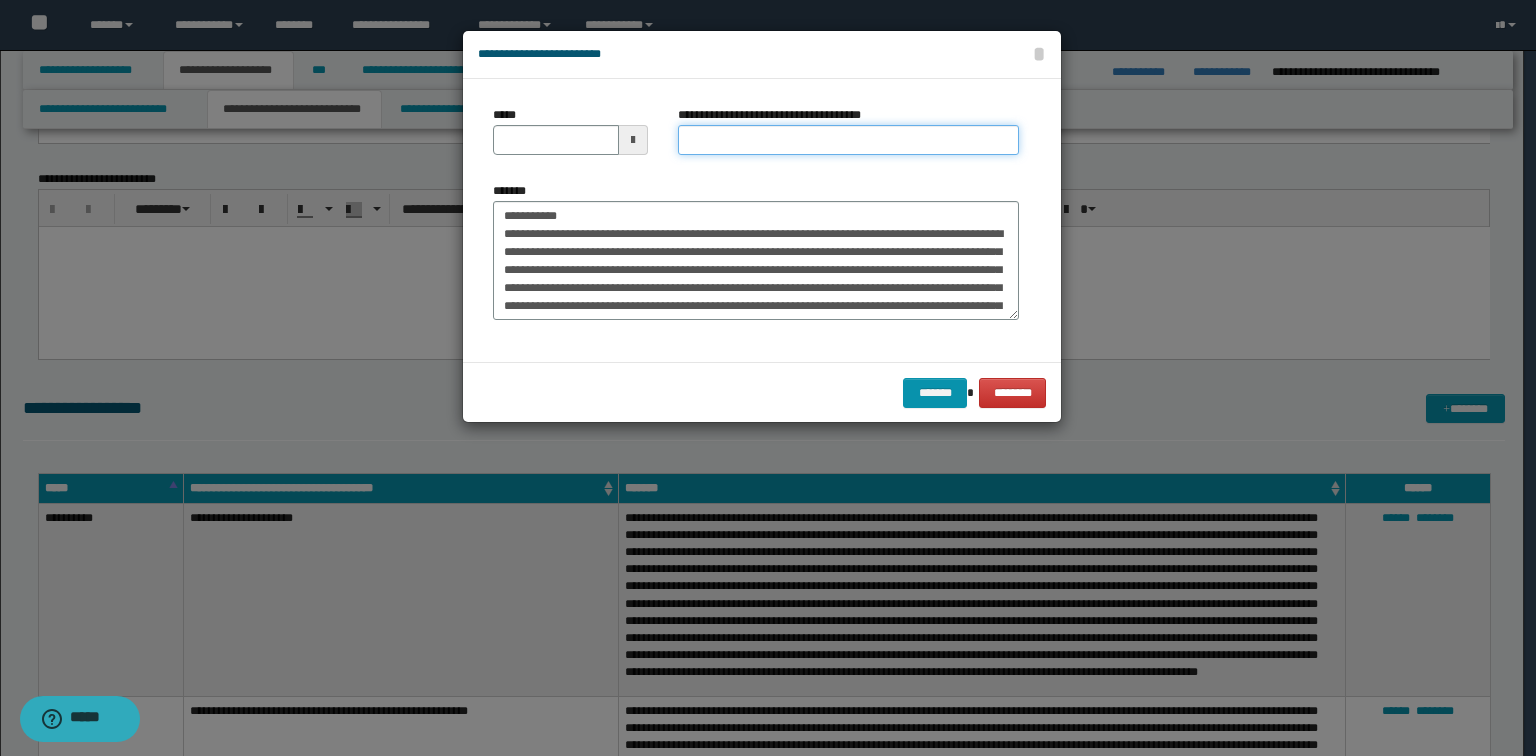 click on "**********" at bounding box center (848, 140) 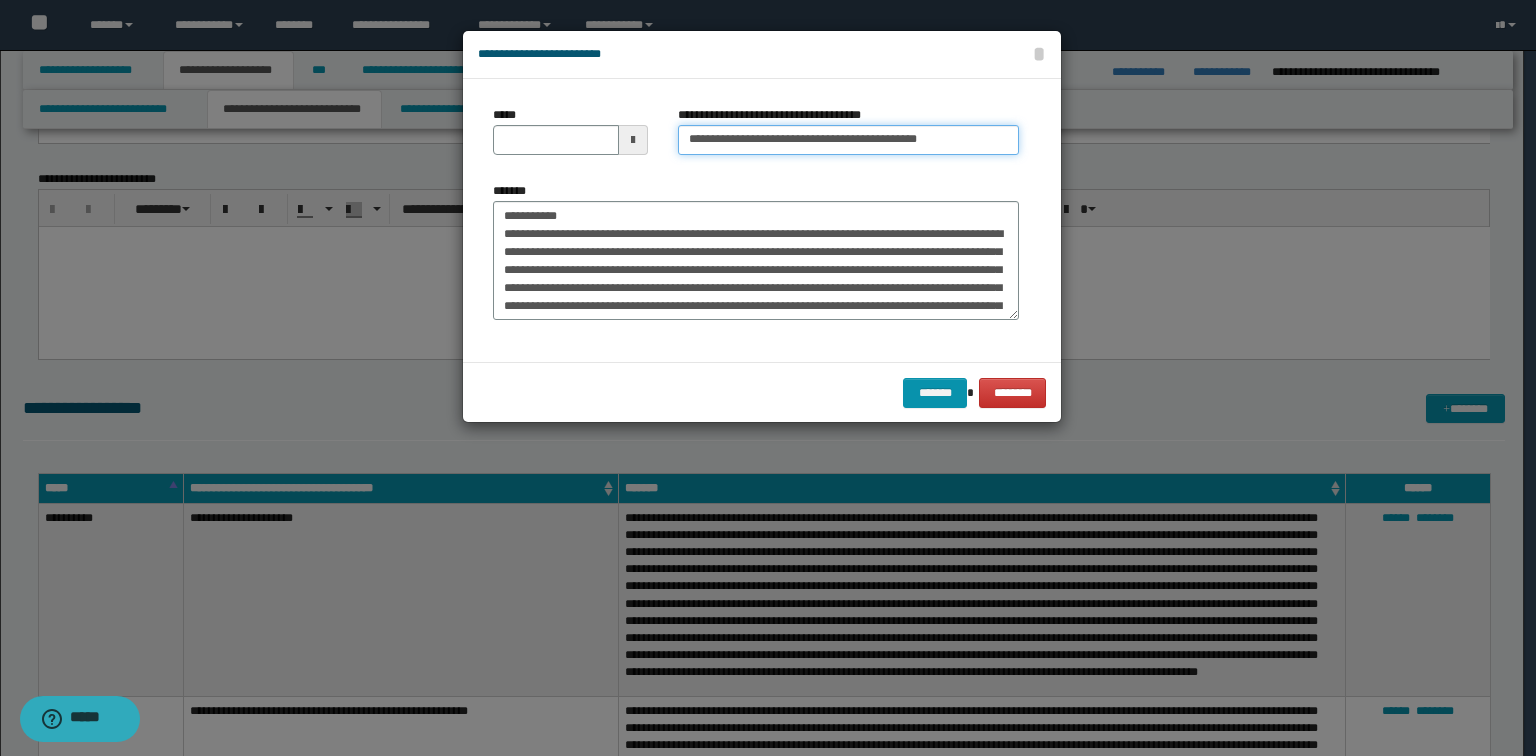 type on "**********" 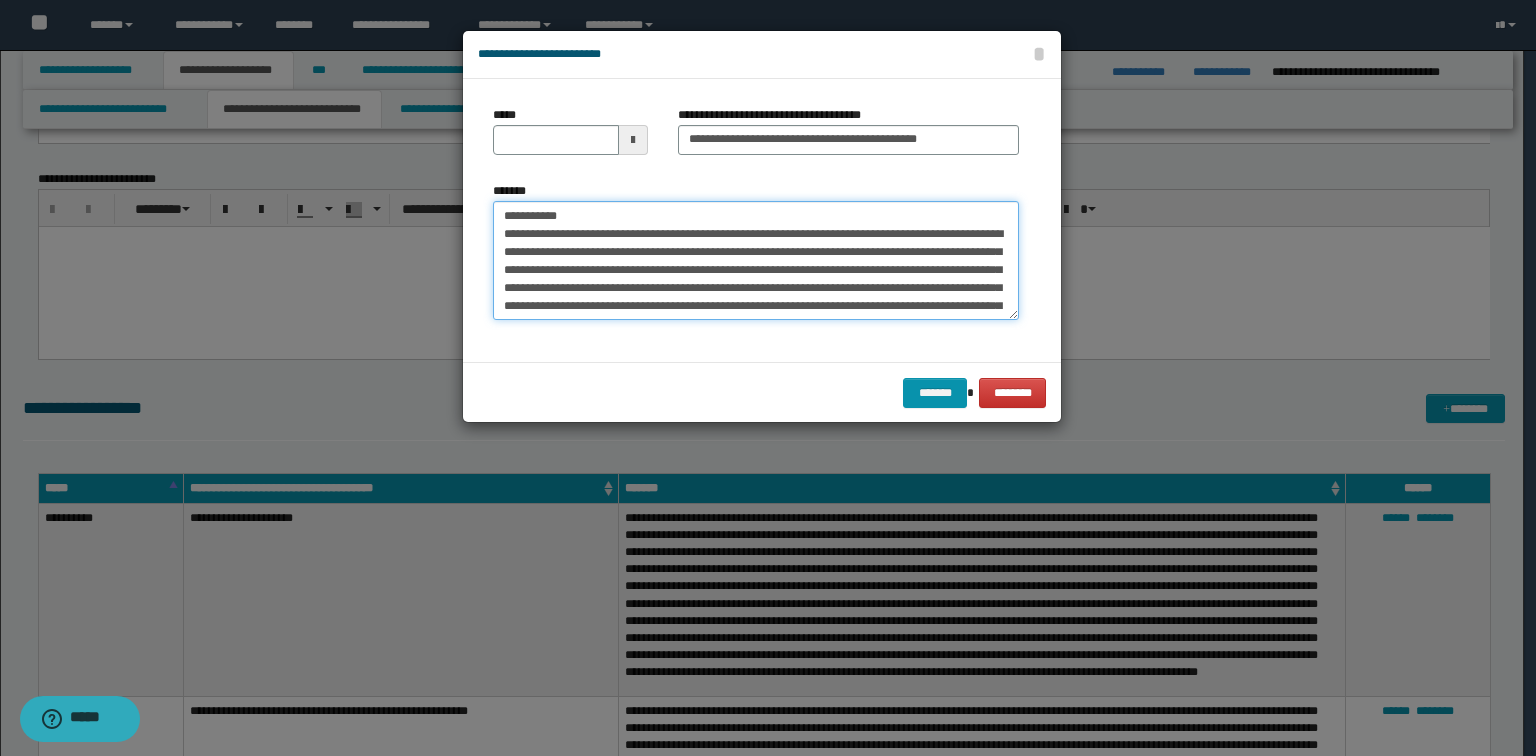 drag, startPoint x: 591, startPoint y: 207, endPoint x: 3, endPoint y: 191, distance: 588.21765 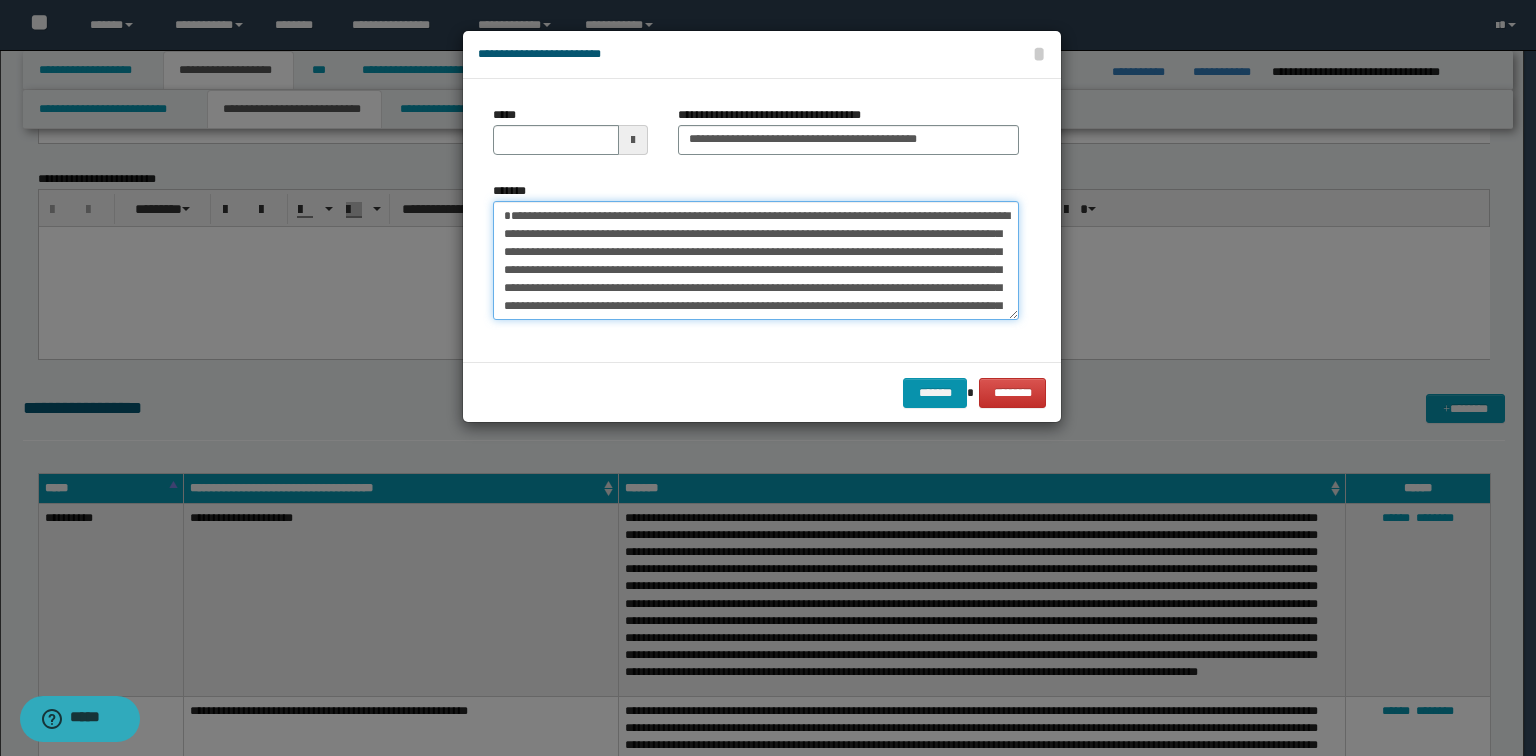 type 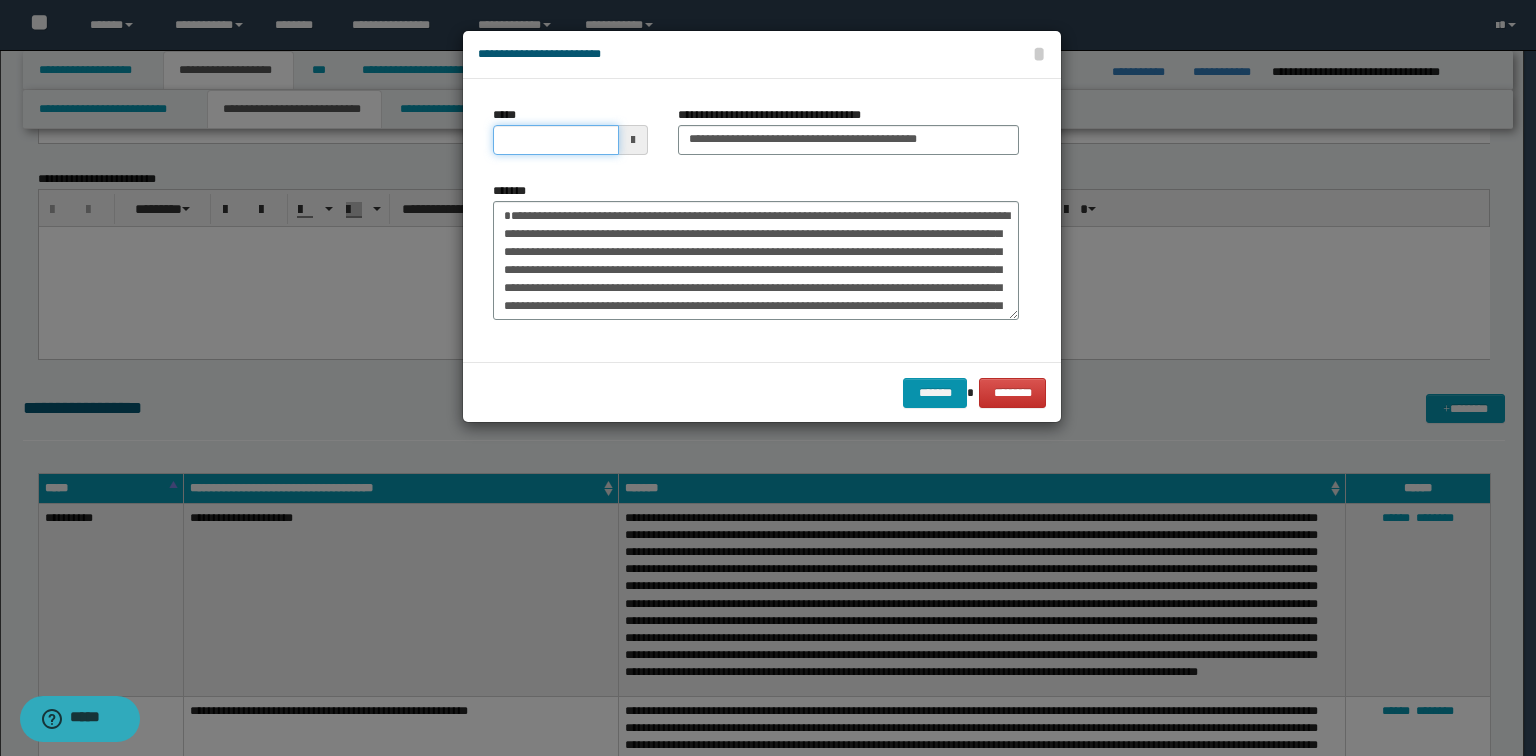click on "*****" at bounding box center [556, 140] 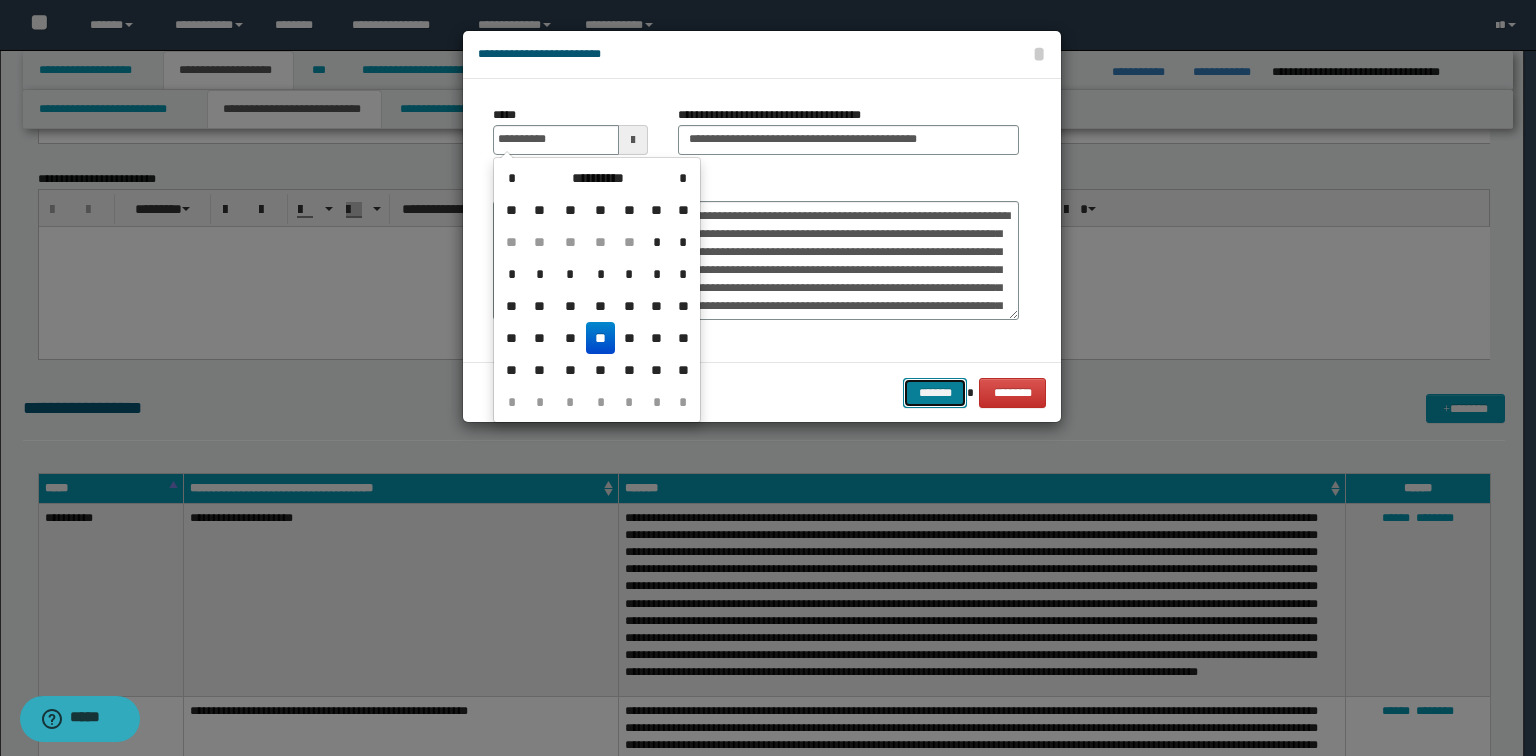 type on "**********" 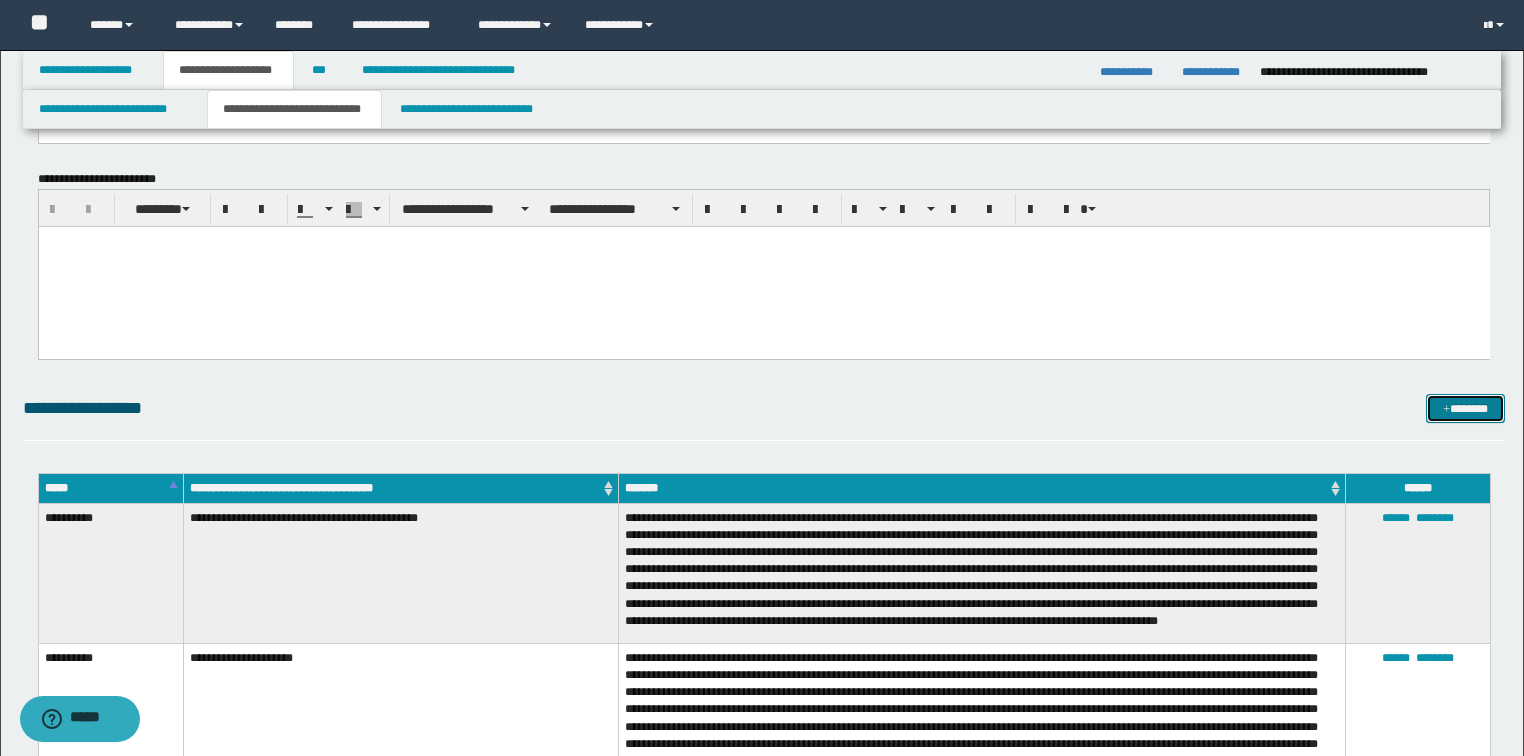 drag, startPoint x: 1482, startPoint y: 405, endPoint x: 1229, endPoint y: 93, distance: 401.68768 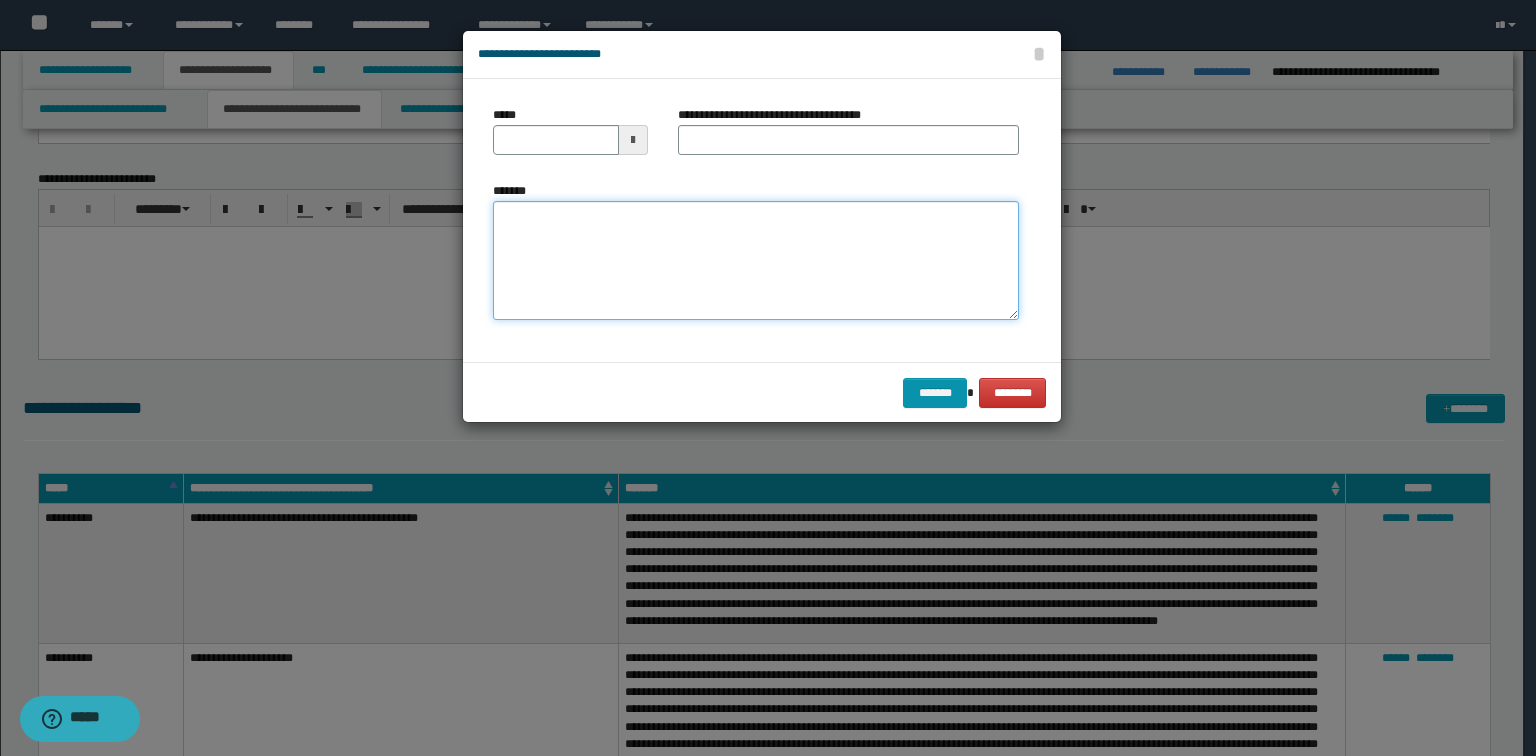 click on "*******" at bounding box center (756, 261) 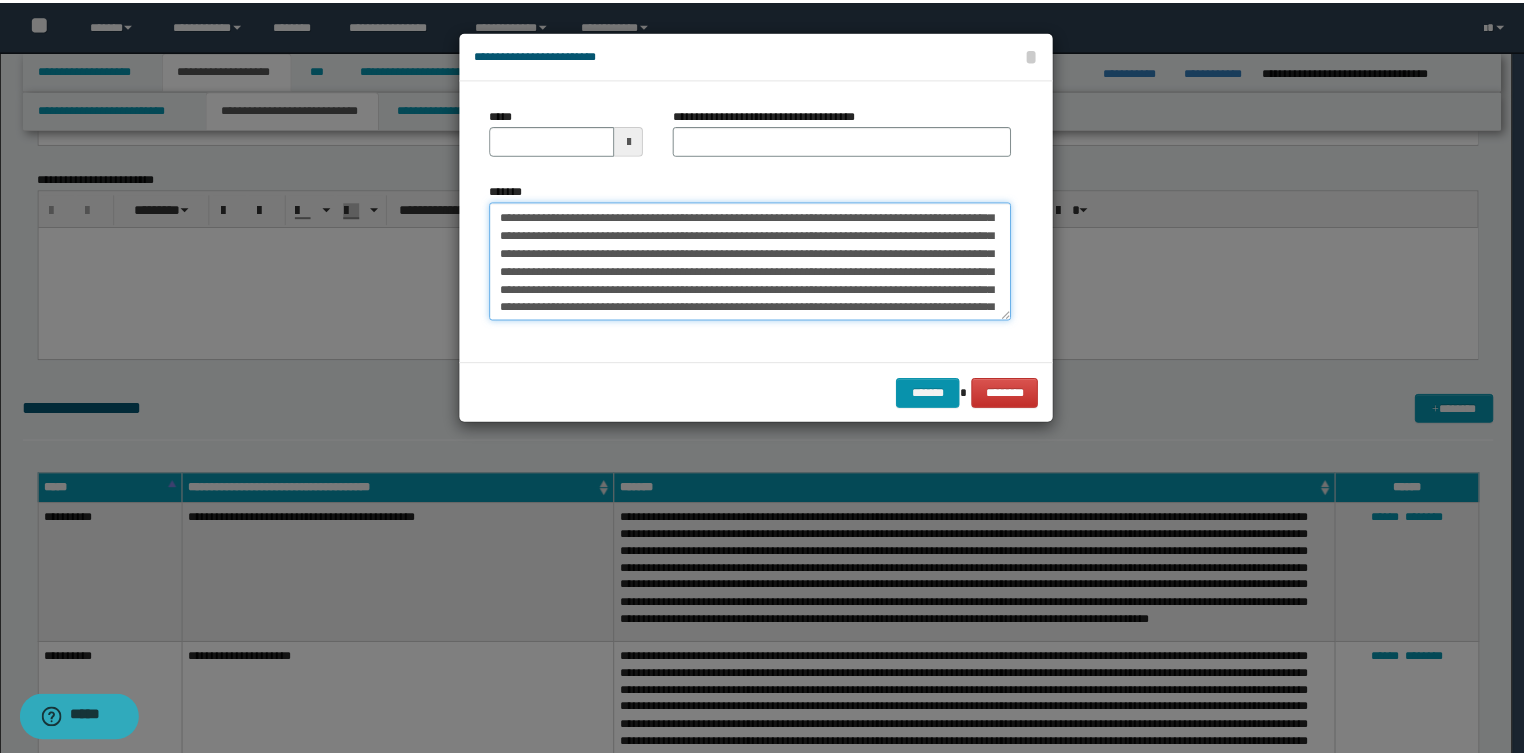 scroll, scrollTop: 0, scrollLeft: 0, axis: both 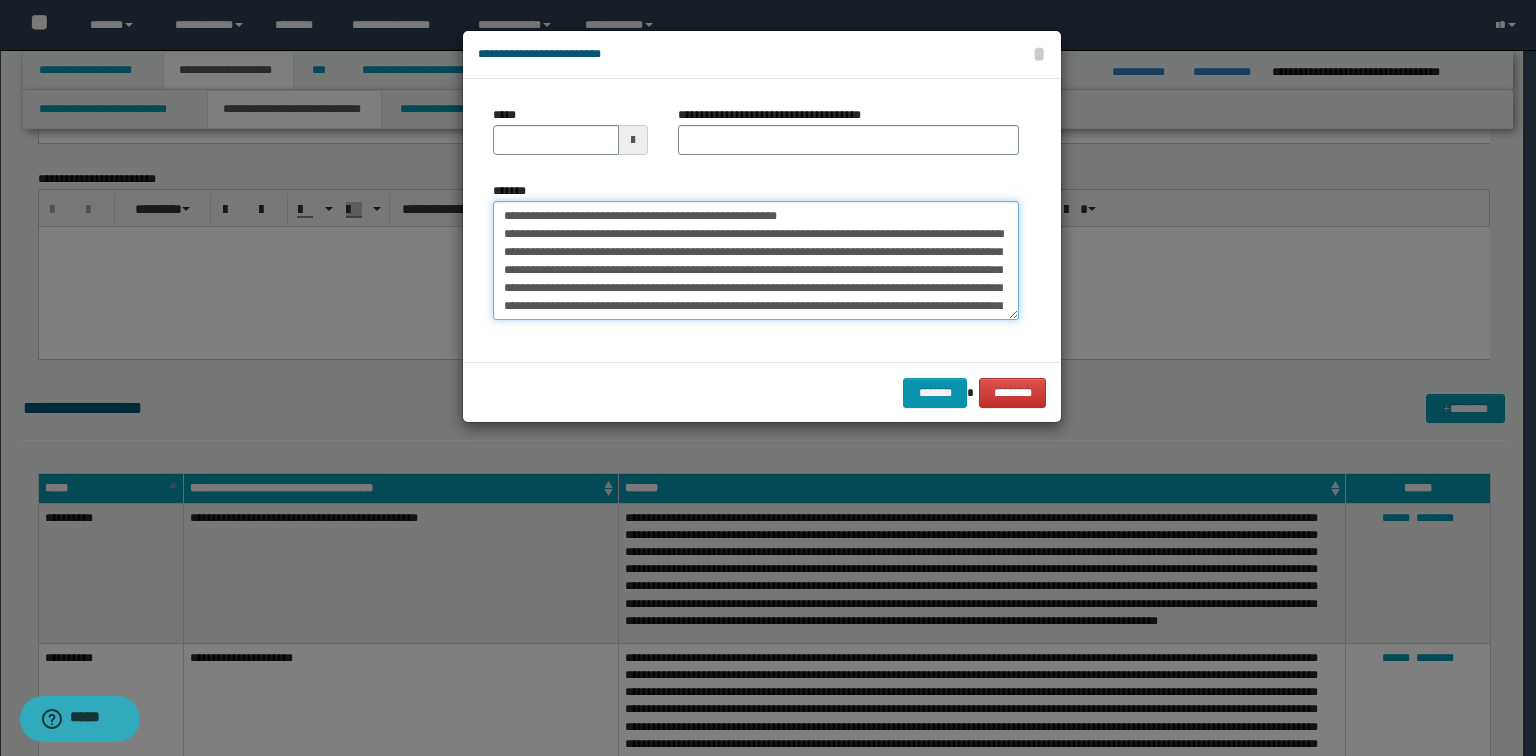 drag, startPoint x: 824, startPoint y: 206, endPoint x: 568, endPoint y: 184, distance: 256.94357 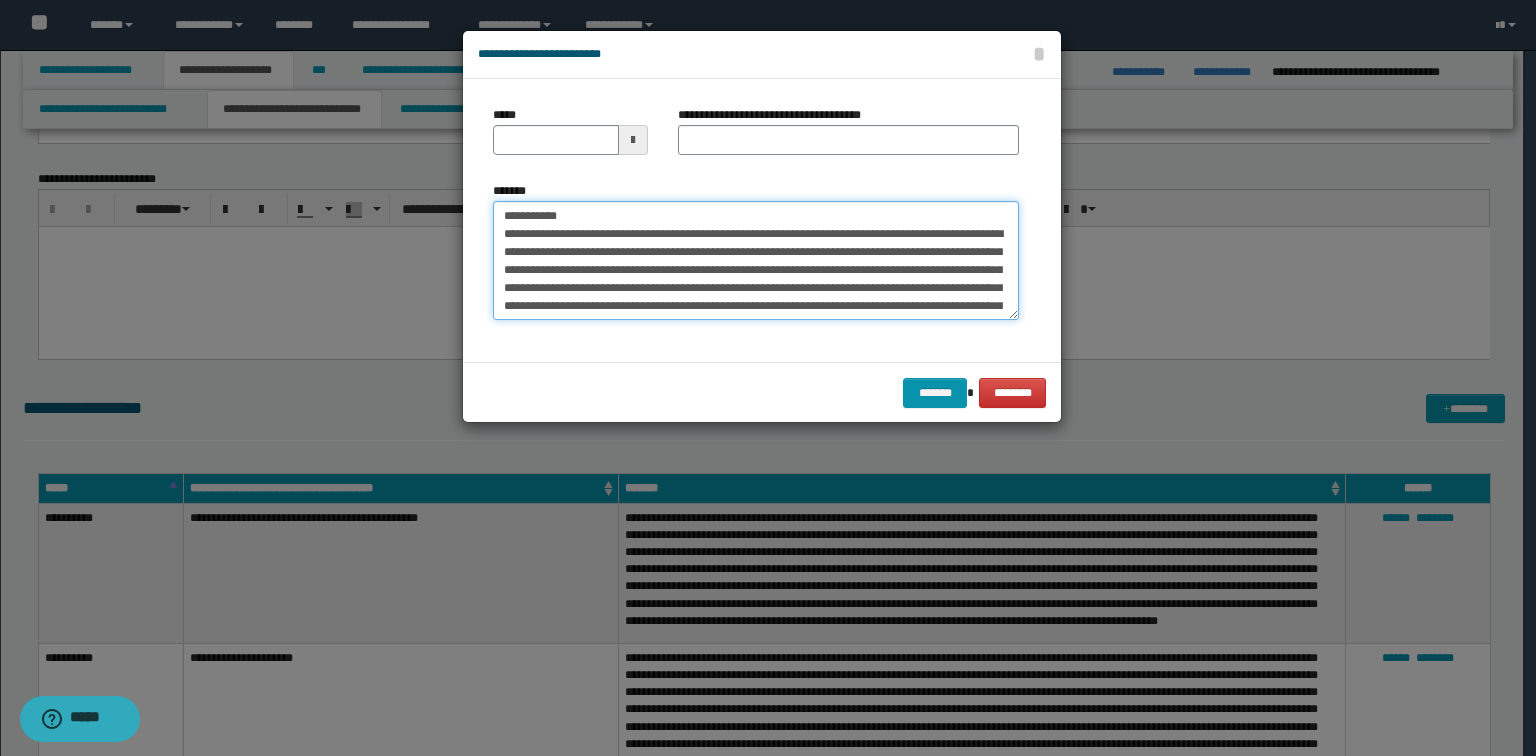 type on "**********" 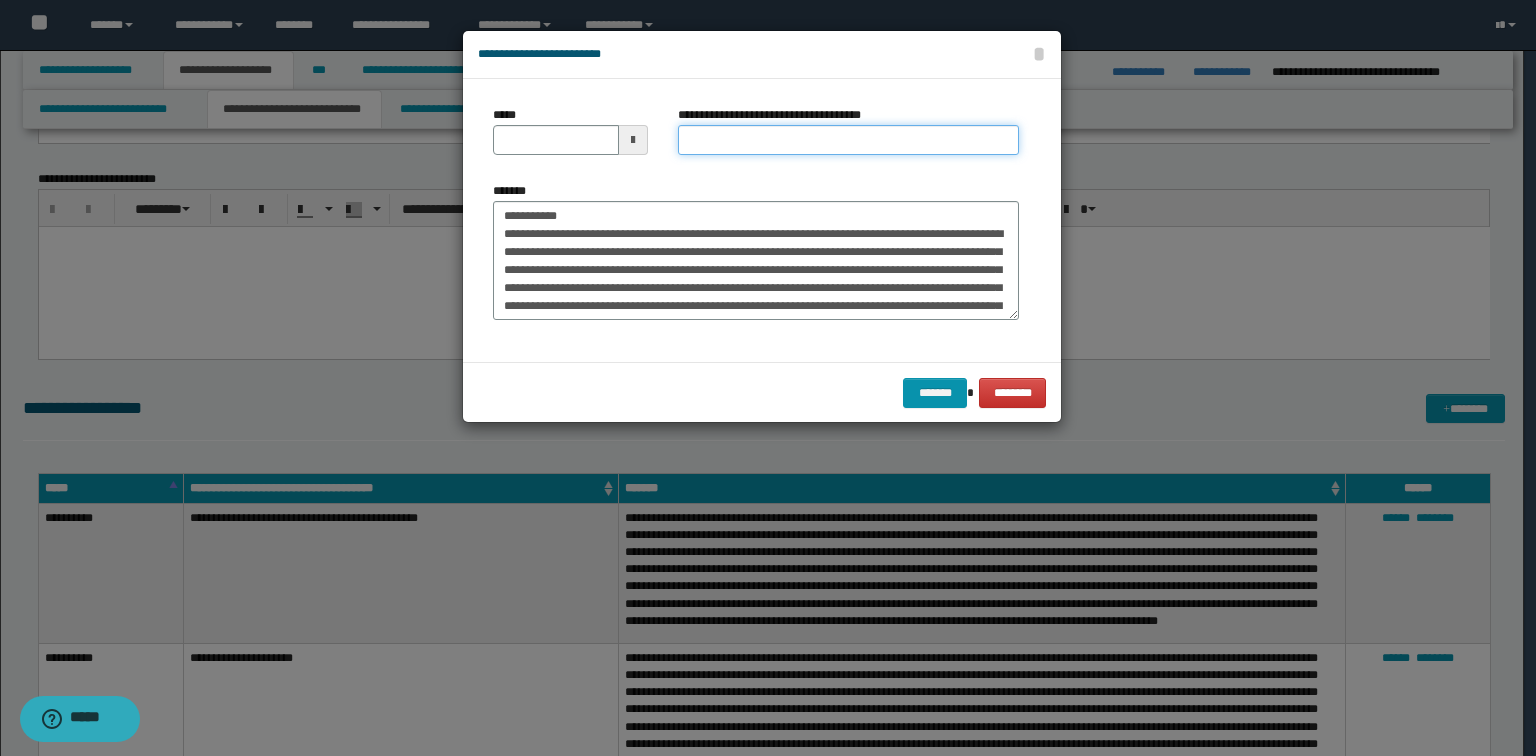 click on "**********" at bounding box center (848, 140) 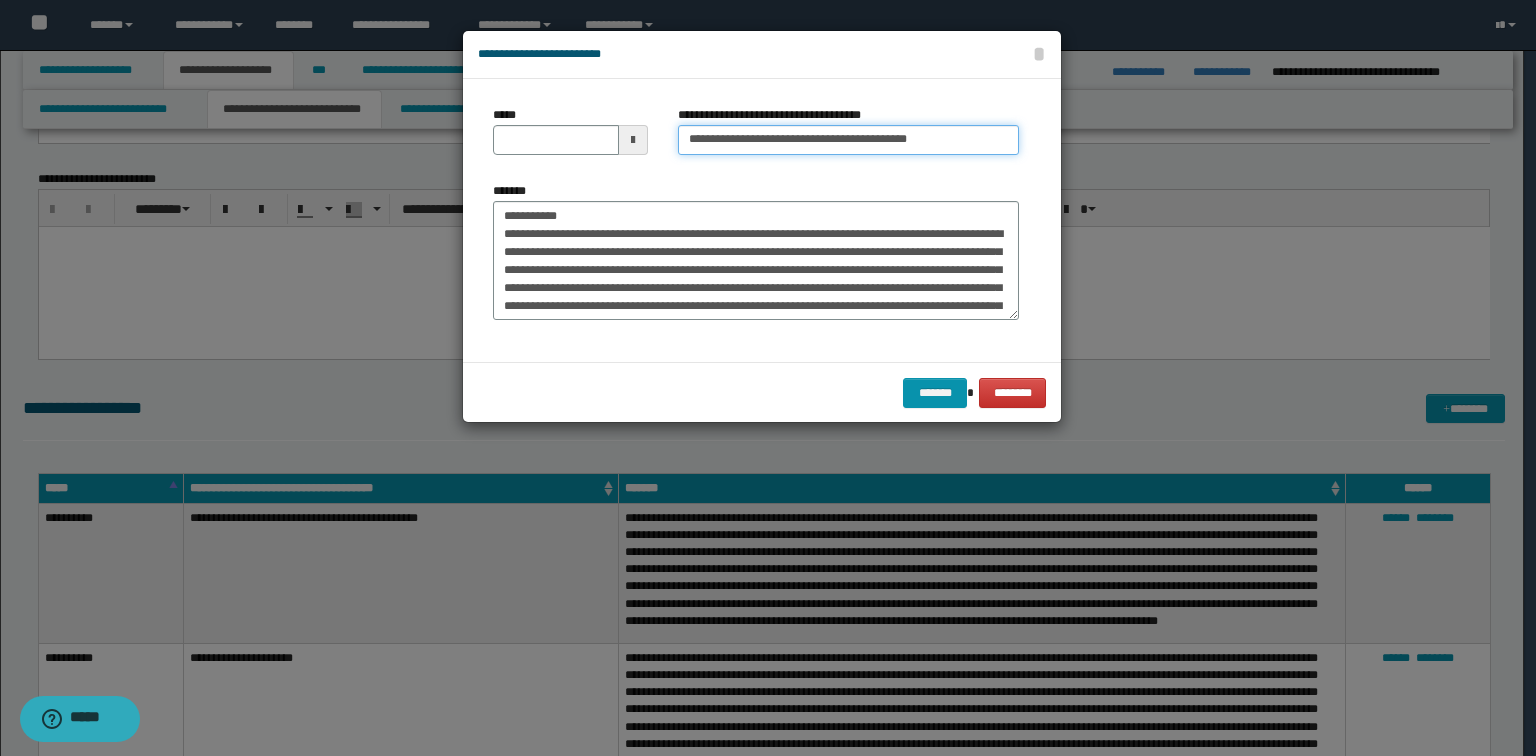 type on "**********" 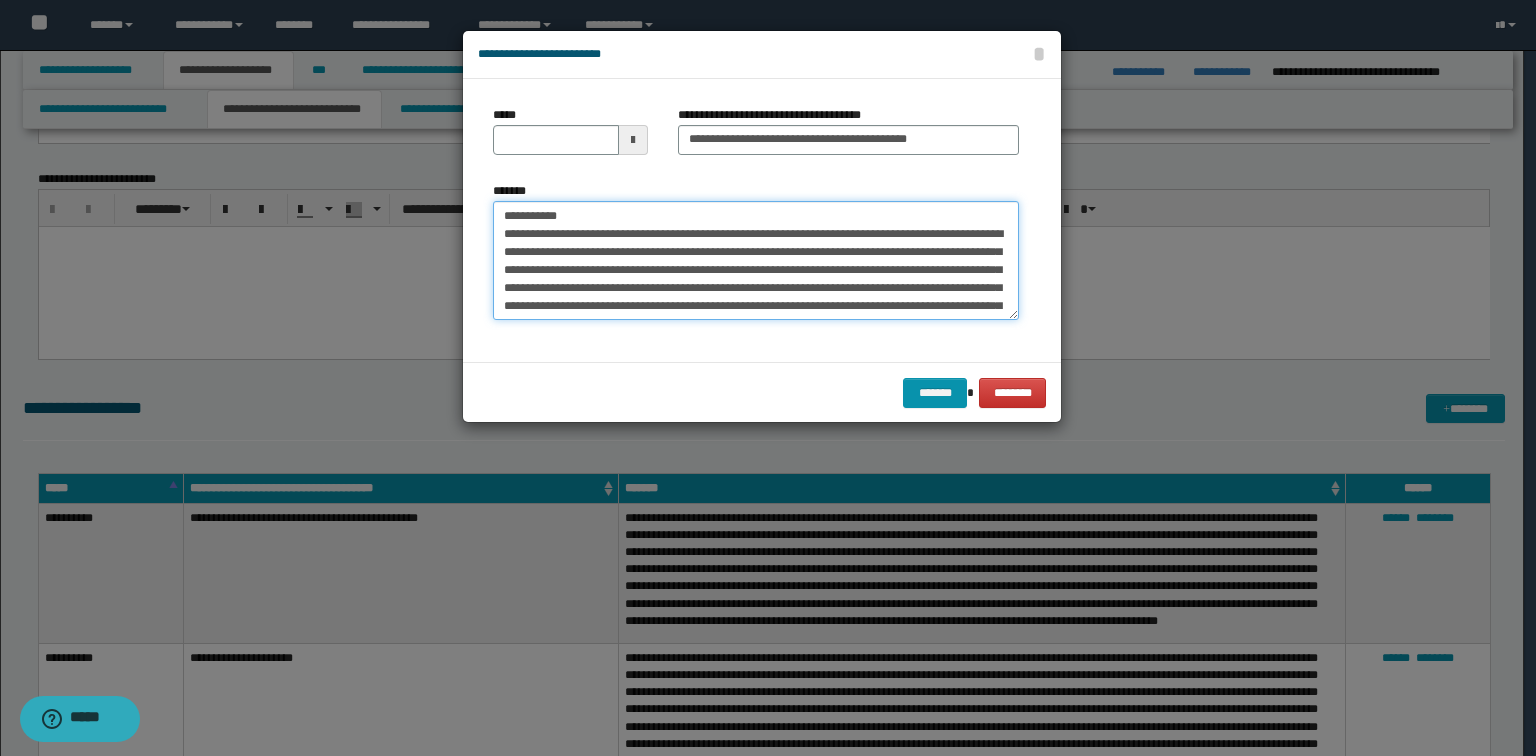click on "**********" at bounding box center [768, 378] 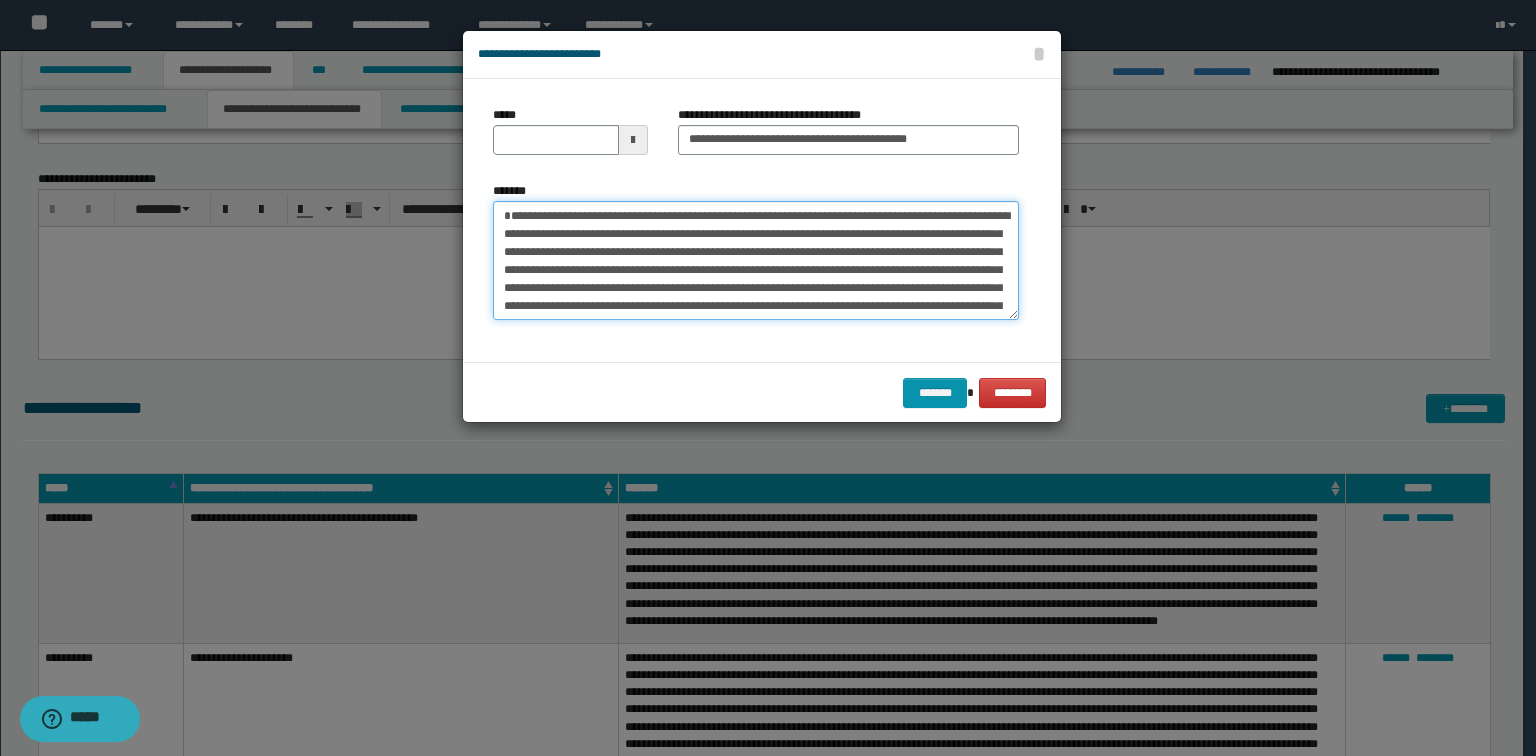type 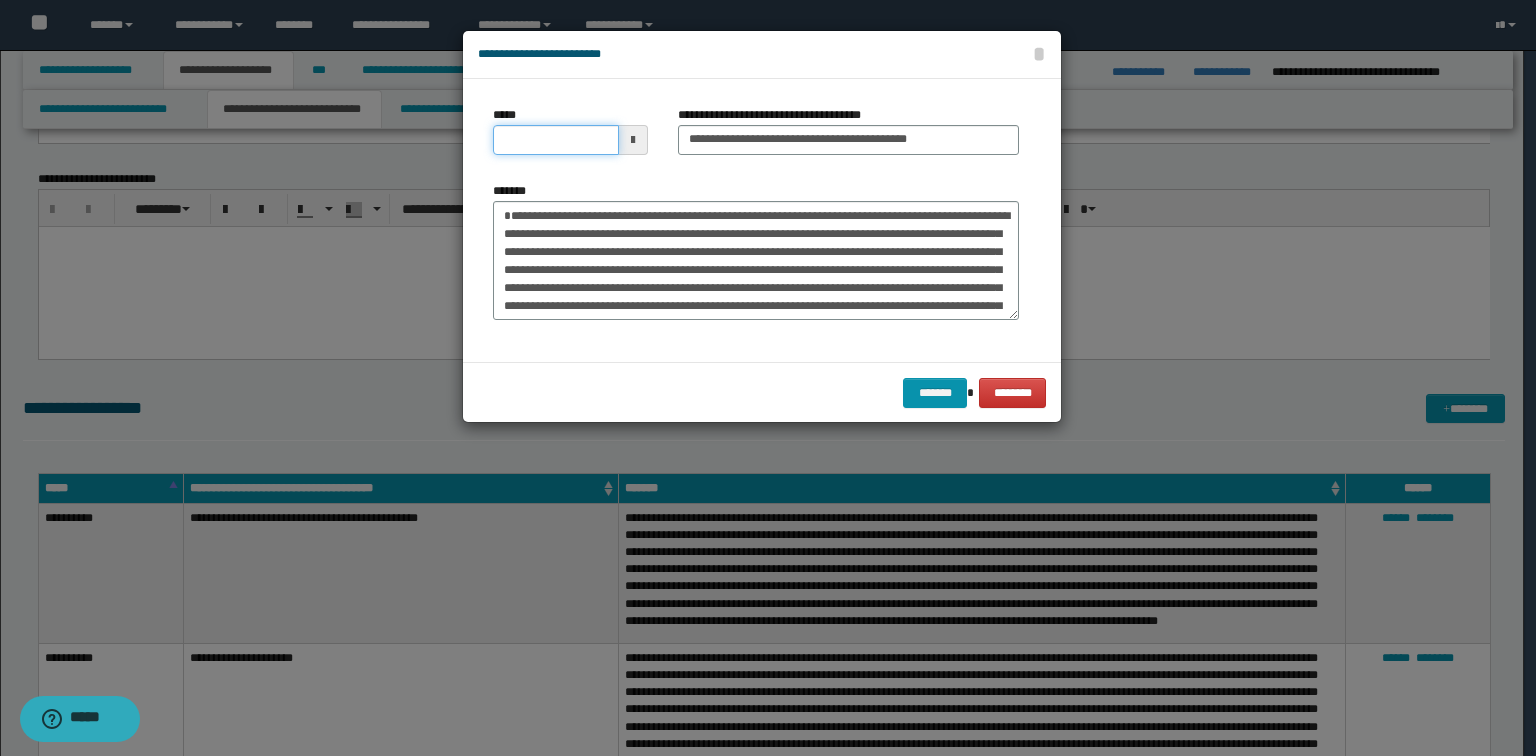 click on "*****" at bounding box center [556, 140] 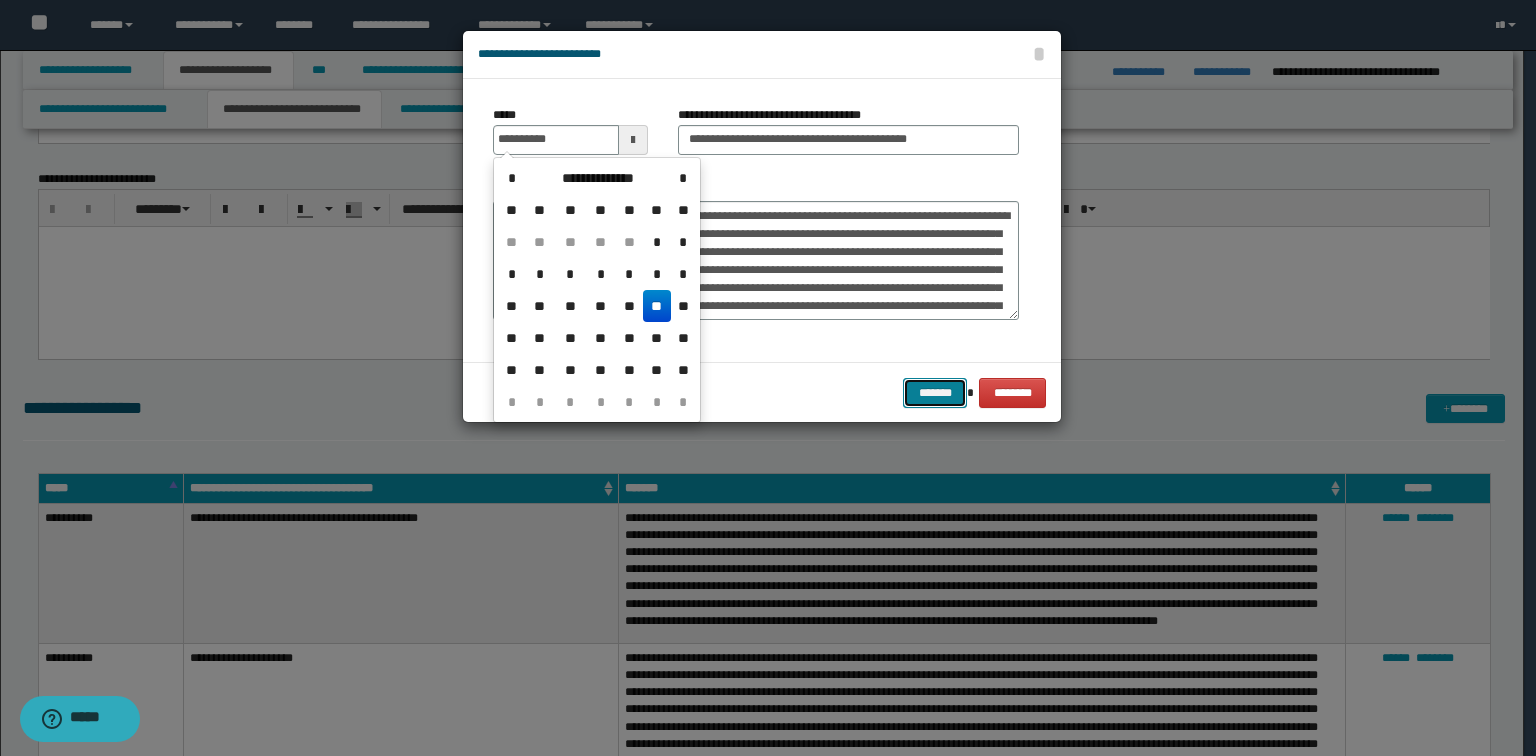 type on "**********" 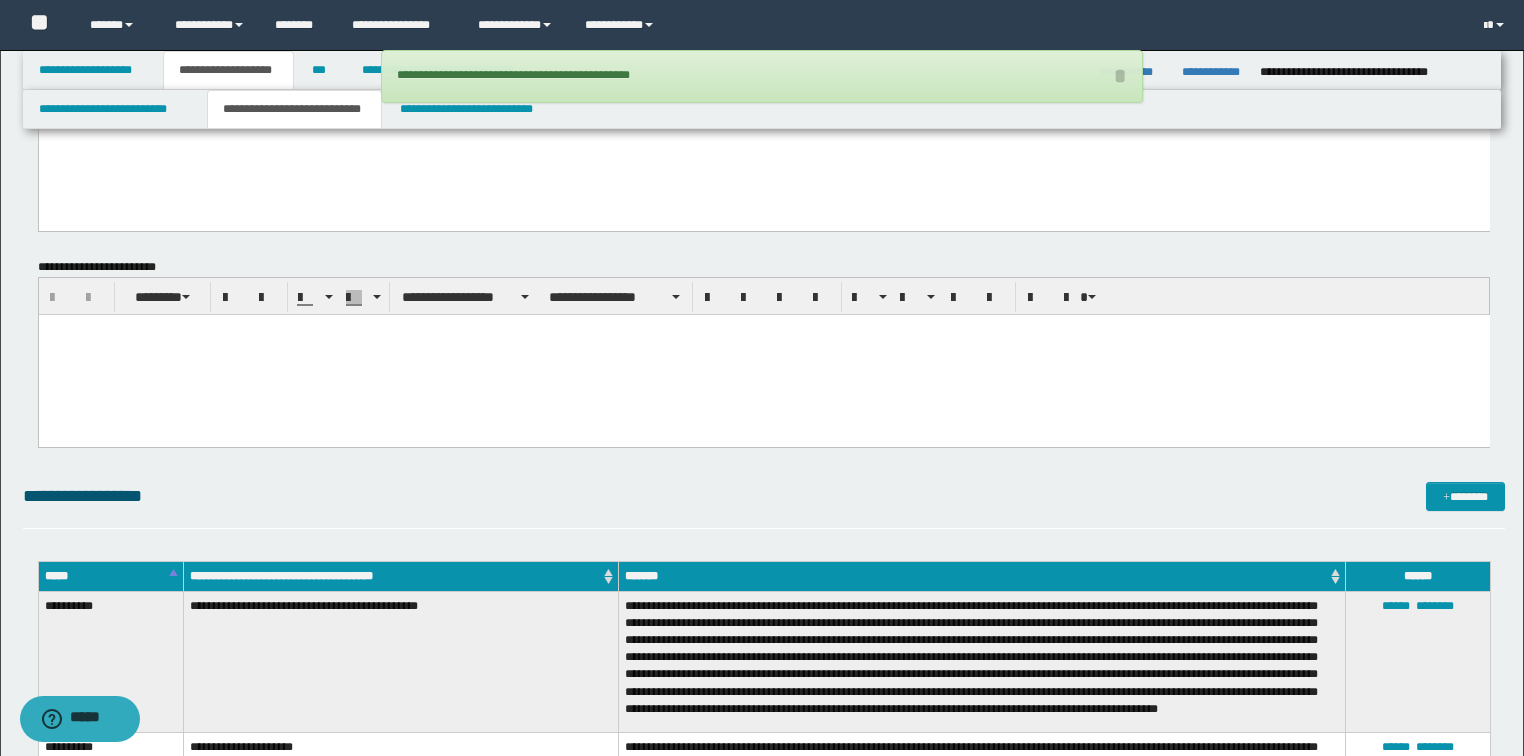 scroll, scrollTop: 2080, scrollLeft: 0, axis: vertical 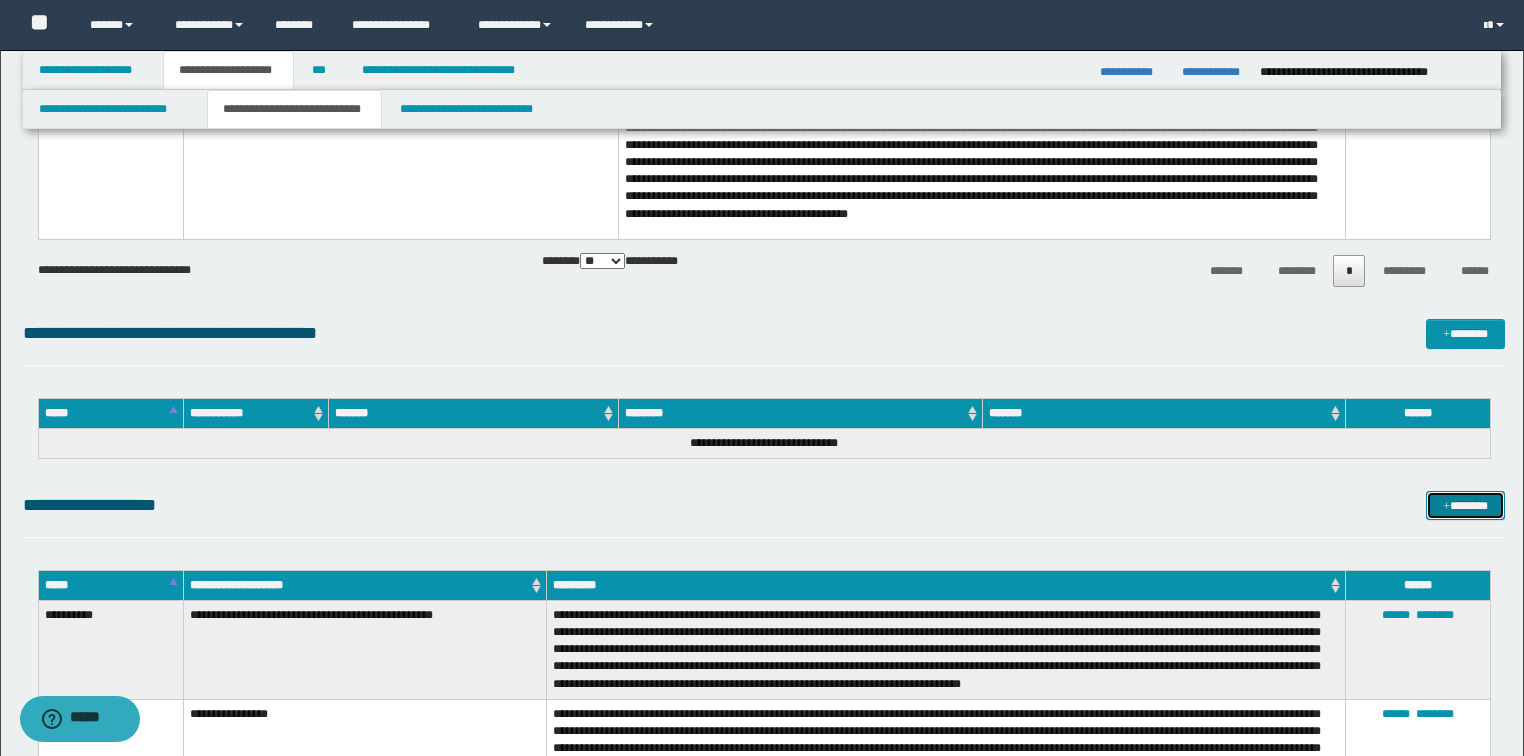 click on "*******" at bounding box center (1465, 506) 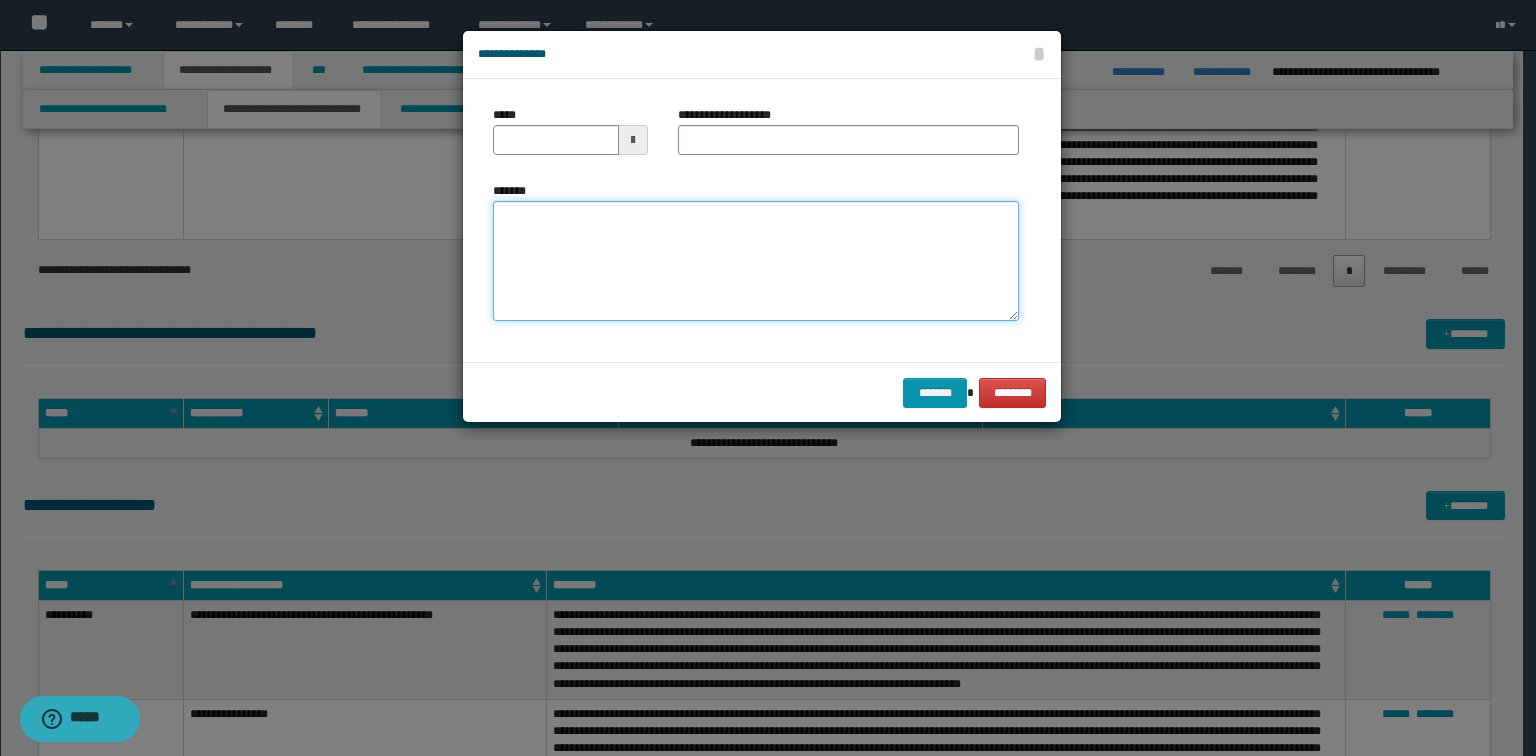 click on "*******" at bounding box center [756, 261] 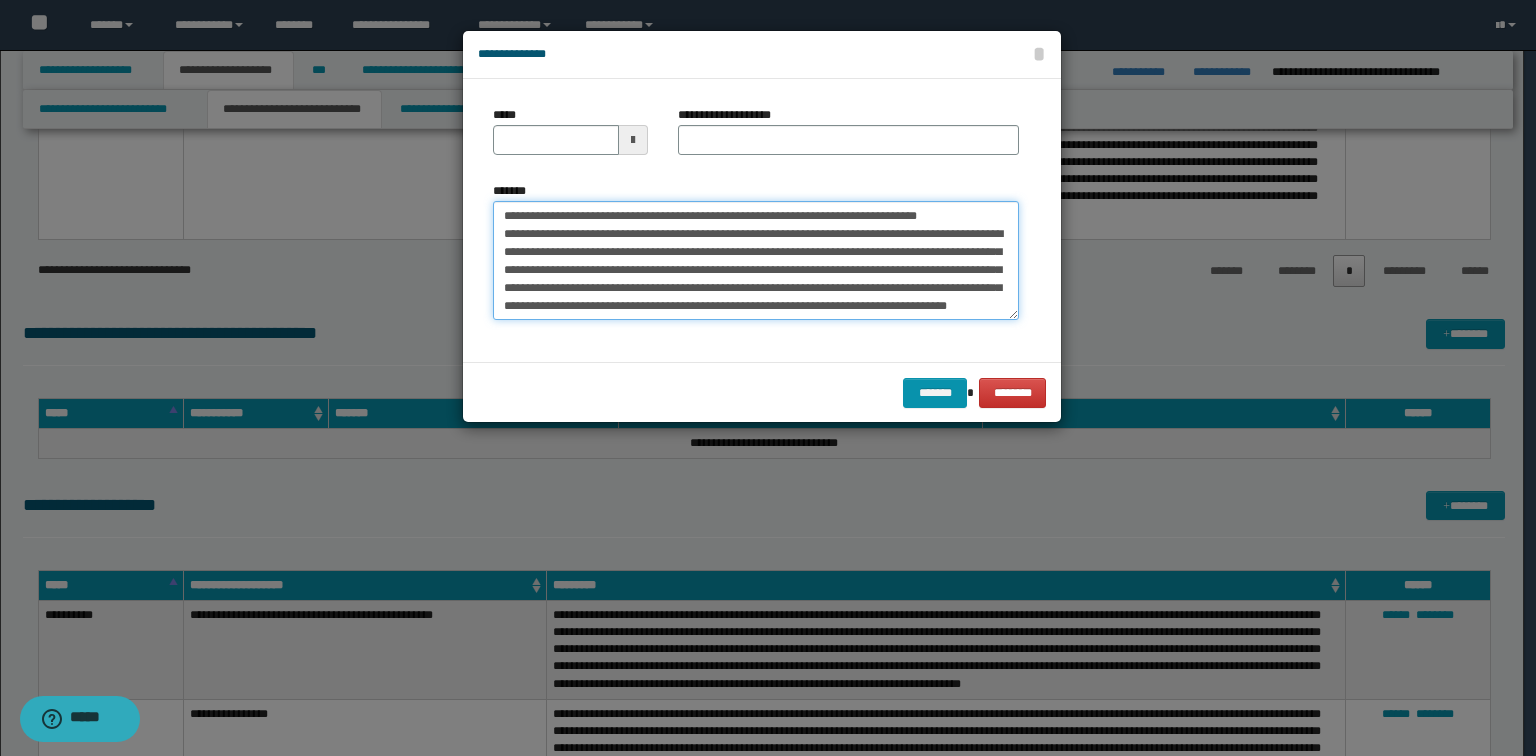 scroll, scrollTop: 0, scrollLeft: 0, axis: both 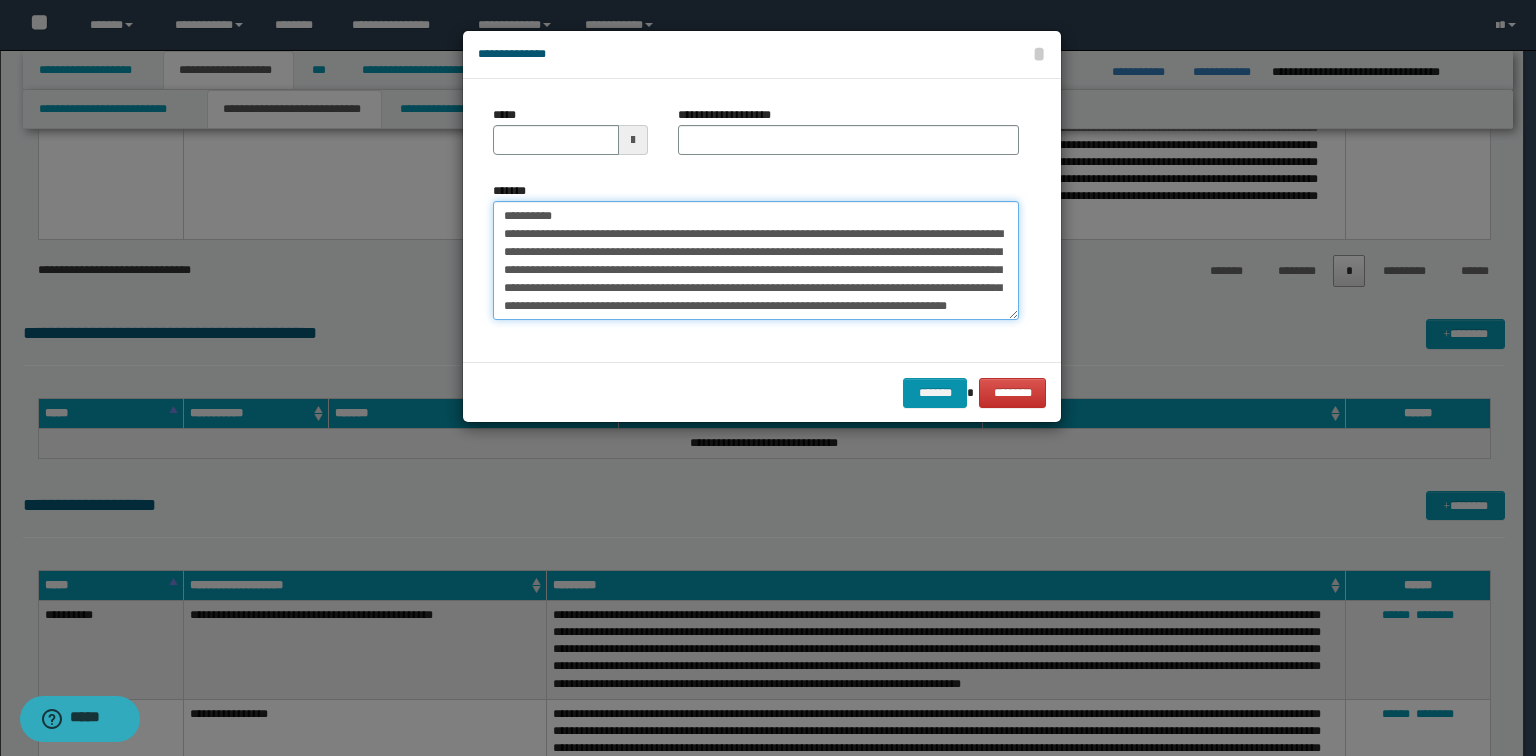 type on "**********" 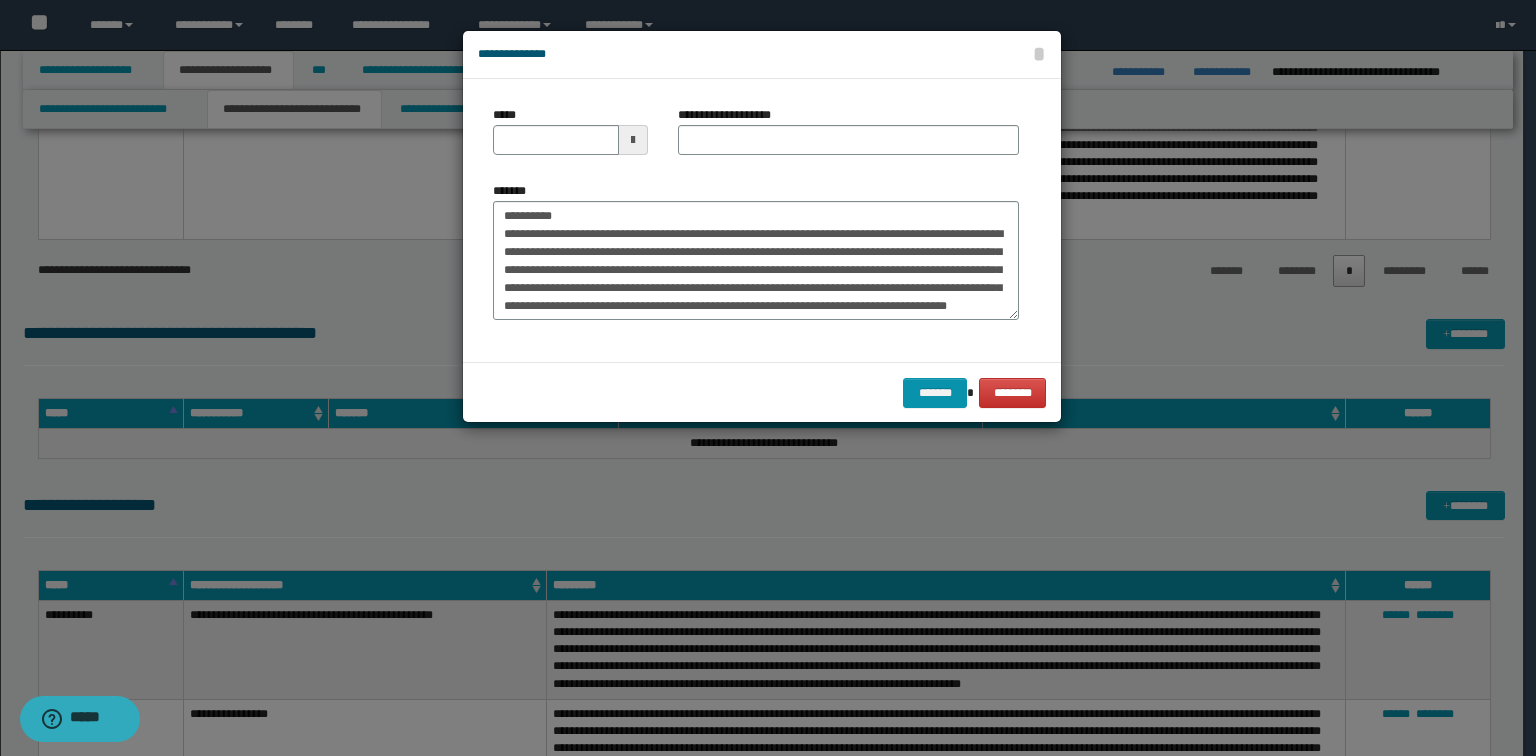 click on "**********" at bounding box center [735, 115] 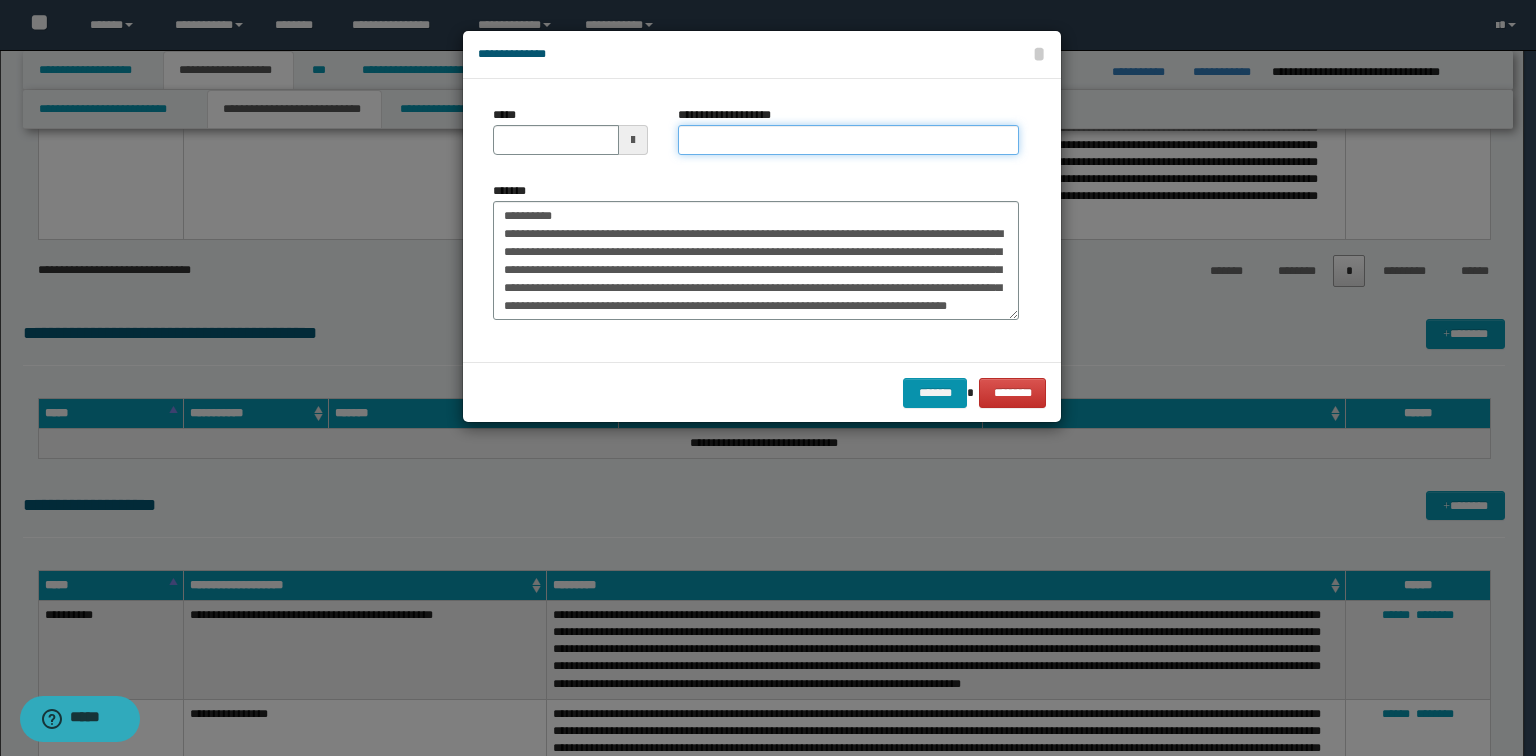 click on "**********" at bounding box center (848, 140) 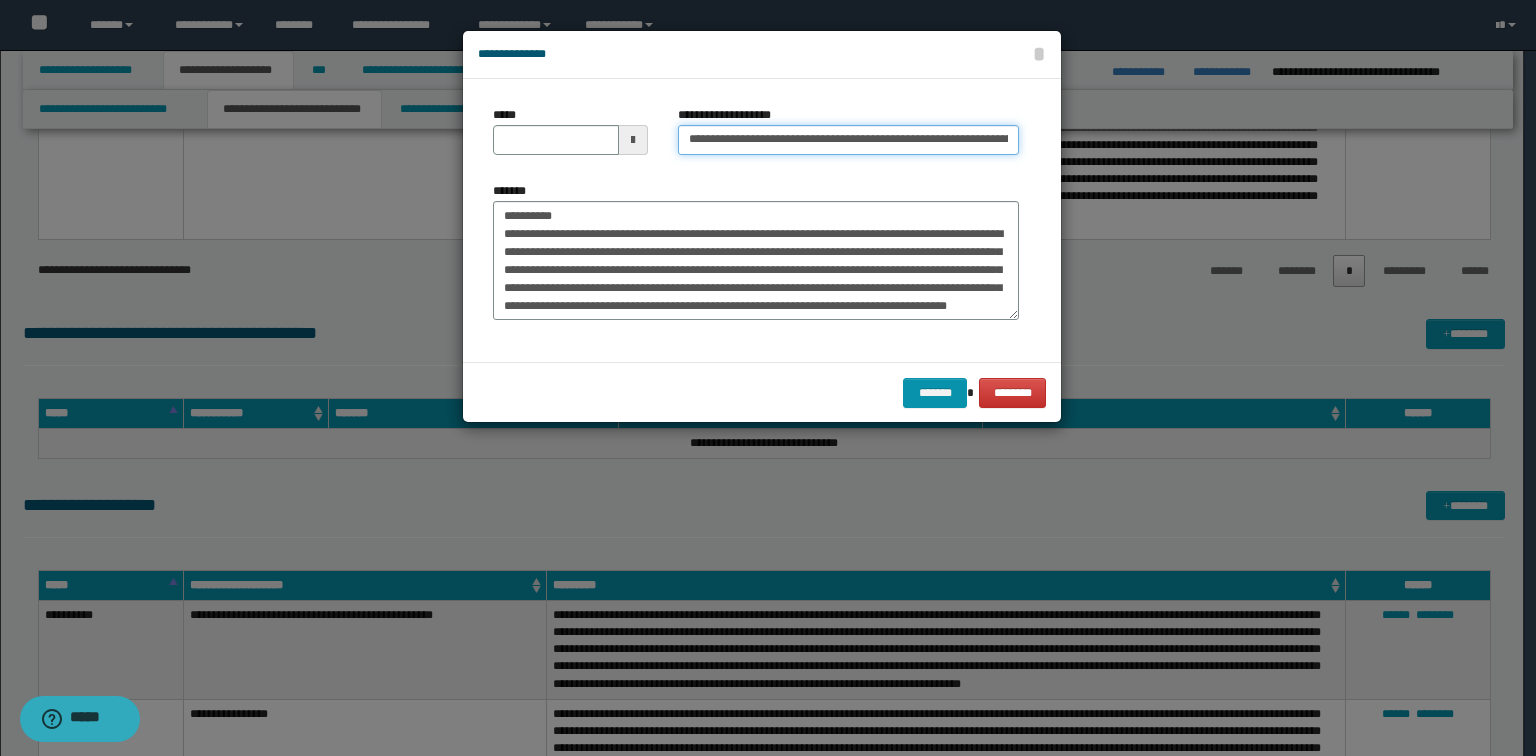 scroll, scrollTop: 0, scrollLeft: 76, axis: horizontal 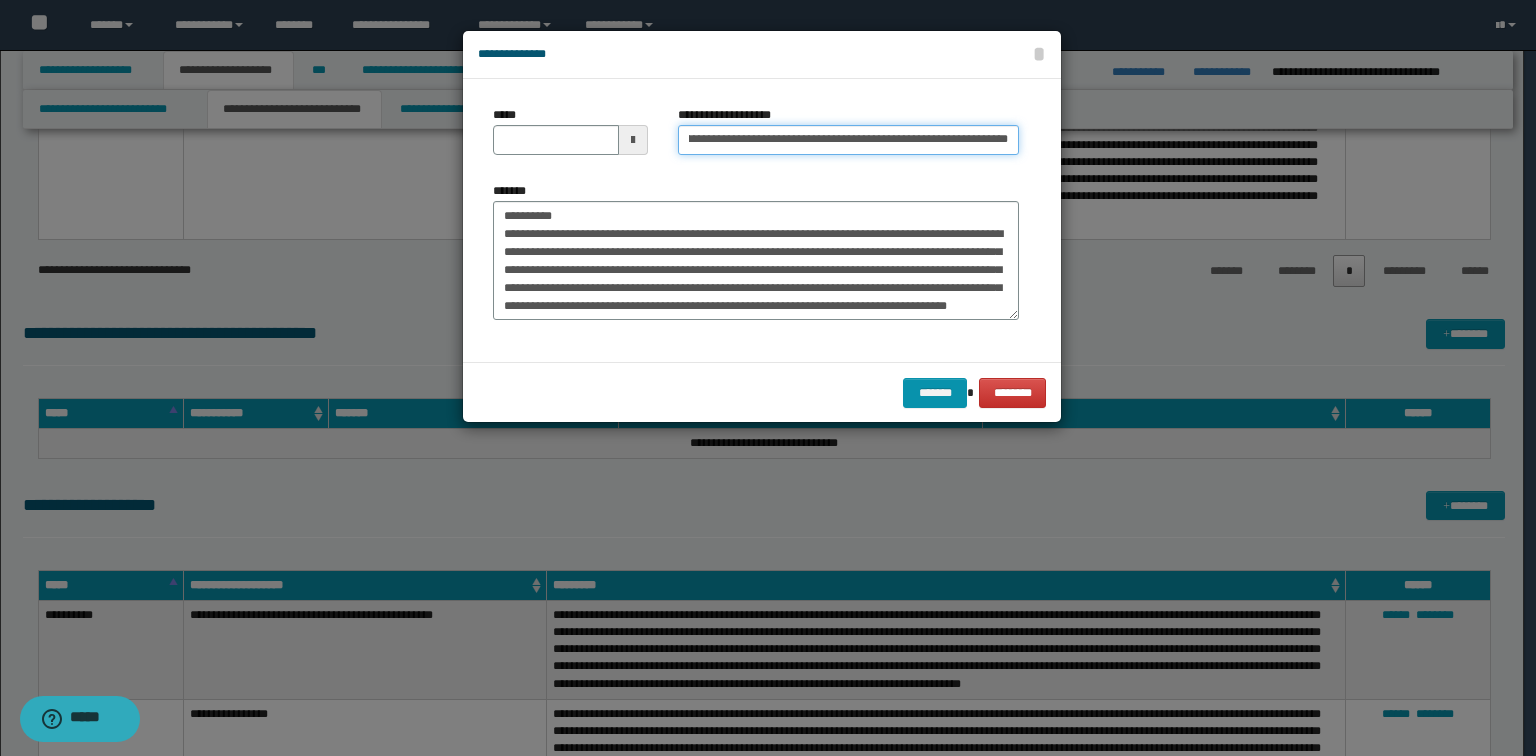 type on "**********" 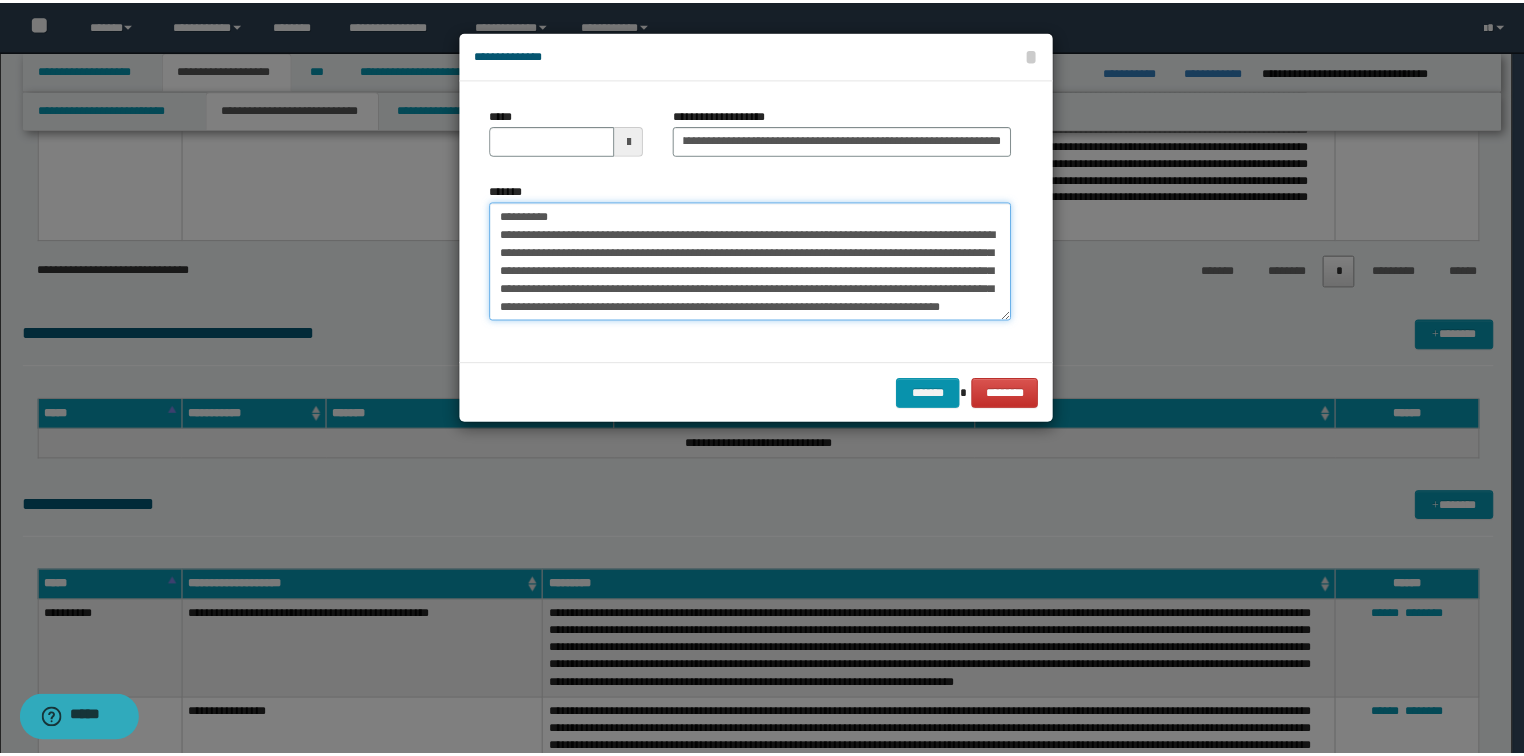 scroll, scrollTop: 0, scrollLeft: 0, axis: both 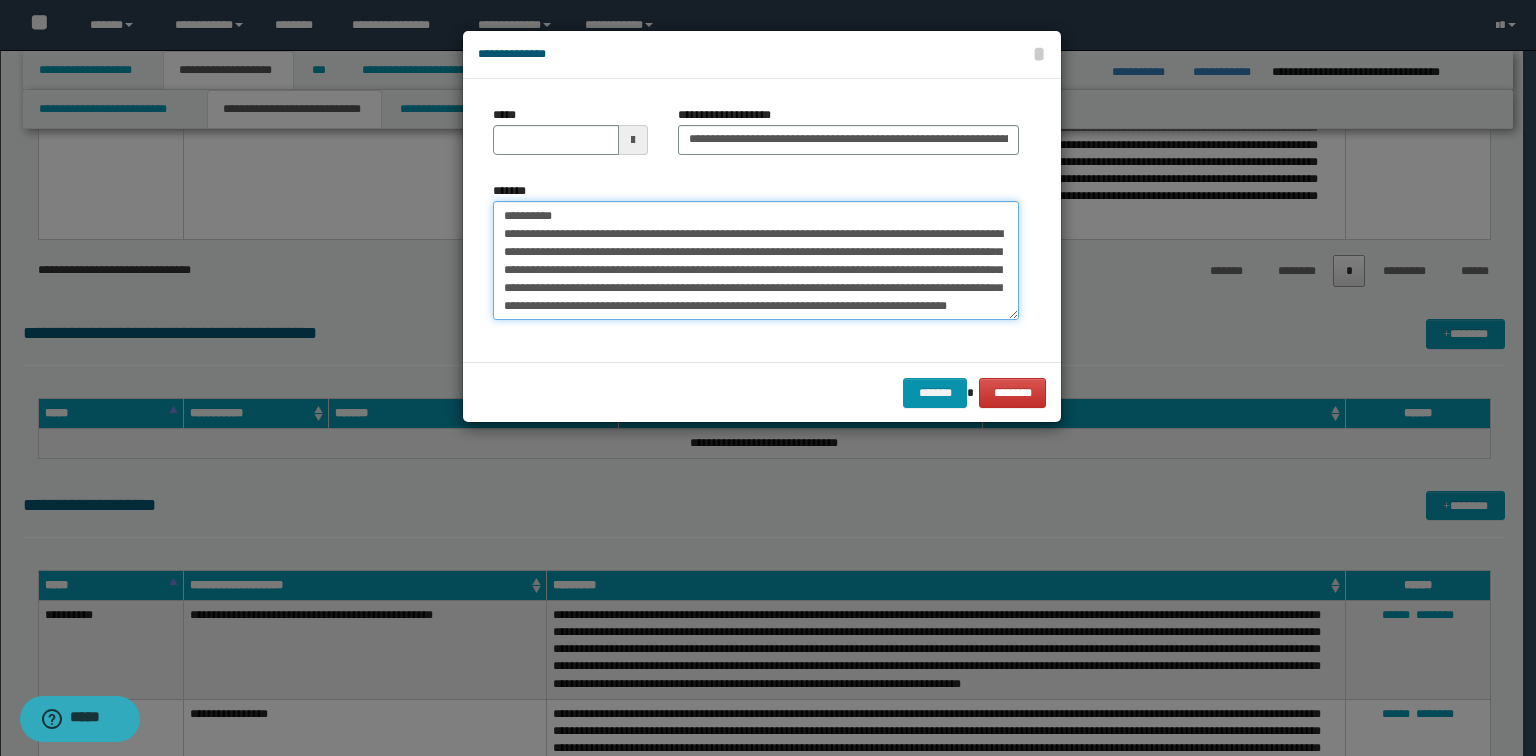 drag, startPoint x: 564, startPoint y: 218, endPoint x: 0, endPoint y: 171, distance: 565.95496 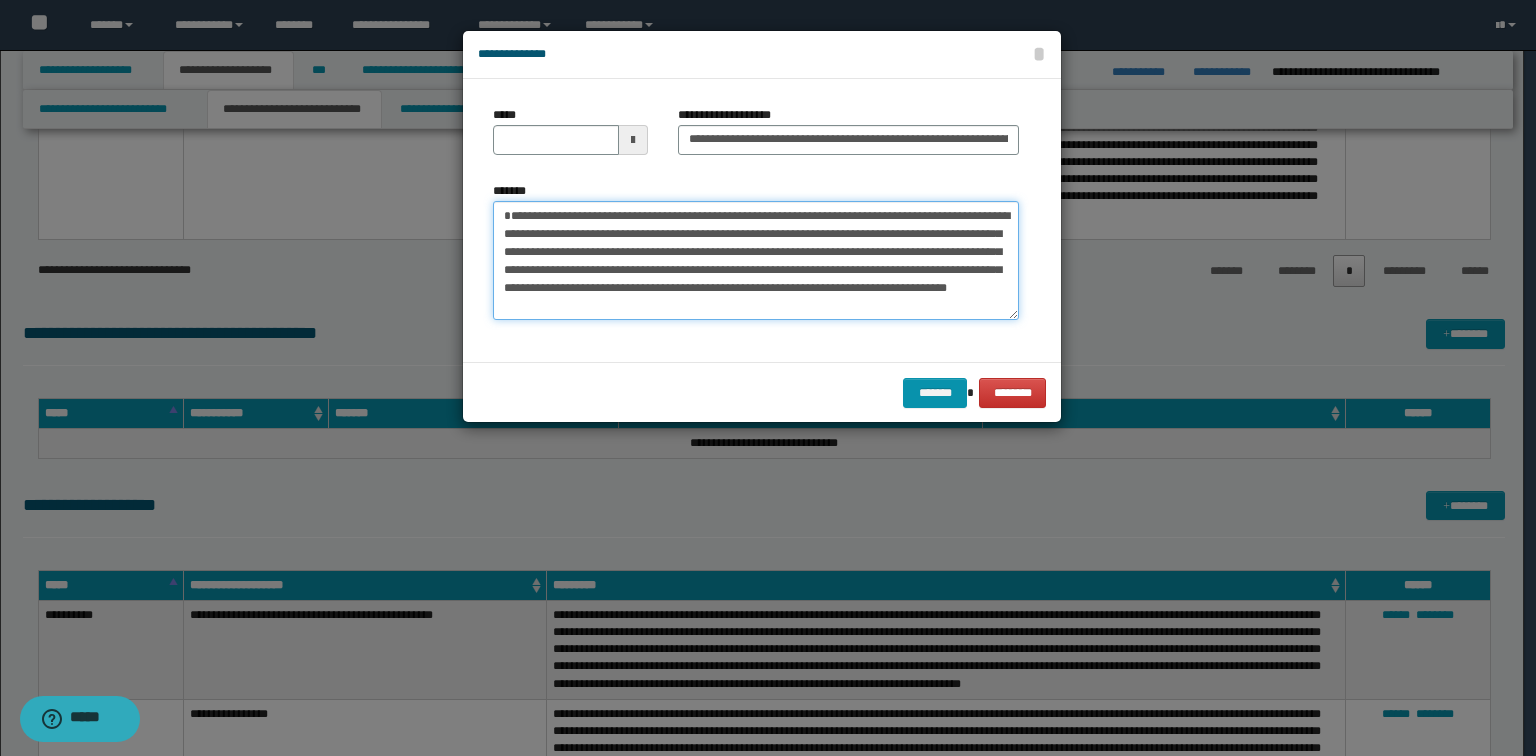type 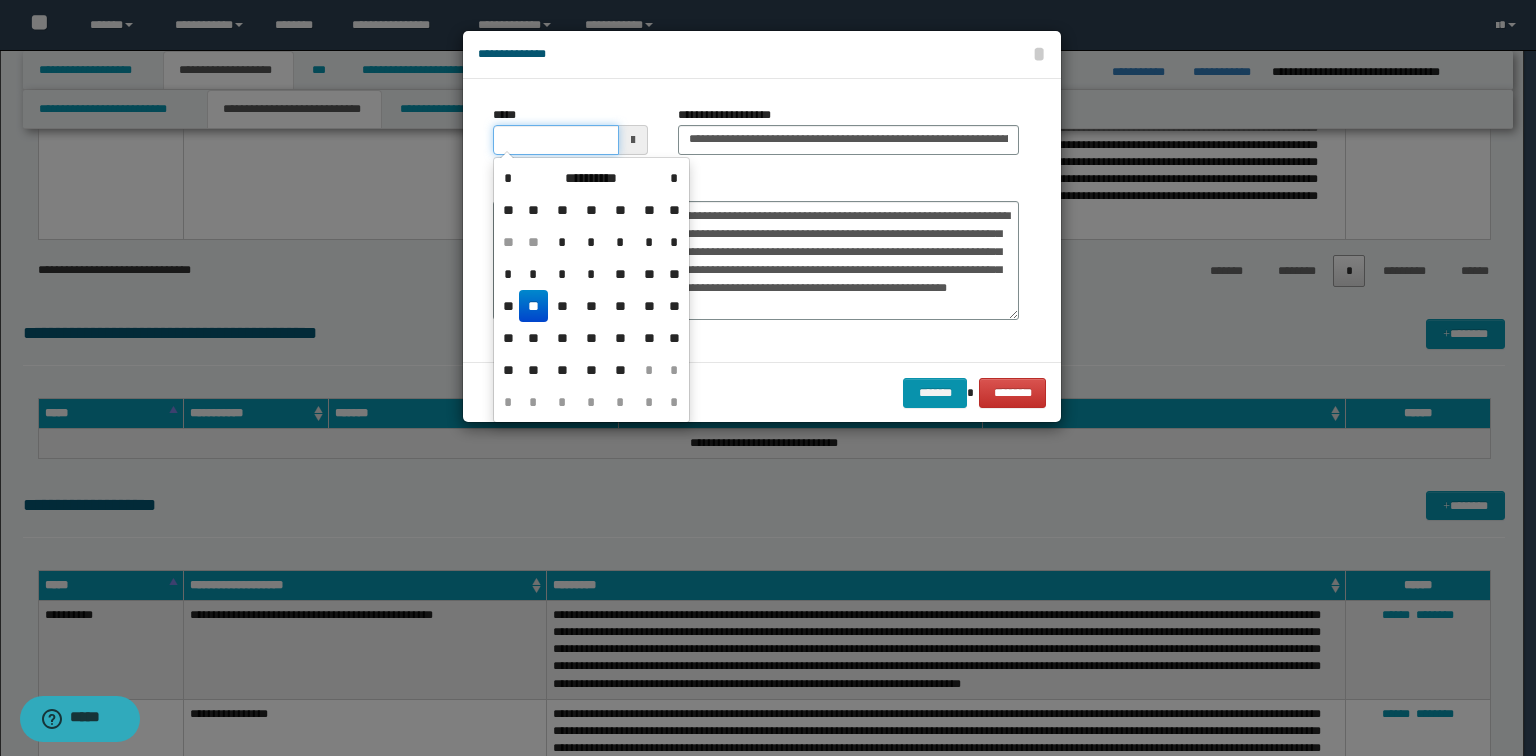click on "*****" at bounding box center [556, 140] 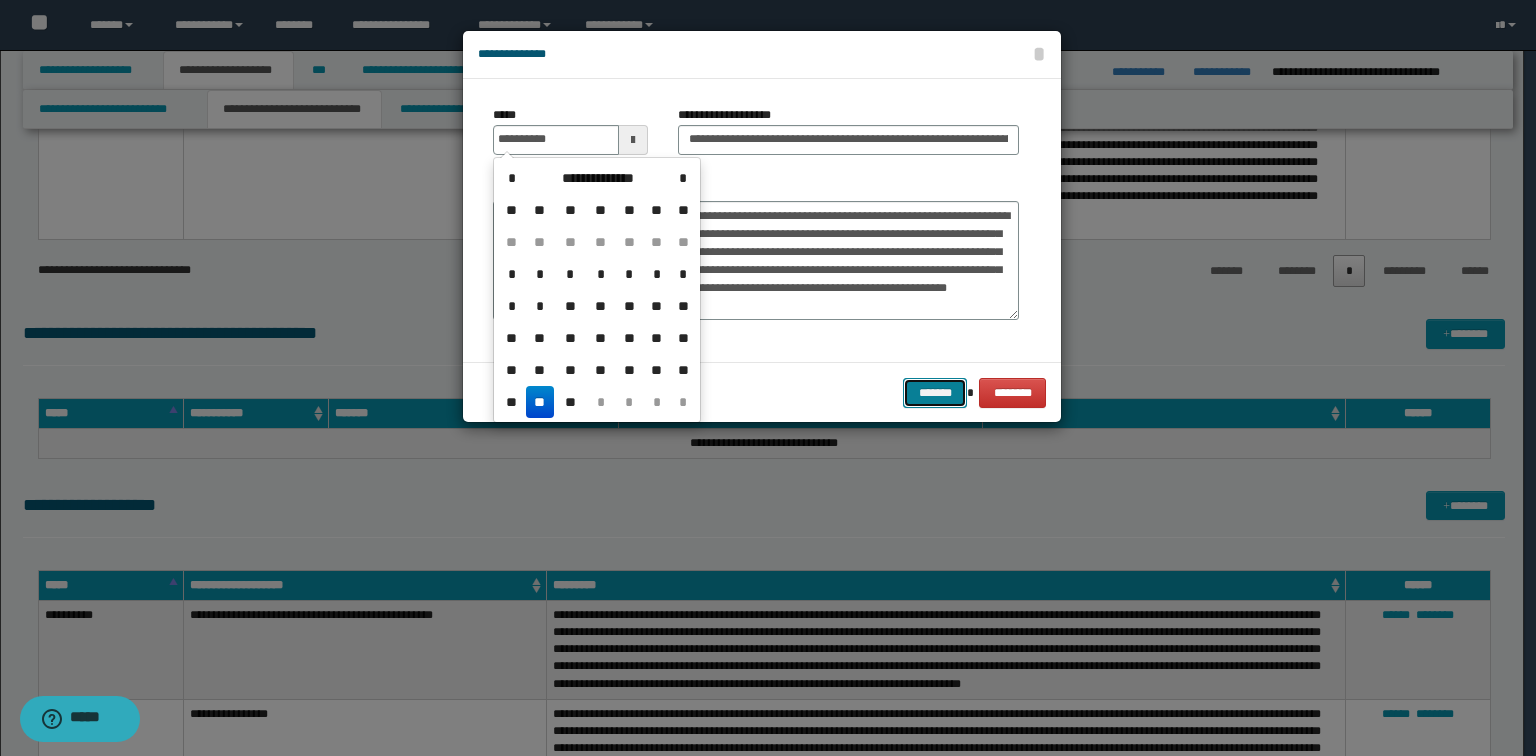 type on "**********" 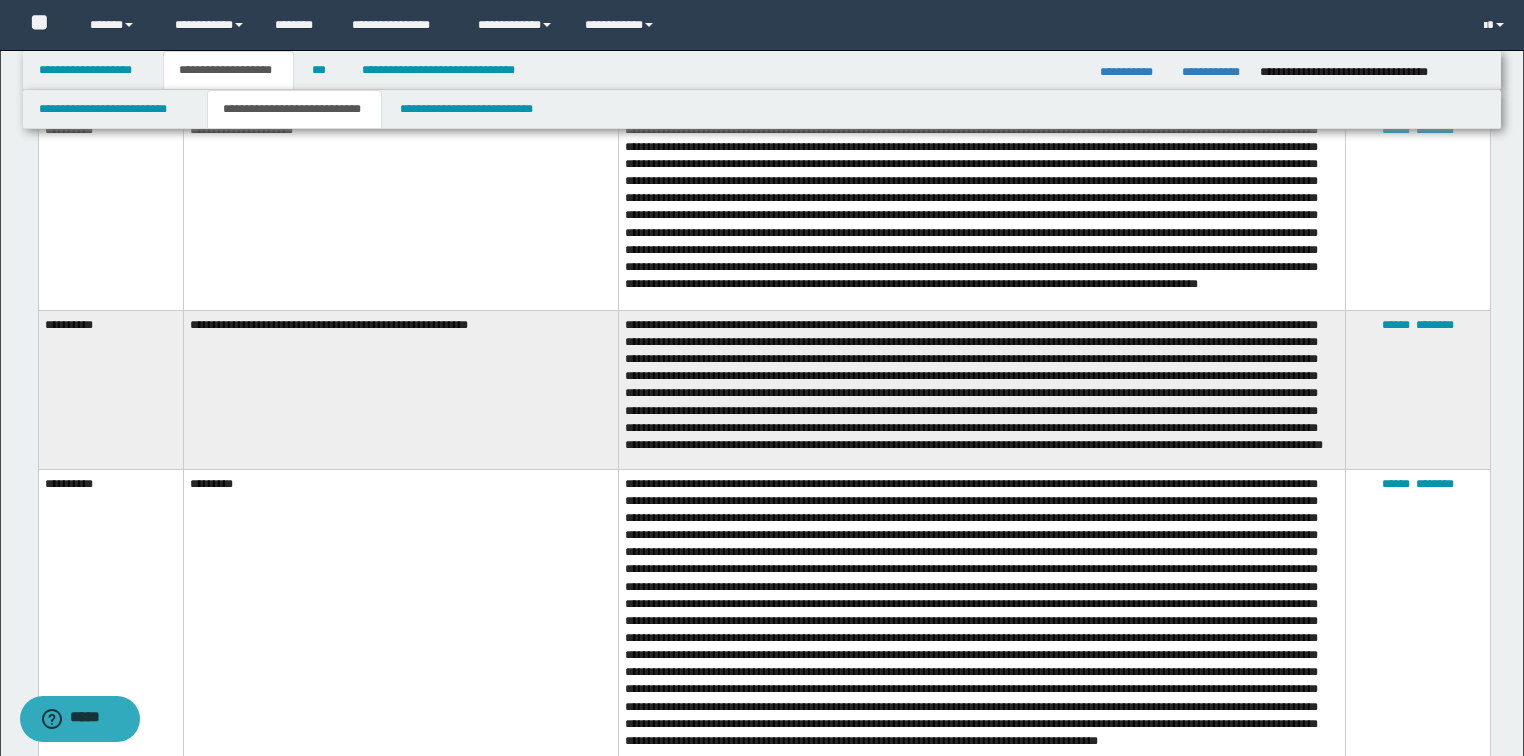 scroll, scrollTop: 2800, scrollLeft: 0, axis: vertical 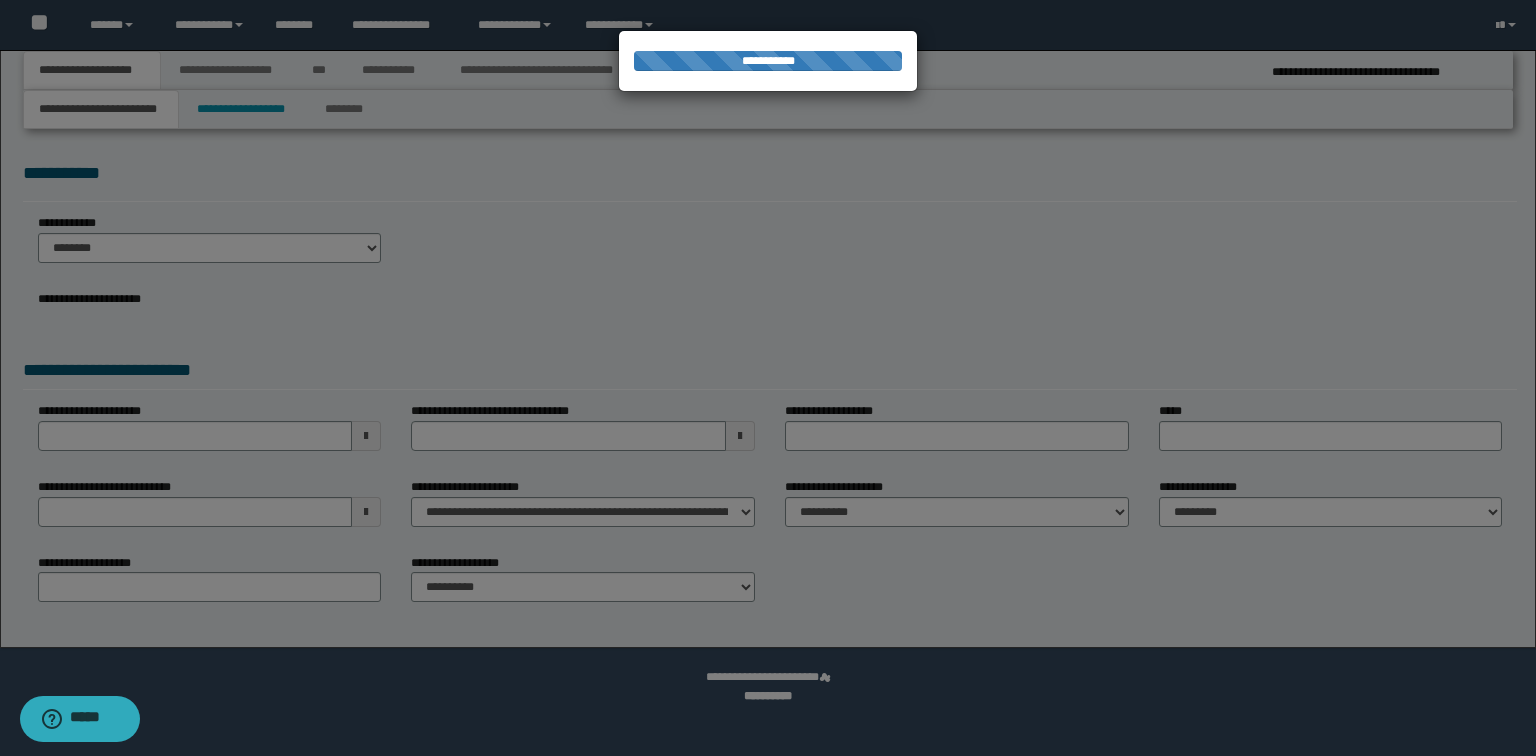 select on "*" 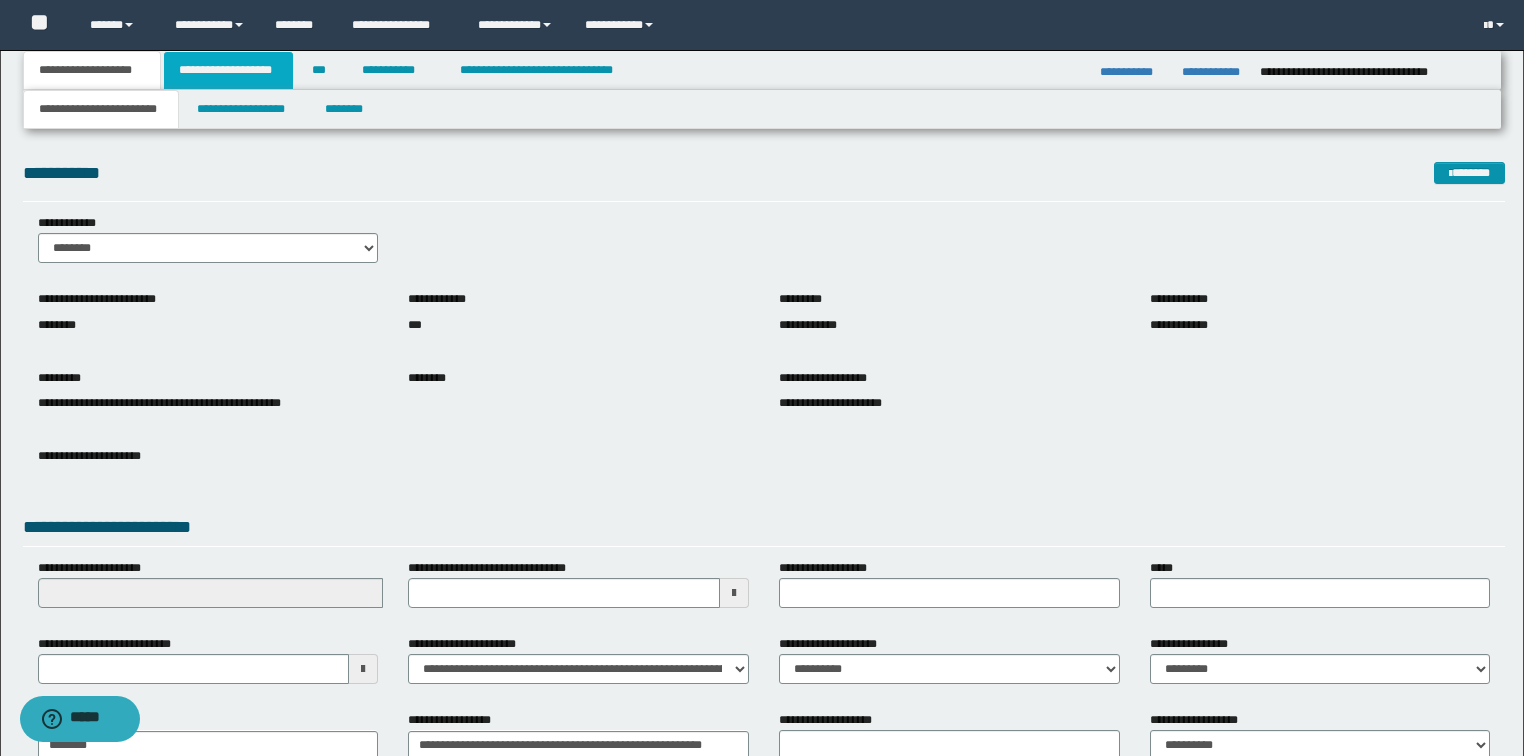 click on "**********" at bounding box center [228, 70] 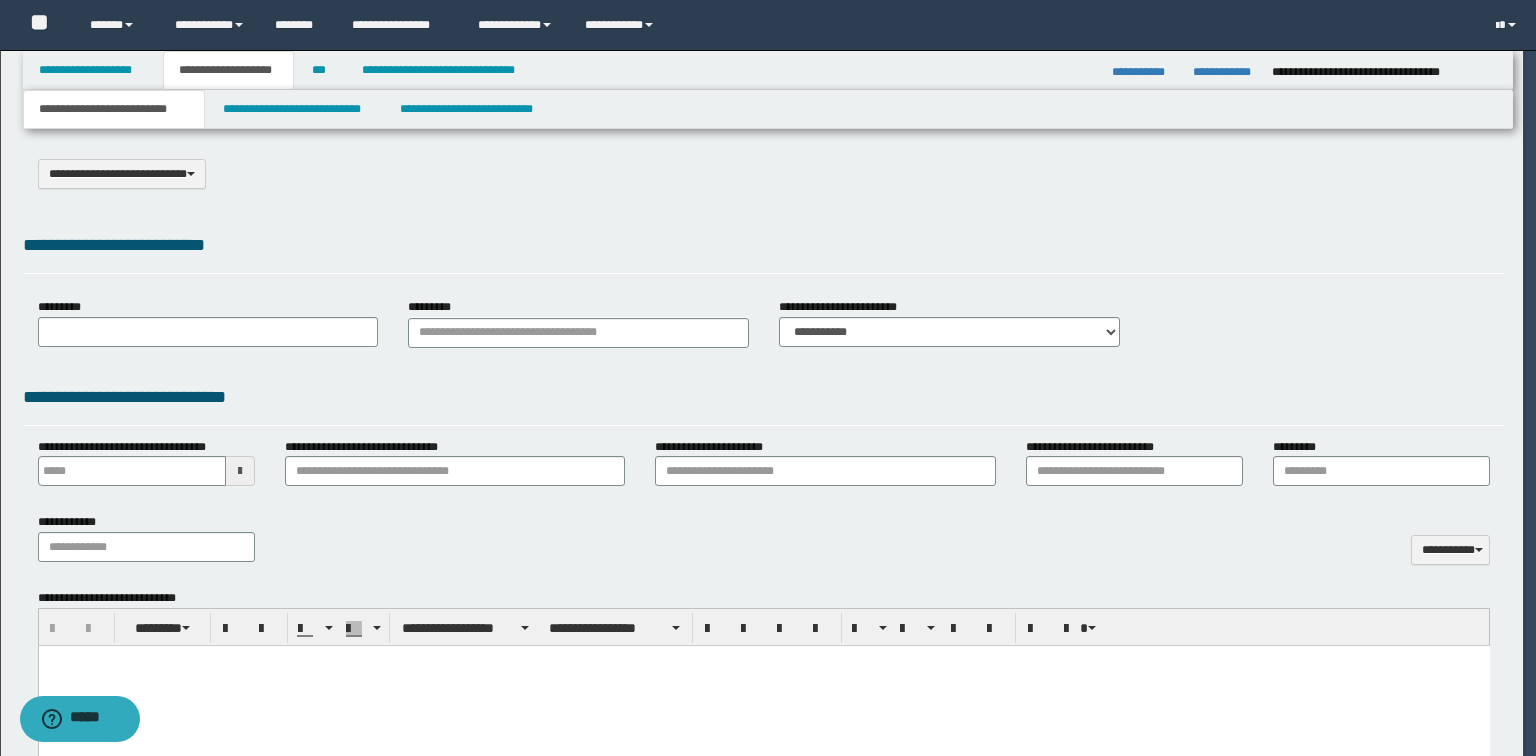 scroll, scrollTop: 0, scrollLeft: 0, axis: both 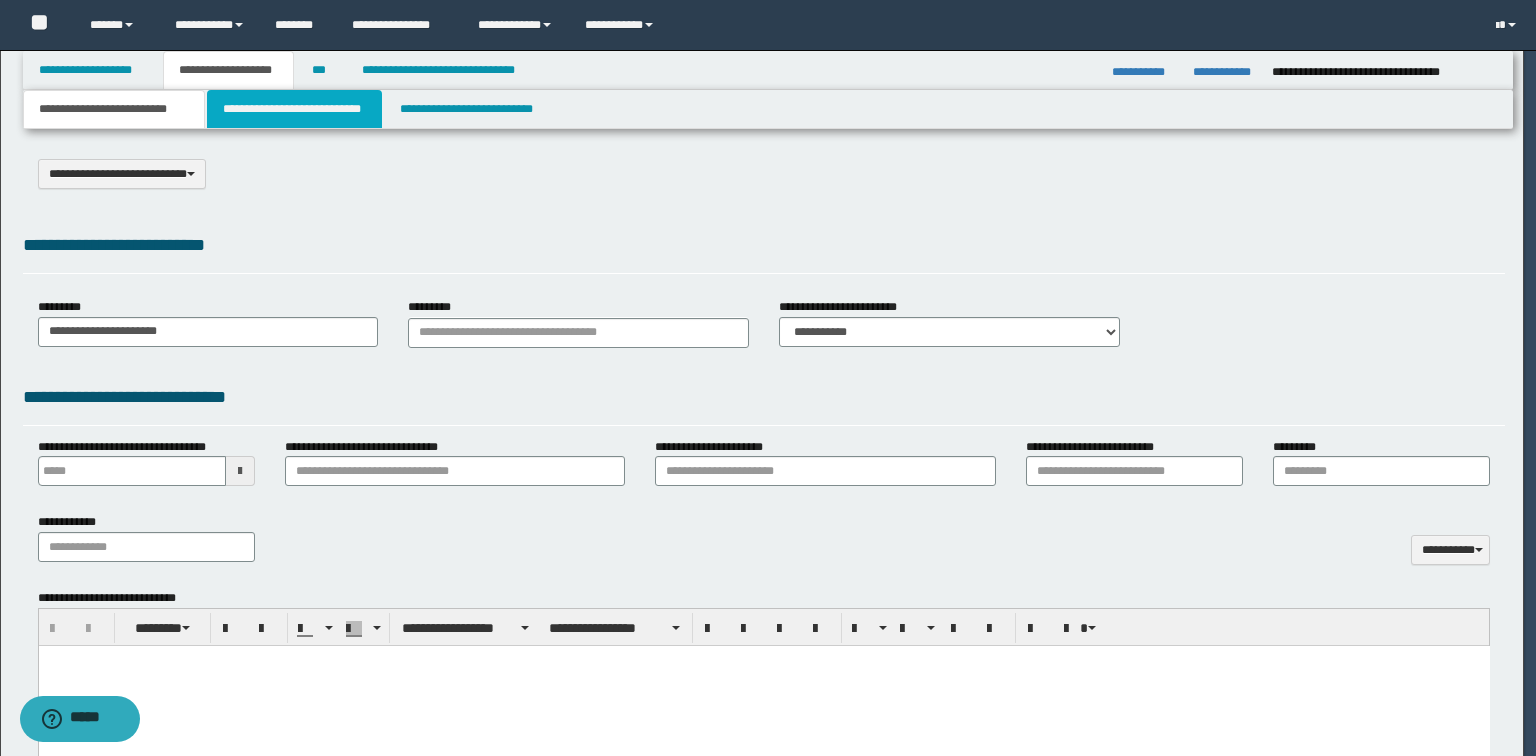 click on "**********" at bounding box center (294, 109) 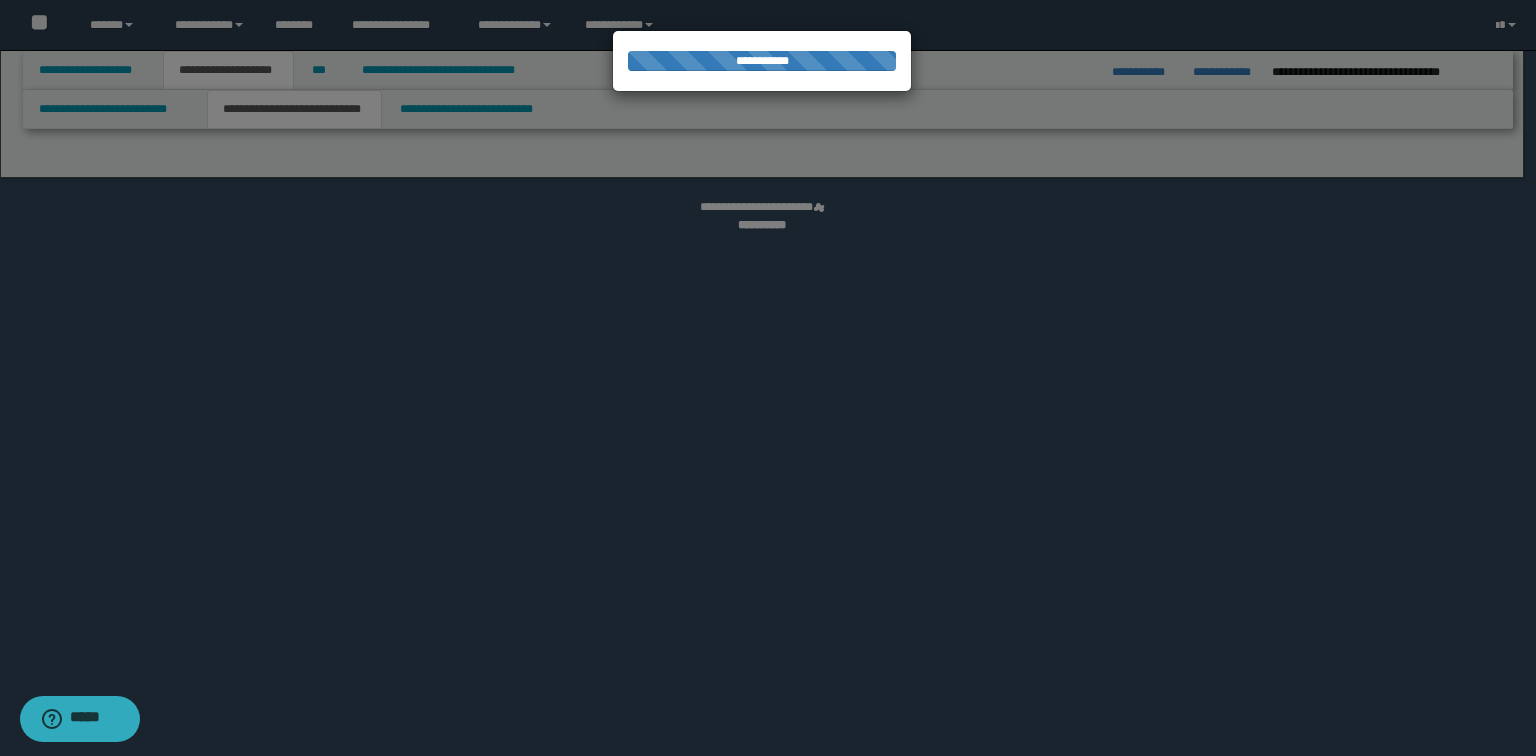 select on "*" 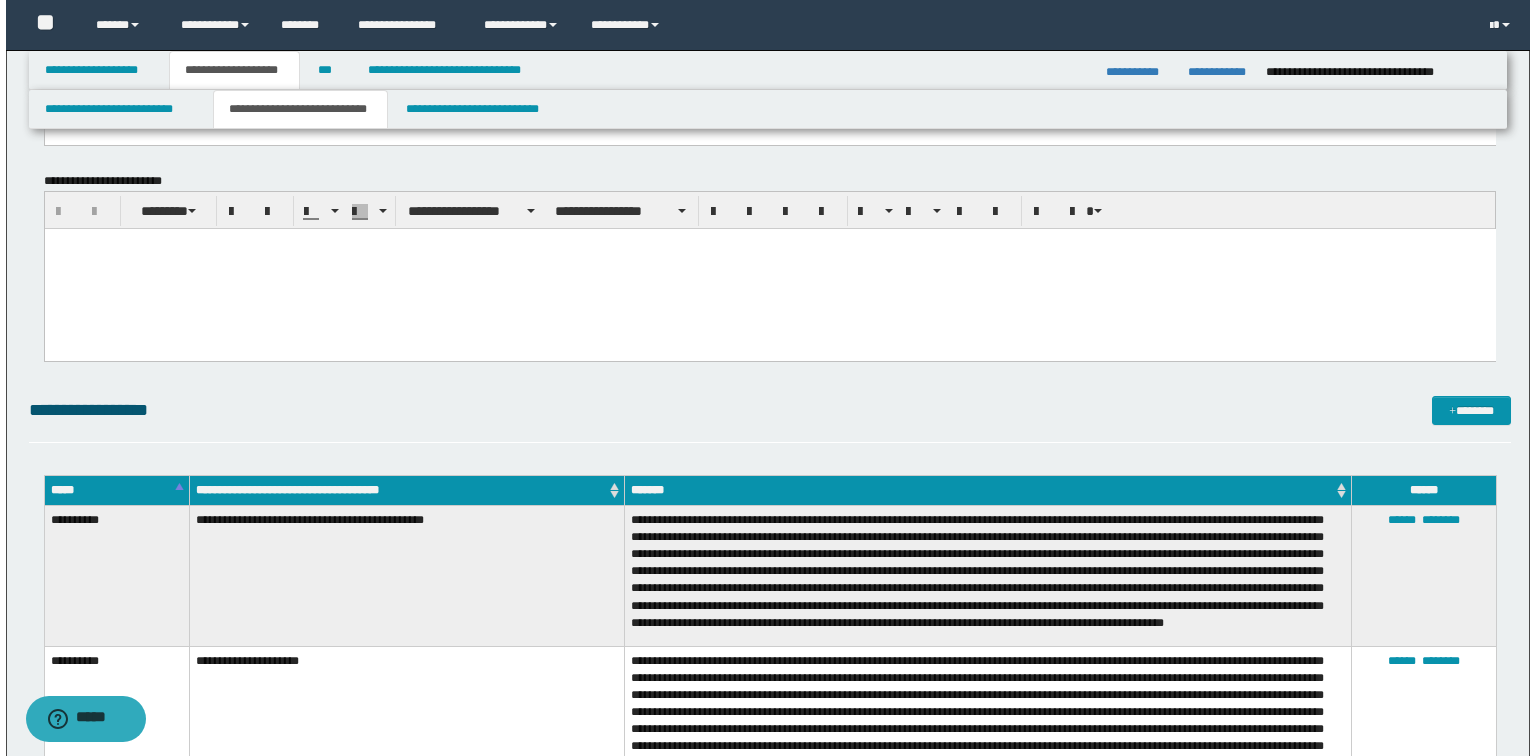scroll, scrollTop: 2320, scrollLeft: 0, axis: vertical 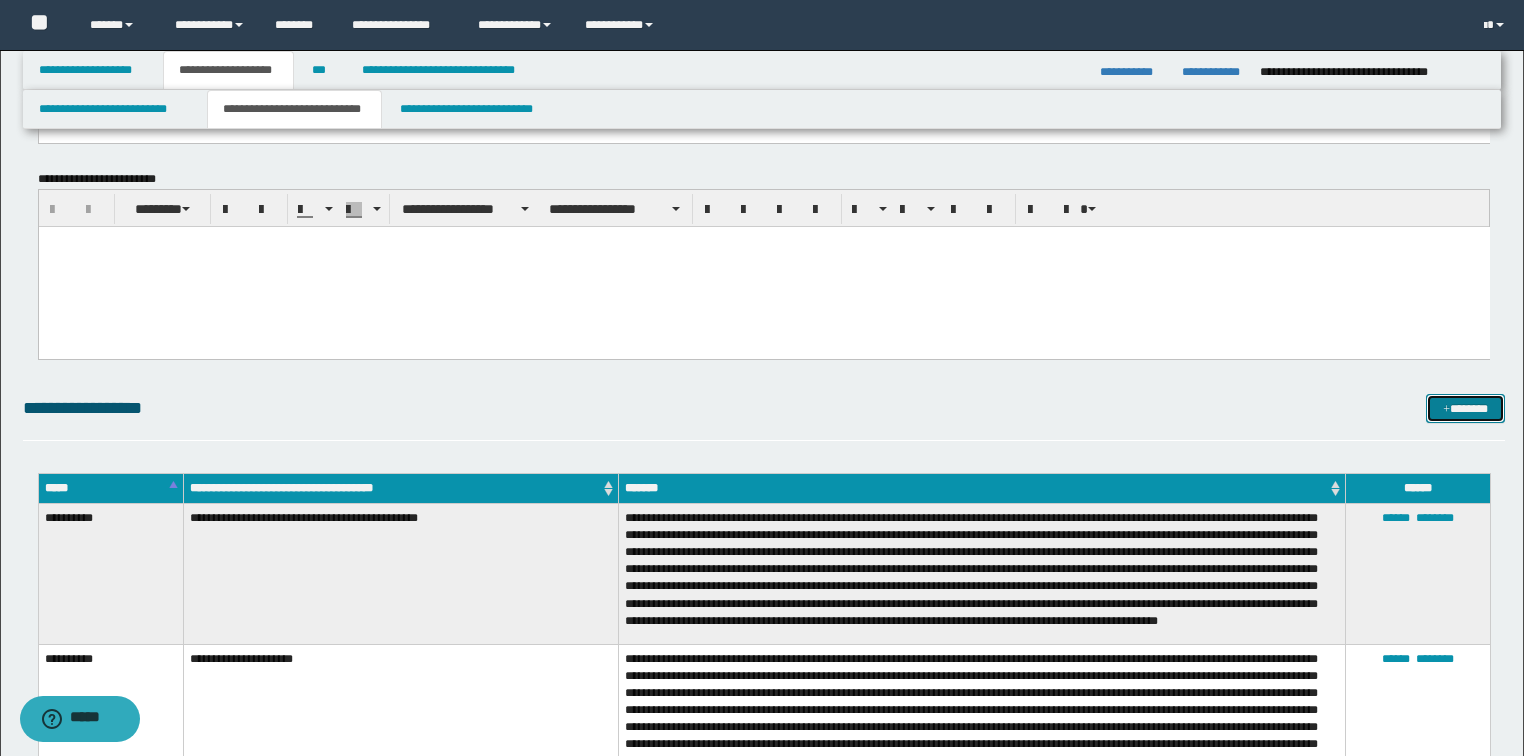 click on "*******" at bounding box center [1465, 409] 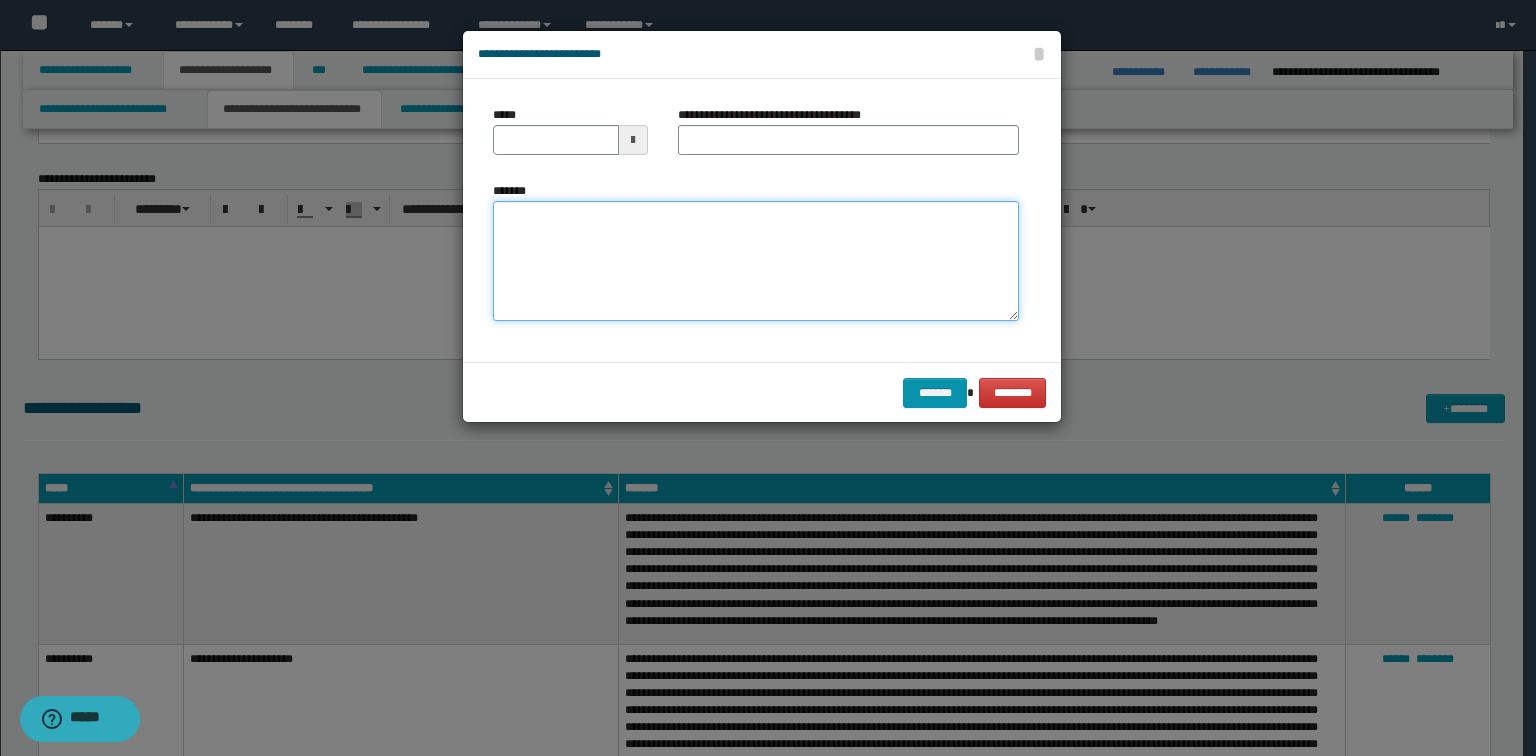 click on "*******" at bounding box center (756, 261) 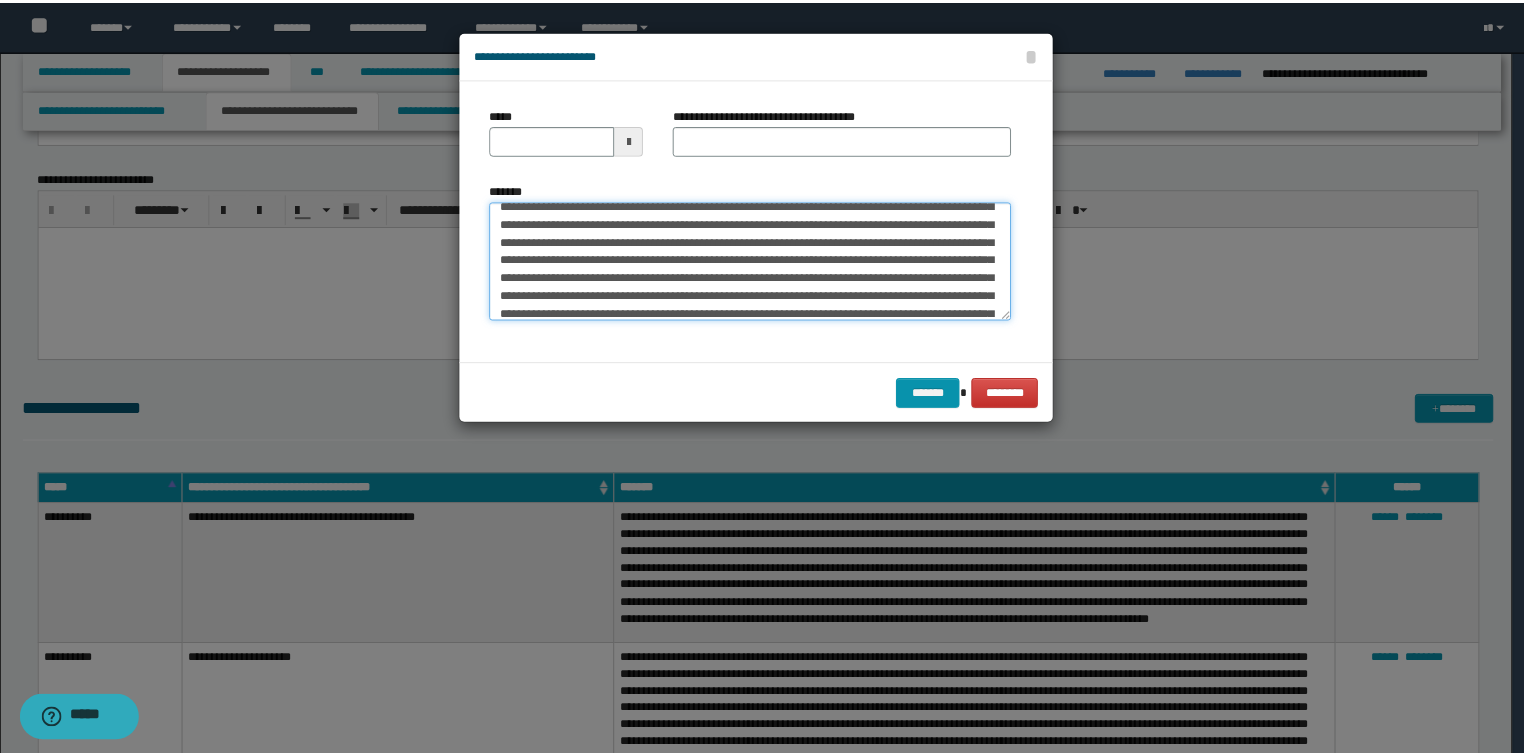 scroll, scrollTop: 0, scrollLeft: 0, axis: both 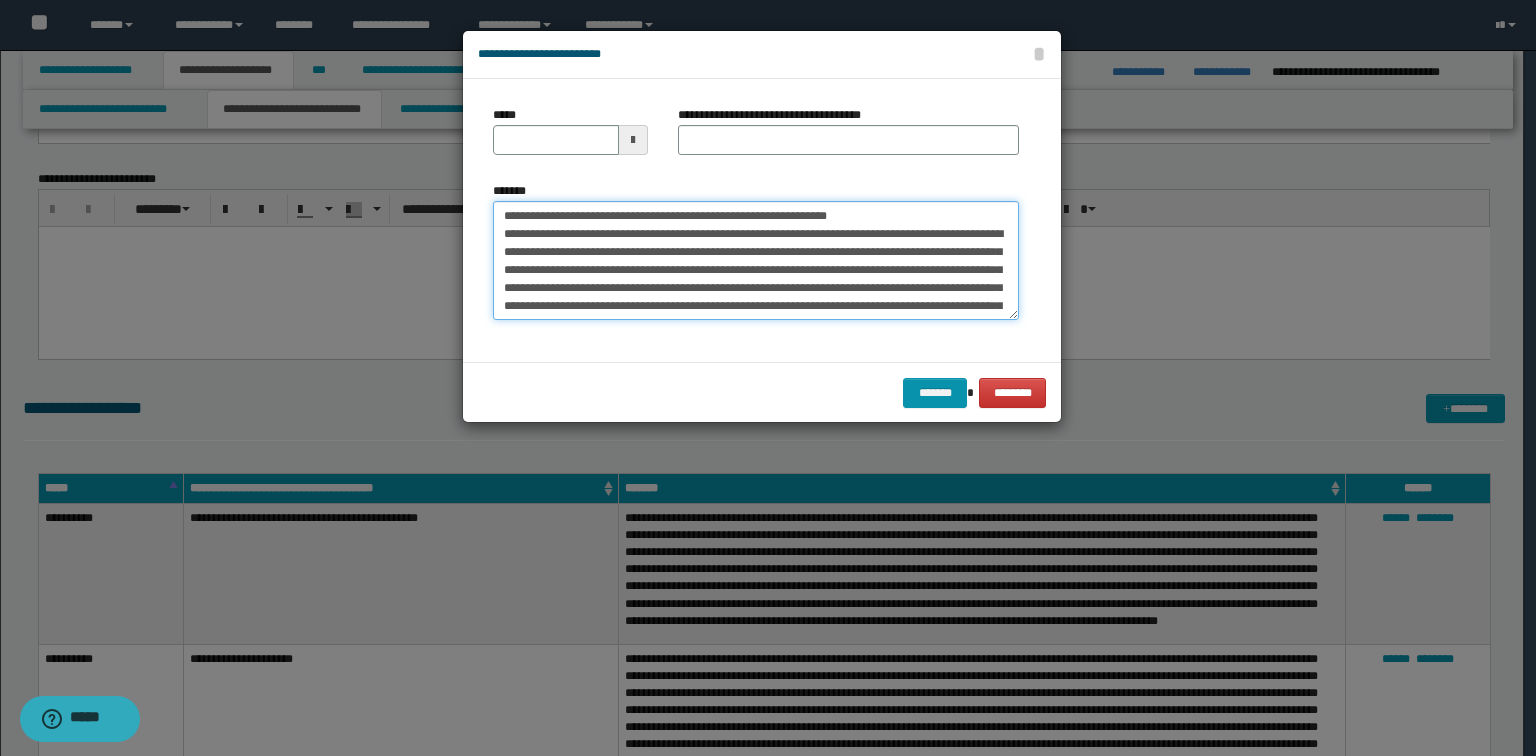 drag, startPoint x: 859, startPoint y: 218, endPoint x: 566, endPoint y: 208, distance: 293.1706 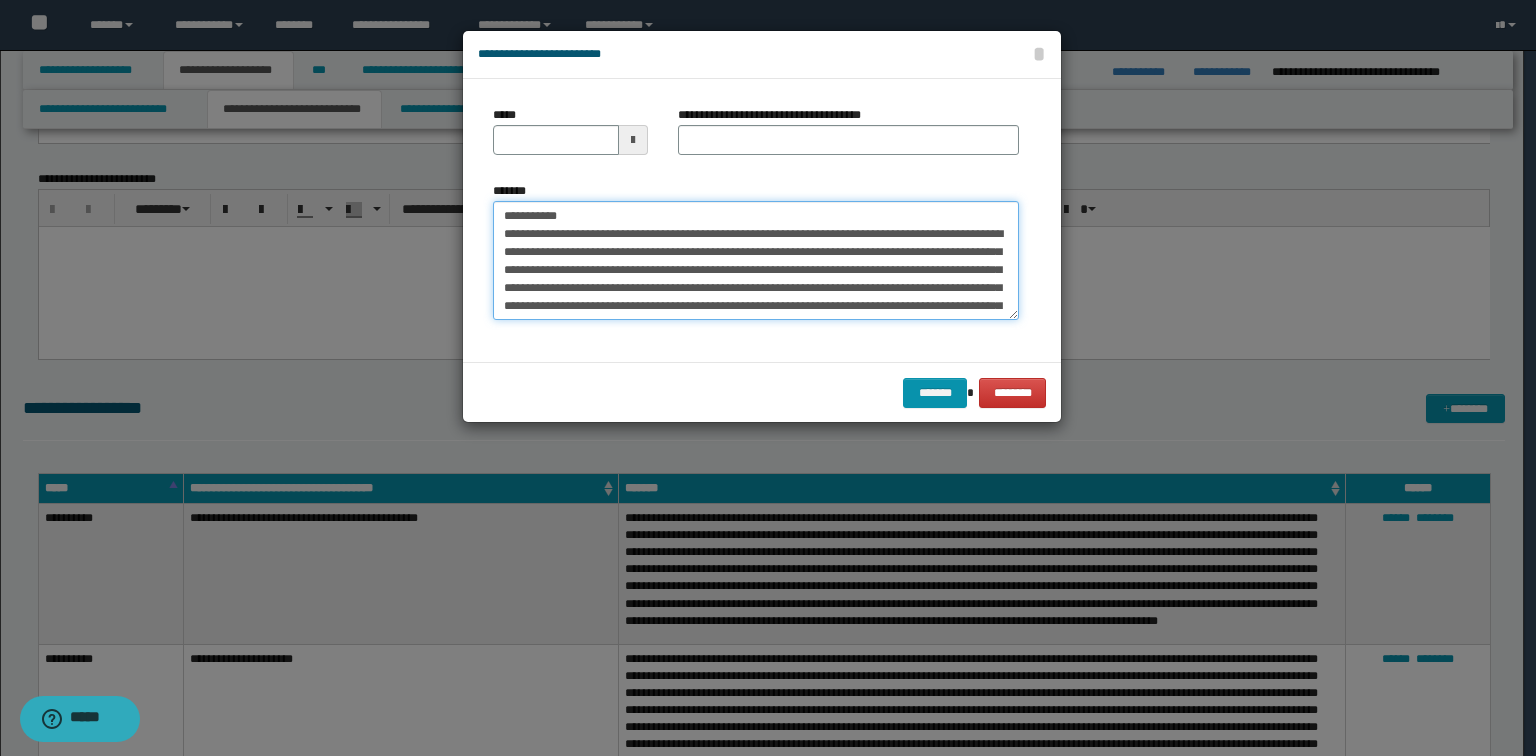 type on "**********" 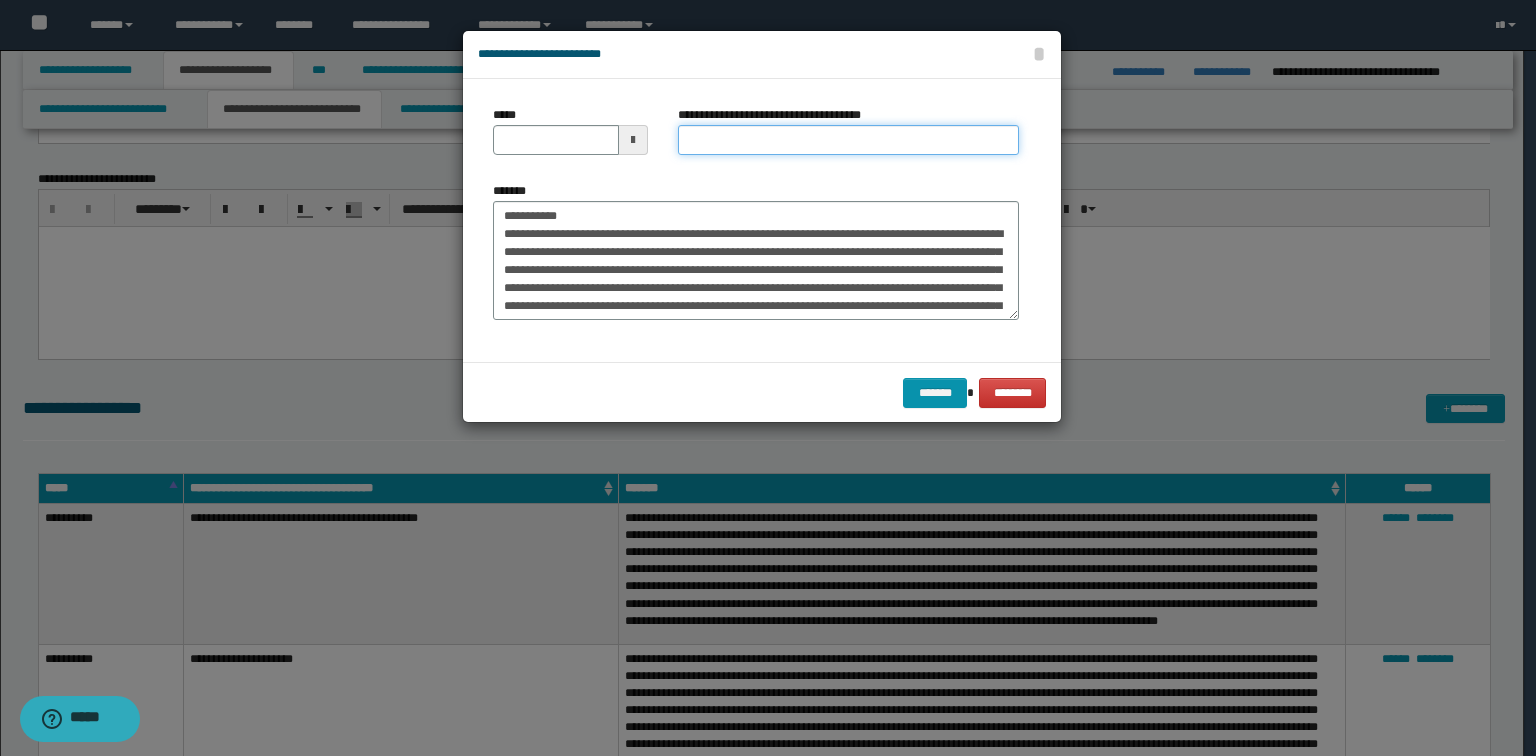 drag, startPoint x: 812, startPoint y: 131, endPoint x: 612, endPoint y: 198, distance: 210.92416 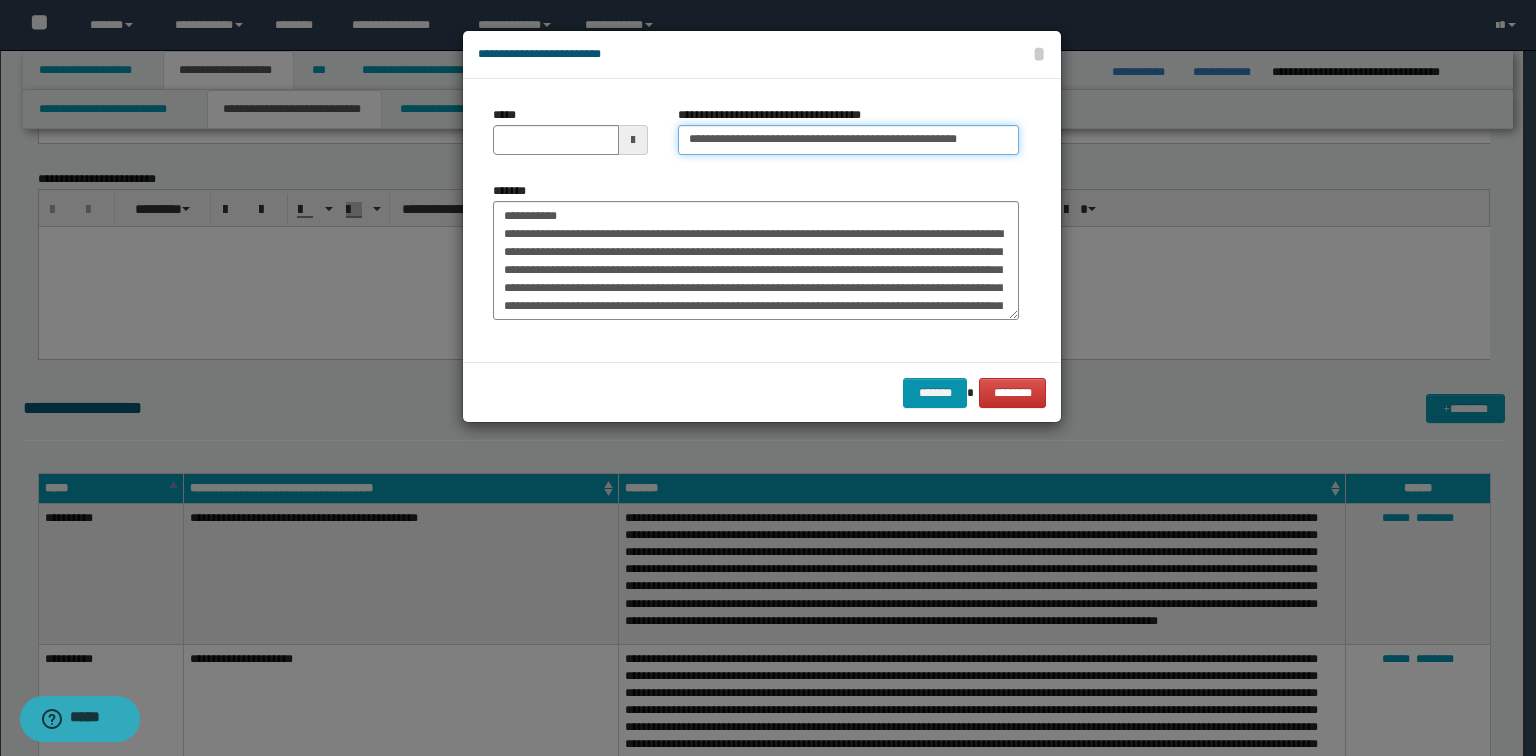 type on "**********" 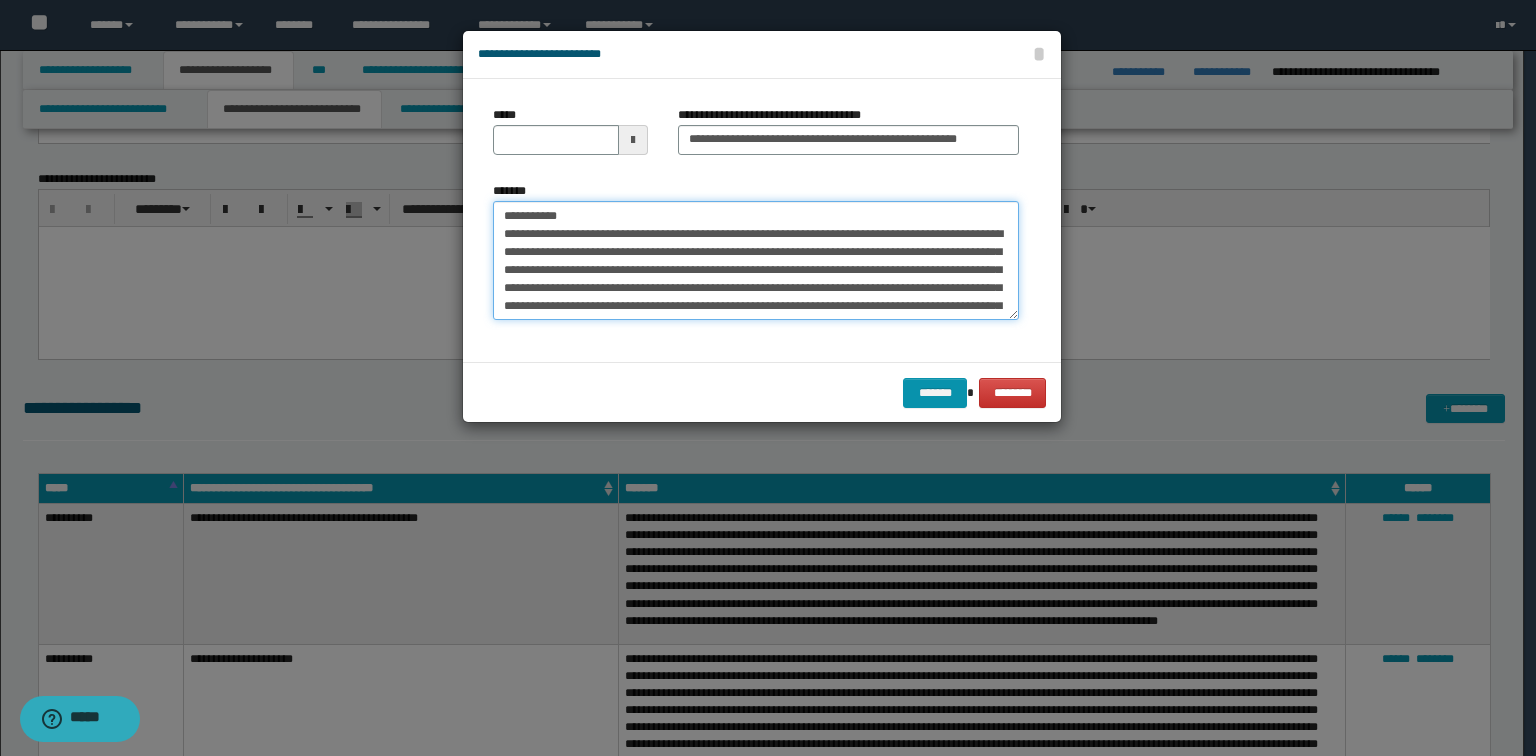 drag, startPoint x: 588, startPoint y: 214, endPoint x: 0, endPoint y: 181, distance: 588.9253 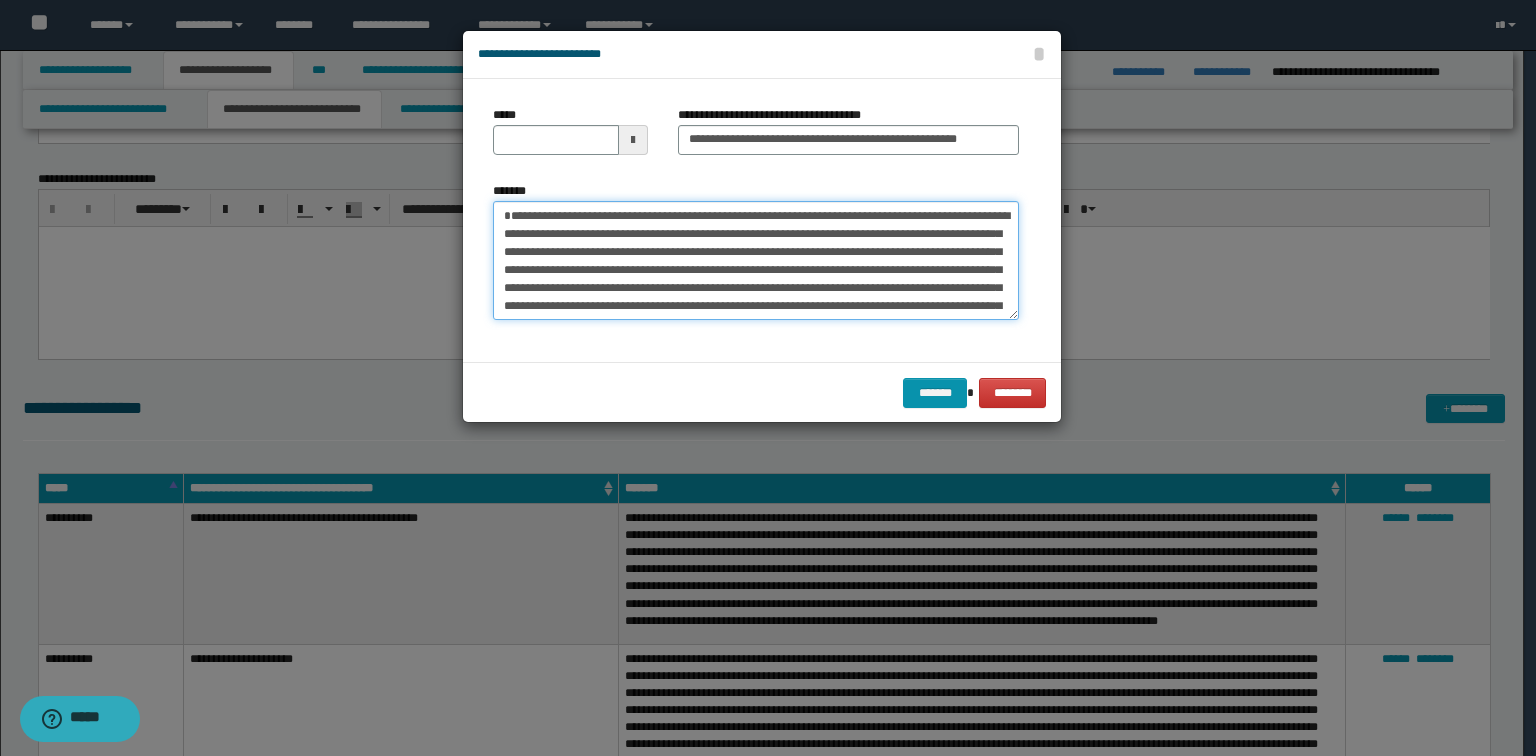 type 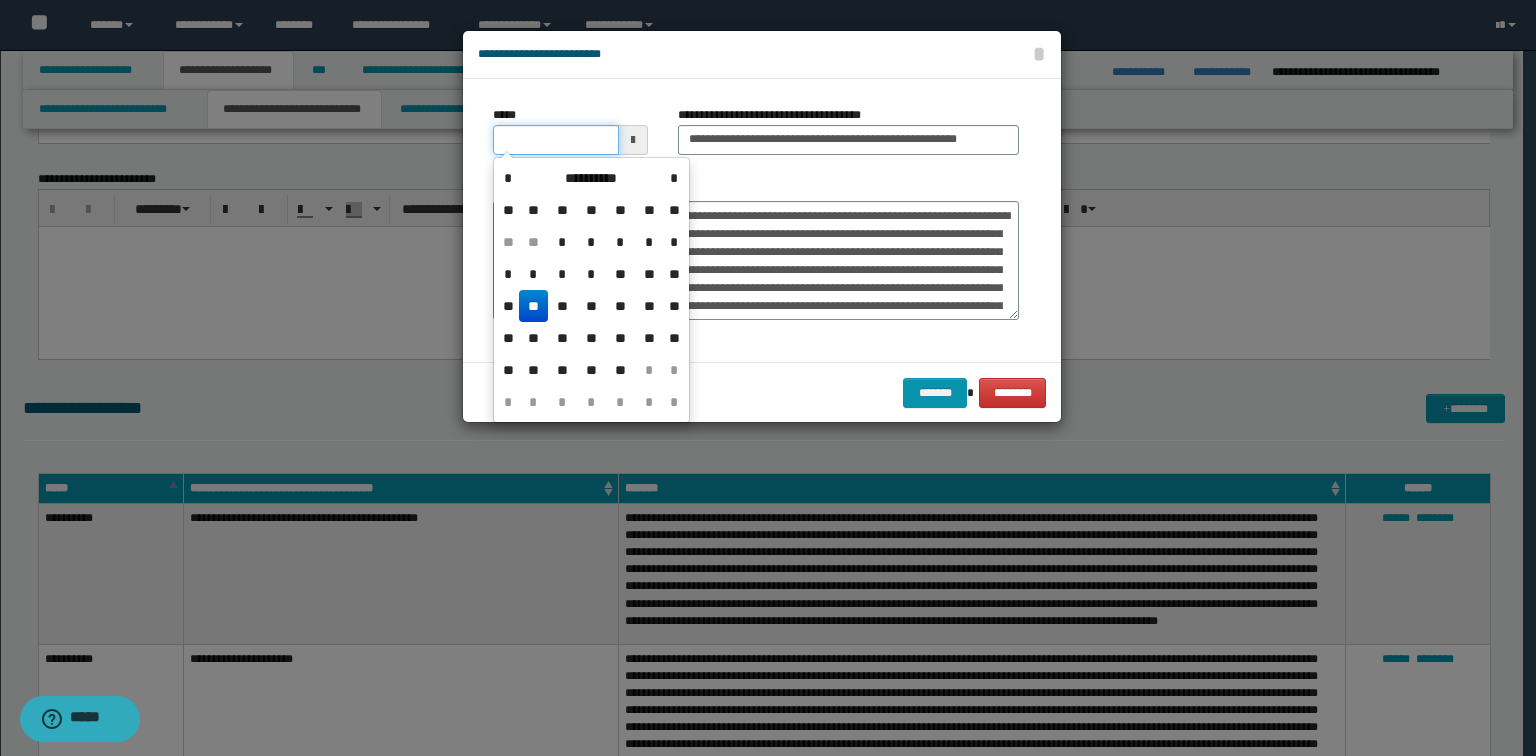 click on "*****" at bounding box center [556, 140] 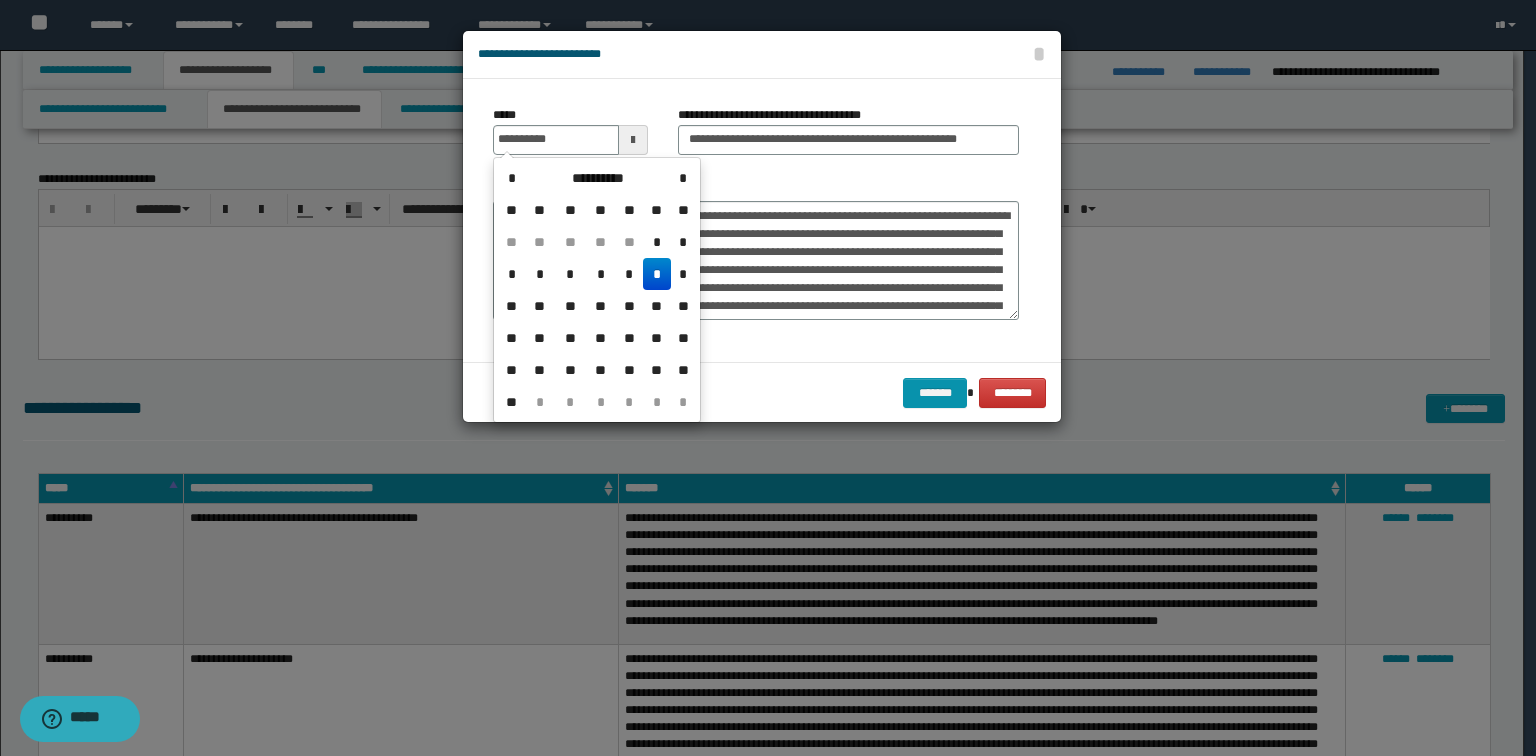 type on "**********" 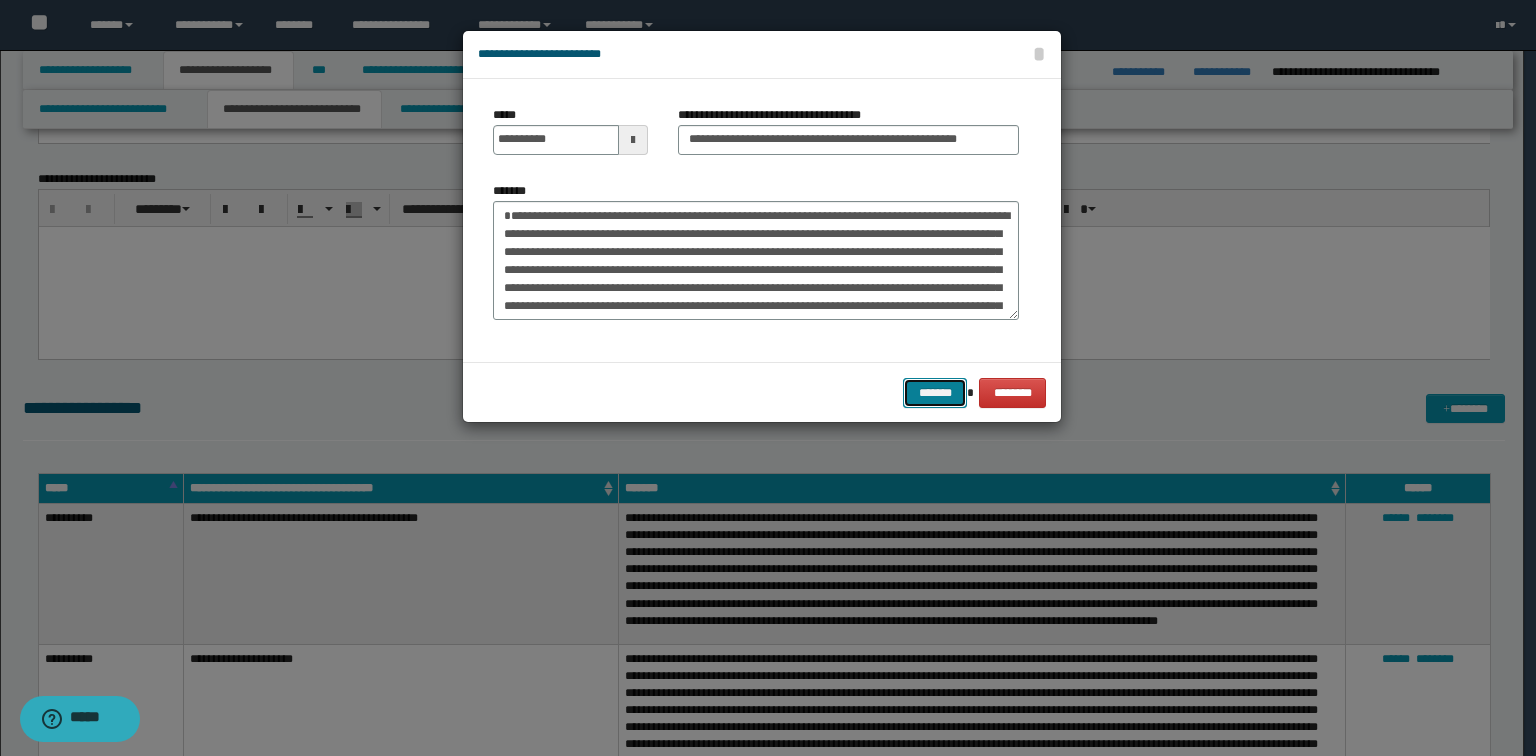 click on "*******" at bounding box center (935, 393) 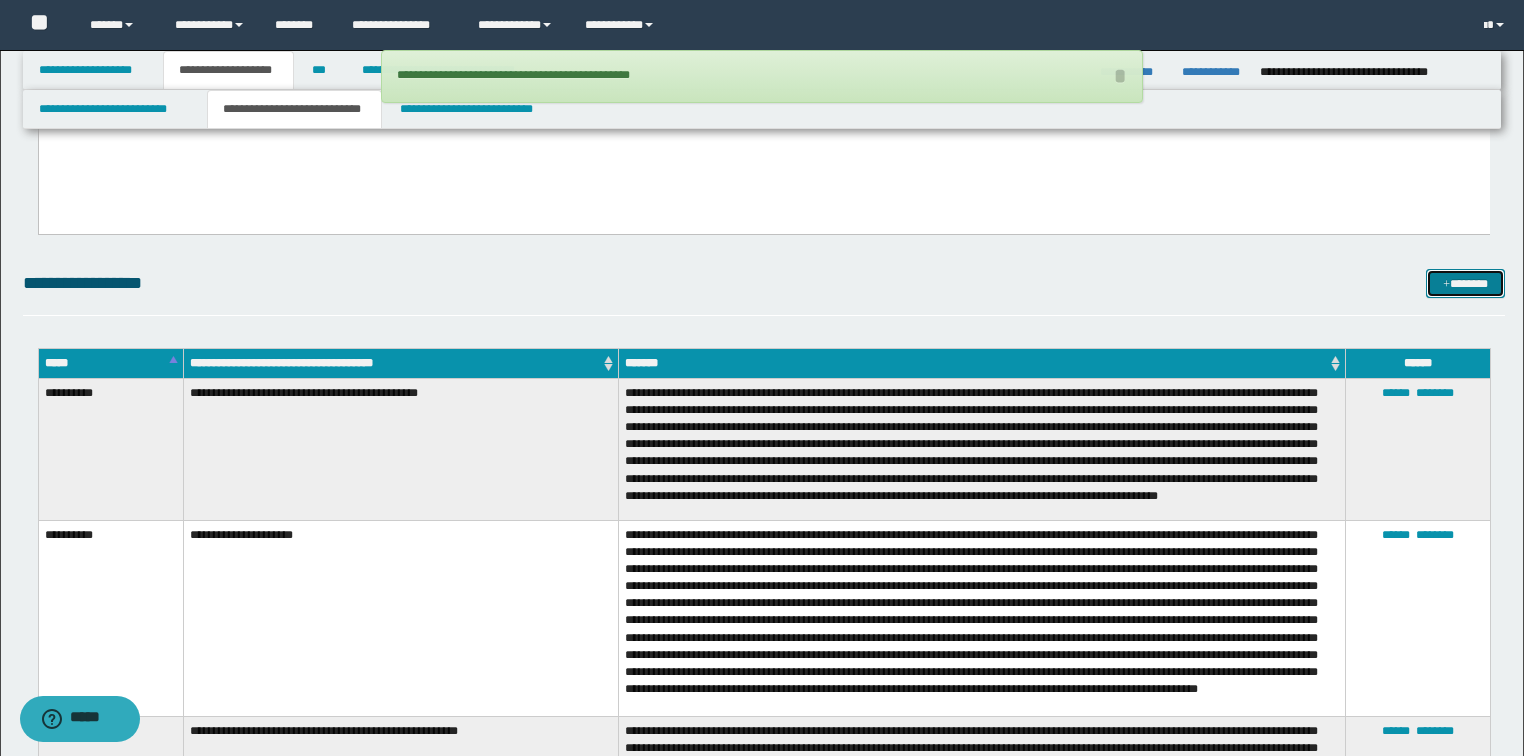 scroll, scrollTop: 2400, scrollLeft: 0, axis: vertical 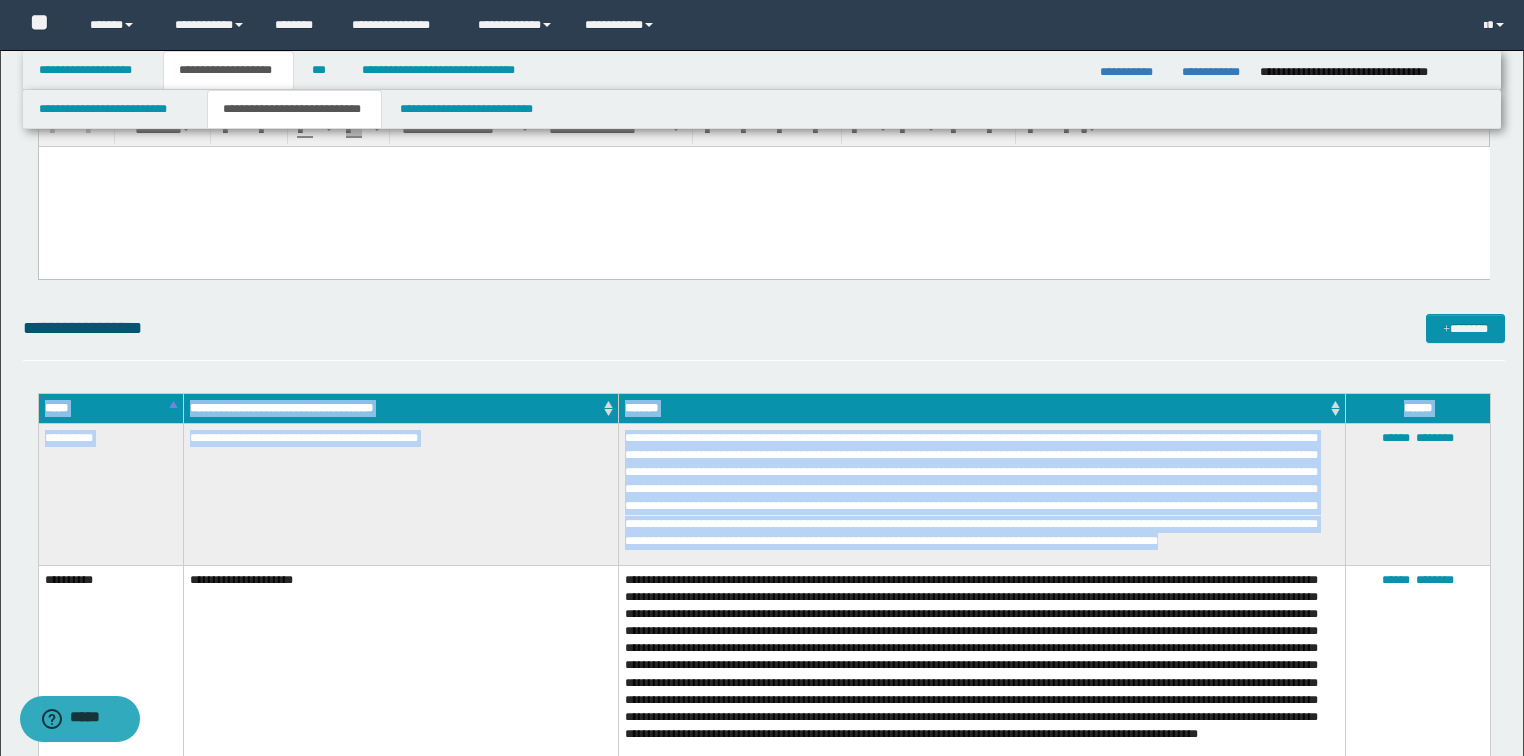 drag, startPoint x: 827, startPoint y: 564, endPoint x: 35, endPoint y: 464, distance: 798.28815 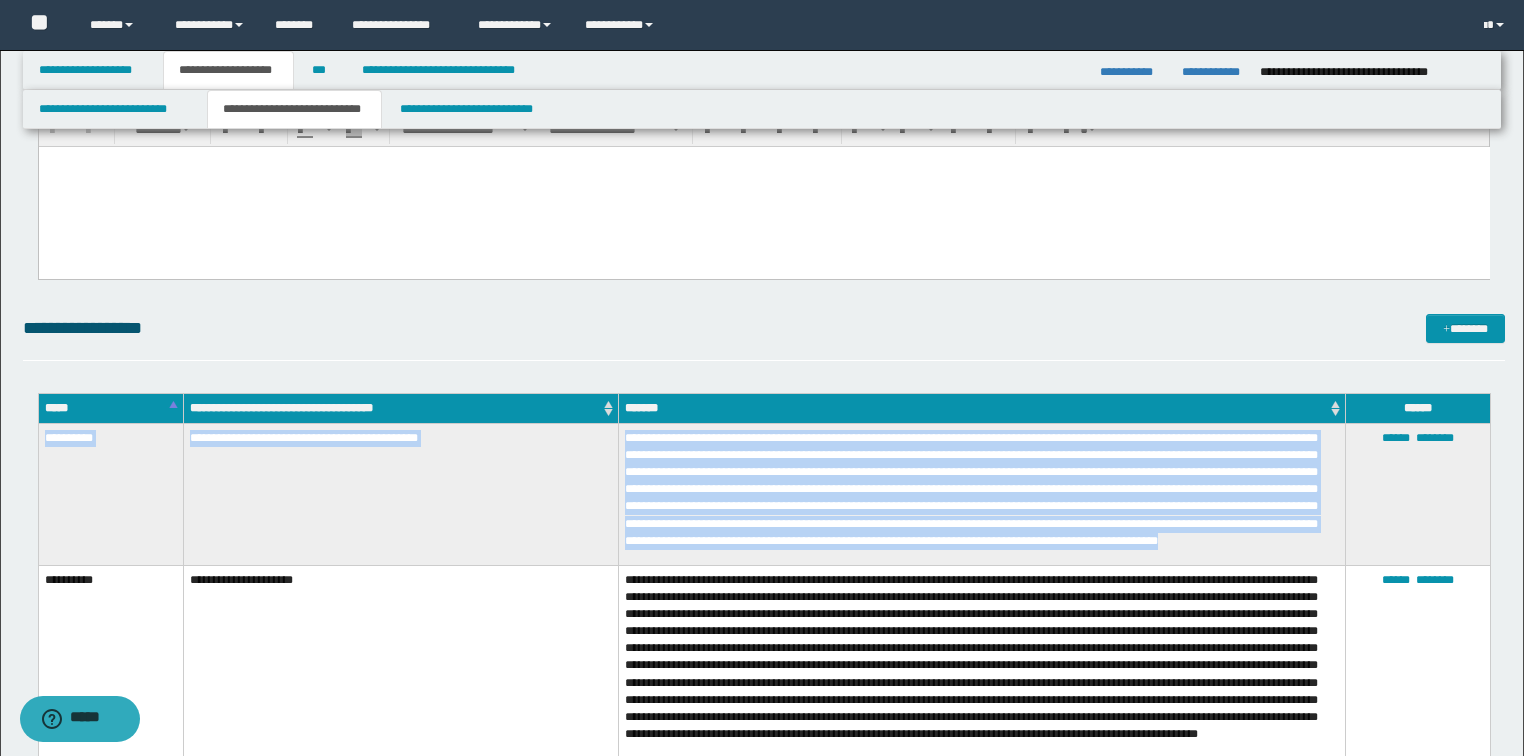 drag, startPoint x: 833, startPoint y: 559, endPoint x: 44, endPoint y: 447, distance: 796.90967 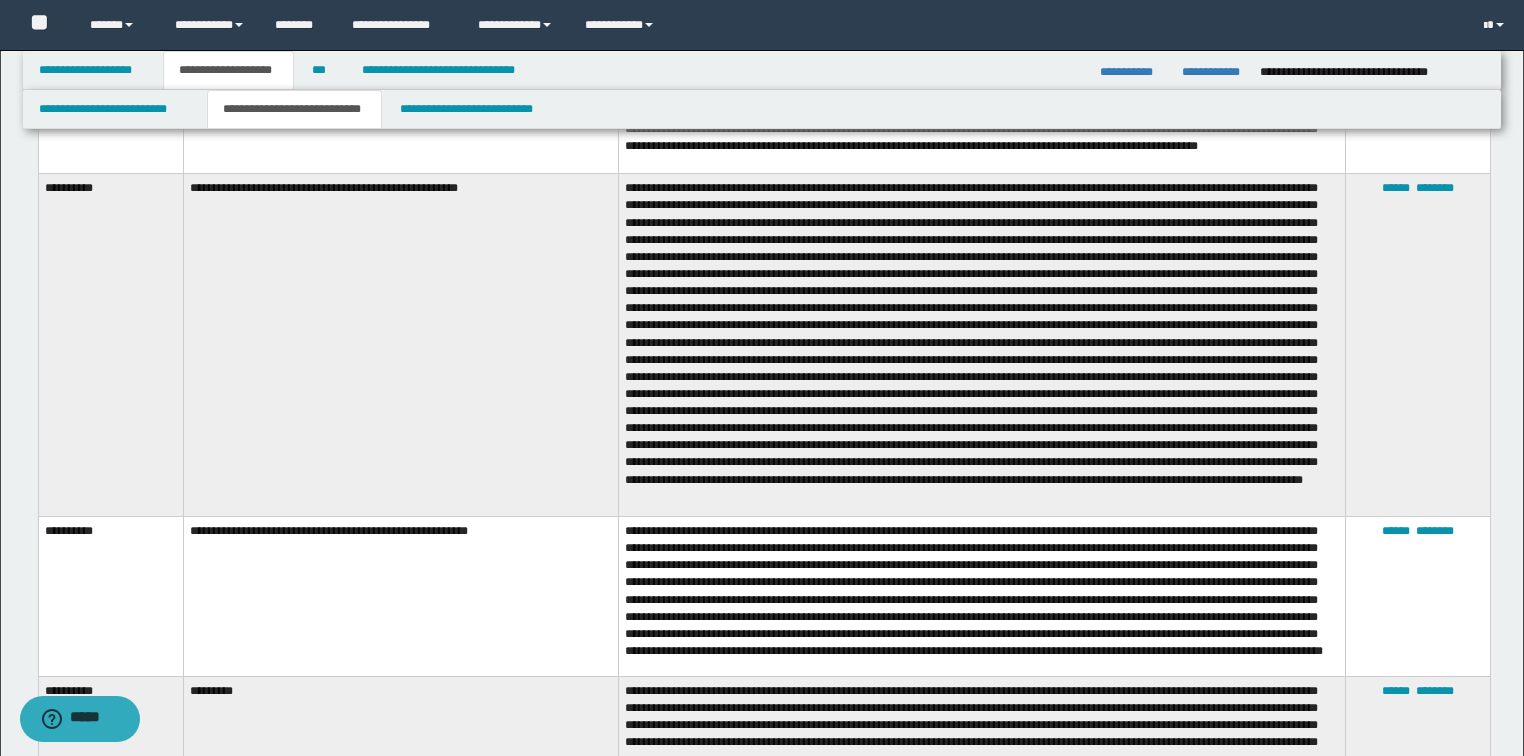 scroll, scrollTop: 2960, scrollLeft: 0, axis: vertical 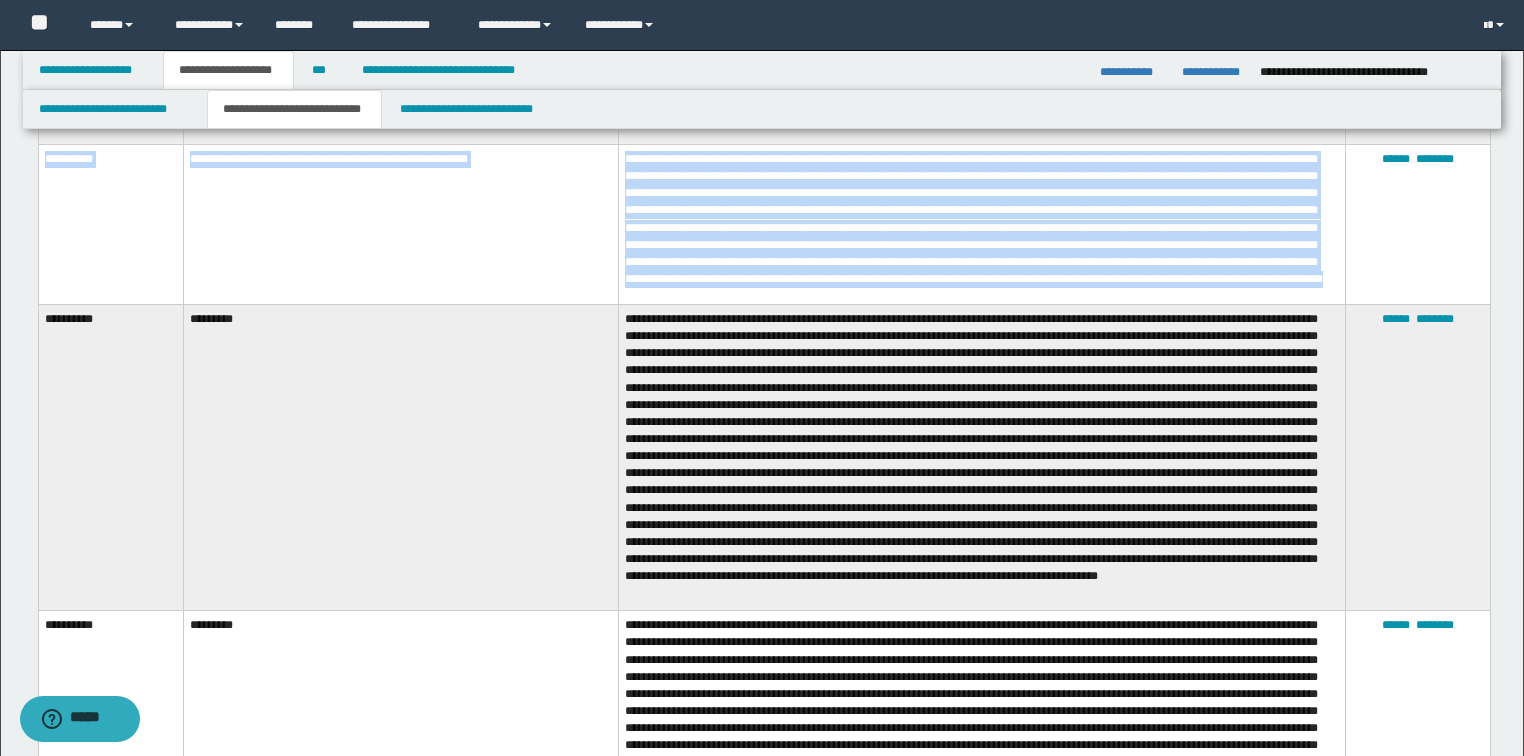 drag, startPoint x: 42, startPoint y: 230, endPoint x: 1149, endPoint y: 320, distance: 1110.6525 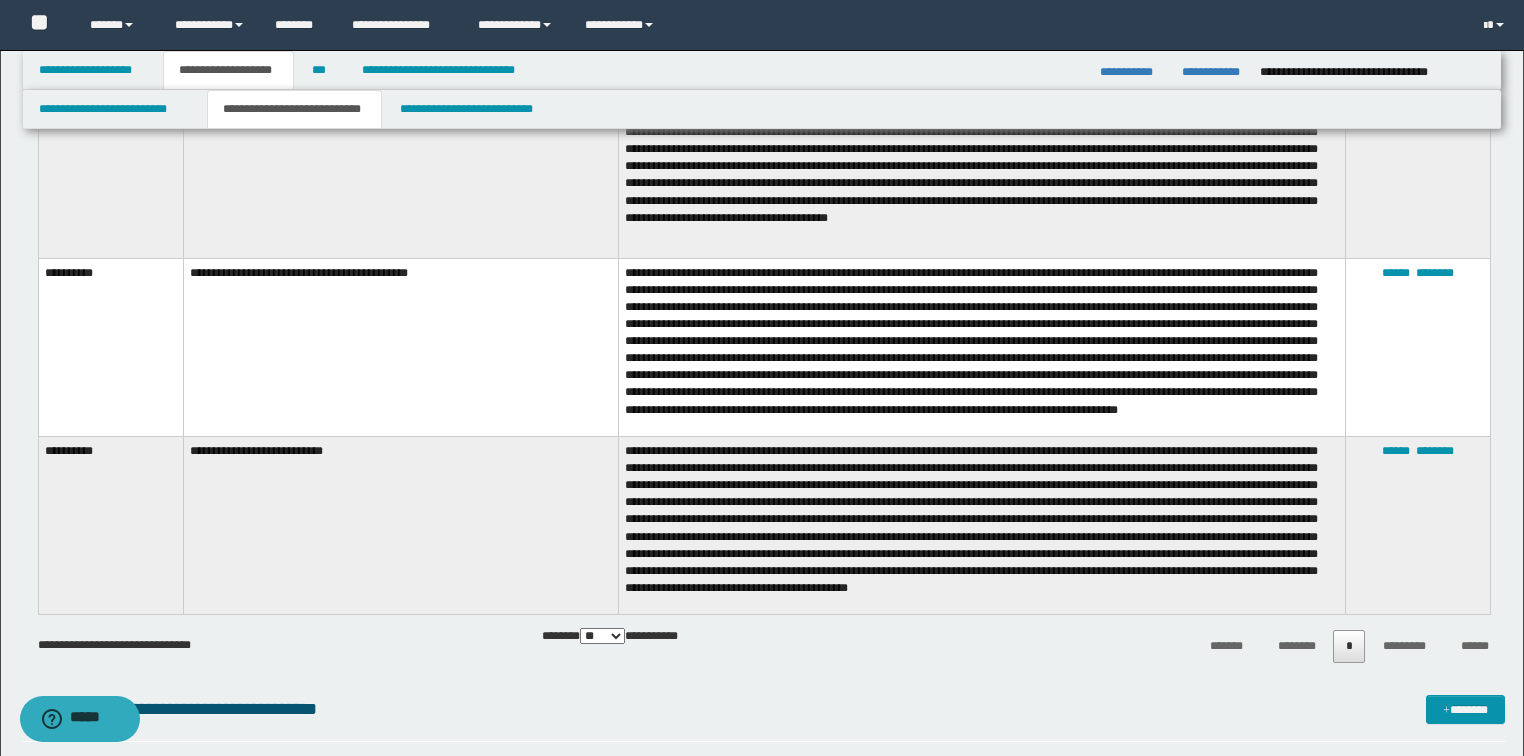 scroll, scrollTop: 4400, scrollLeft: 0, axis: vertical 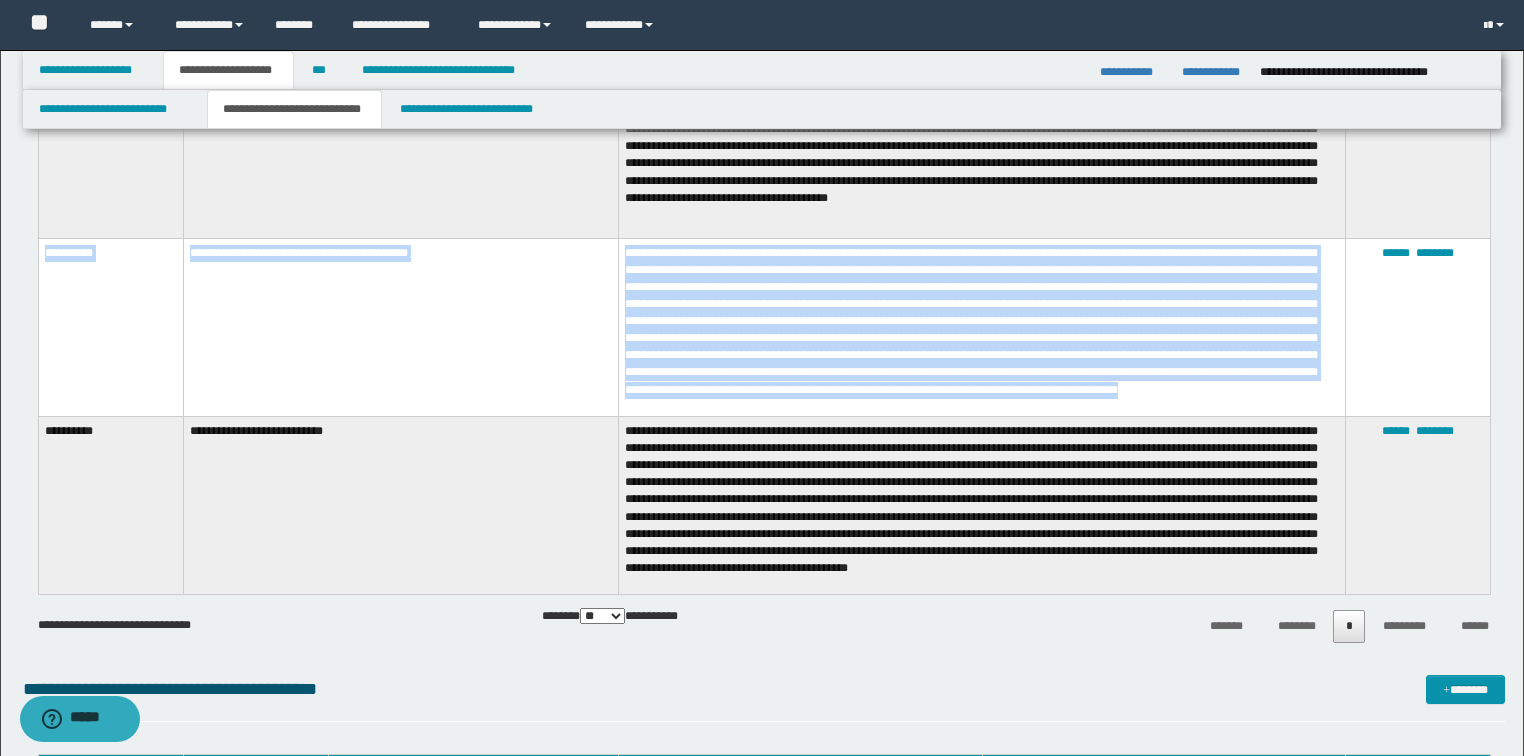drag, startPoint x: 819, startPoint y: 415, endPoint x: 45, endPoint y: 287, distance: 784.5126 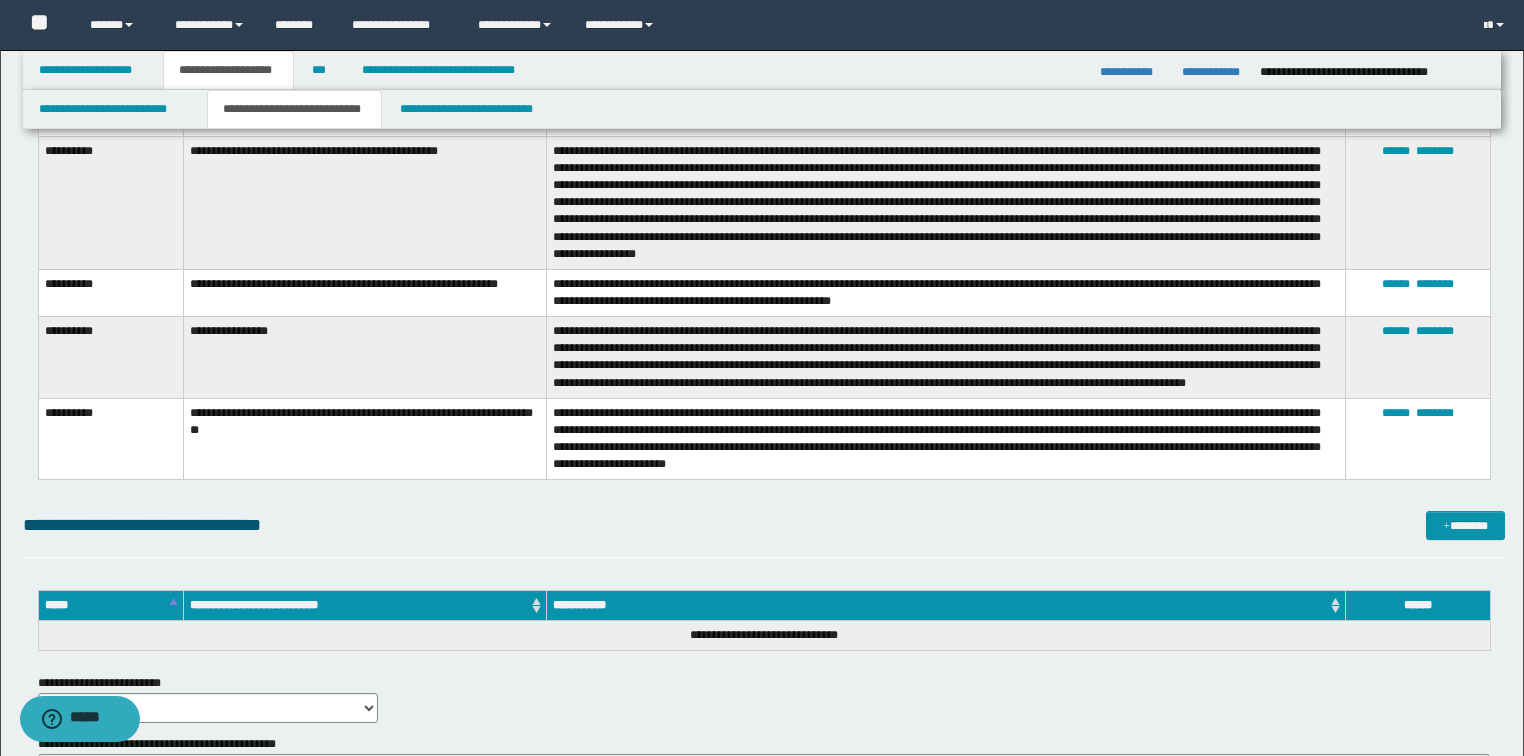 scroll, scrollTop: 5440, scrollLeft: 0, axis: vertical 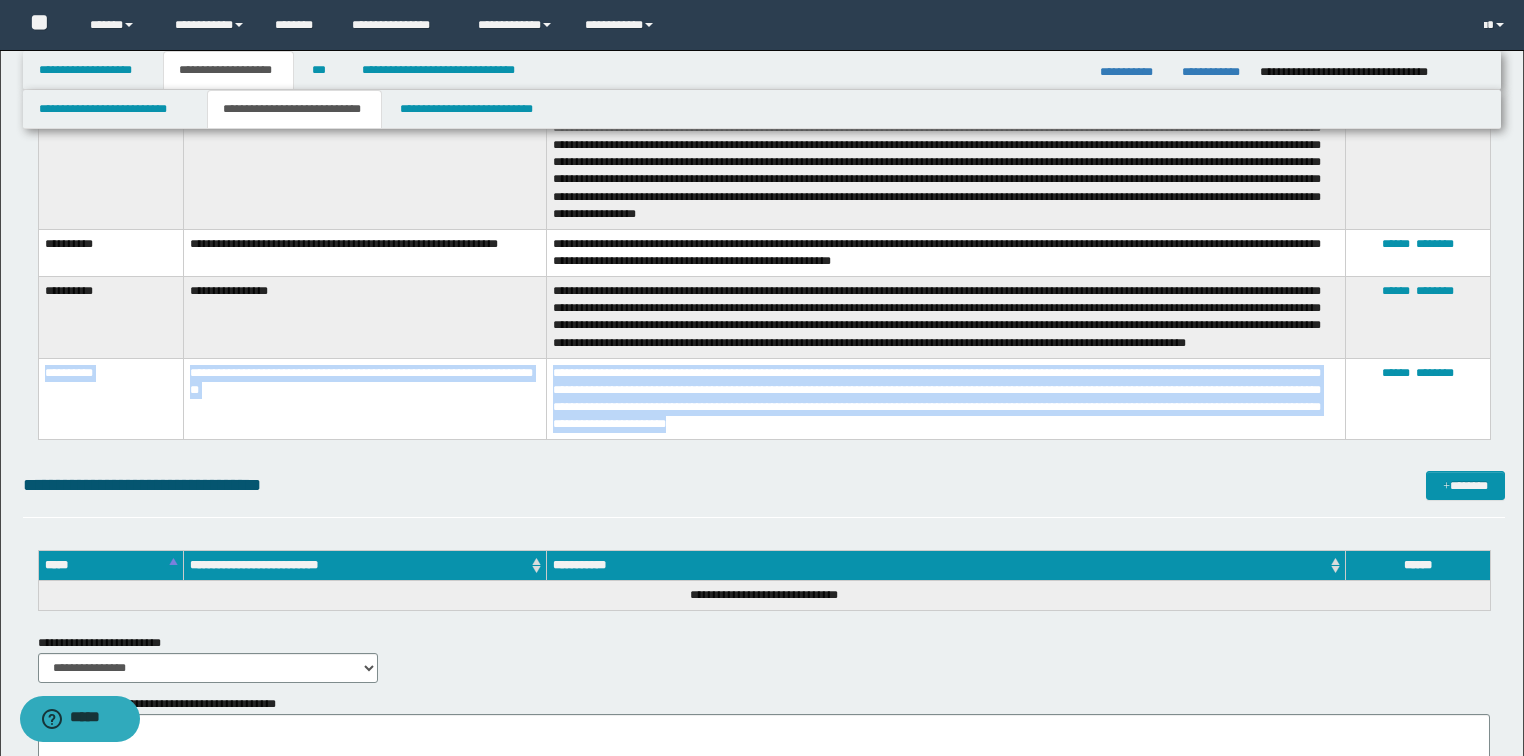 drag, startPoint x: 784, startPoint y: 425, endPoint x: 44, endPoint y: 388, distance: 740.92444 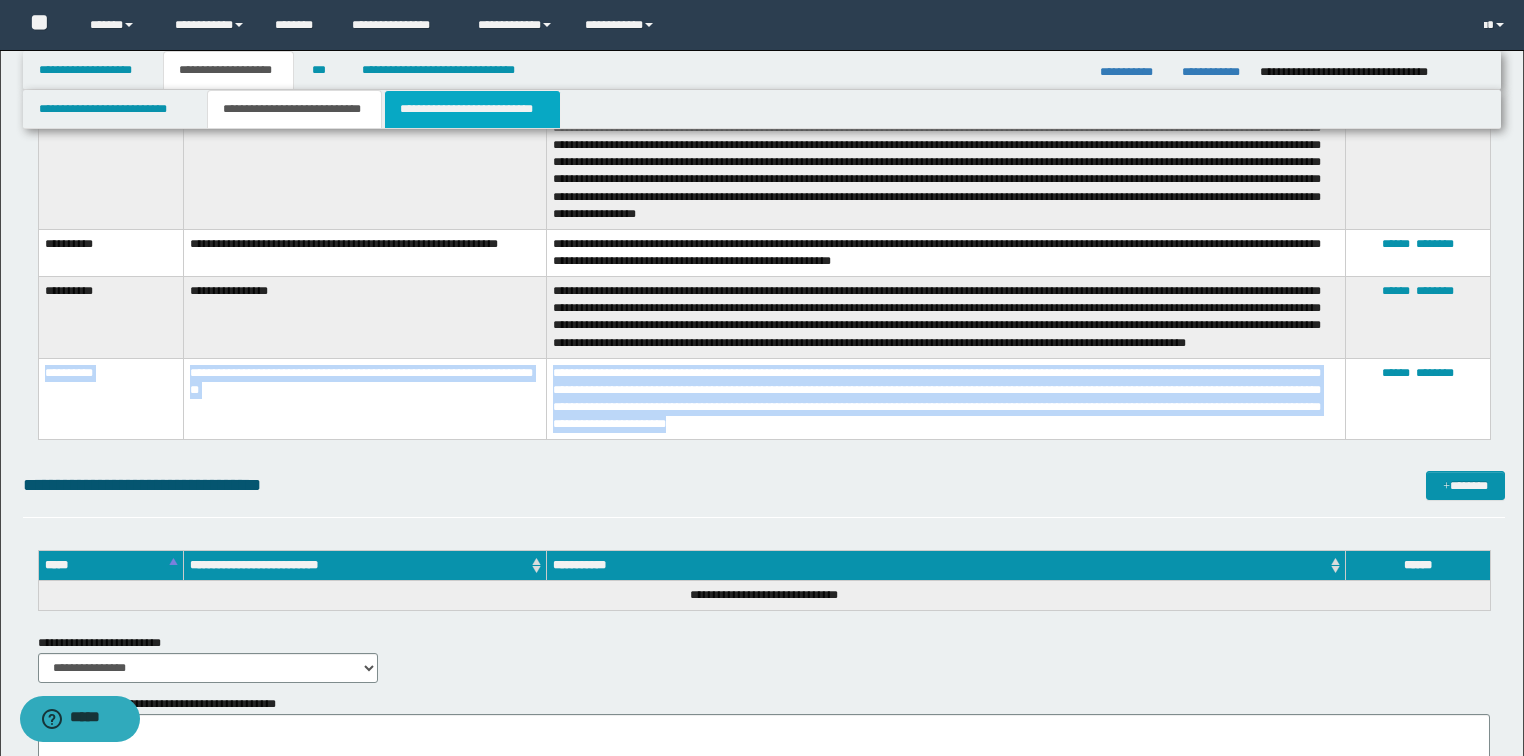 click on "**********" at bounding box center (472, 109) 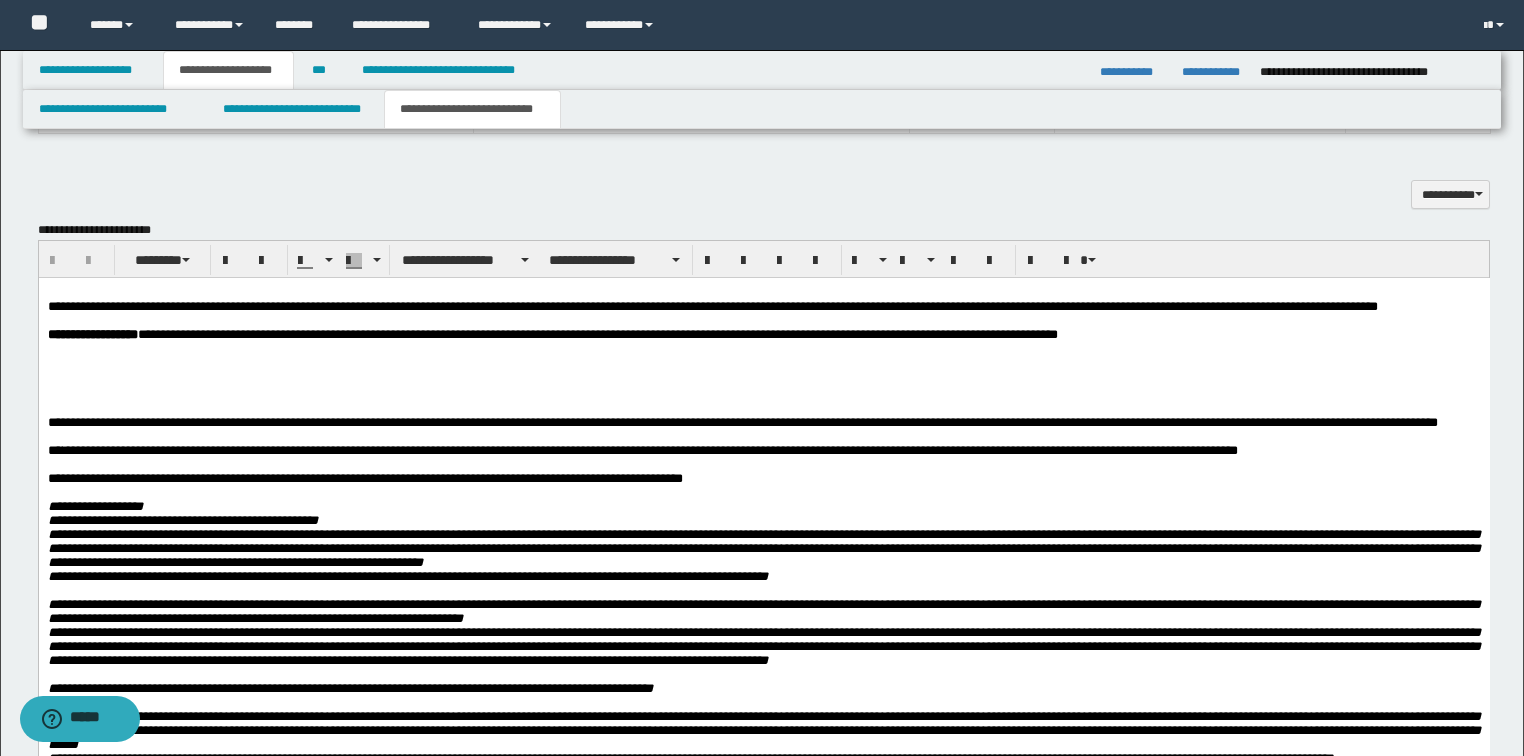 scroll, scrollTop: 1360, scrollLeft: 0, axis: vertical 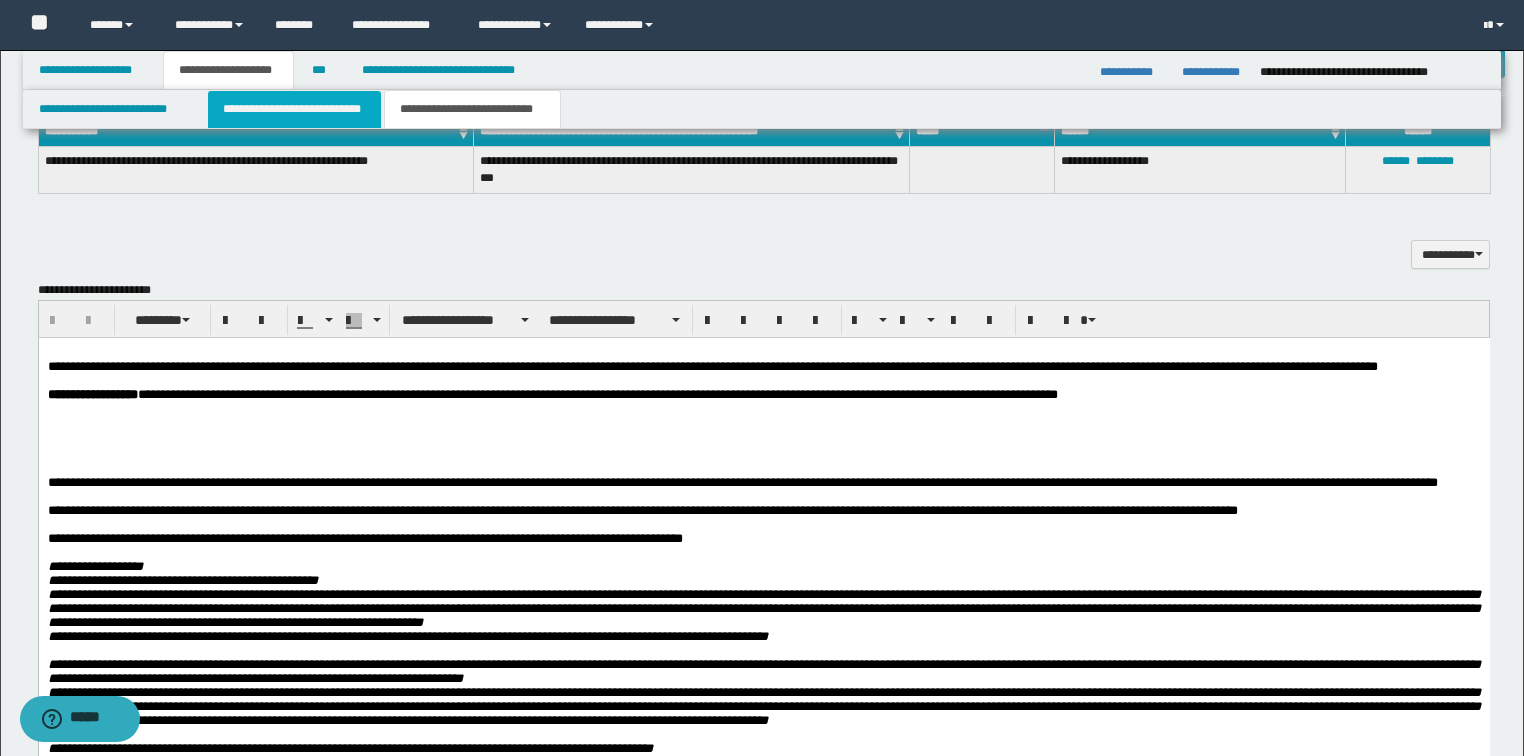 click on "**********" at bounding box center (294, 109) 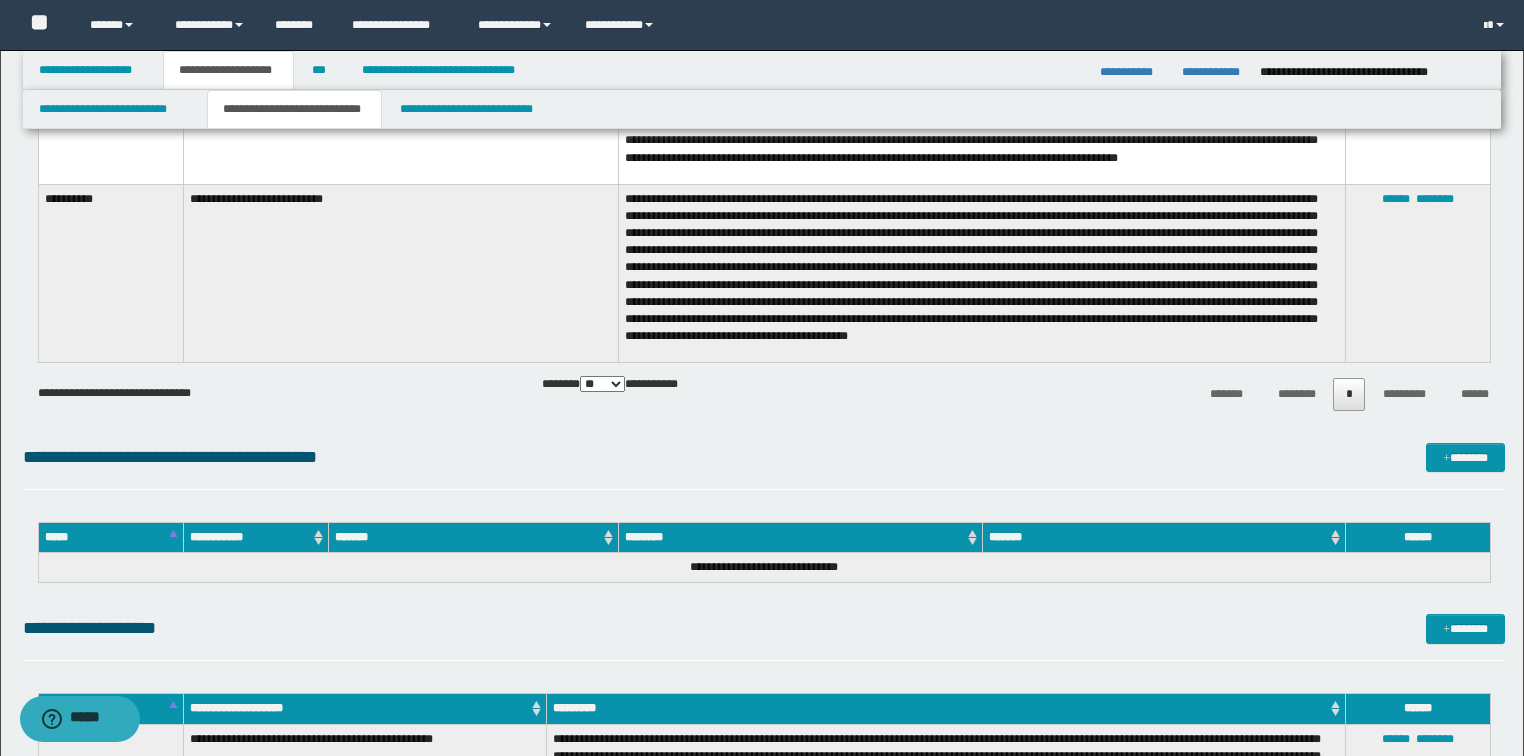 scroll, scrollTop: 4480, scrollLeft: 0, axis: vertical 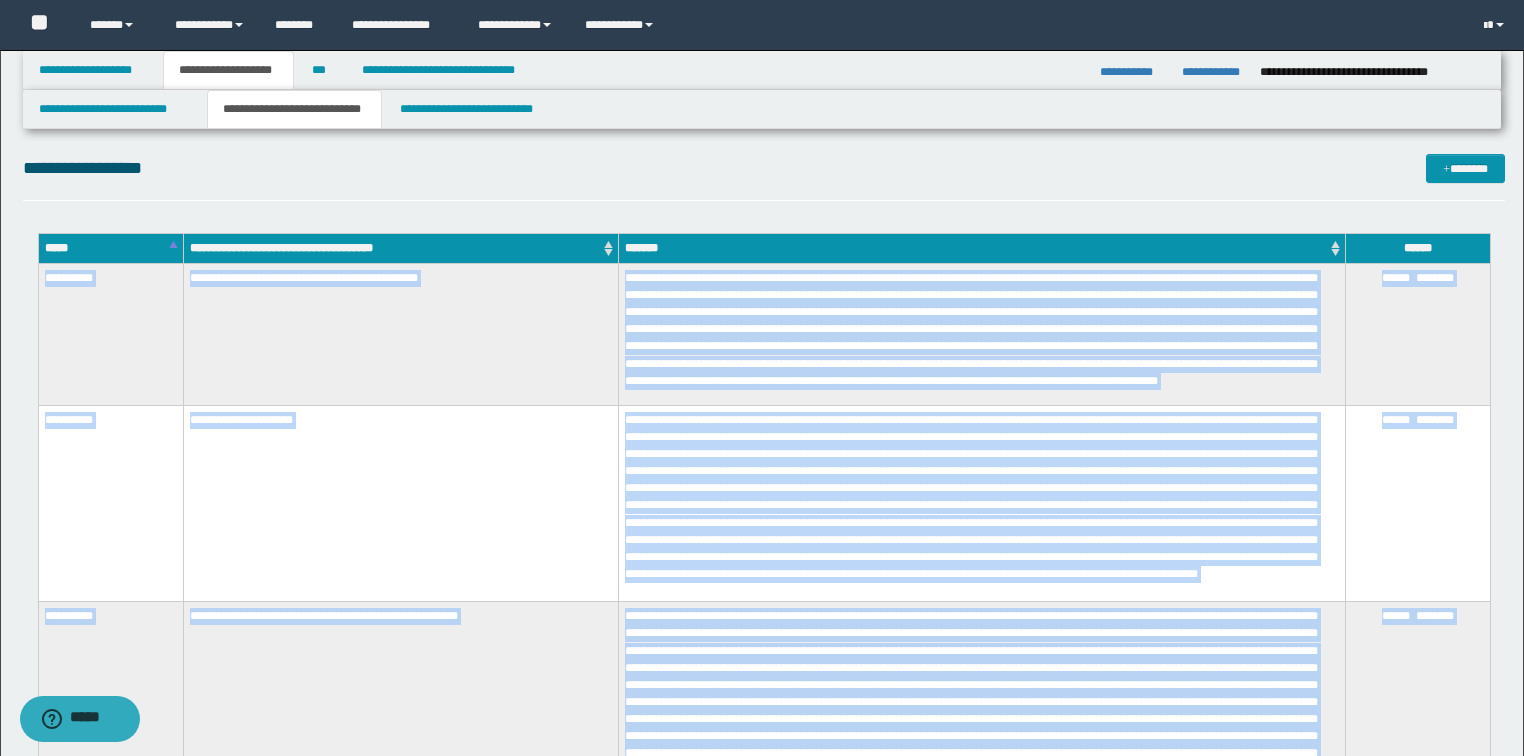 drag, startPoint x: 1091, startPoint y: 413, endPoint x: 44, endPoint y: 296, distance: 1053.517 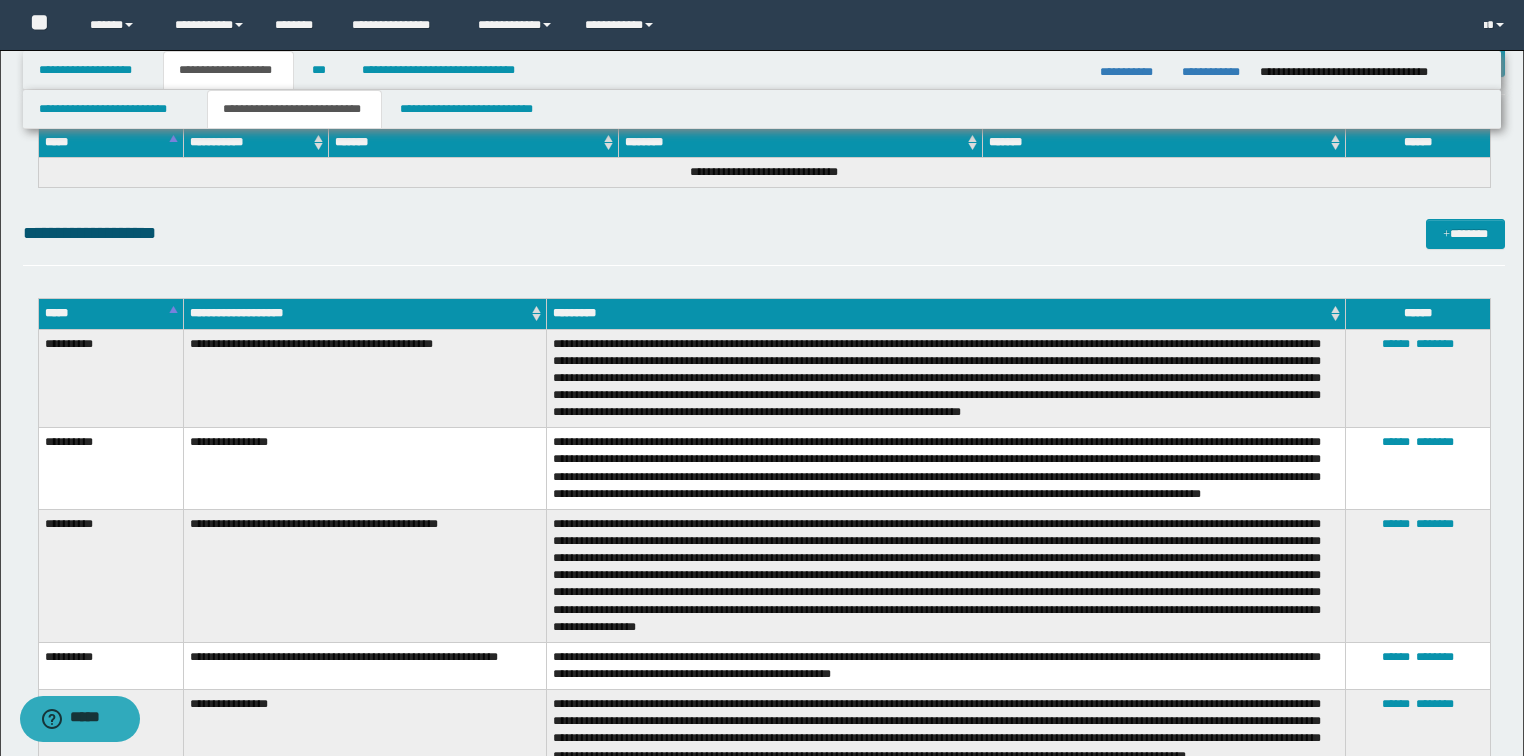 scroll, scrollTop: 5120, scrollLeft: 0, axis: vertical 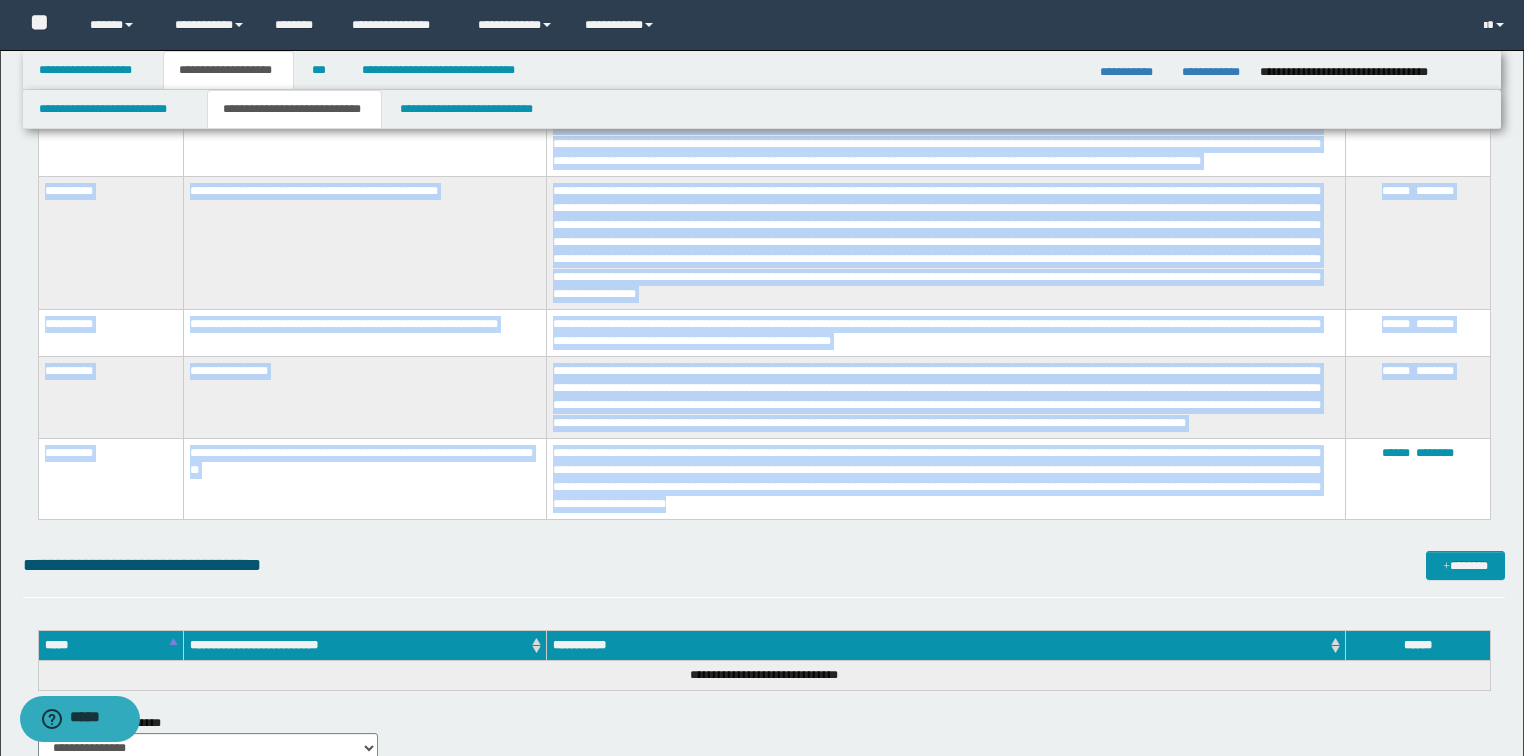 drag, startPoint x: 40, startPoint y: 253, endPoint x: 775, endPoint y: 516, distance: 780.6369 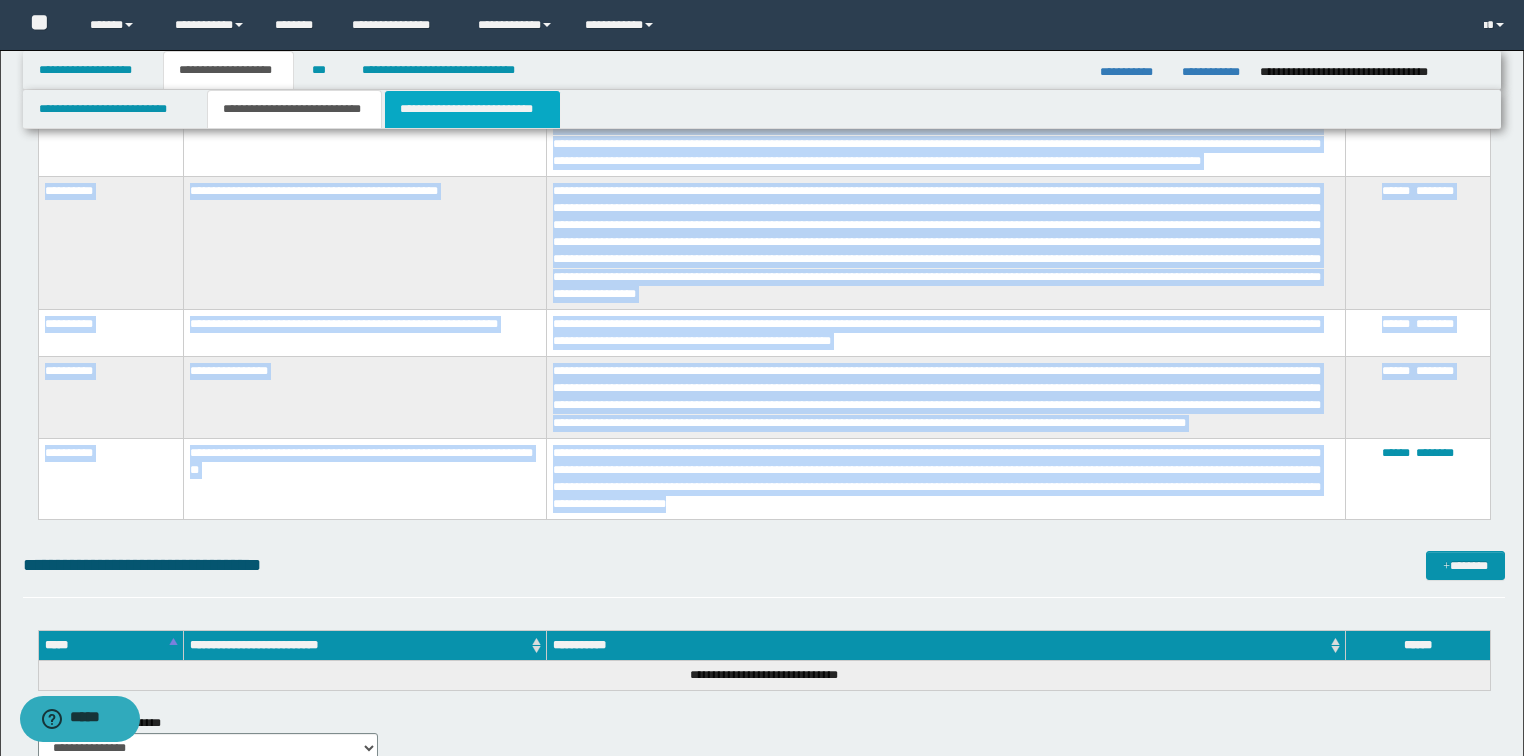 click on "**********" at bounding box center (472, 109) 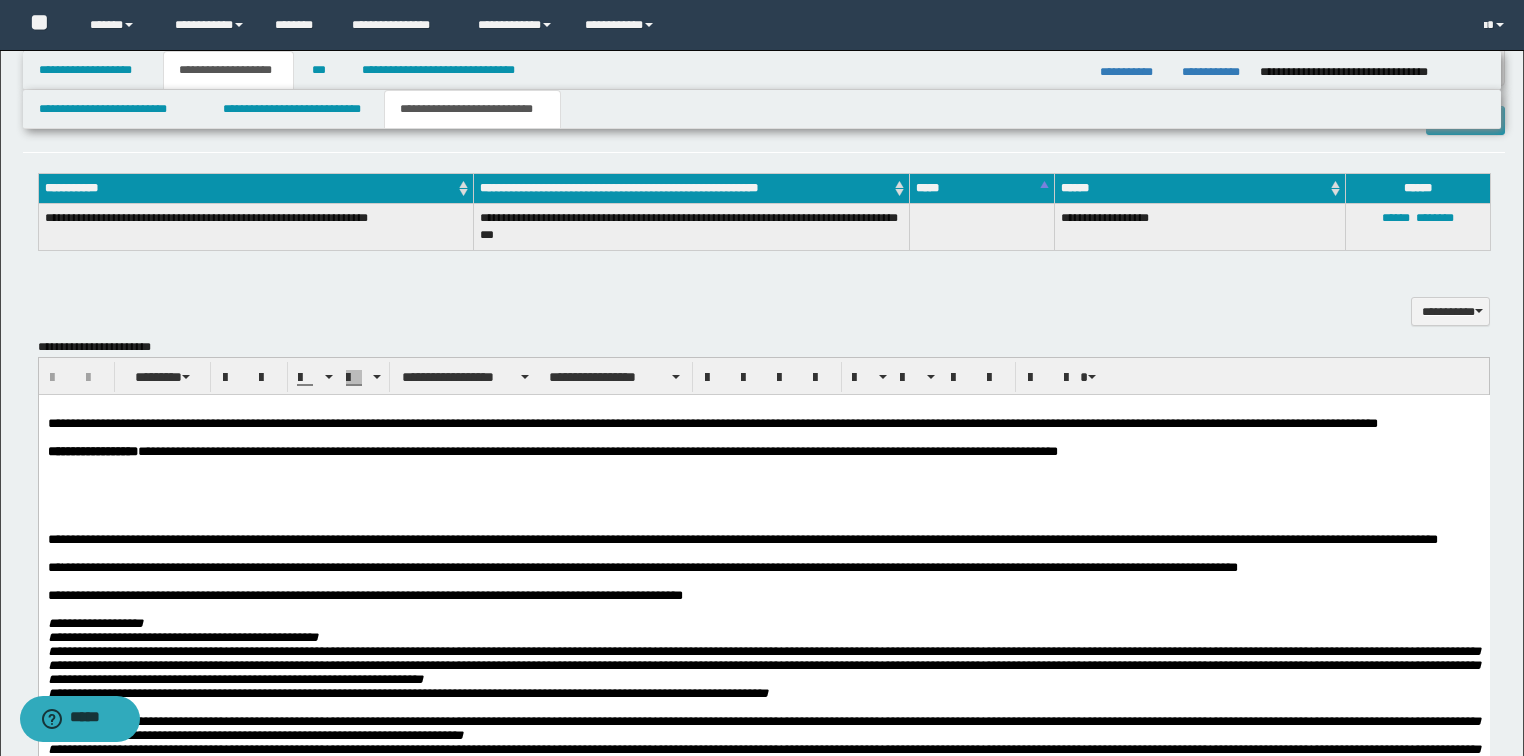 scroll, scrollTop: 1296, scrollLeft: 0, axis: vertical 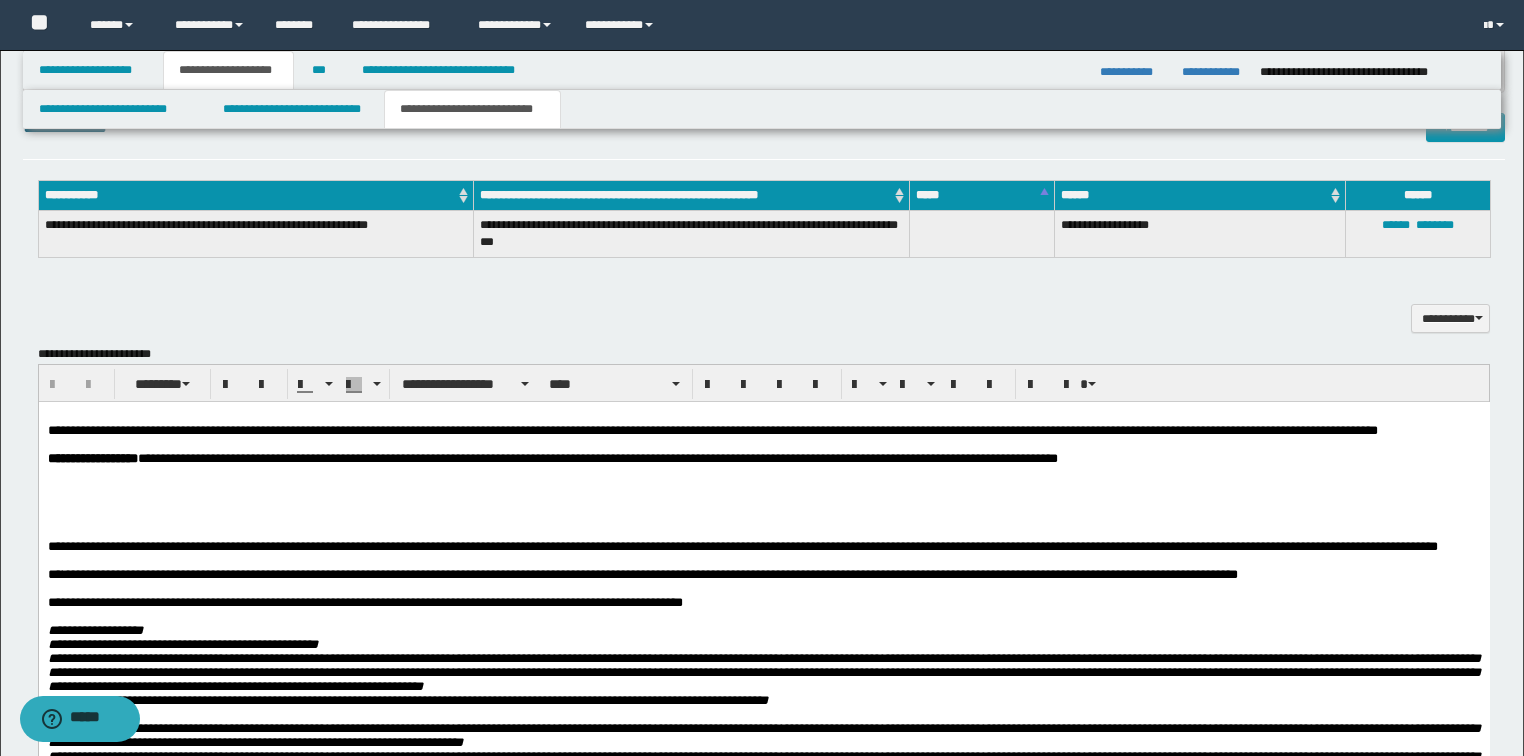 click at bounding box center [763, 487] 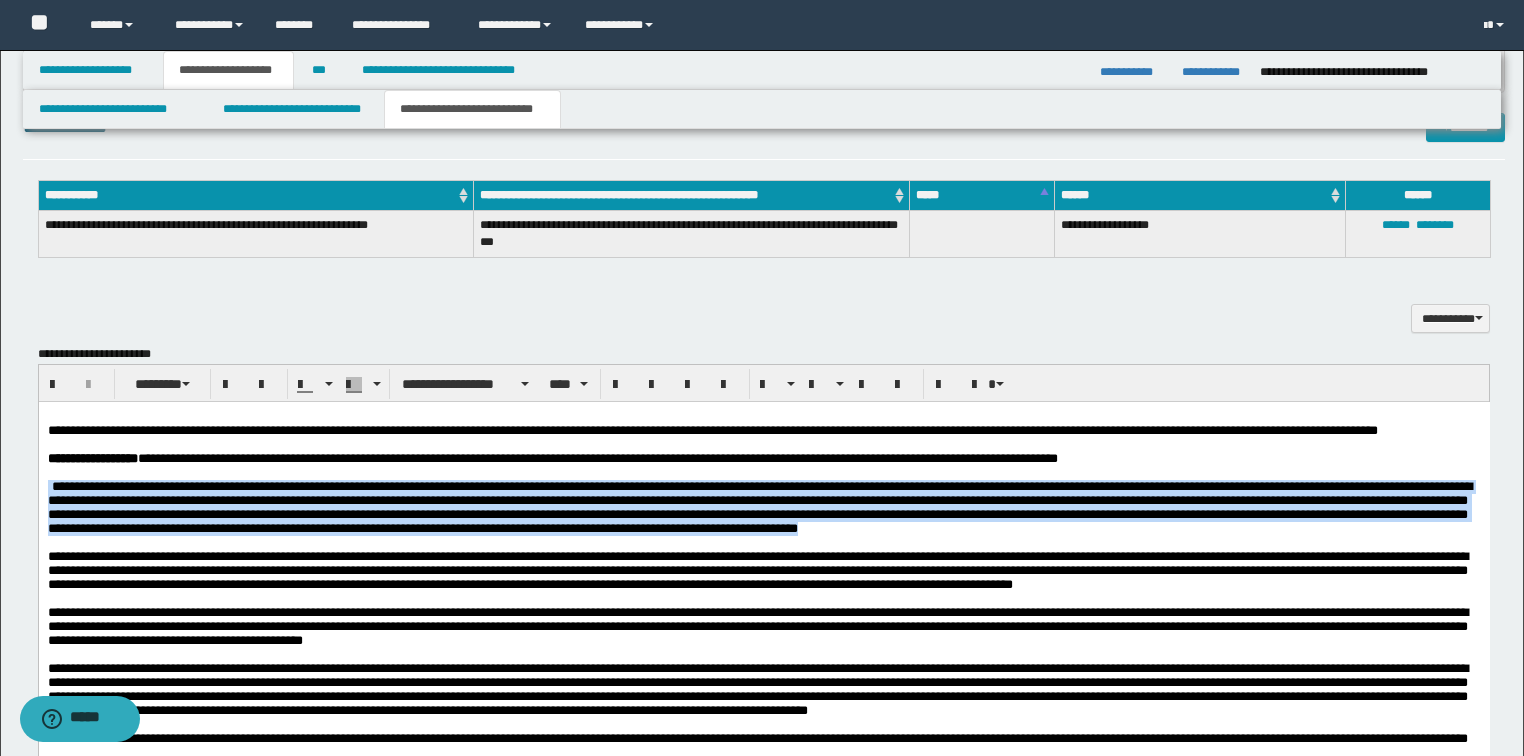 drag, startPoint x: 1235, startPoint y: 562, endPoint x: 602, endPoint y: 687, distance: 645.224 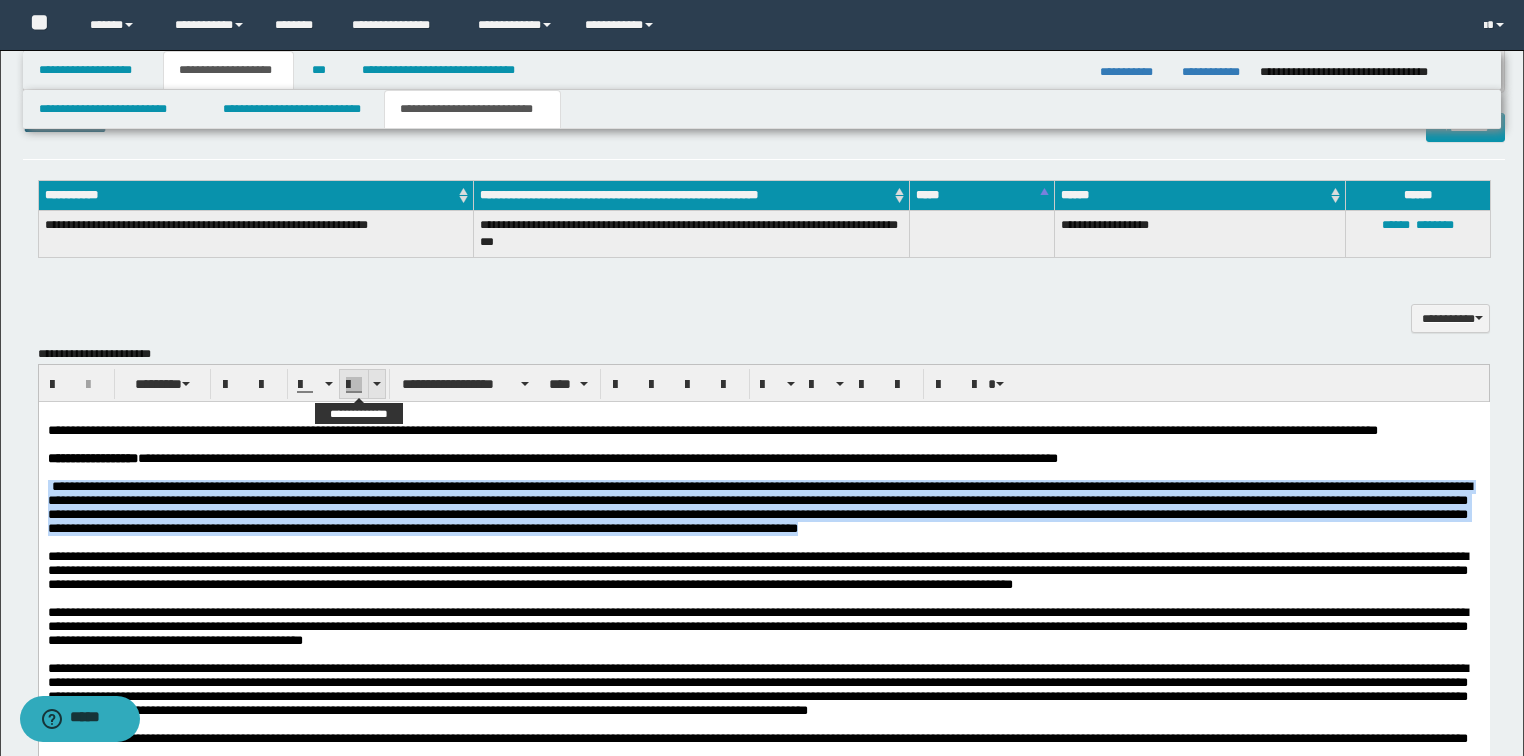 click at bounding box center (376, 384) 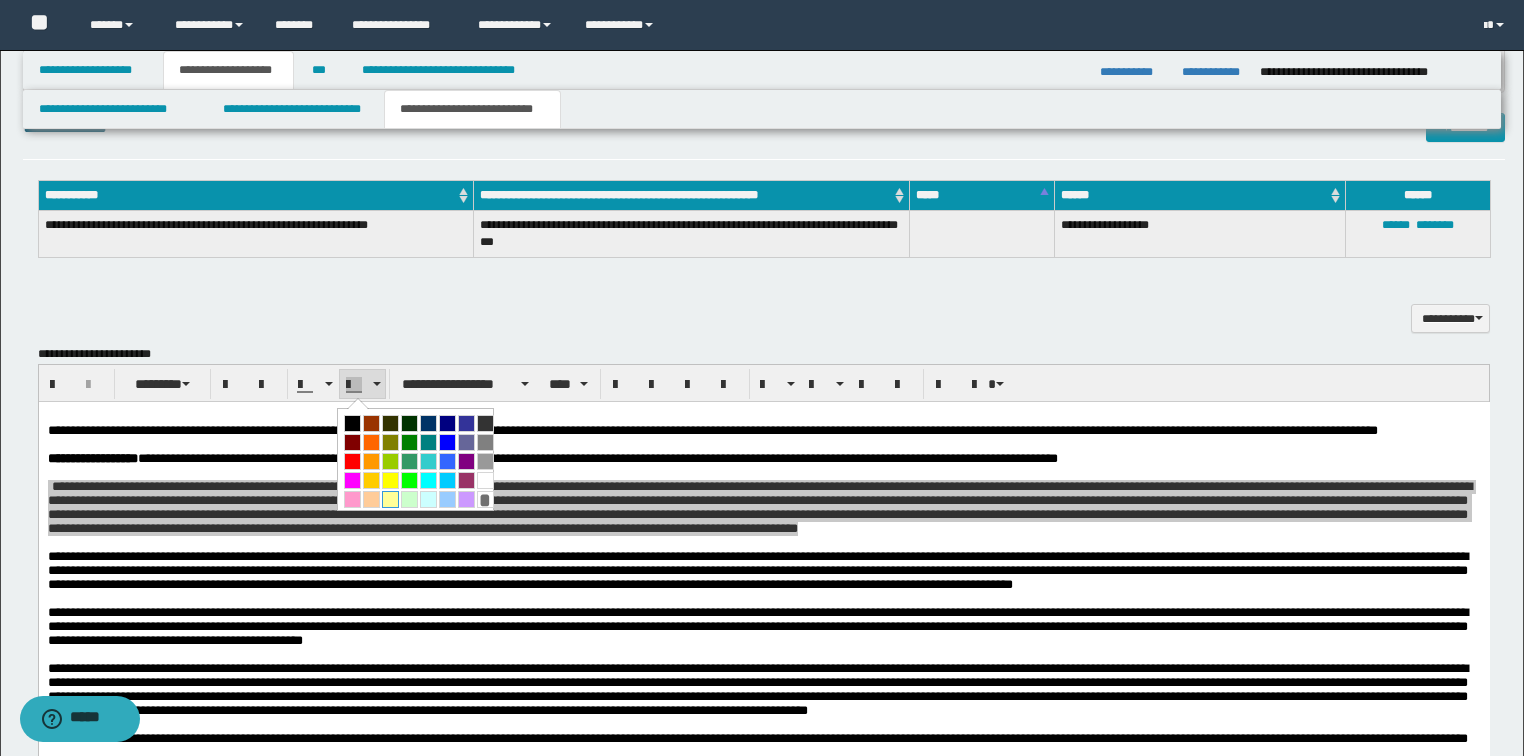 click at bounding box center [390, 499] 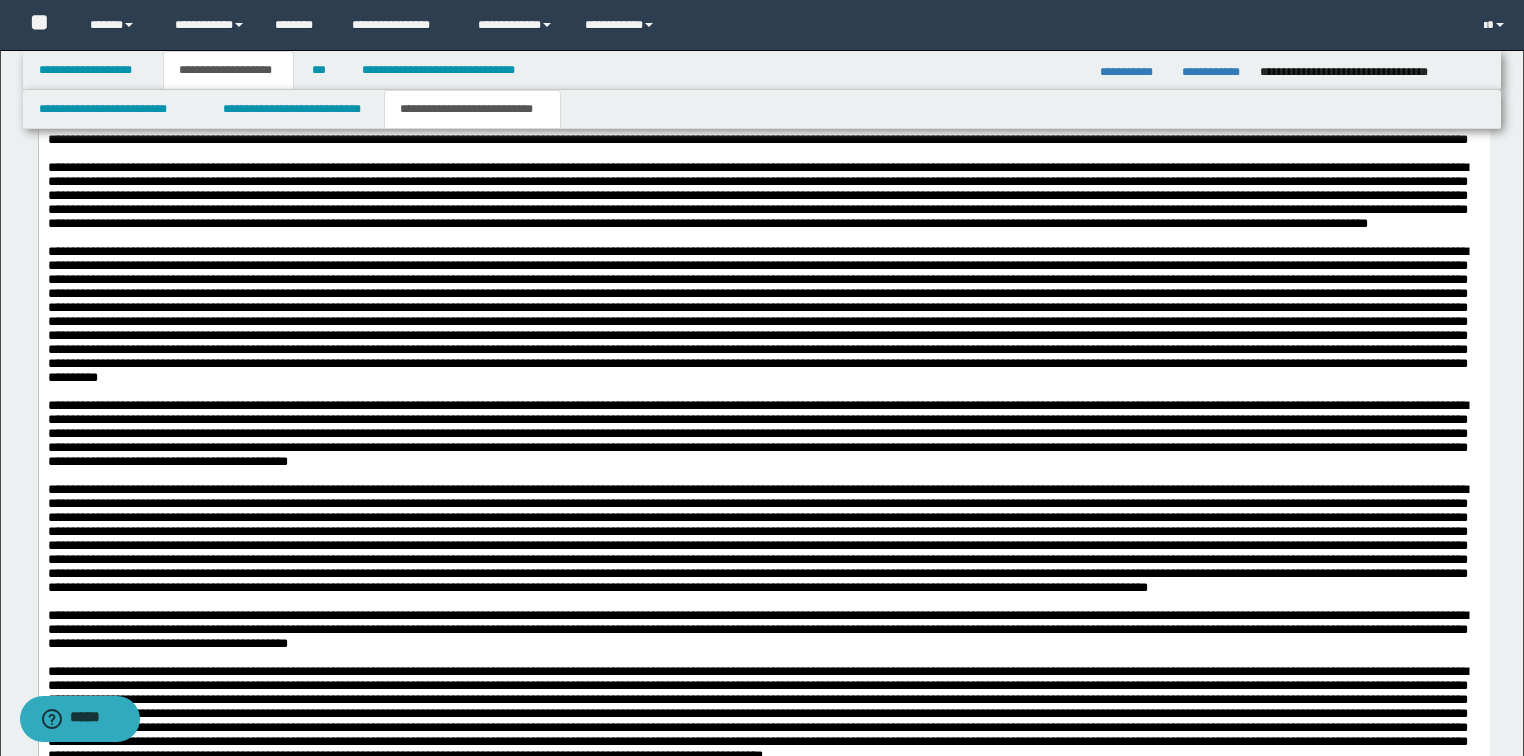 scroll, scrollTop: 1936, scrollLeft: 0, axis: vertical 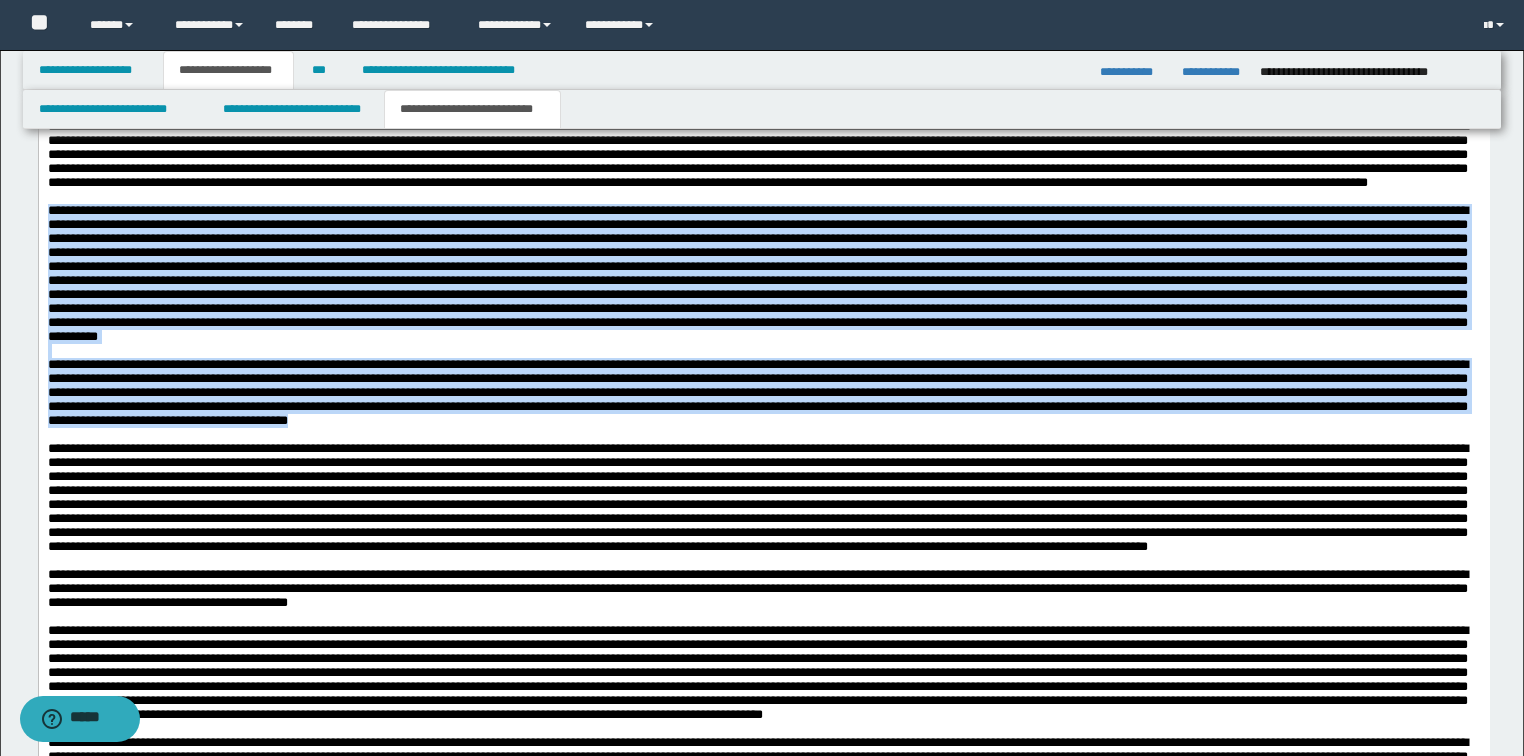 drag, startPoint x: 711, startPoint y: 567, endPoint x: -1, endPoint y: 319, distance: 753.9549 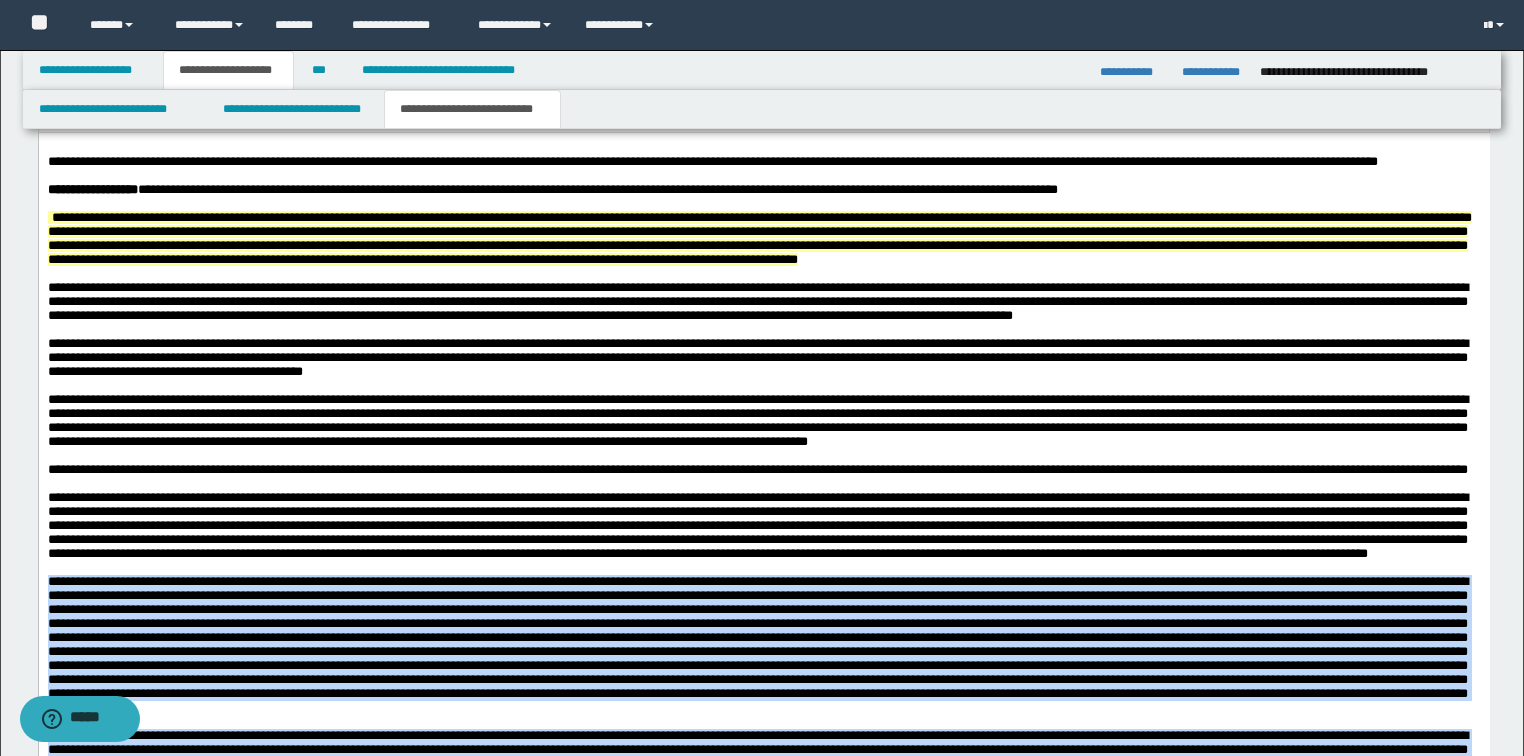 scroll, scrollTop: 1536, scrollLeft: 0, axis: vertical 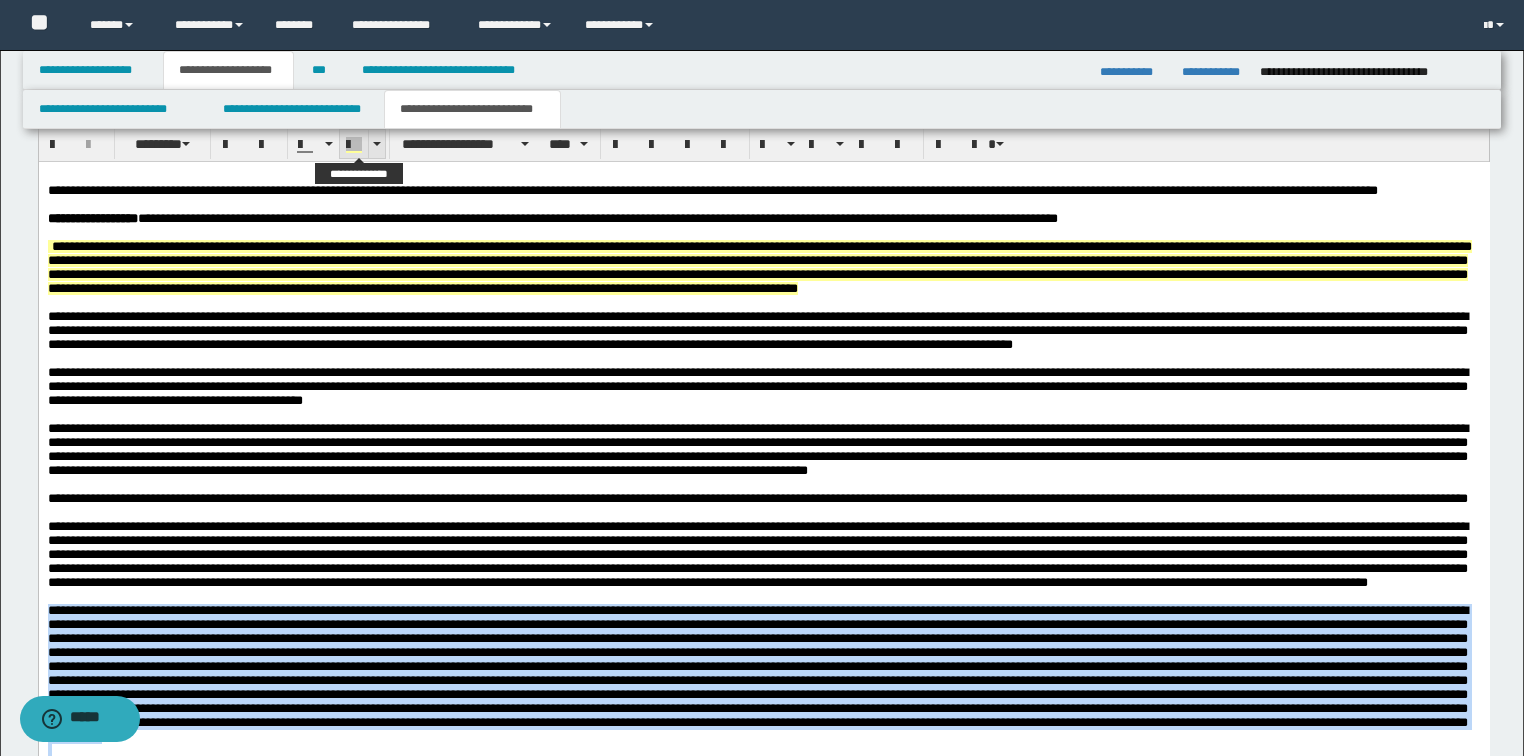 click at bounding box center (354, 145) 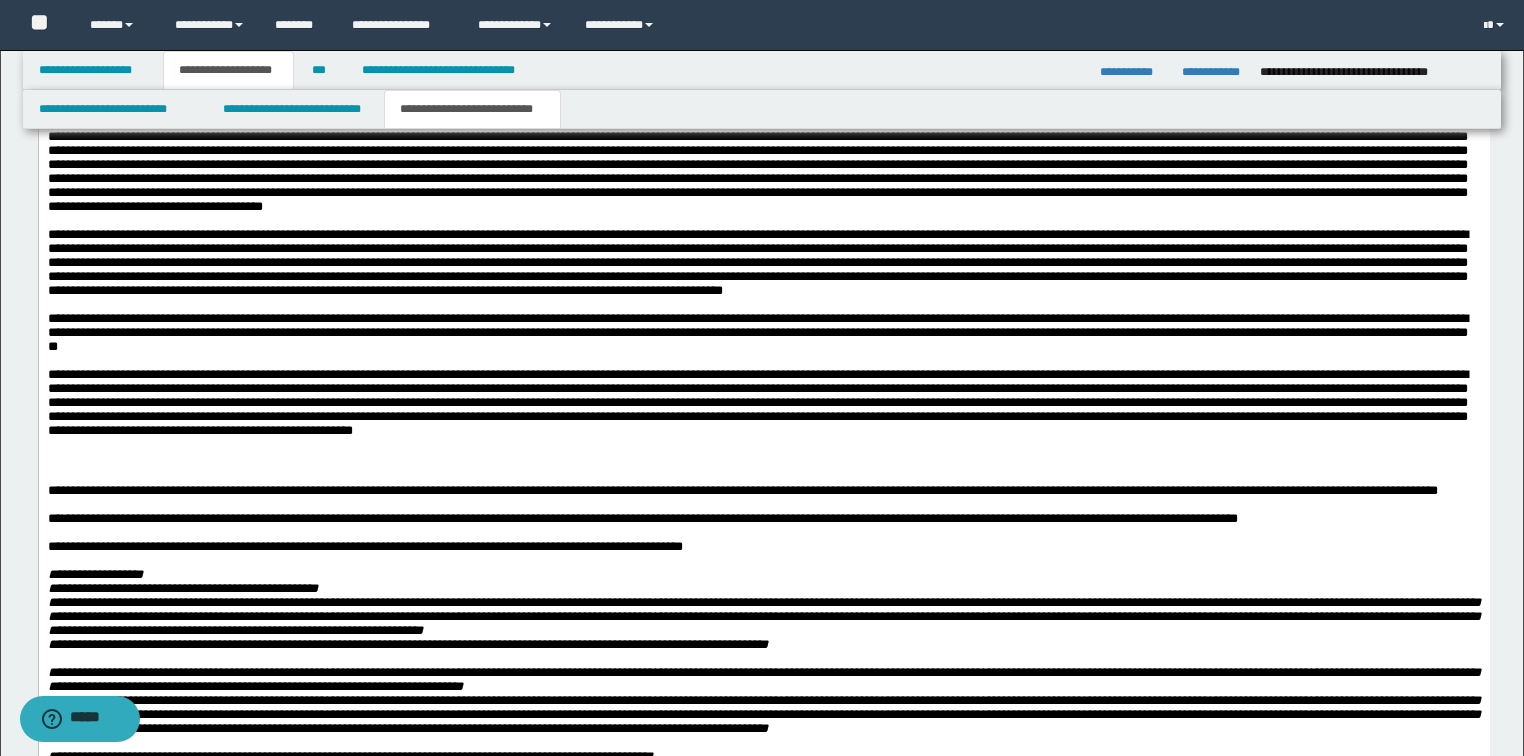 scroll, scrollTop: 2656, scrollLeft: 0, axis: vertical 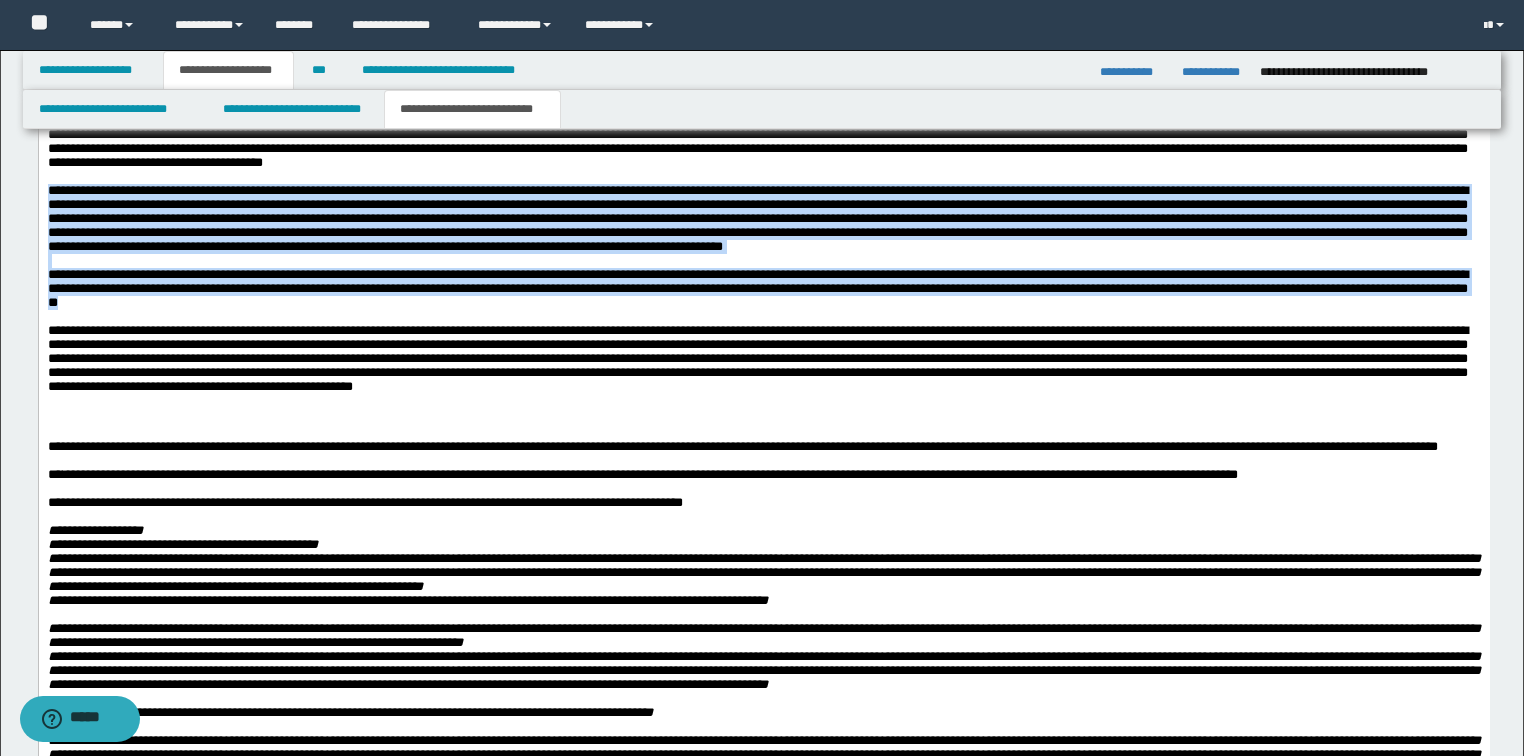 drag, startPoint x: 284, startPoint y: 548, endPoint x: 44, endPoint y: 411, distance: 276.34943 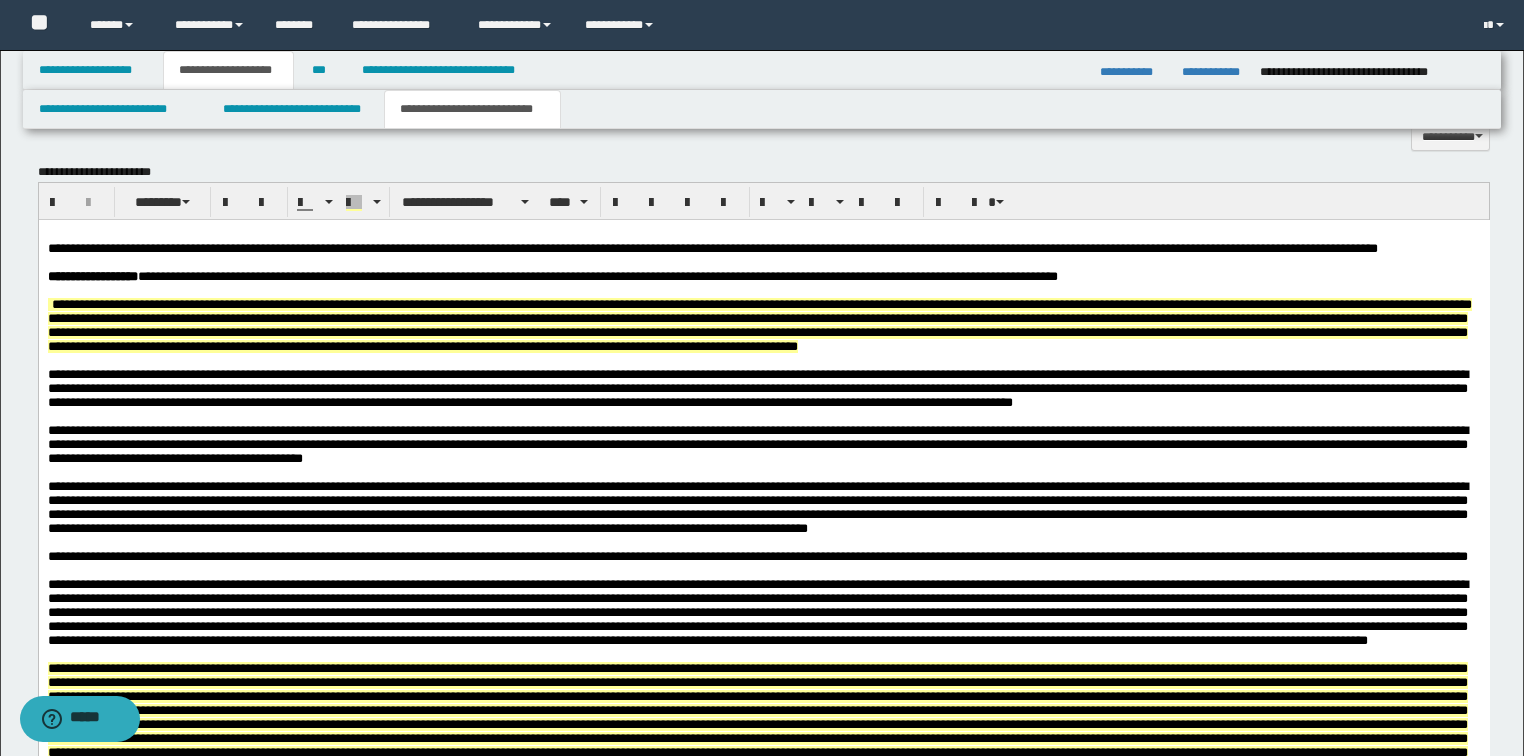 scroll, scrollTop: 1296, scrollLeft: 0, axis: vertical 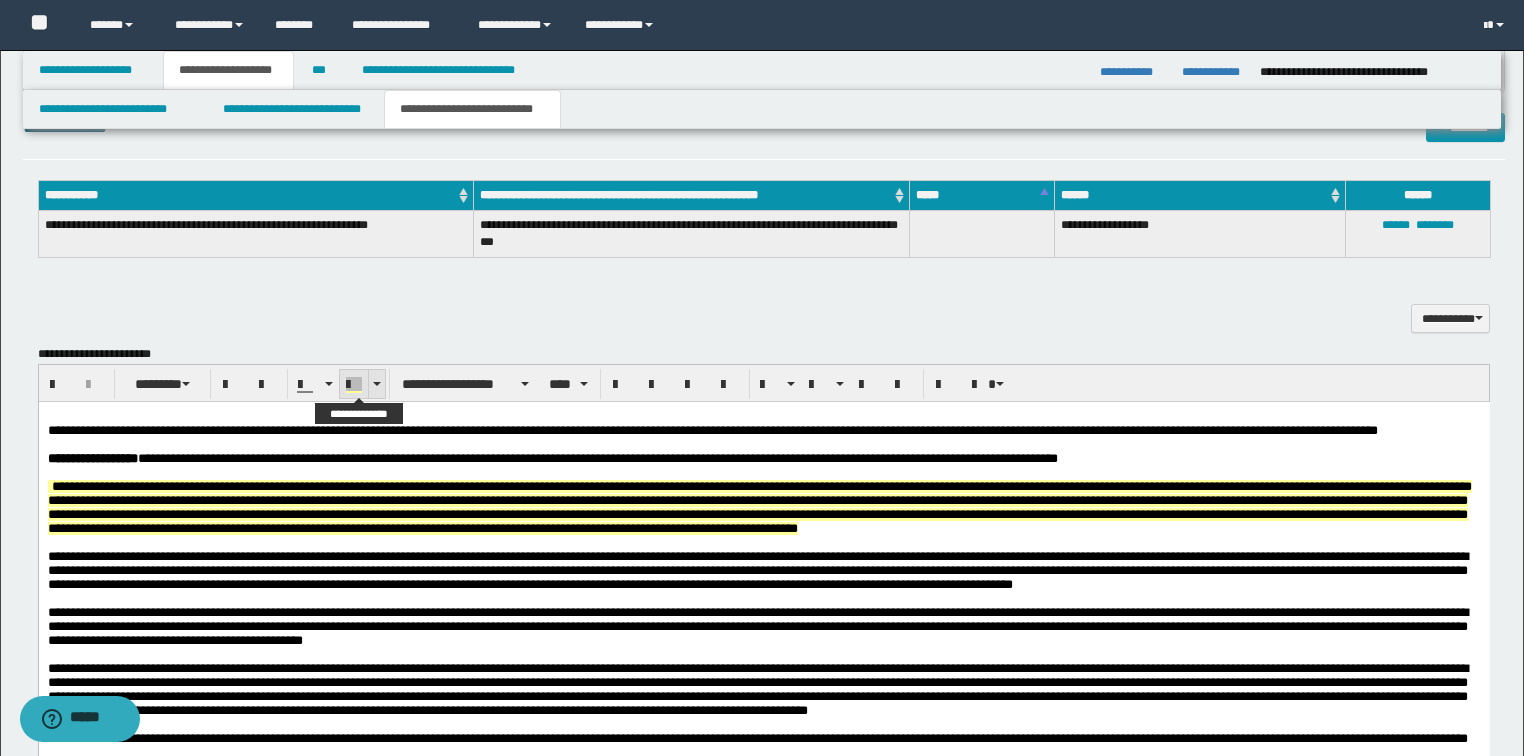 click at bounding box center (354, 385) 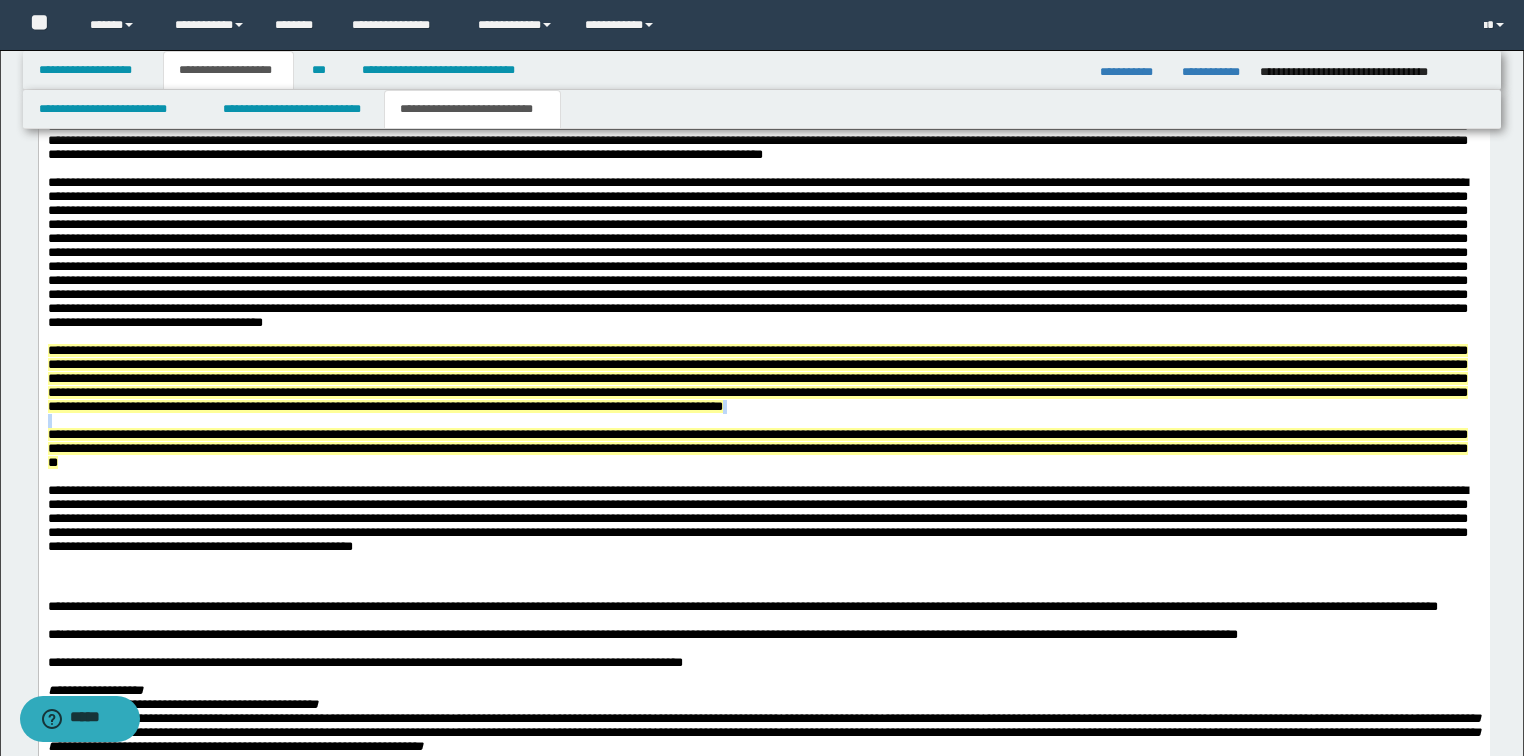 scroll, scrollTop: 2656, scrollLeft: 0, axis: vertical 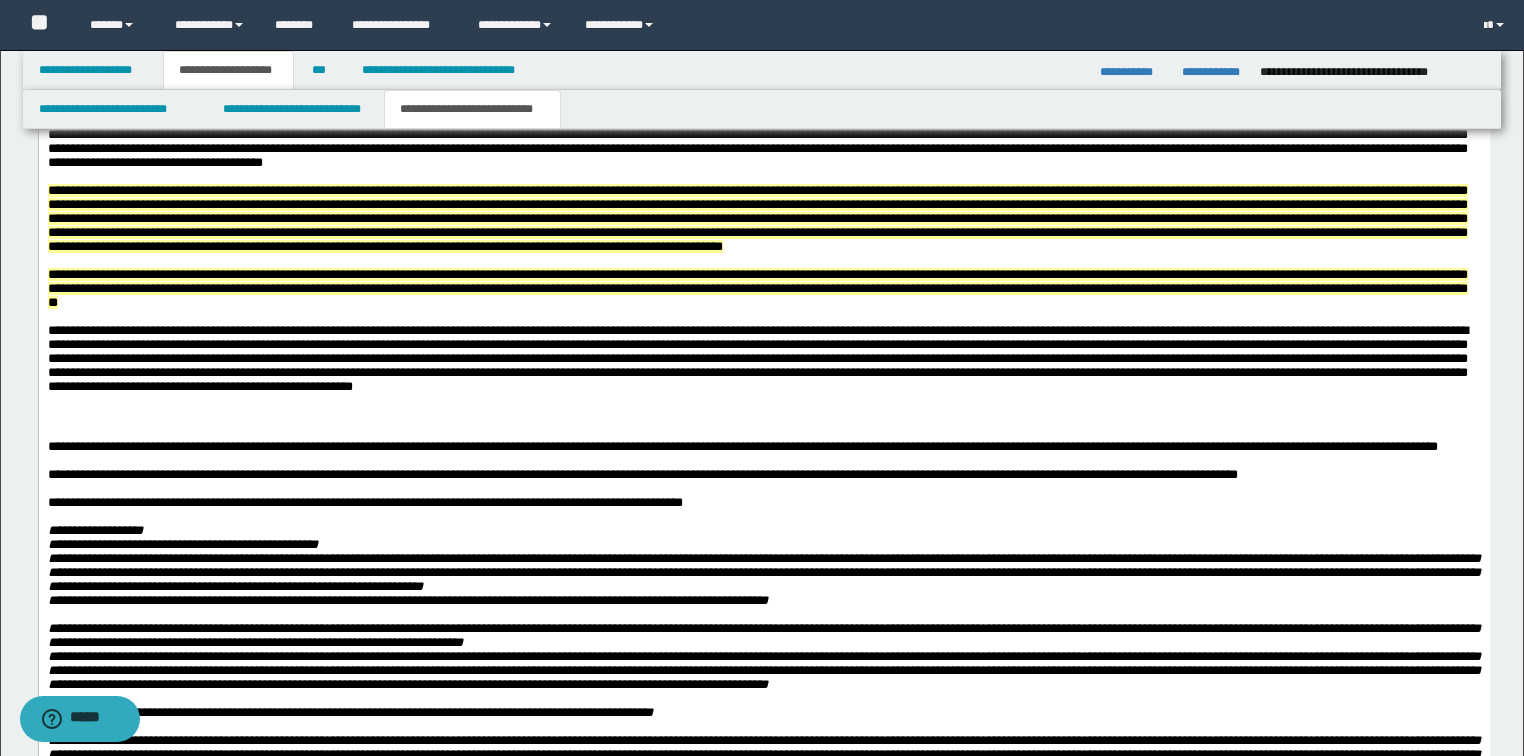 click on "**********" at bounding box center (759, -243) 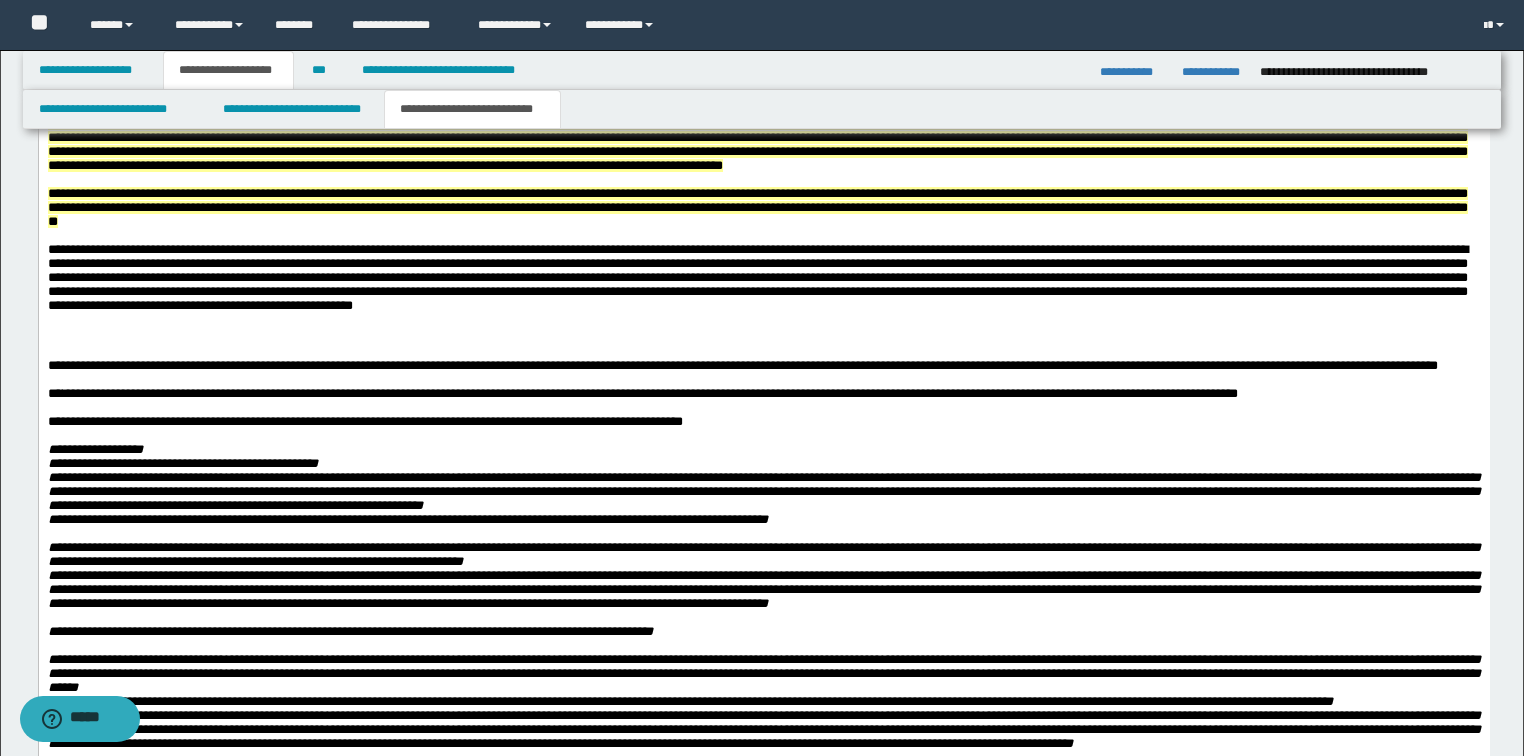 scroll, scrollTop: 2896, scrollLeft: 0, axis: vertical 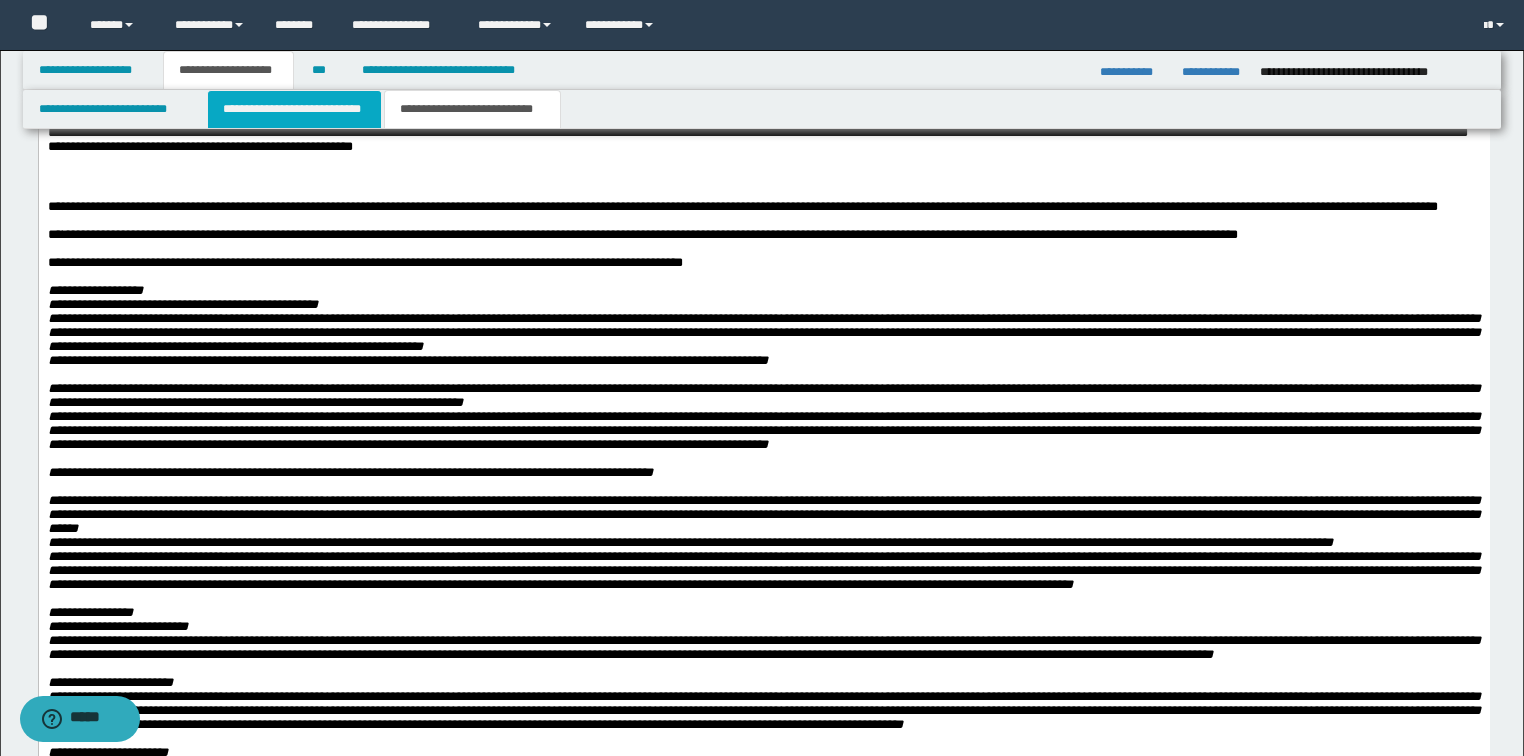 click on "**********" at bounding box center [294, 109] 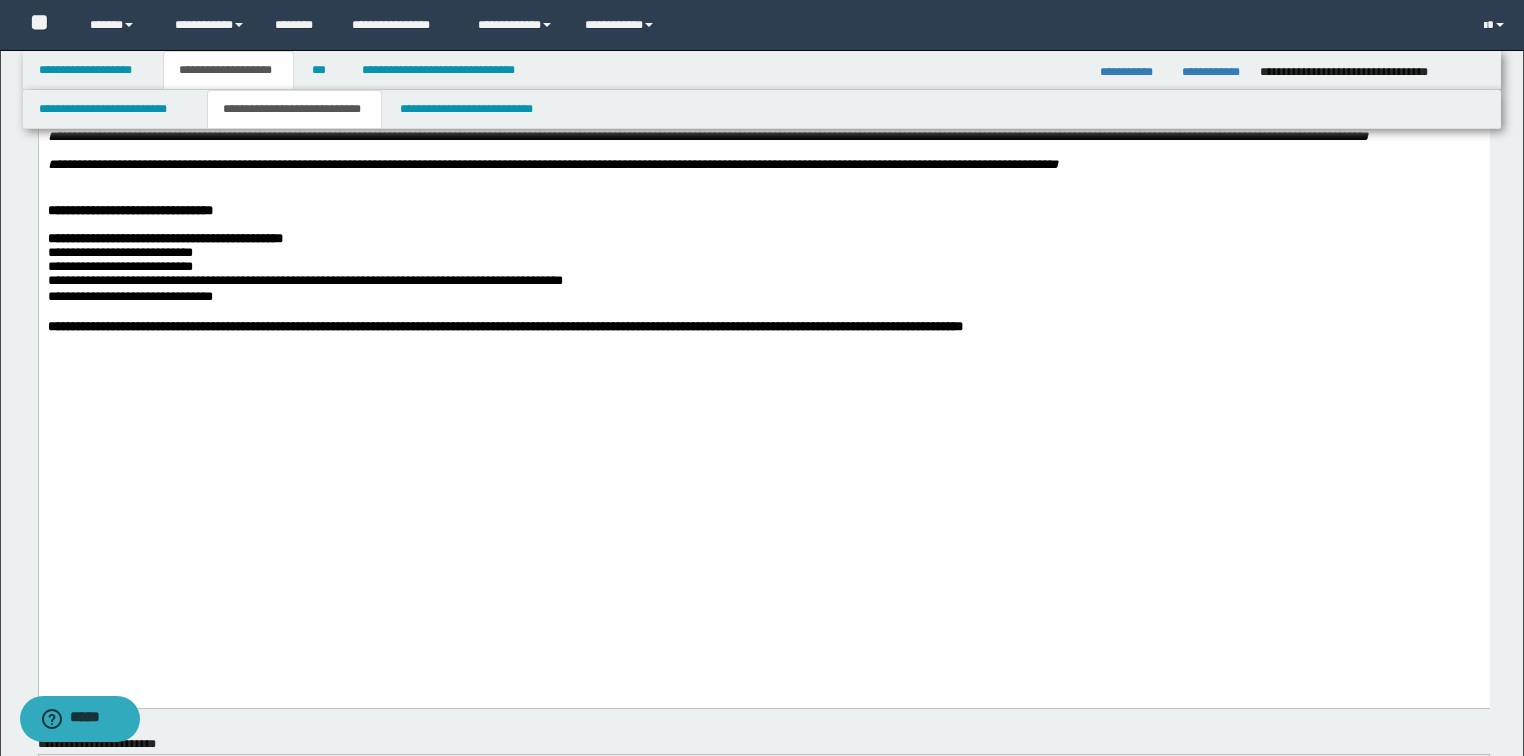 scroll, scrollTop: 1696, scrollLeft: 0, axis: vertical 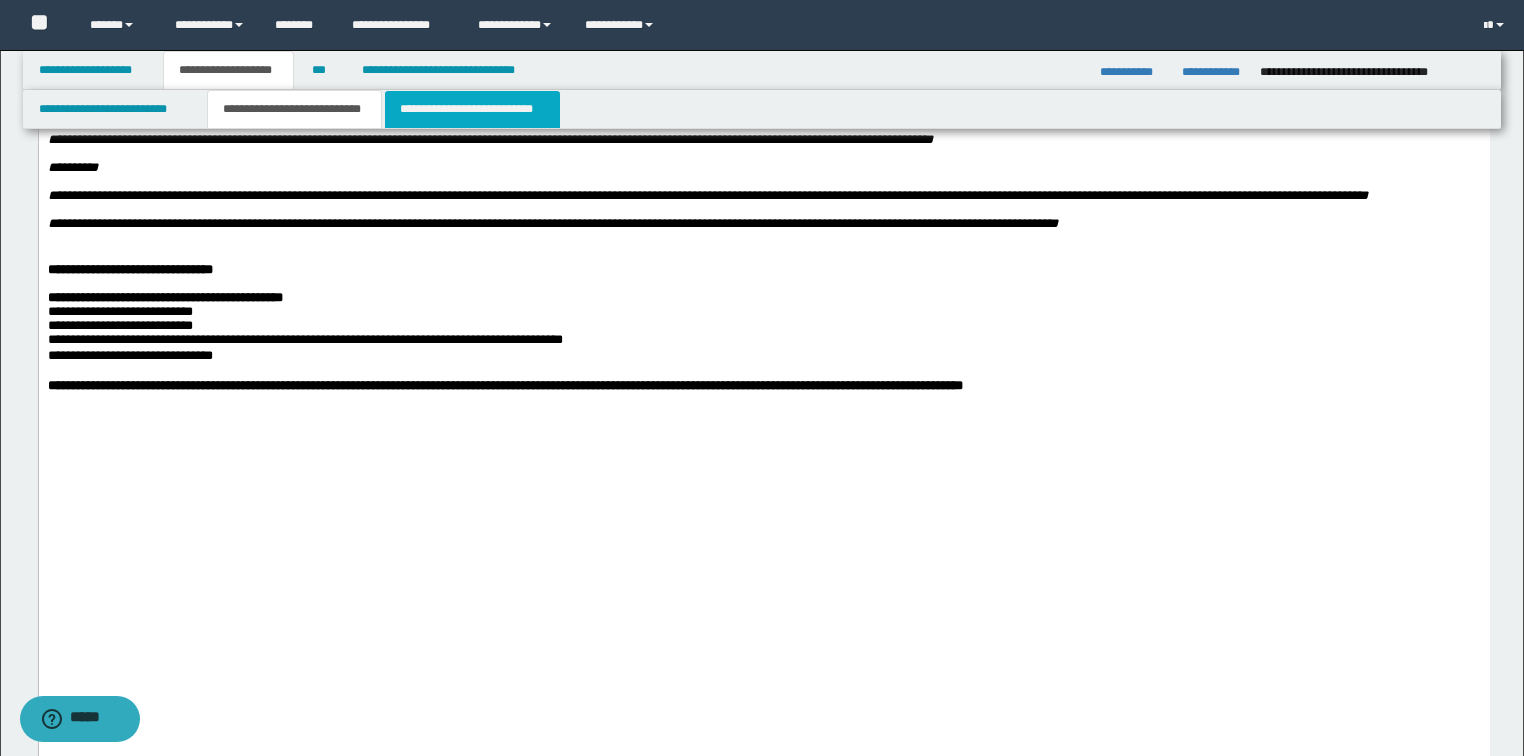 click on "**********" at bounding box center [472, 109] 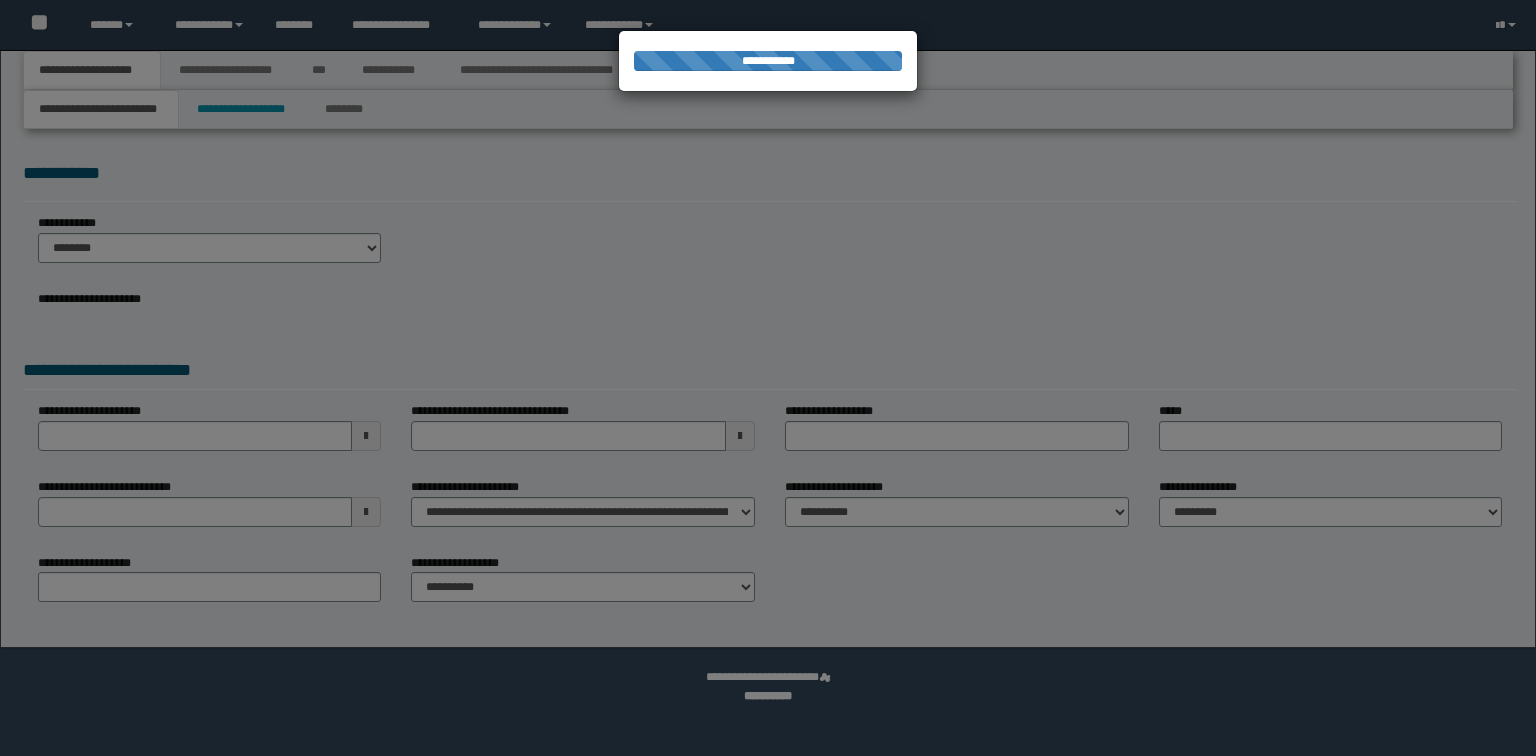 scroll, scrollTop: 0, scrollLeft: 0, axis: both 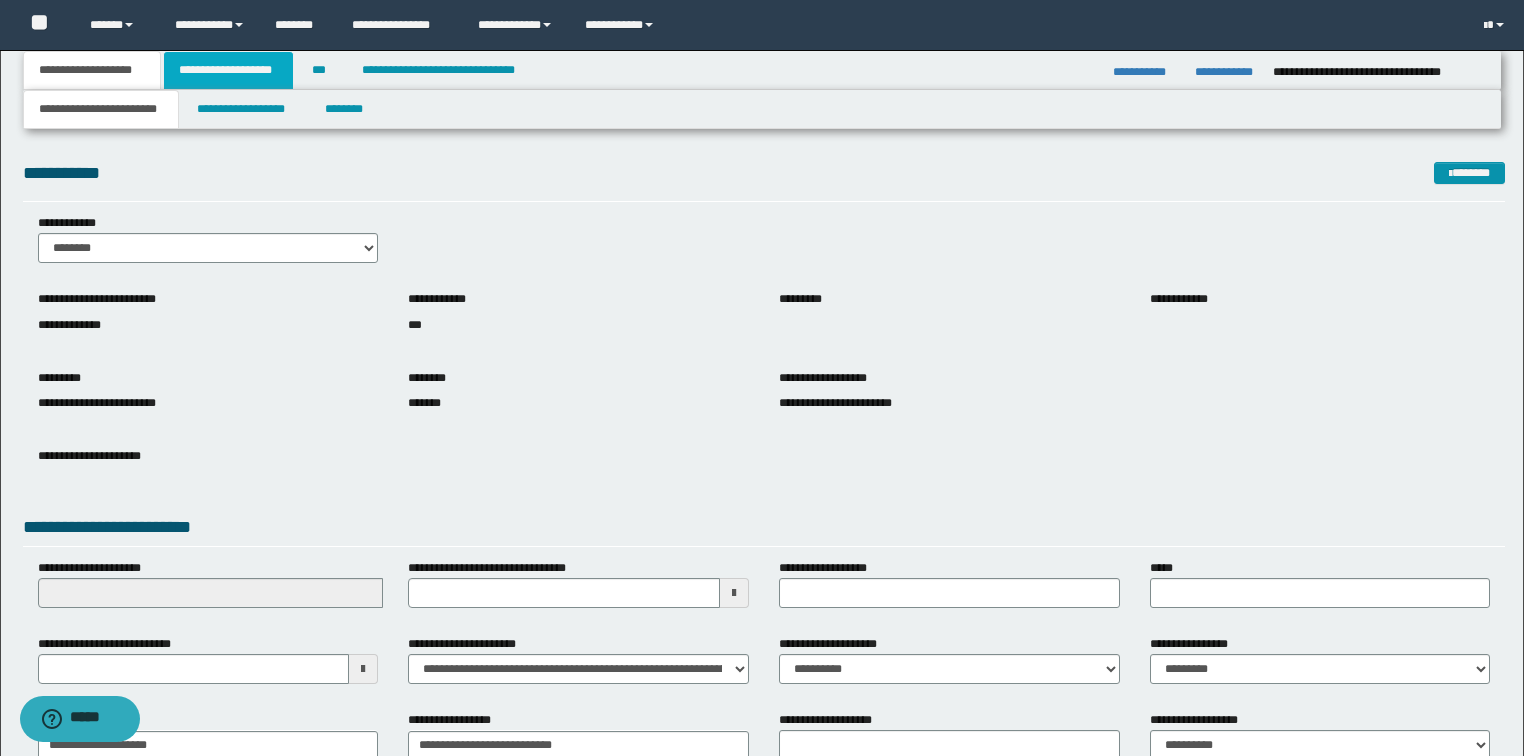 click on "**********" at bounding box center (228, 70) 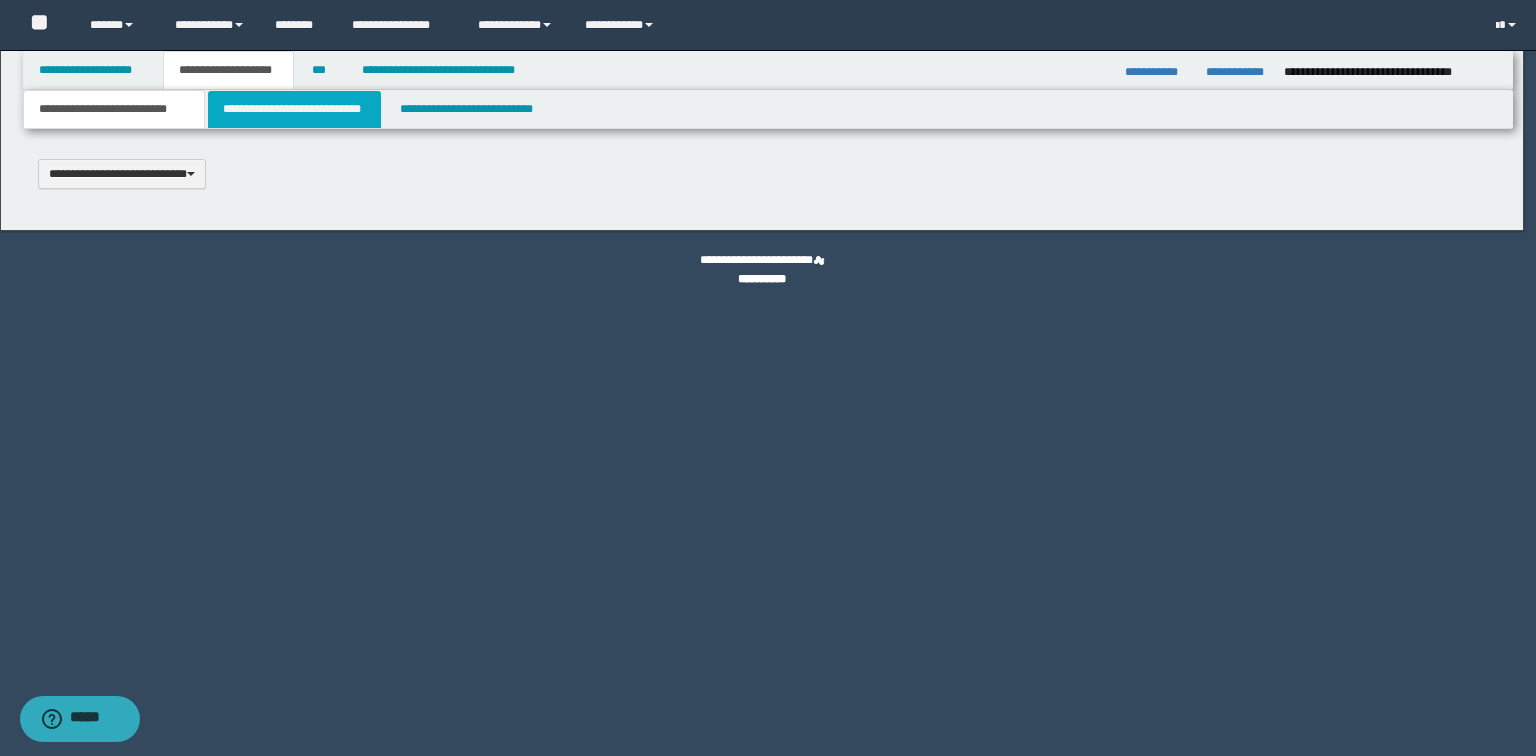 type 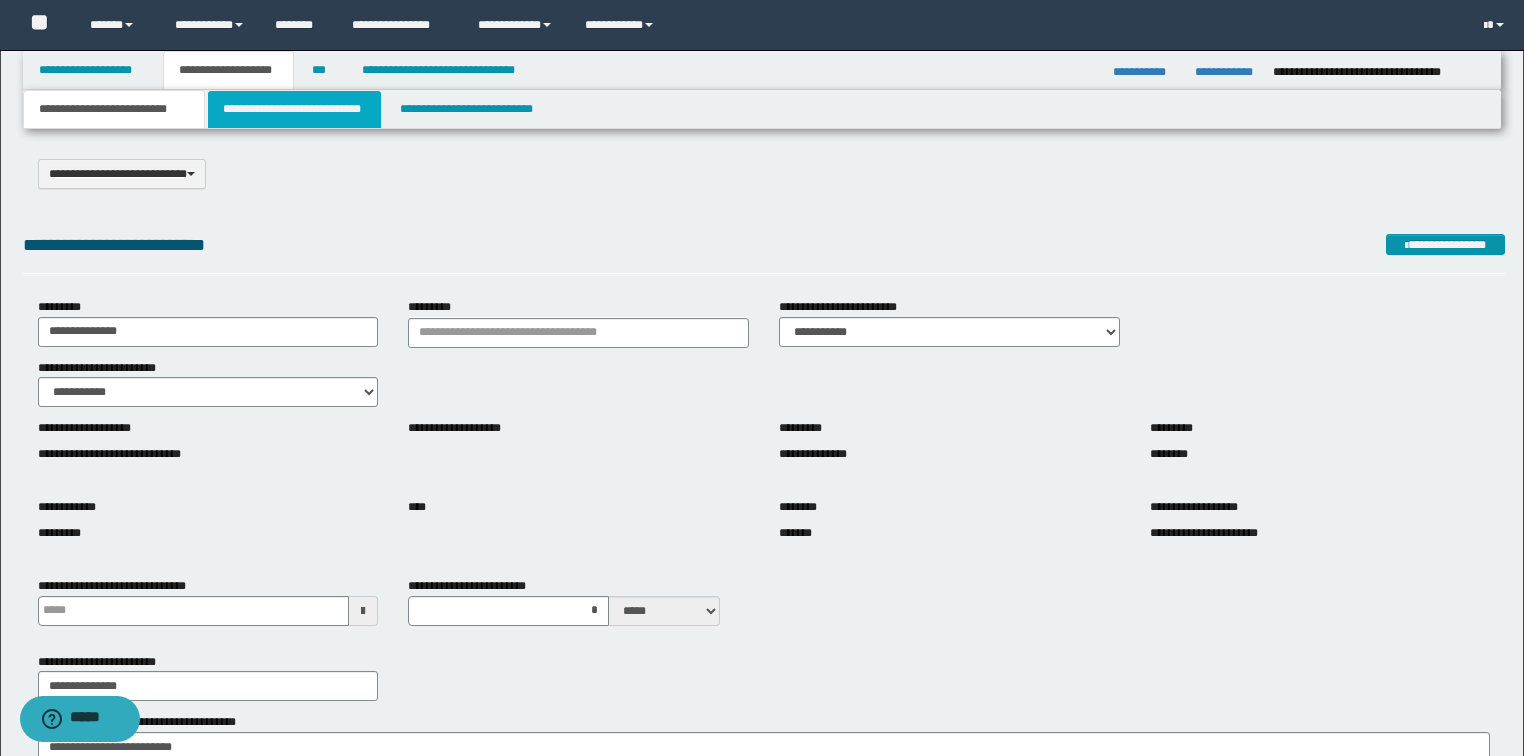 click on "**********" at bounding box center [294, 109] 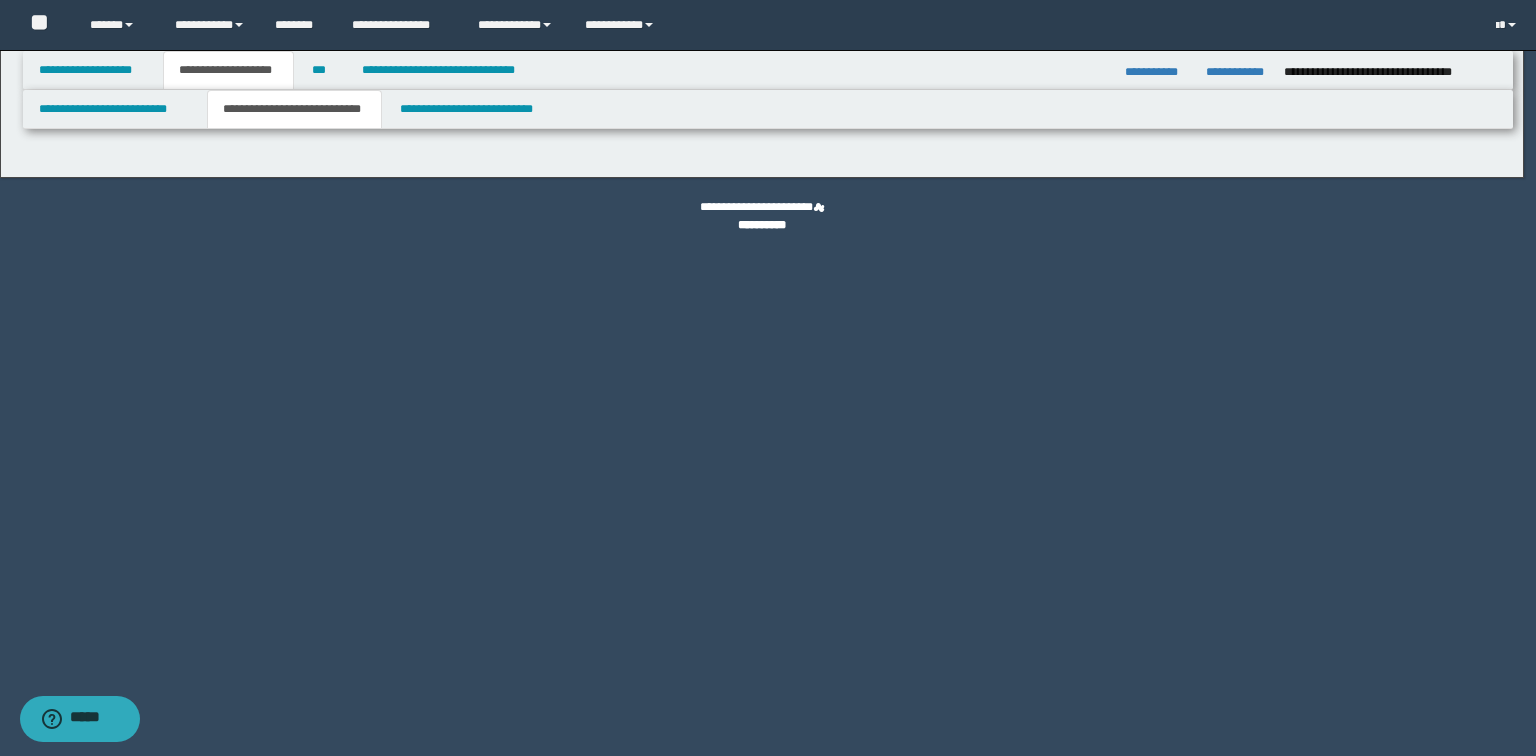 select on "*" 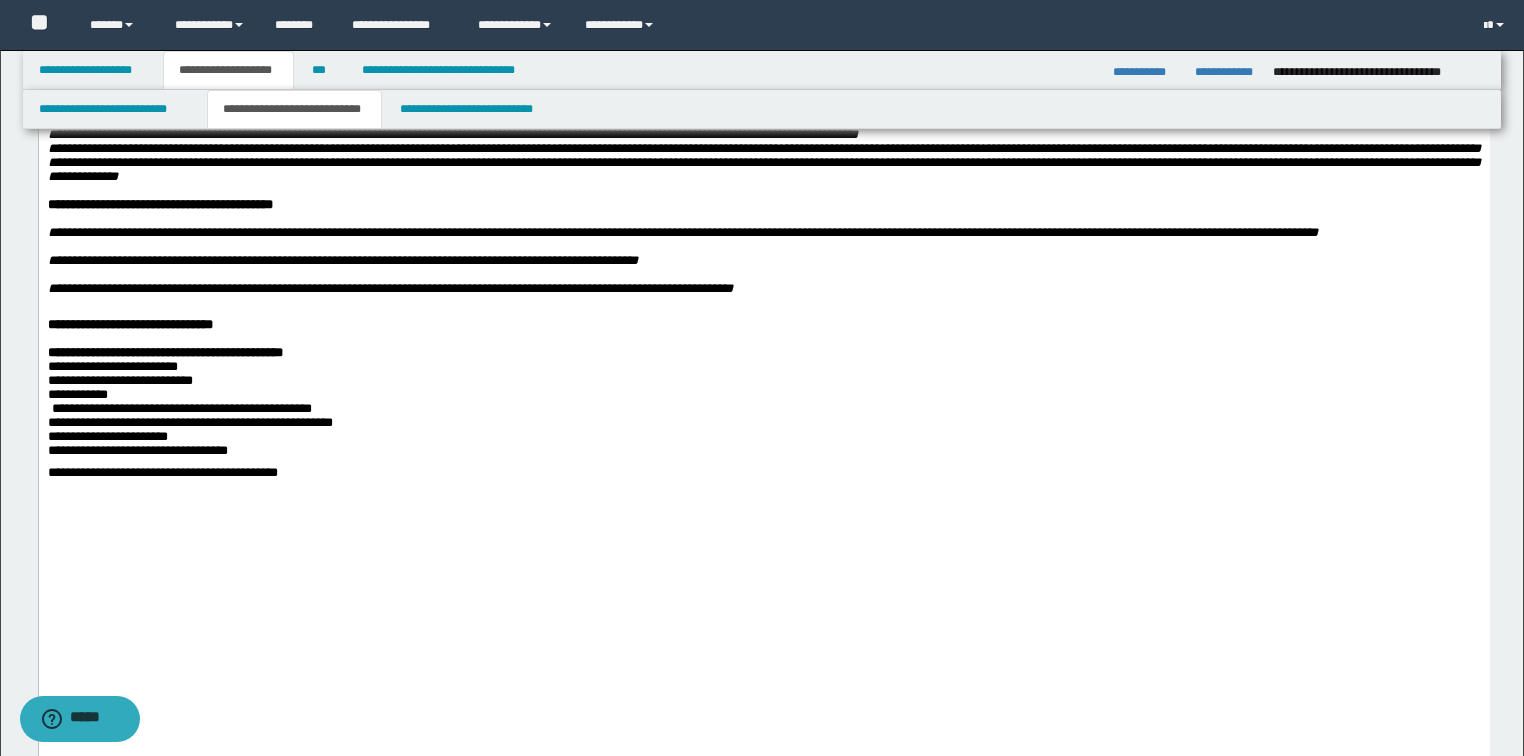 scroll, scrollTop: 1680, scrollLeft: 0, axis: vertical 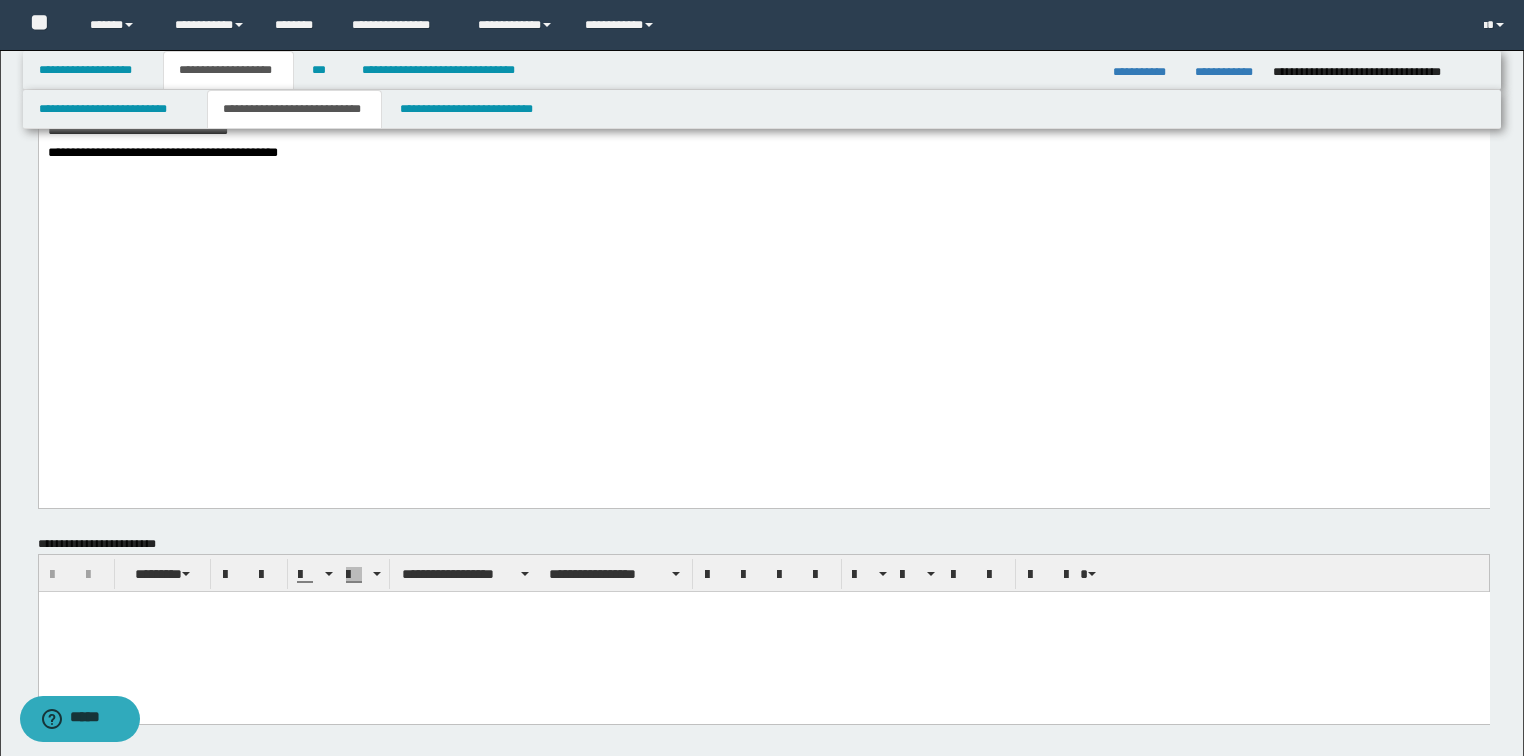 click on "[FIRST] [LAST]" at bounding box center [763, 153] 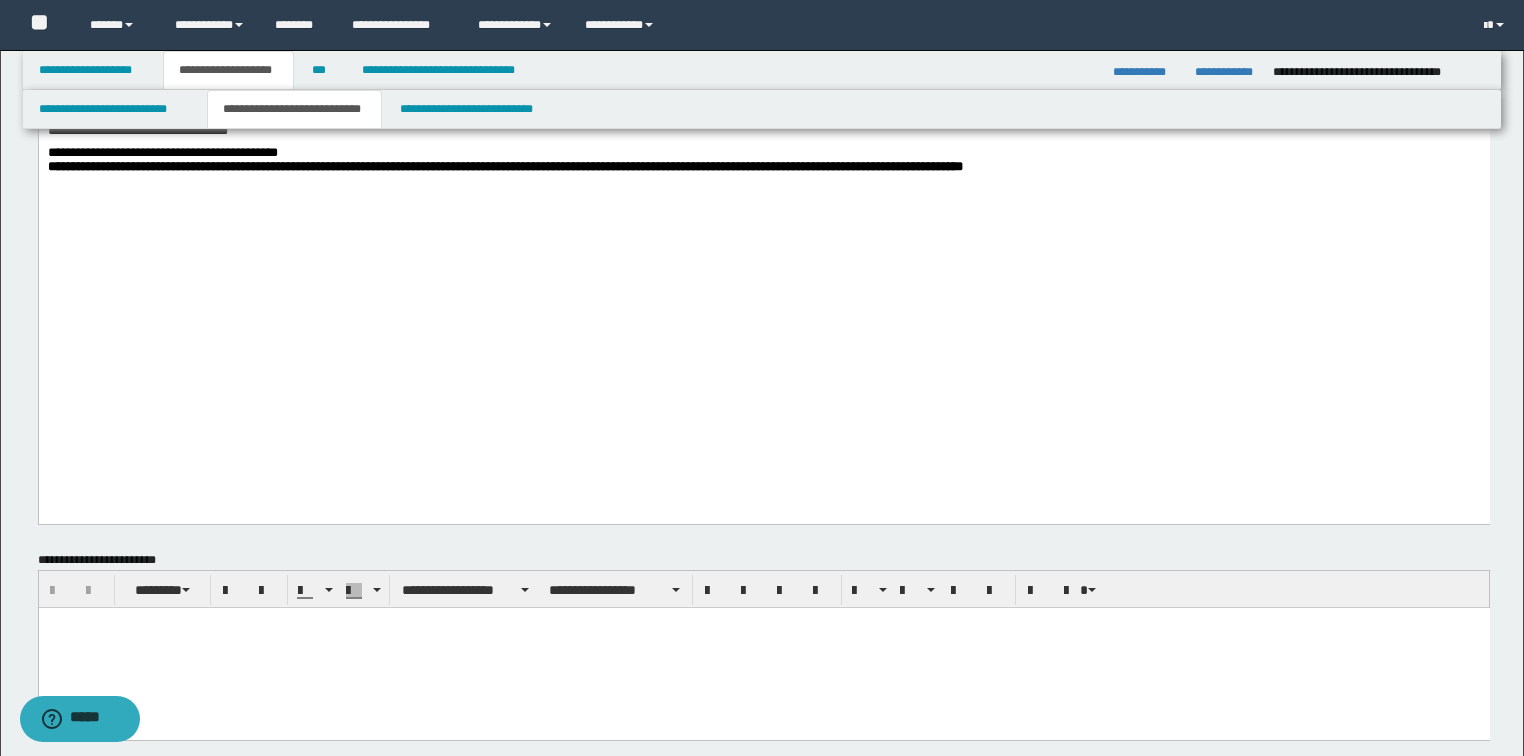 click on "[FIRST] [LAST]" at bounding box center [763, 153] 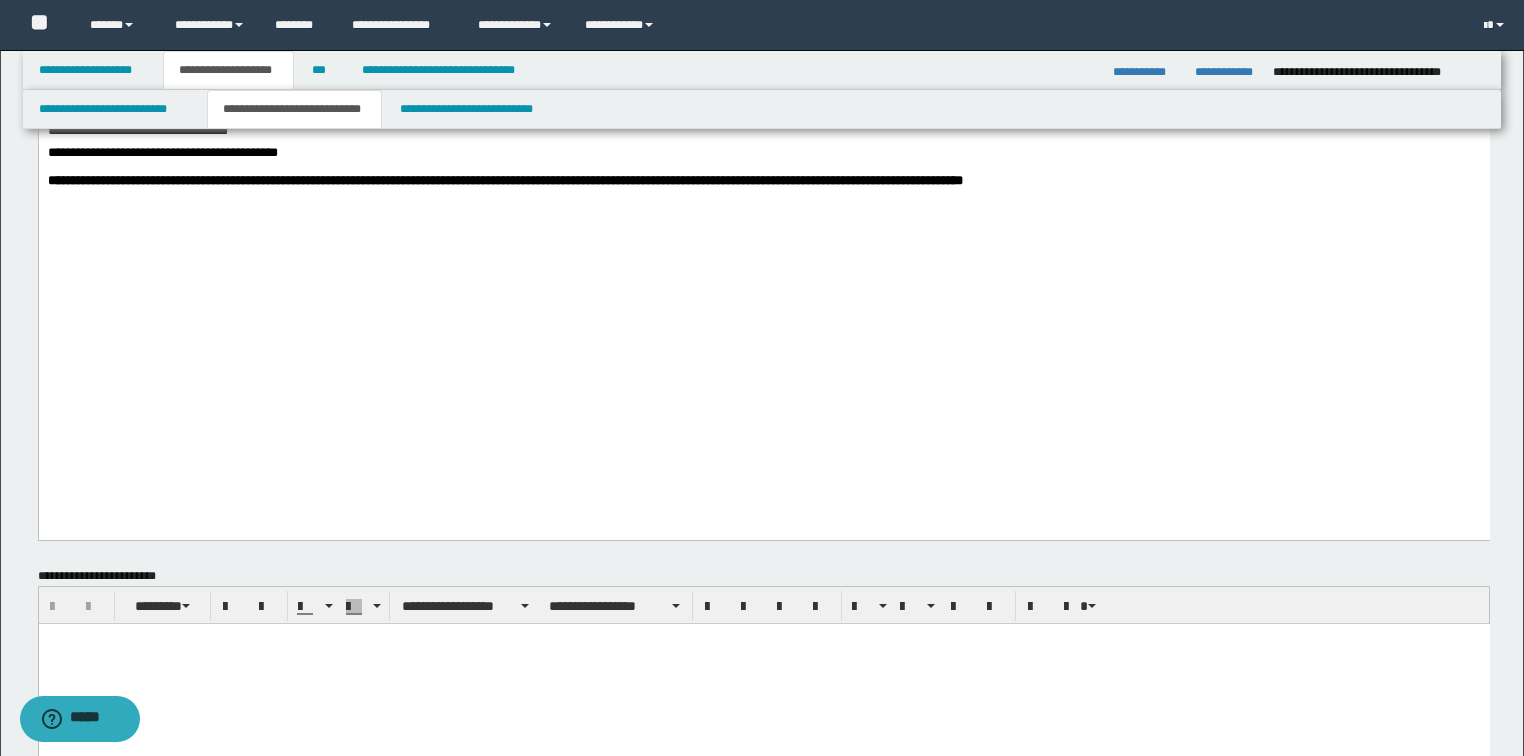 click on "[NUMBER] [STREET]   [CITY]   [STATE] [POSTAL_CODE] [COUNTRY] [ADDRESS_LINE_2] [ADDRESS_LINE_3] [ADDRESS_LINE_4] [ADDRESS_LINE_5] [ADDRESS_LINE_6] [ADDRESS_LINE_7] [ADDRESS_LINE_8] [ADDRESS_LINE_9] [ADDRESS_LINE_10]   [CITY_2] [STATE_2] [POSTAL_CODE_2] [COUNTRY_2] [ADDRESS_LINE_11] [ADDRESS_LINE_12] [ADDRESS_LINE_13] [ADDRESS_LINE_14] [ADDRESS_LINE_15] [ADDRESS_LINE_16] [ADDRESS_LINE_17] [ADDRESS_LINE_18] [ADDRESS_LINE_19] [ADDRESS_LINE_20]         [ADDRESS_LINE_21]" at bounding box center [763, -609] 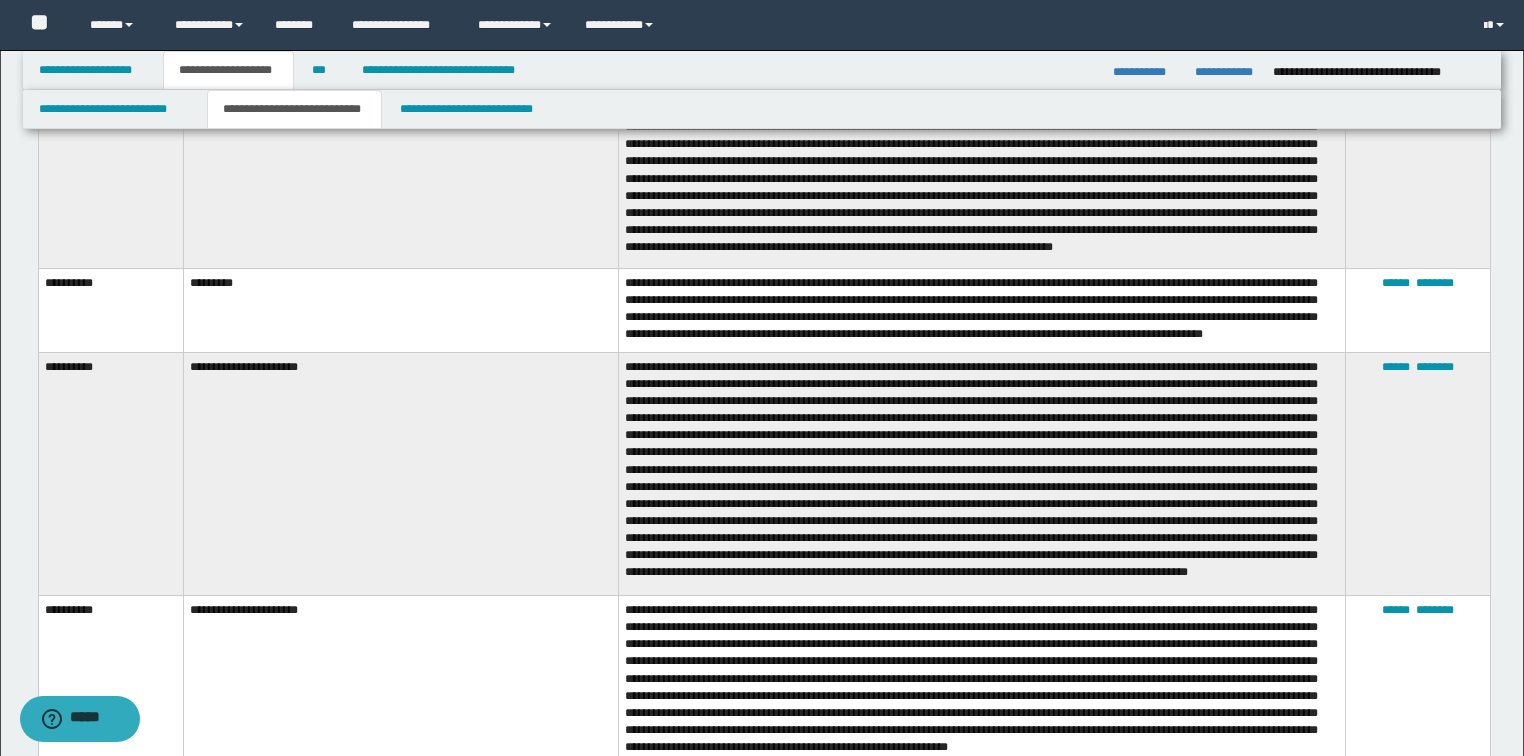 scroll, scrollTop: 3040, scrollLeft: 0, axis: vertical 